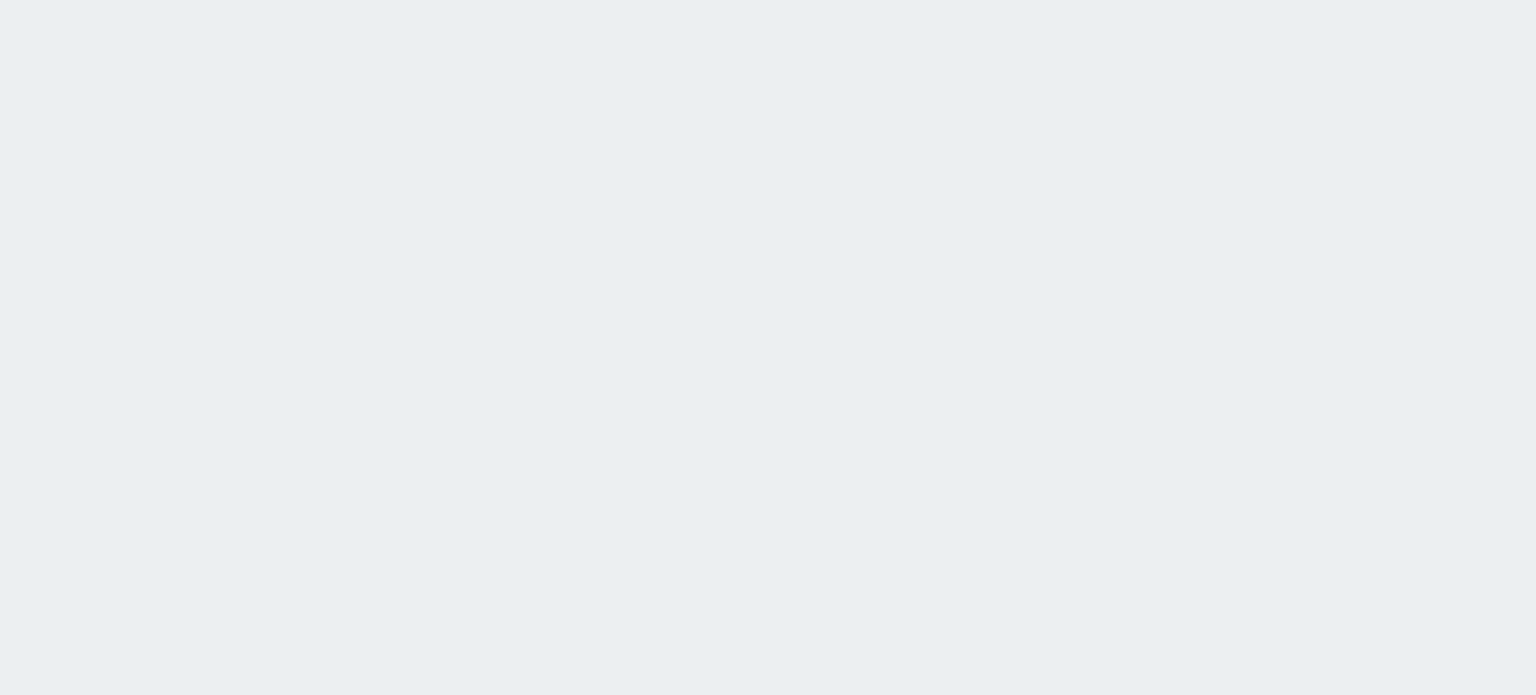 scroll, scrollTop: 0, scrollLeft: 0, axis: both 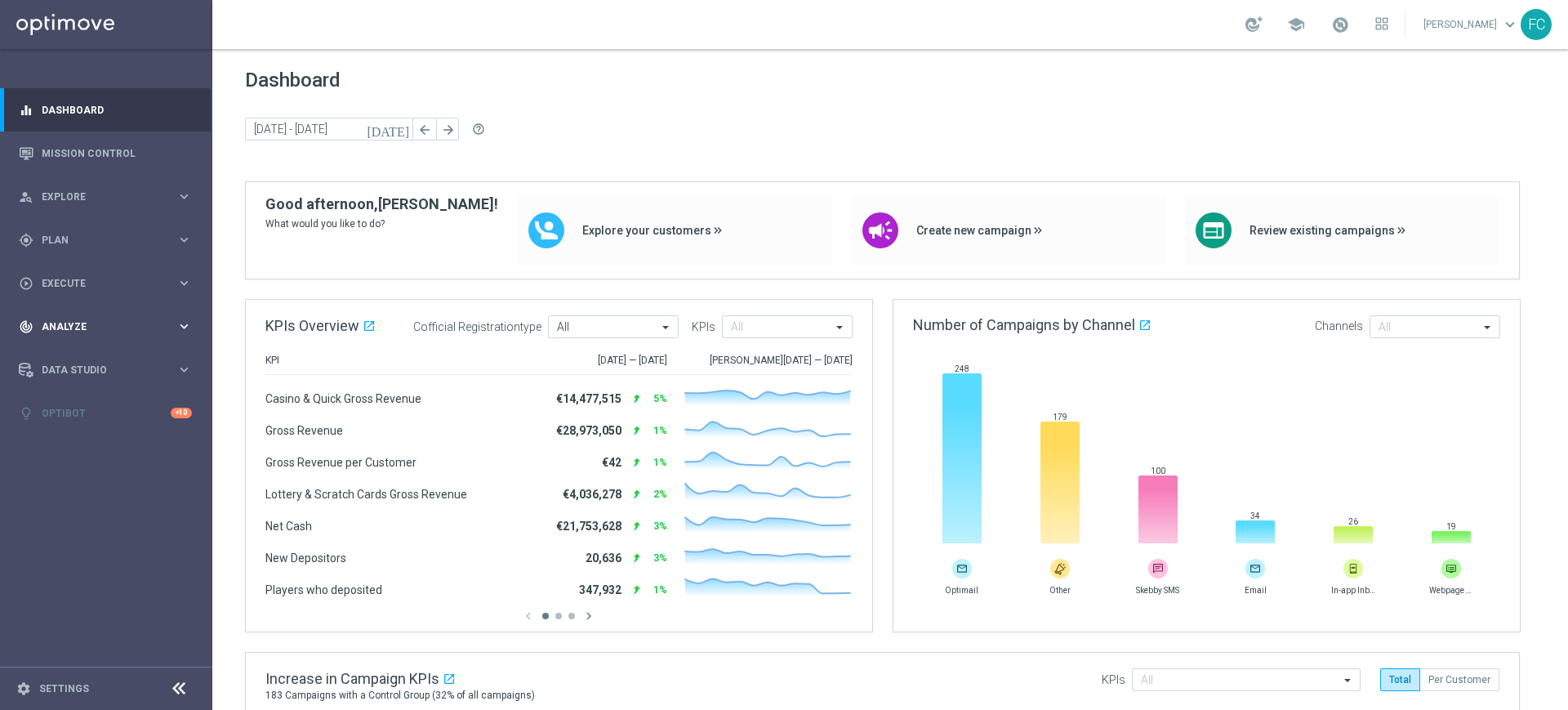 click on "keyboard_arrow_right" at bounding box center [184, 326] 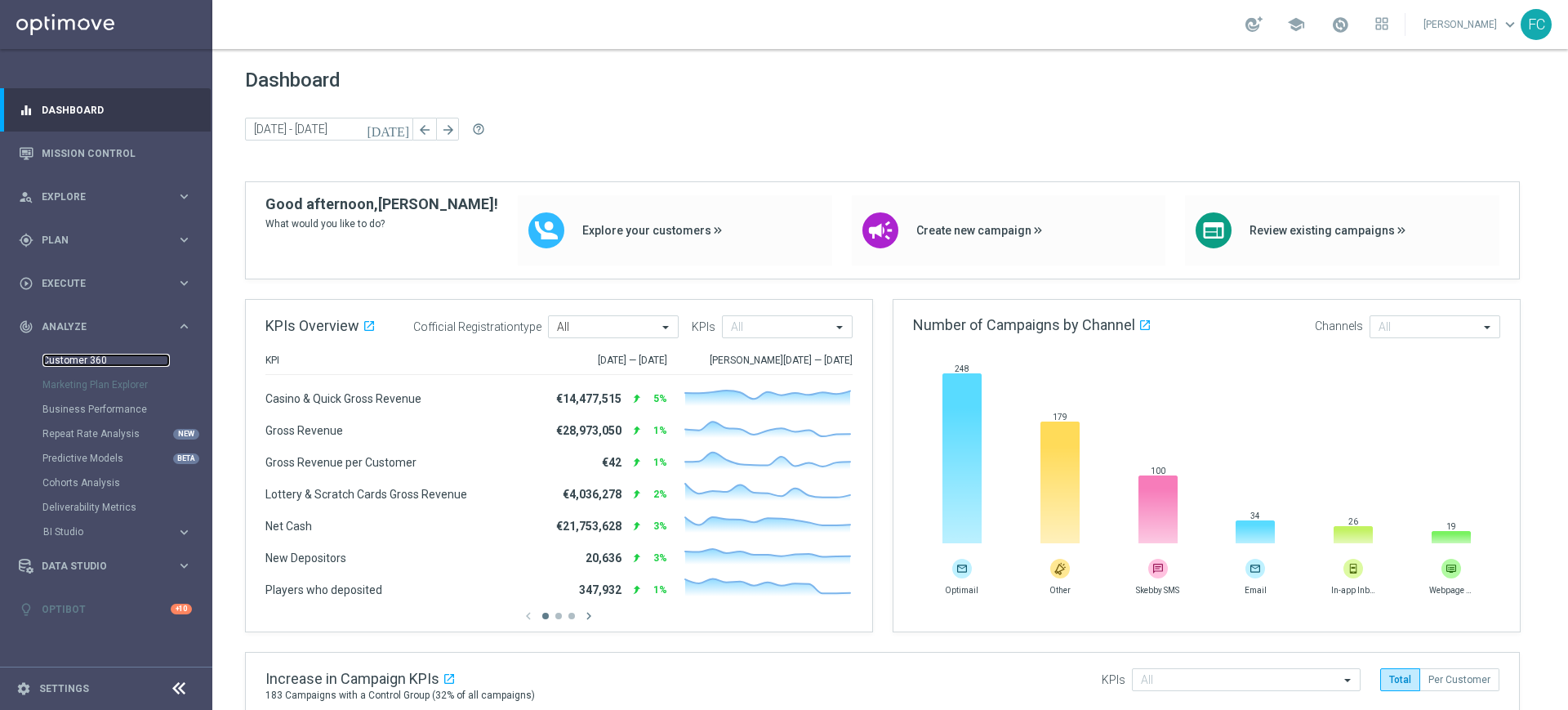 click on "Customer 360" at bounding box center [106, 360] 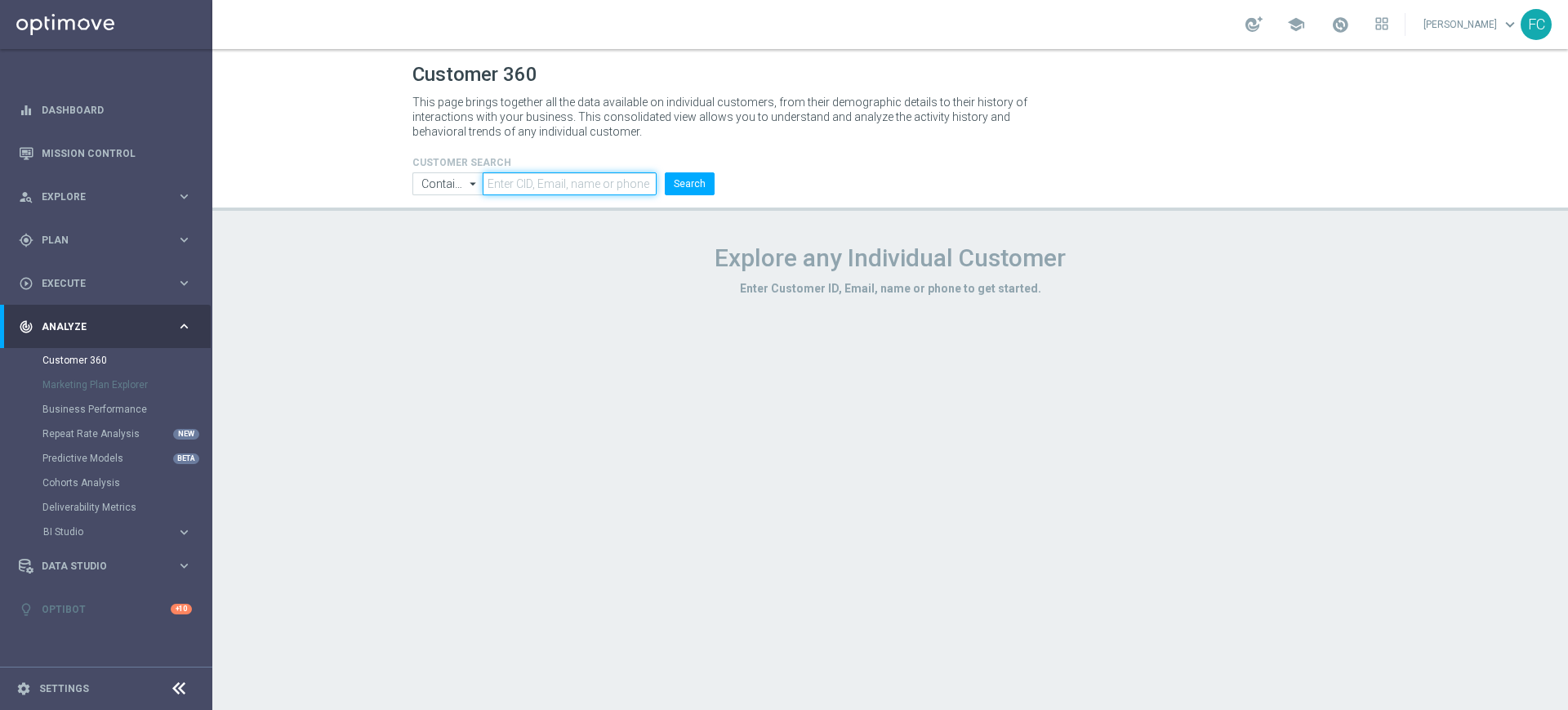click 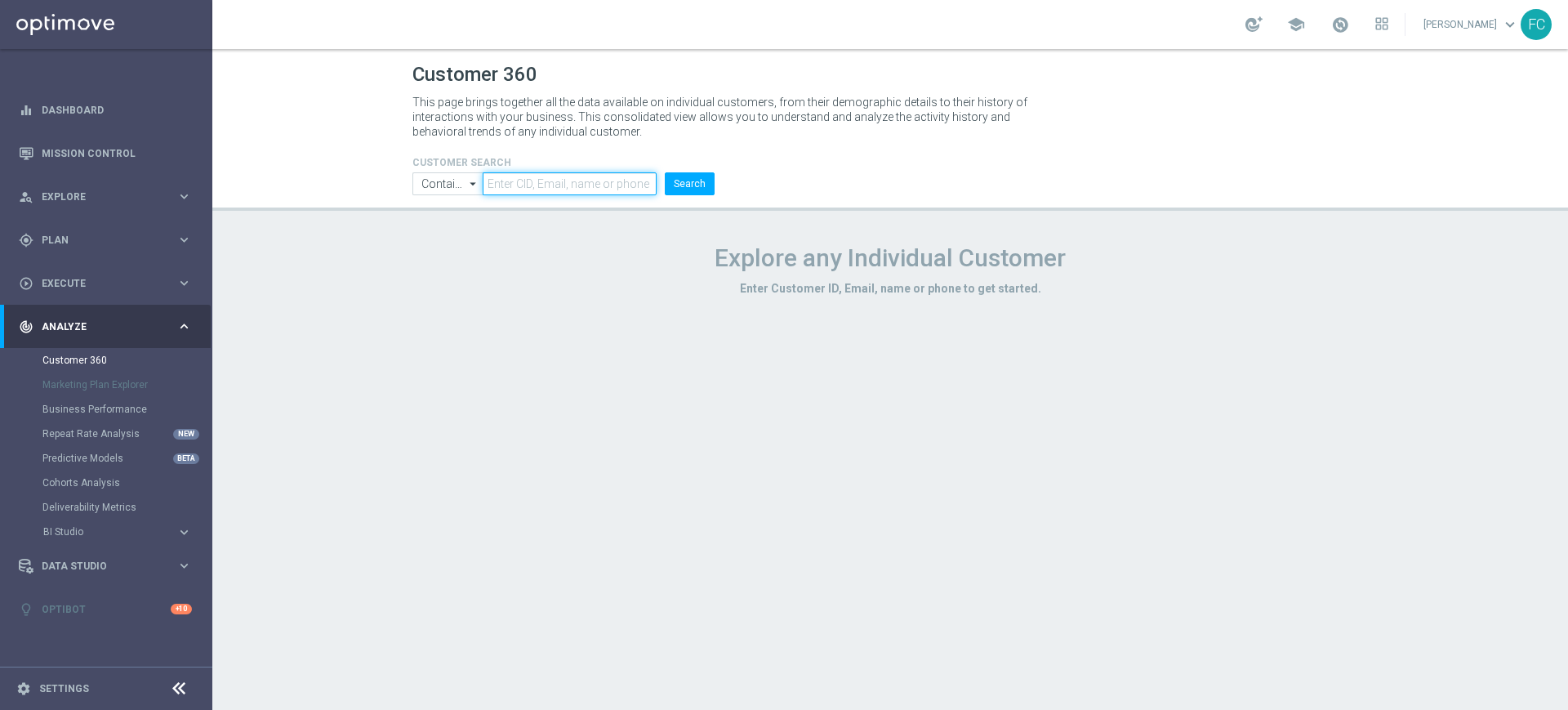 paste on "4893707" 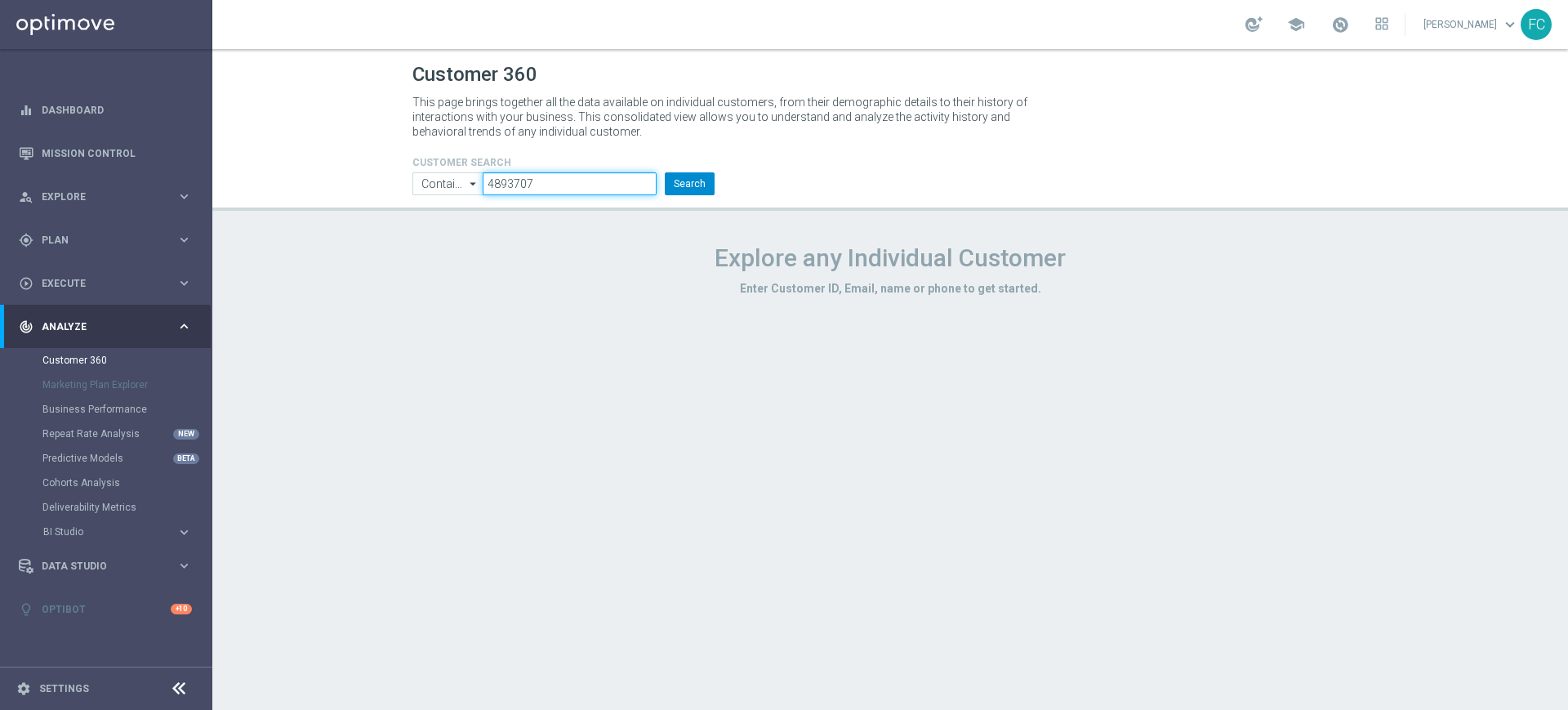 type on "4893707" 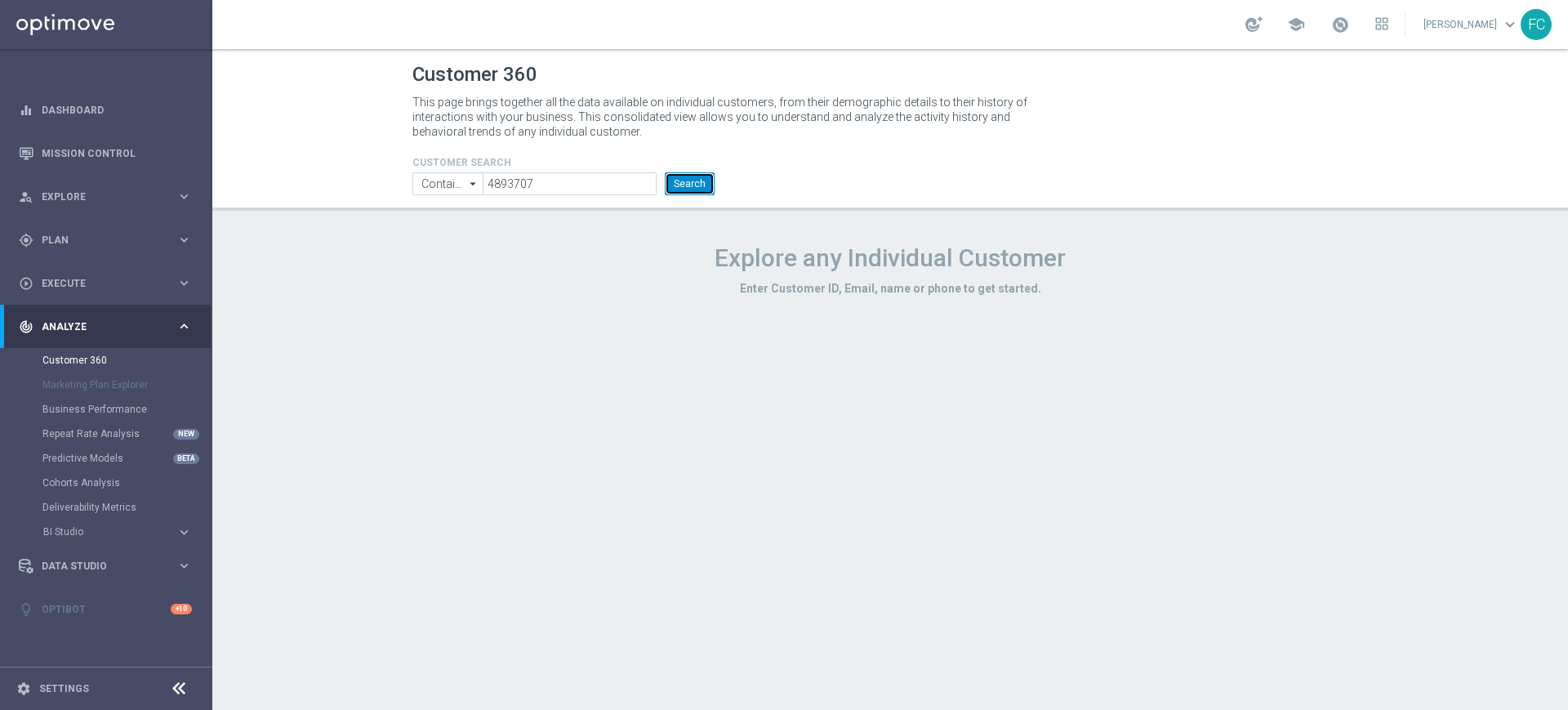 click on "Search" 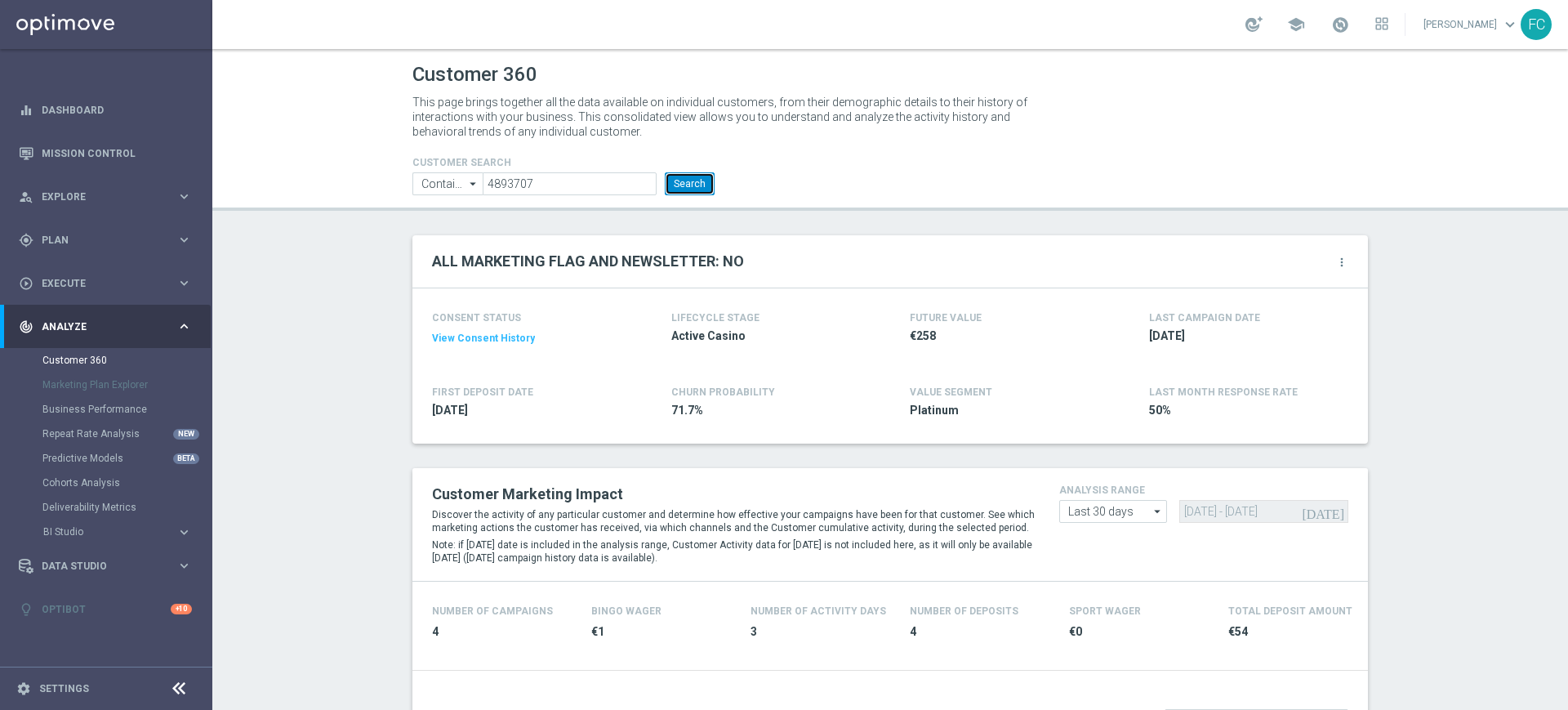 type 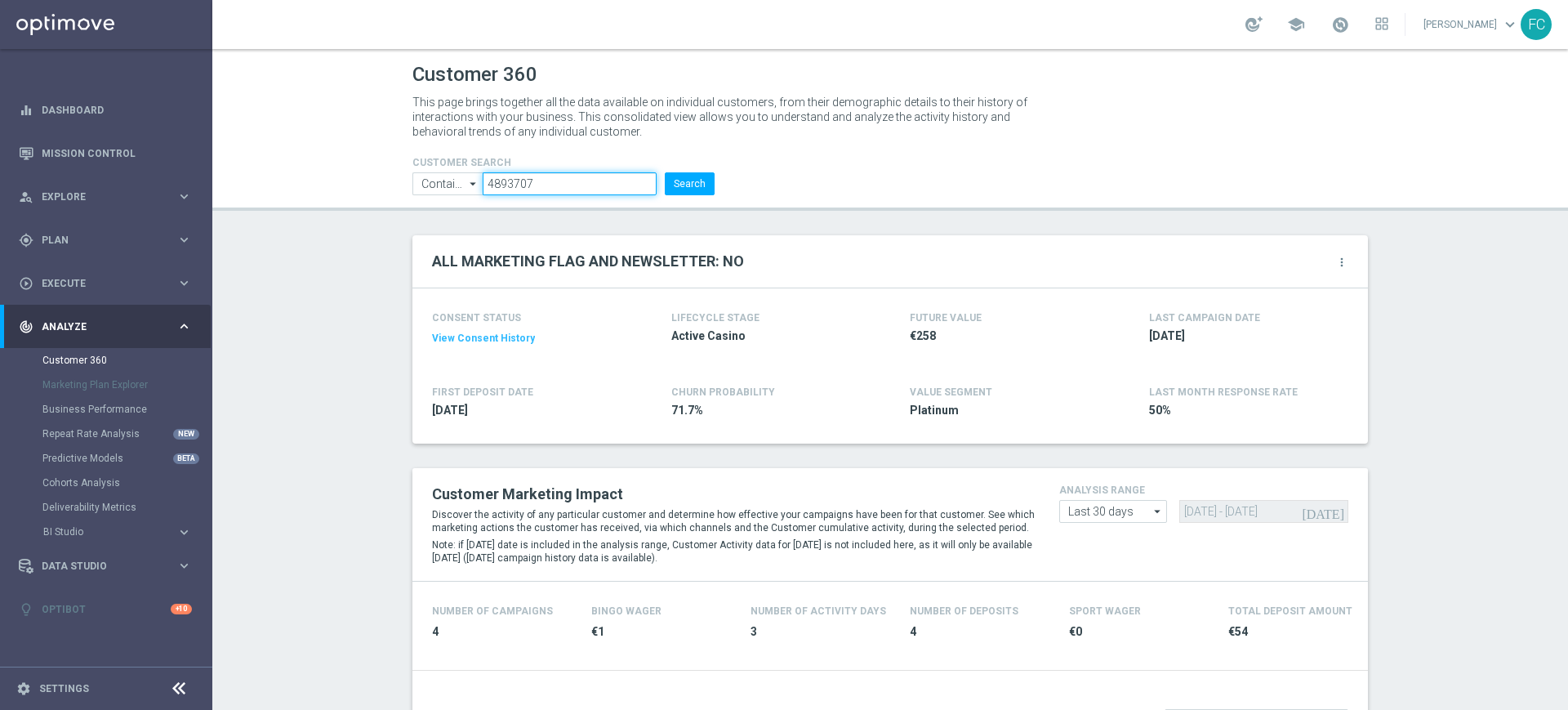 drag, startPoint x: 582, startPoint y: 181, endPoint x: 256, endPoint y: 160, distance: 326.67568 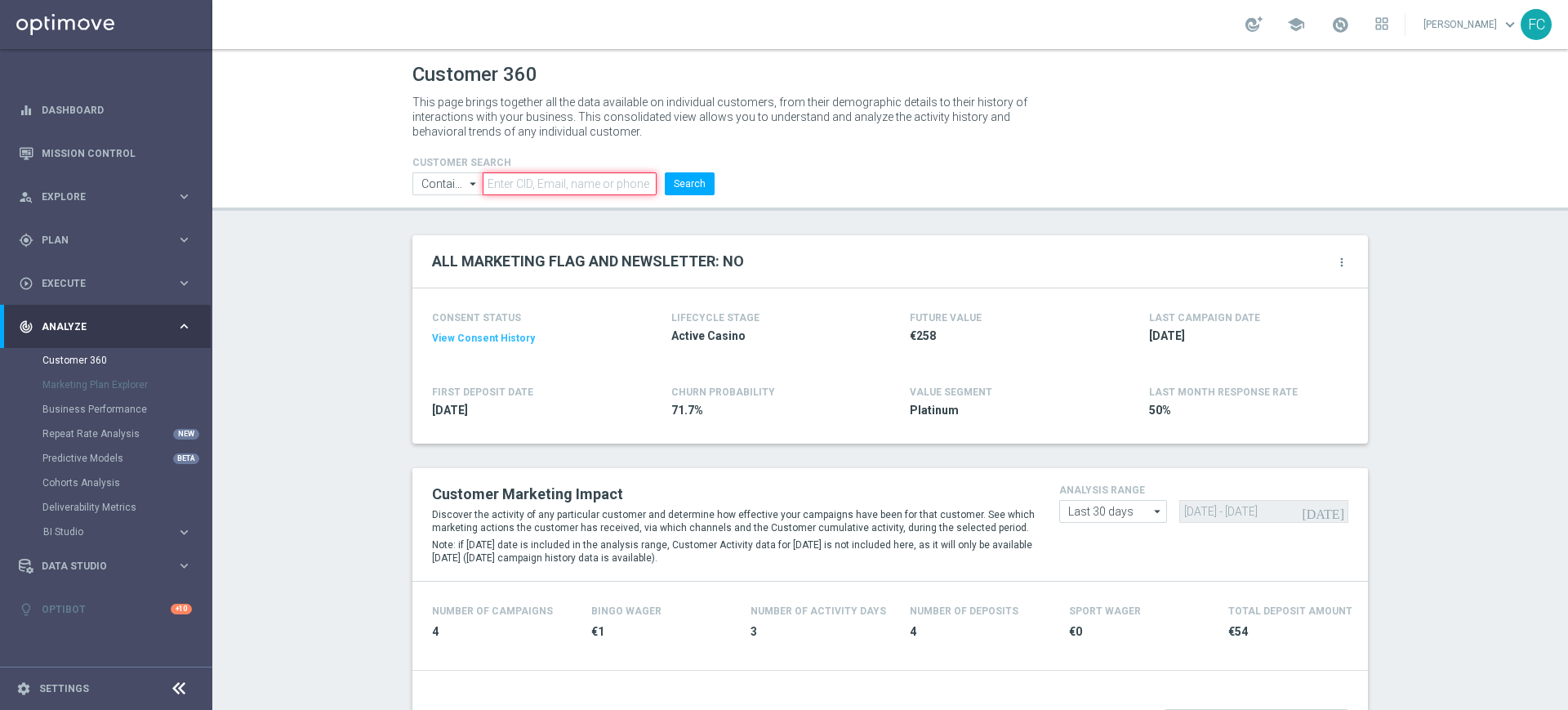 paste on "3996492" 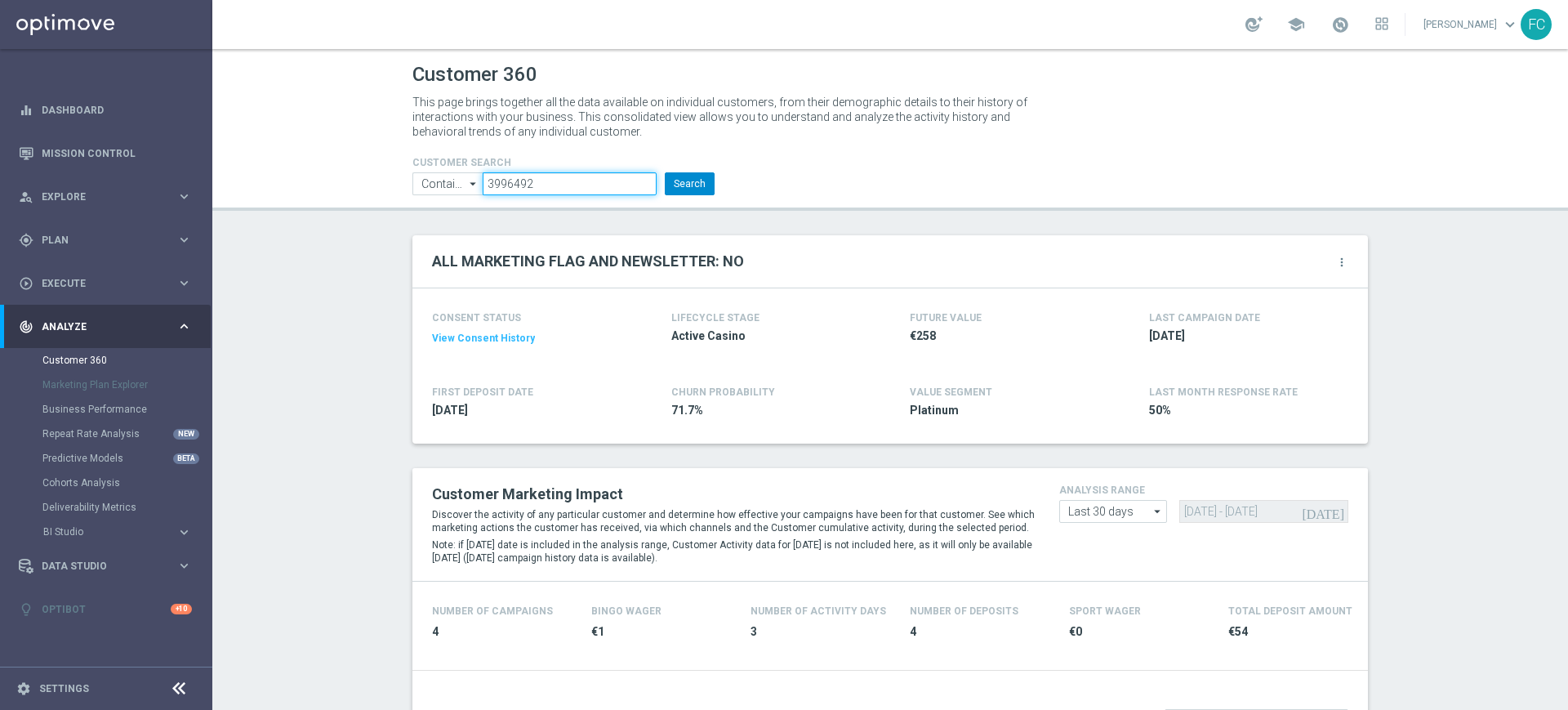 type on "3996492" 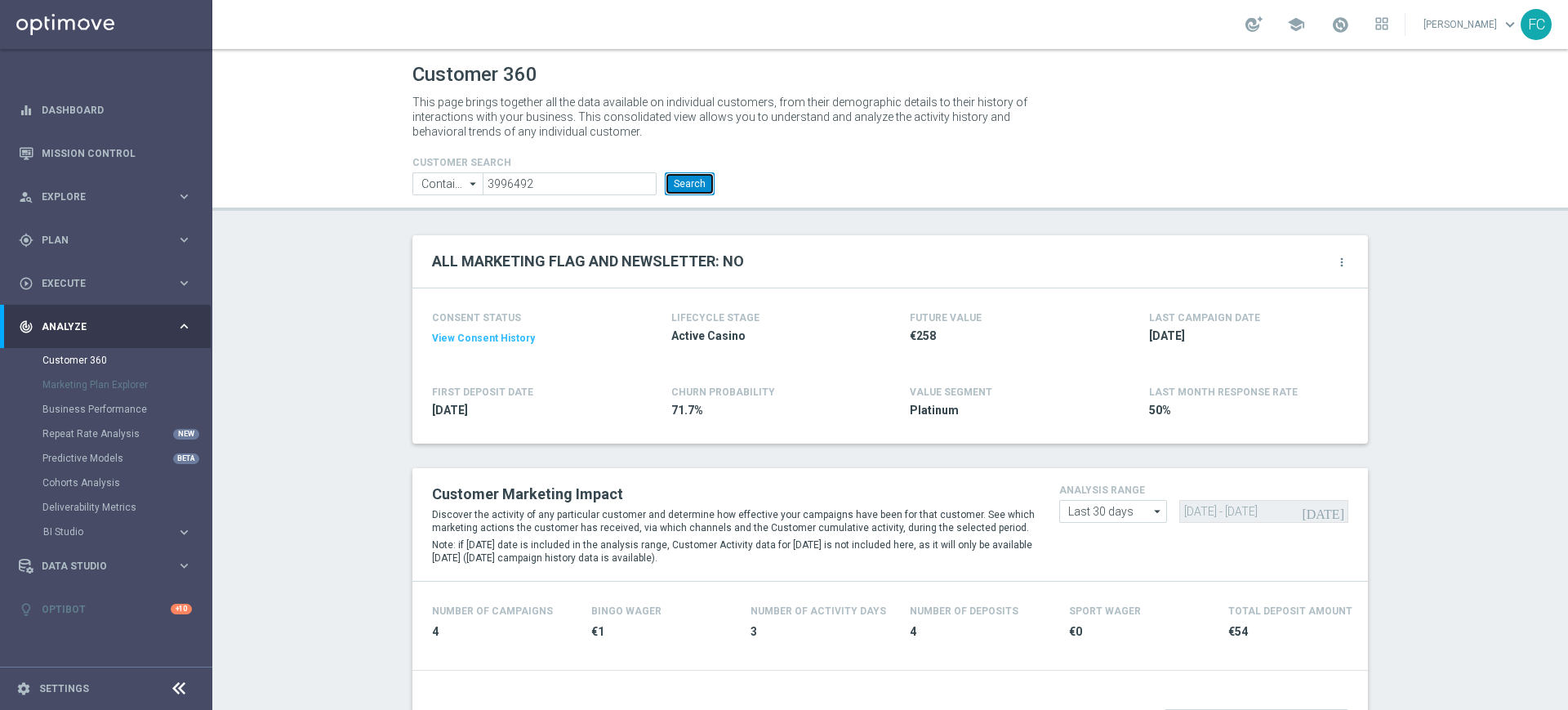 click on "Search" 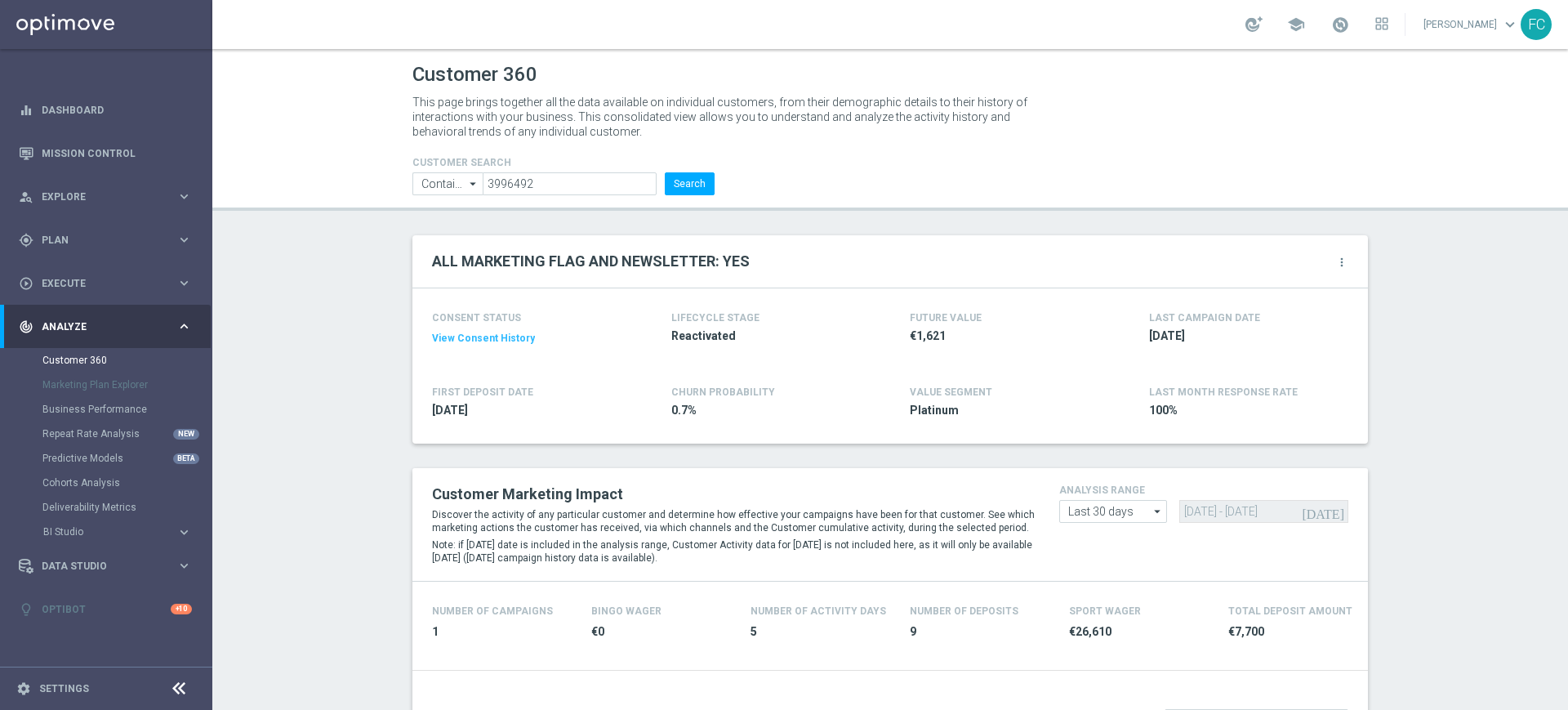 click on "View Consent History" 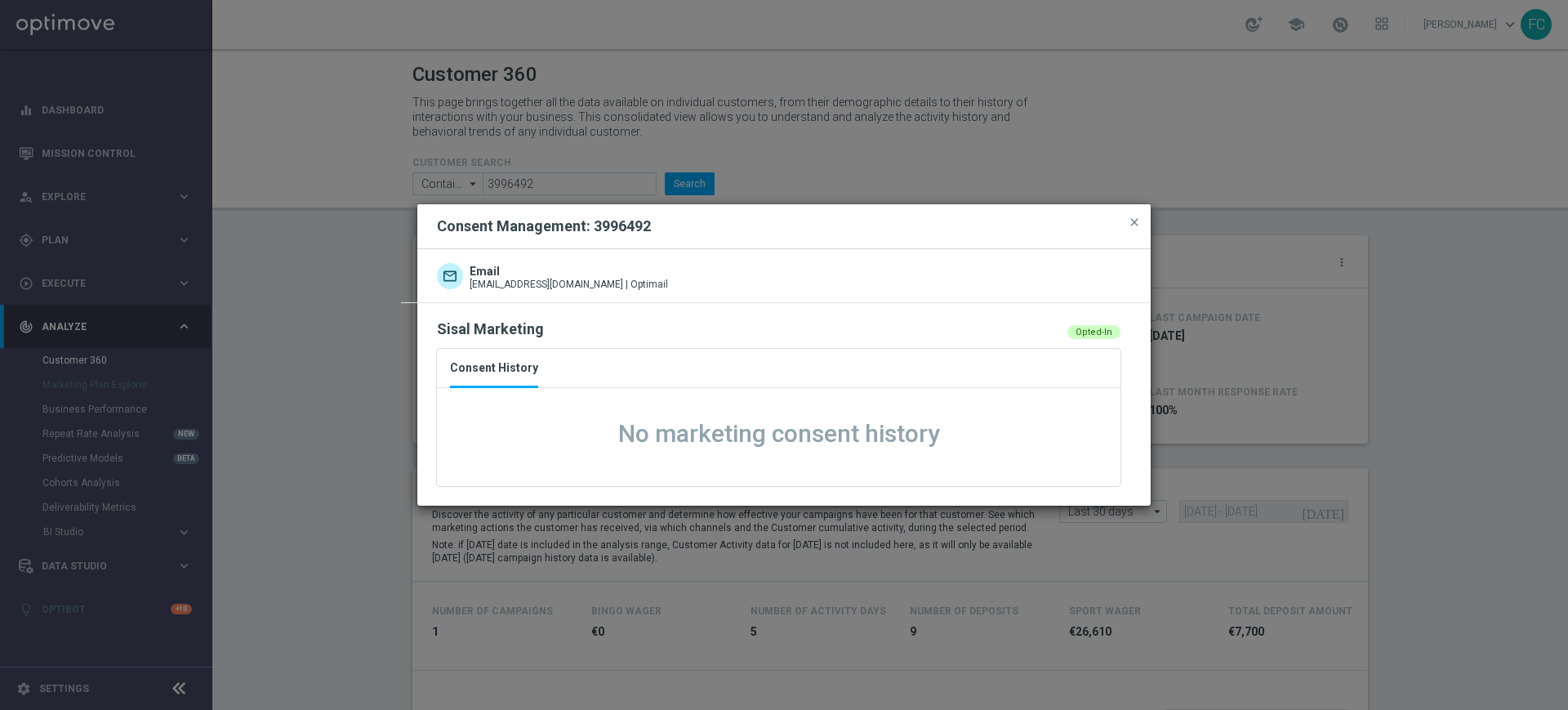 click on "Consent Management: 3996492
close" 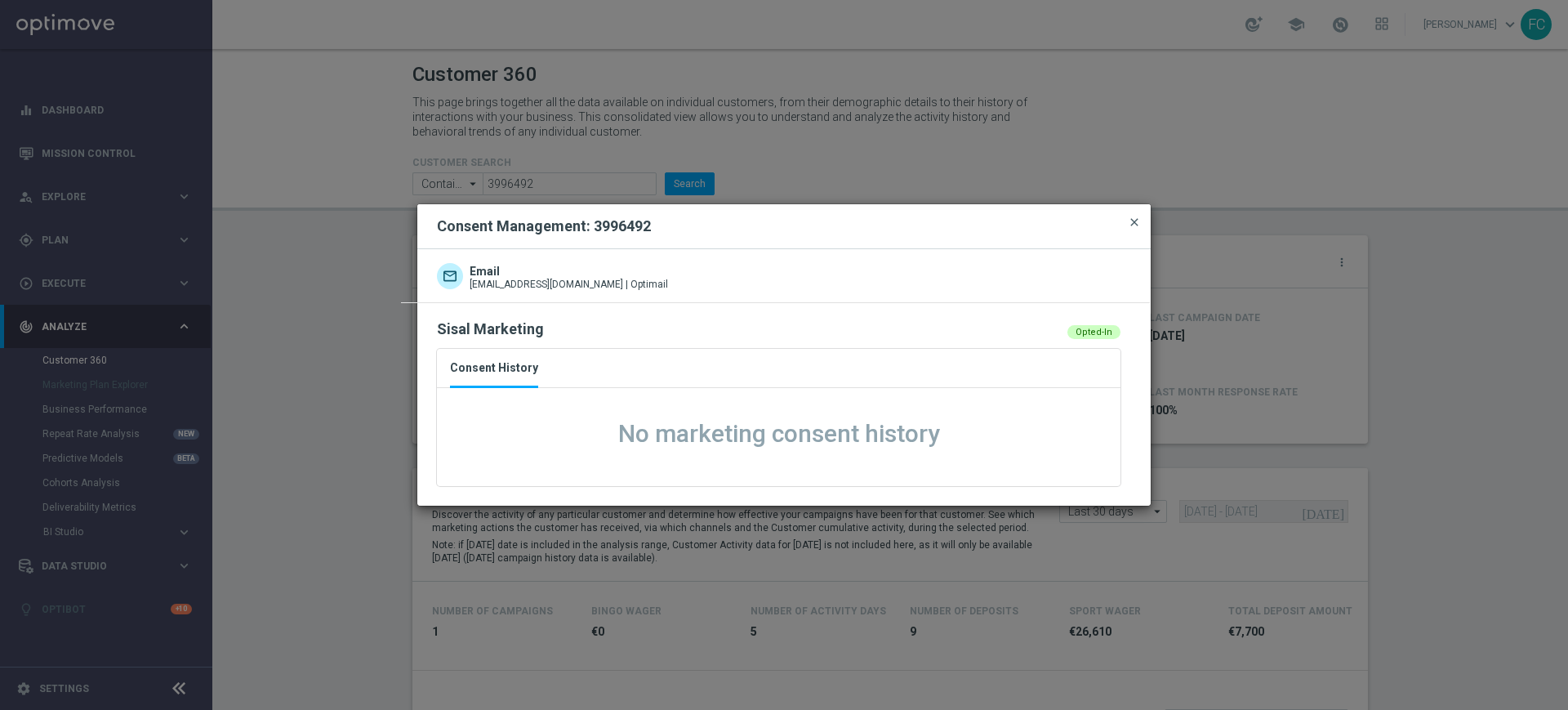 click on "close" 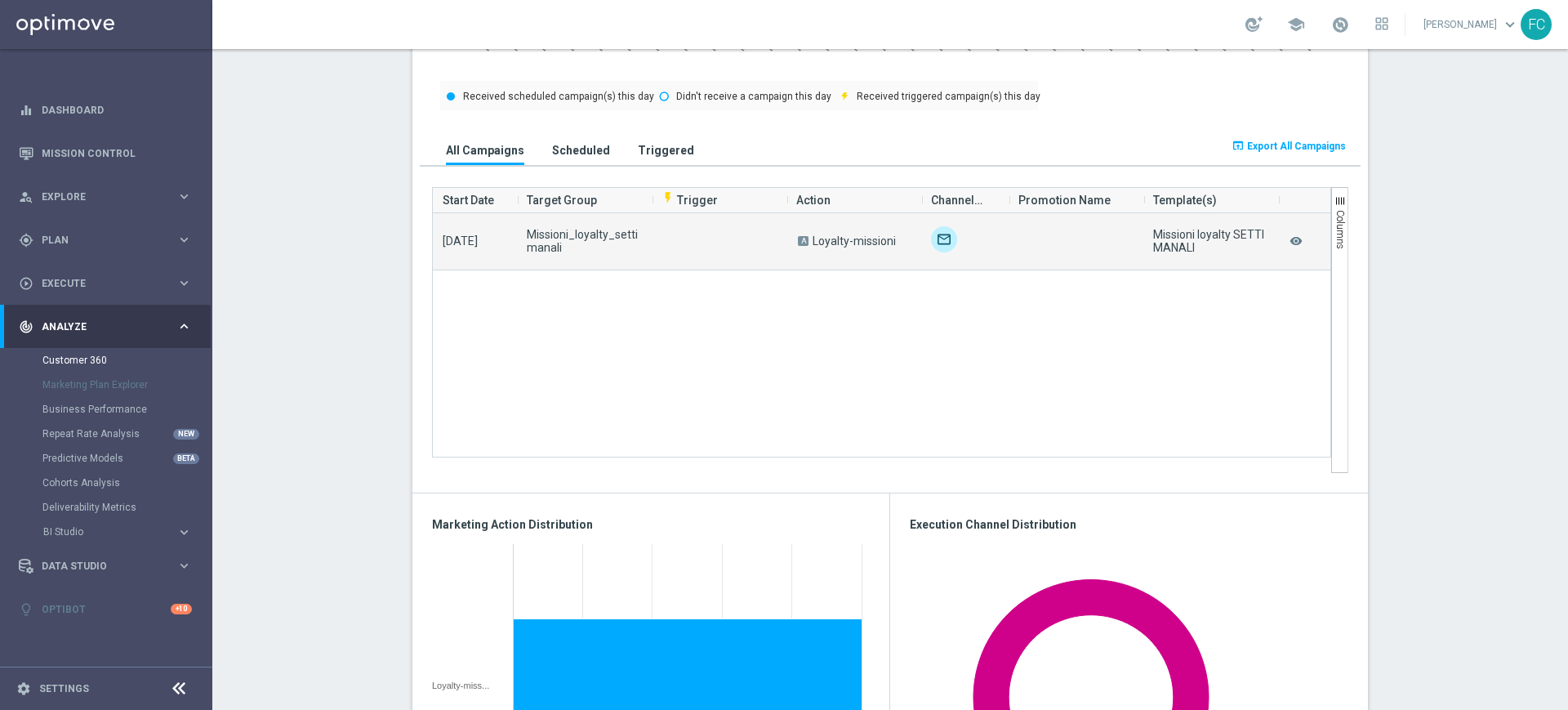 scroll, scrollTop: 715, scrollLeft: 0, axis: vertical 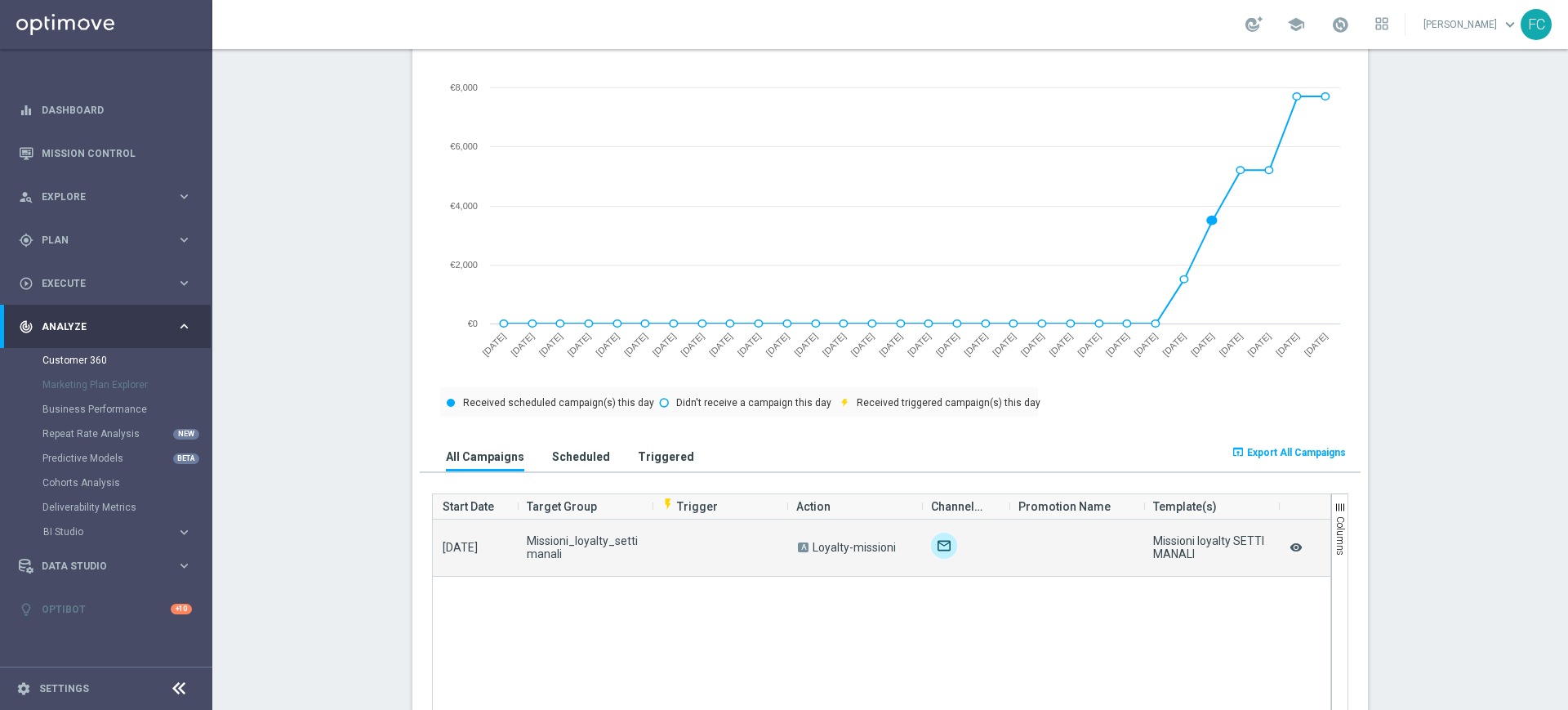 click on "remove_red_eye" 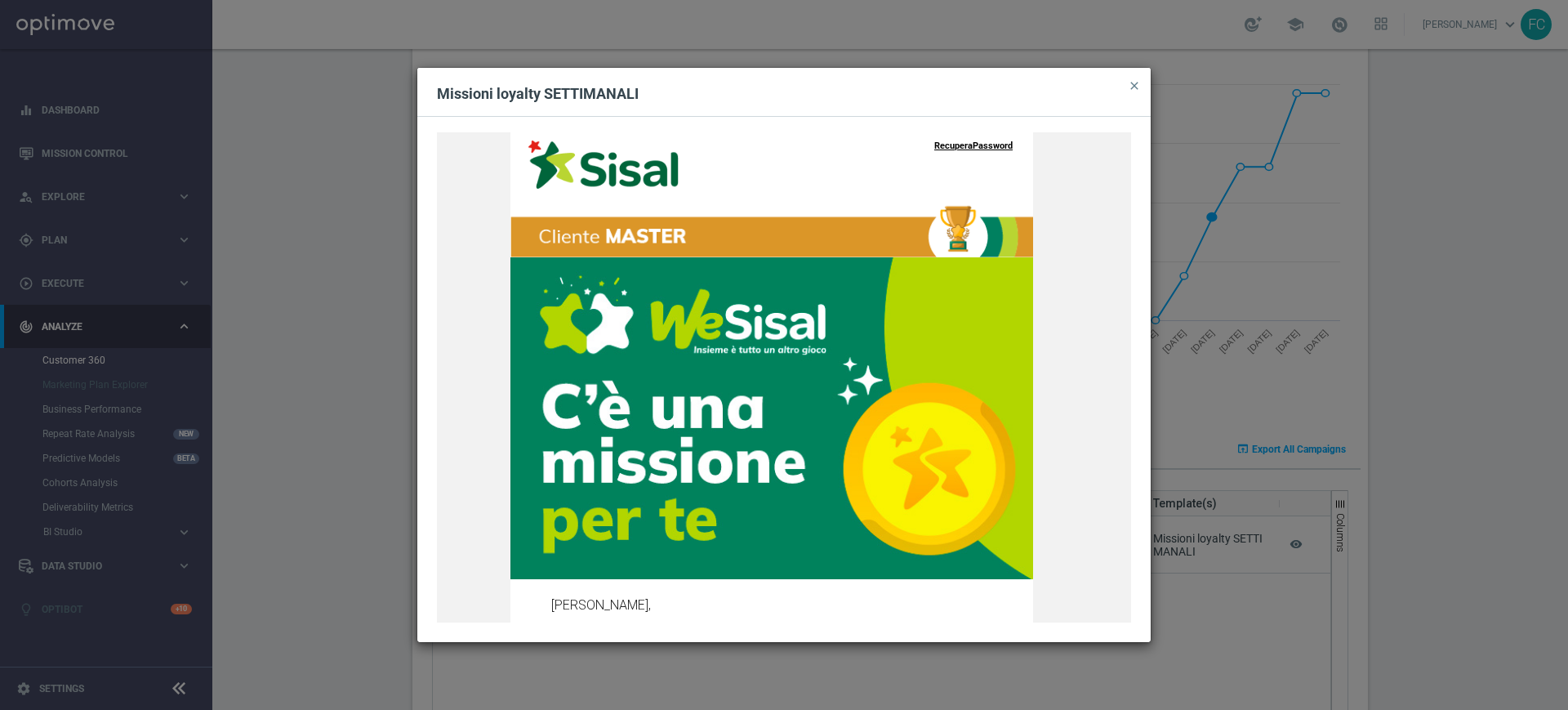 scroll, scrollTop: 712, scrollLeft: 0, axis: vertical 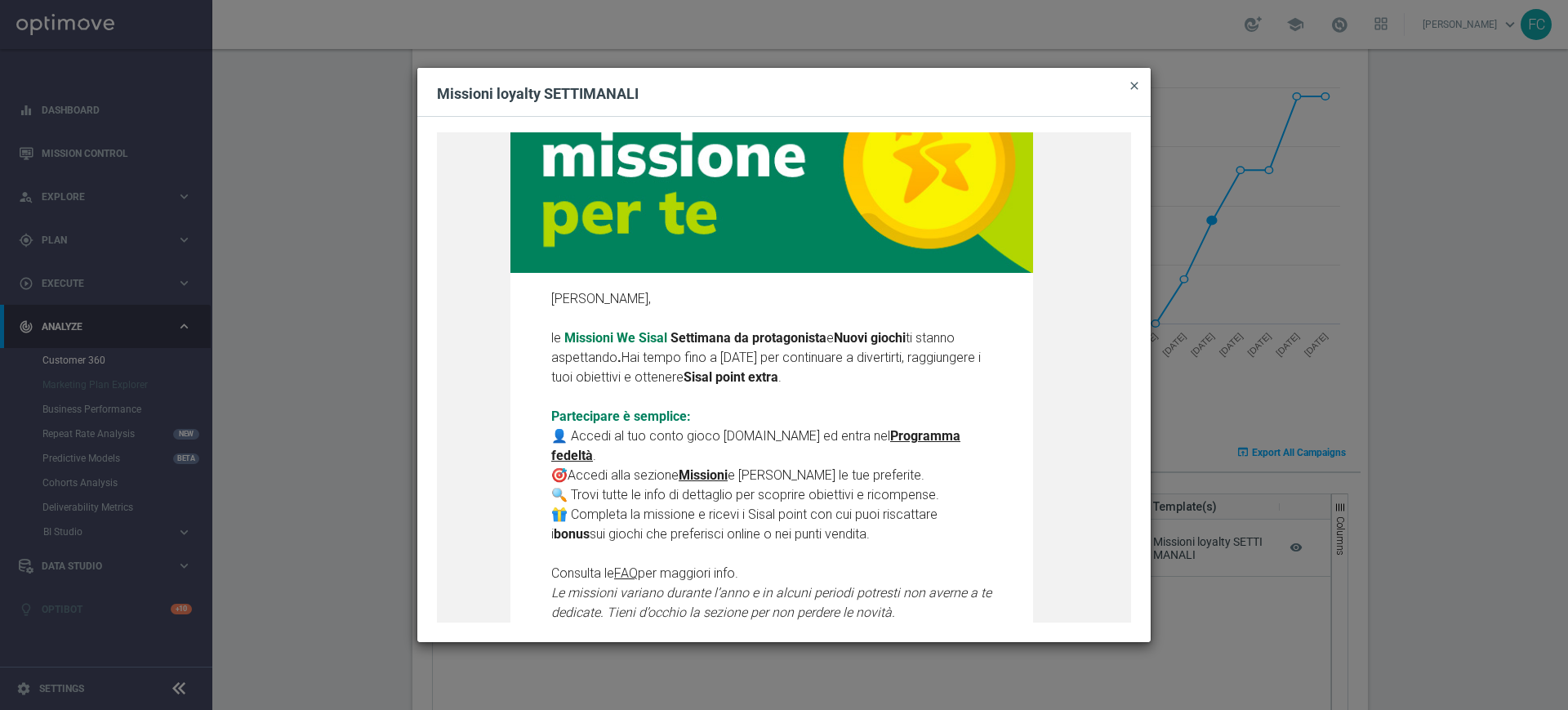 click on "close" 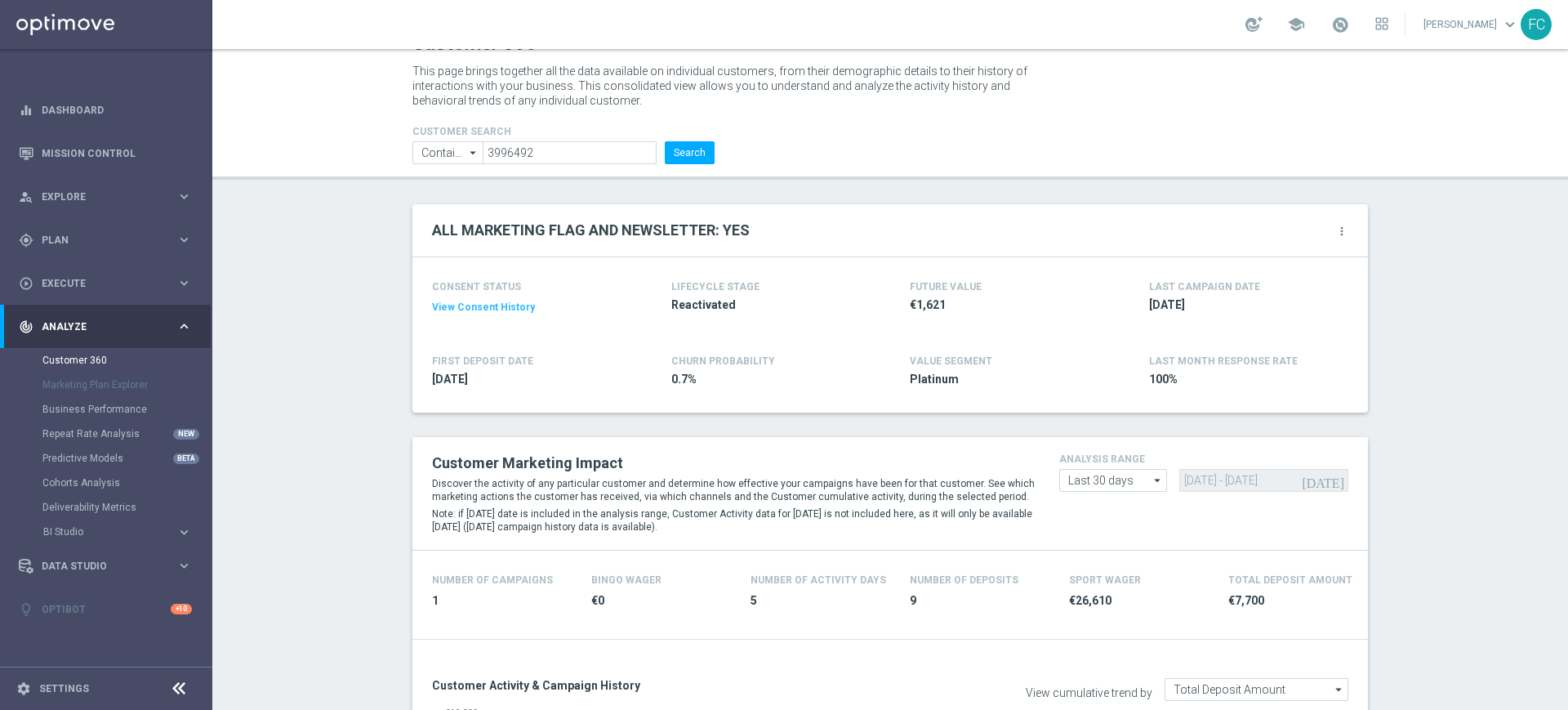 scroll, scrollTop: 0, scrollLeft: 0, axis: both 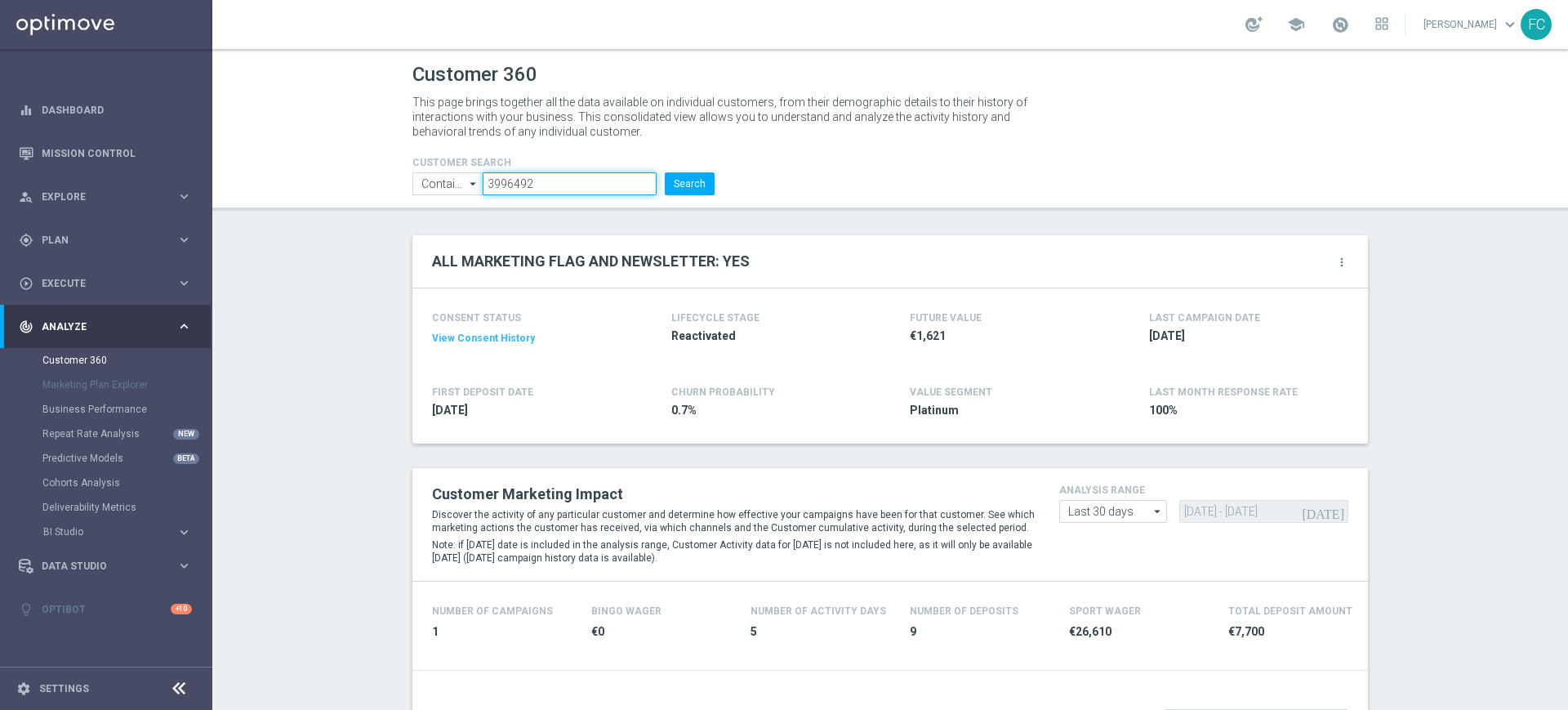 drag, startPoint x: 532, startPoint y: 179, endPoint x: 370, endPoint y: 196, distance: 162.88953 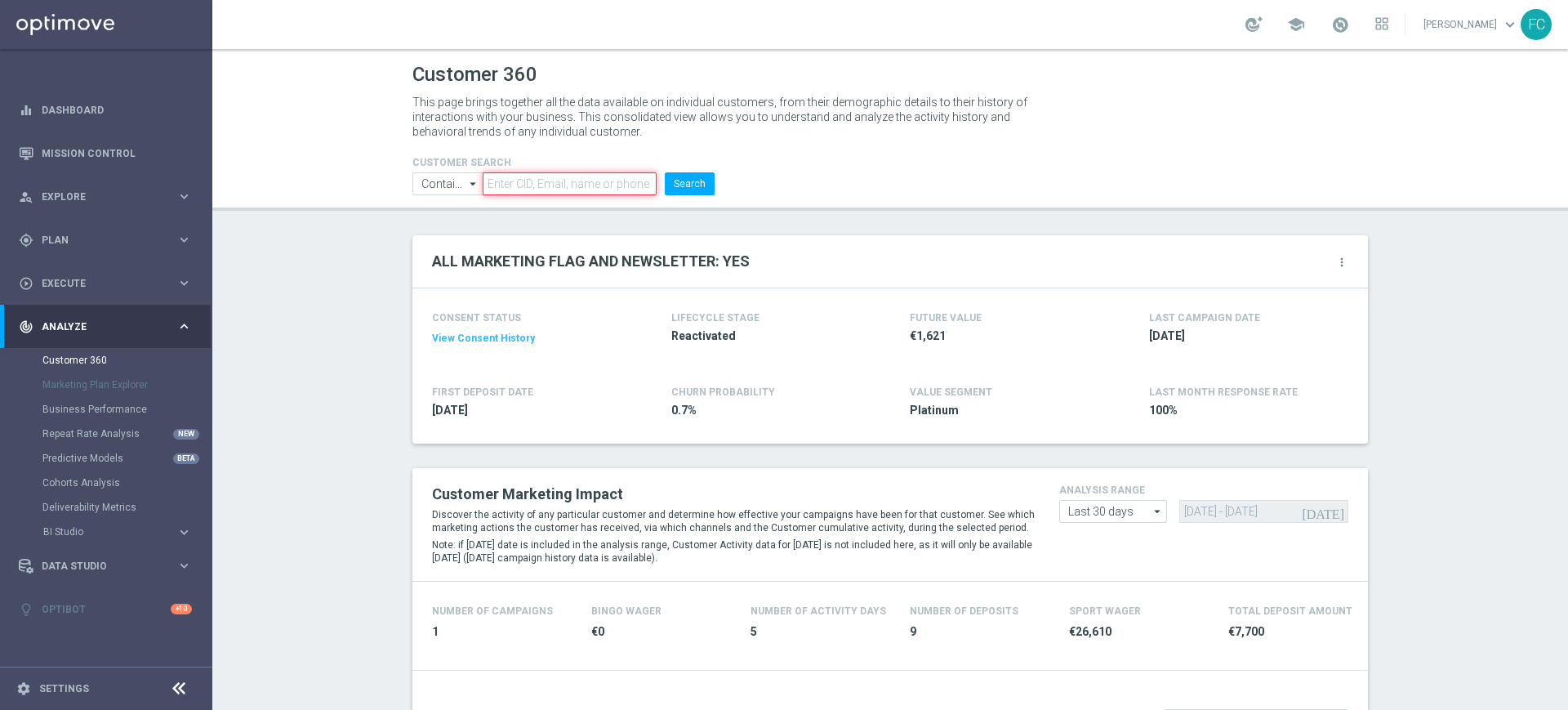 paste on "3953225" 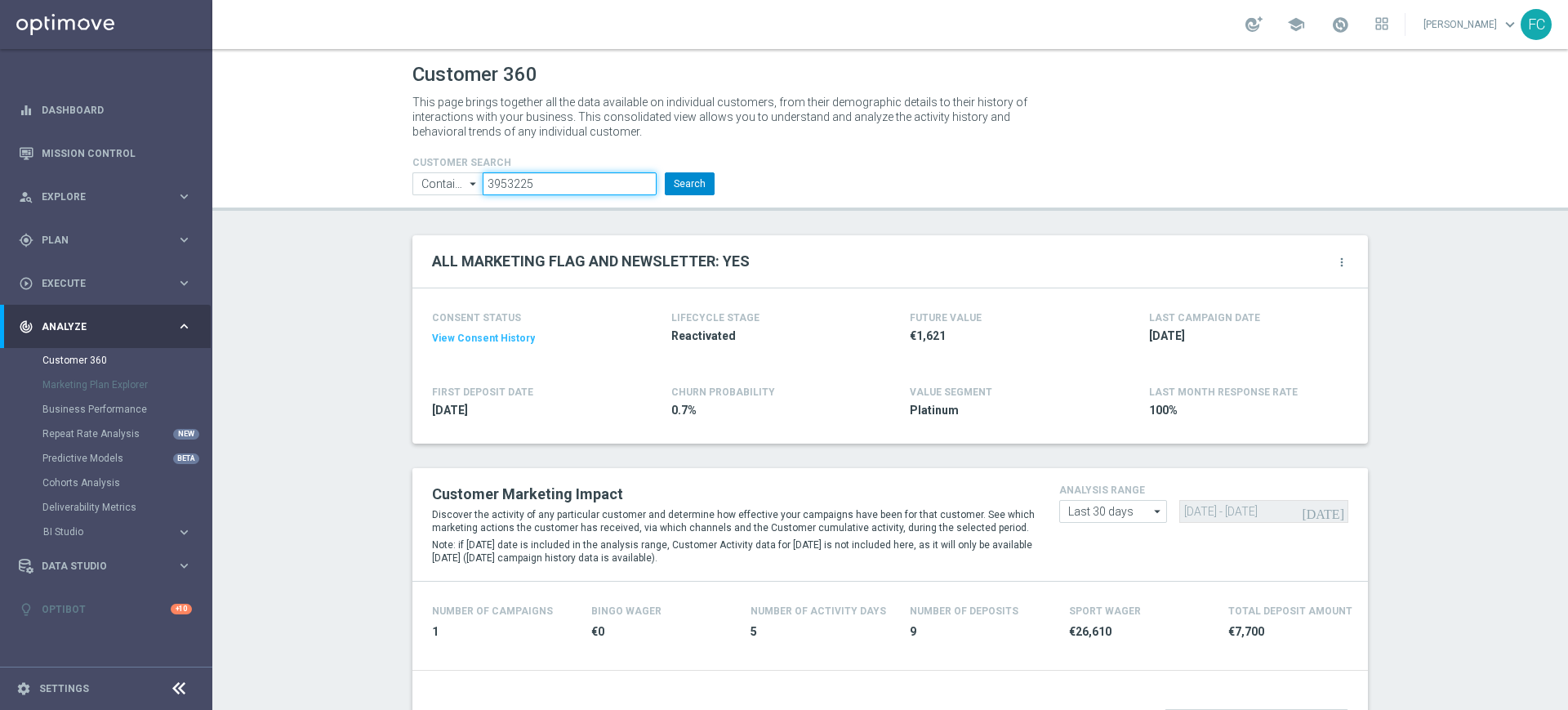 type on "3953225" 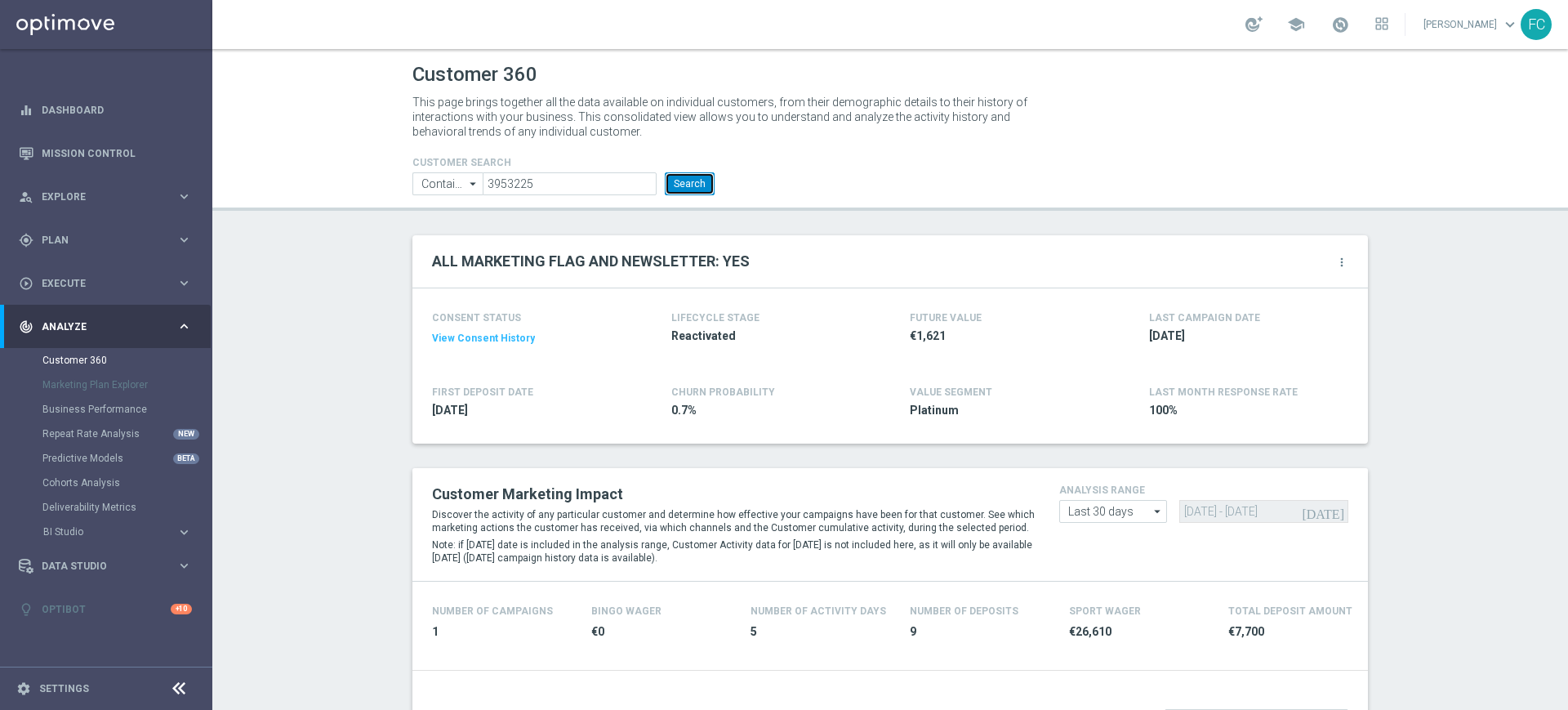 click on "Search" 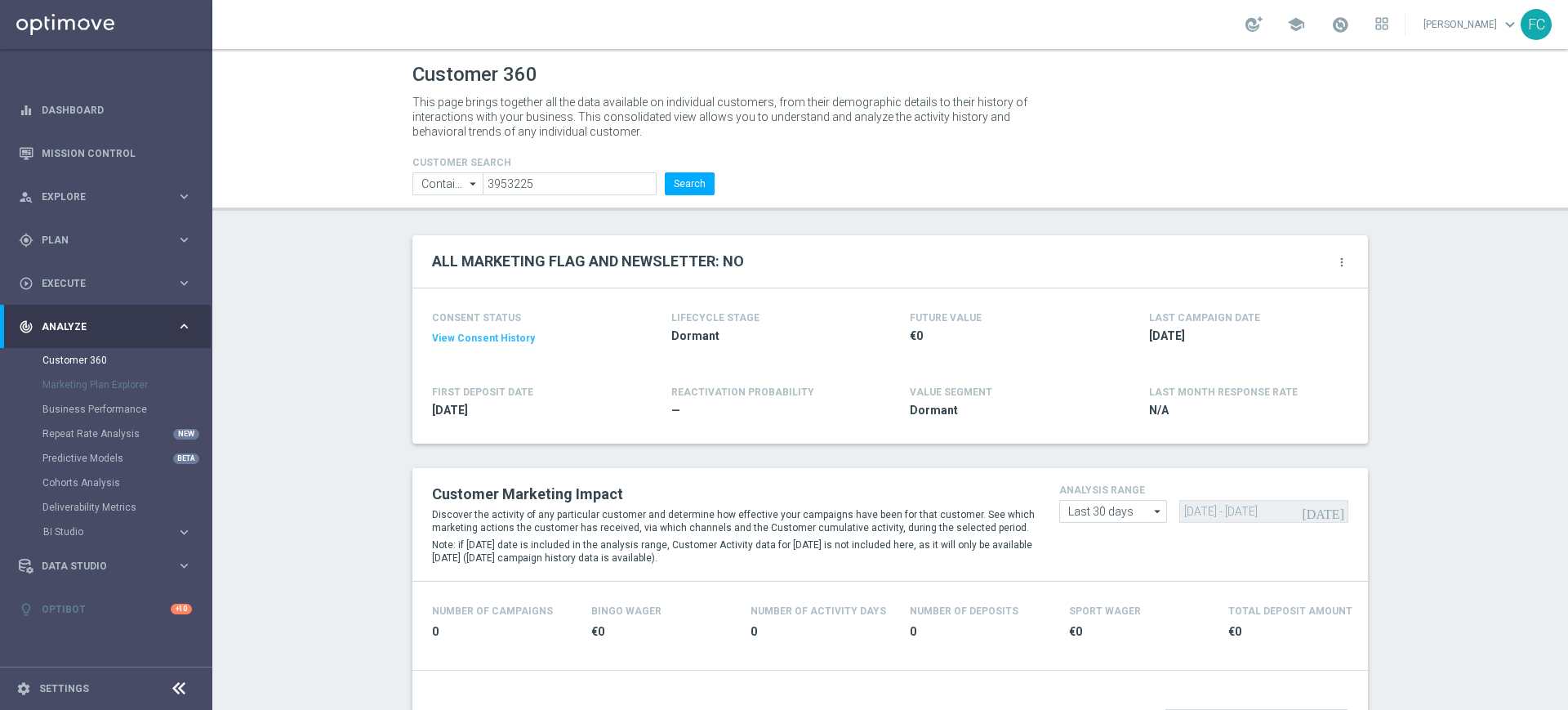 click on "View Consent History" 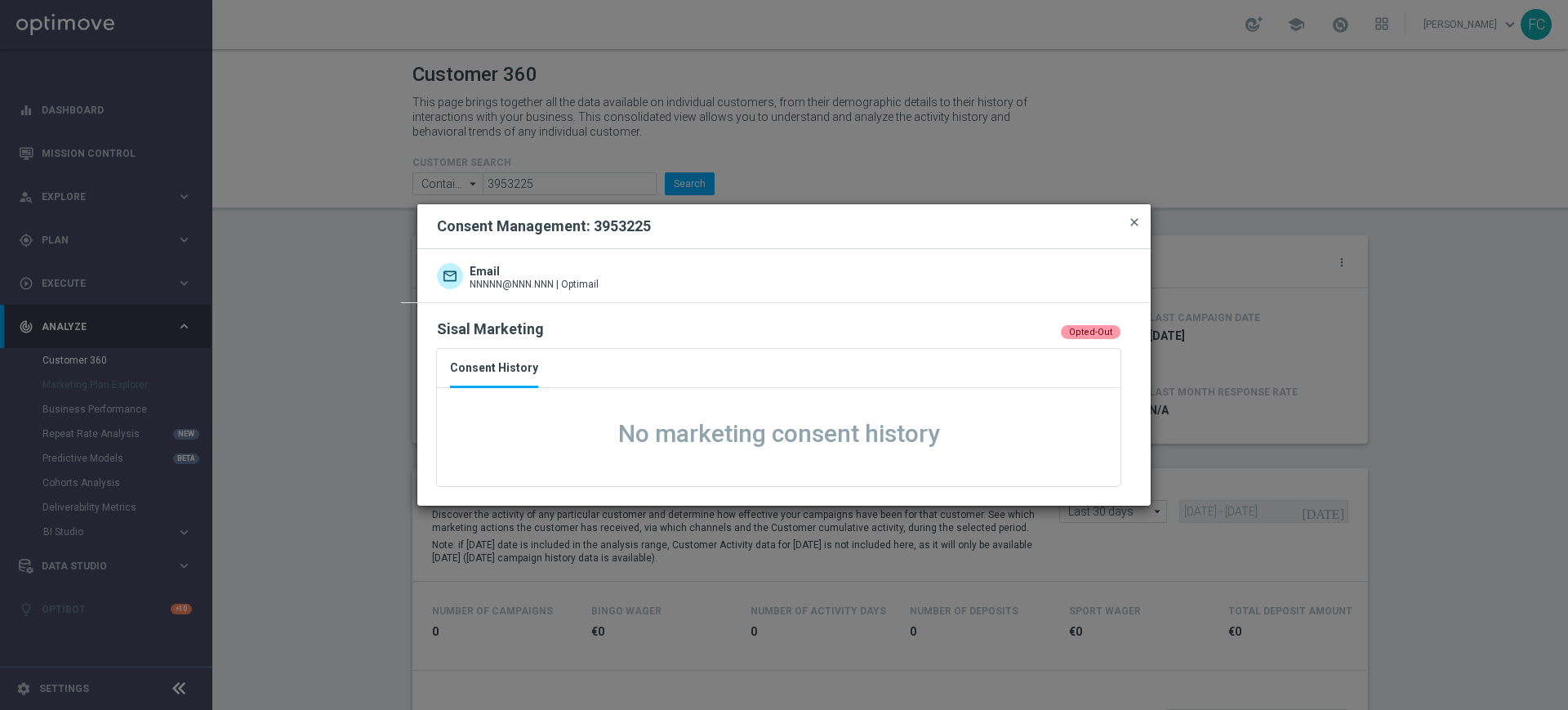 click on "close" 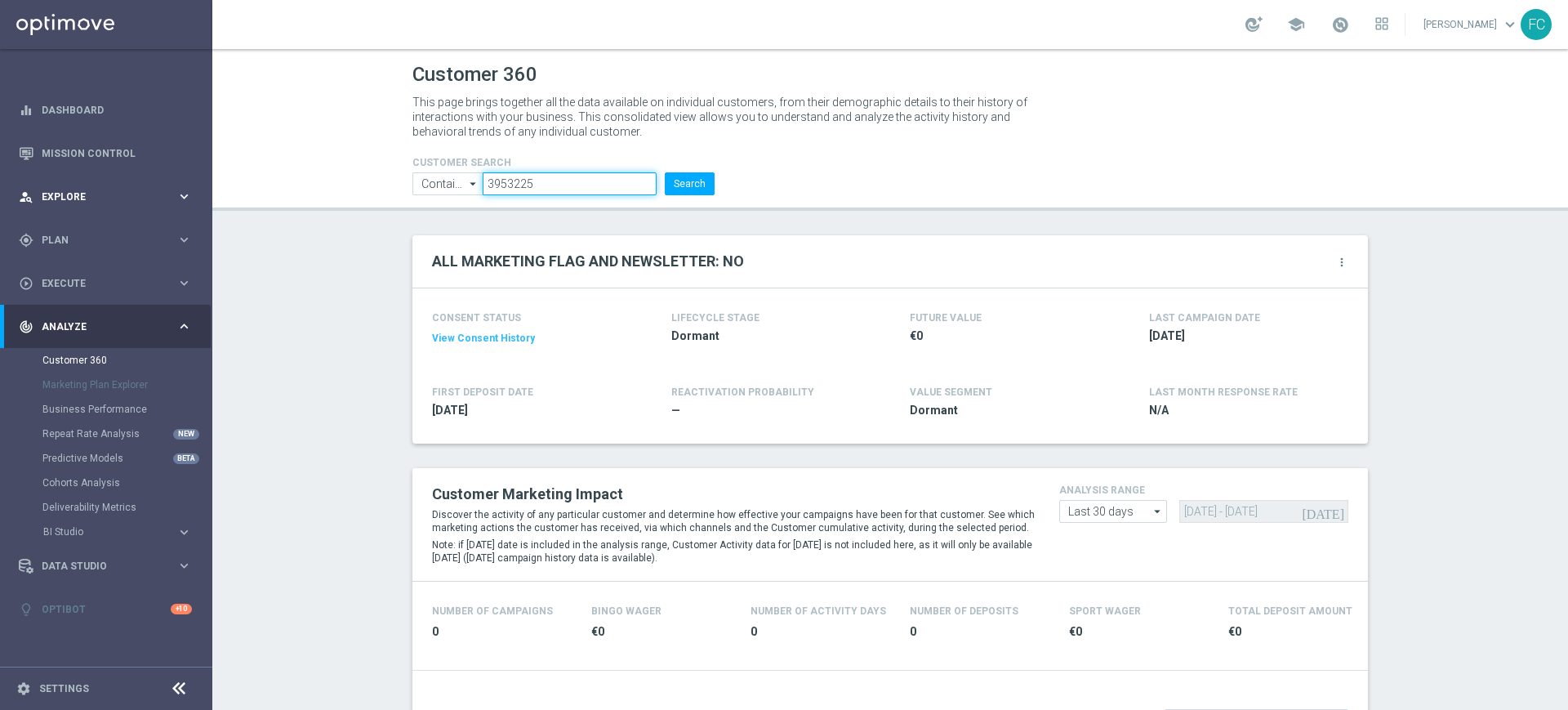 drag, startPoint x: 574, startPoint y: 186, endPoint x: 27, endPoint y: 177, distance: 547.074 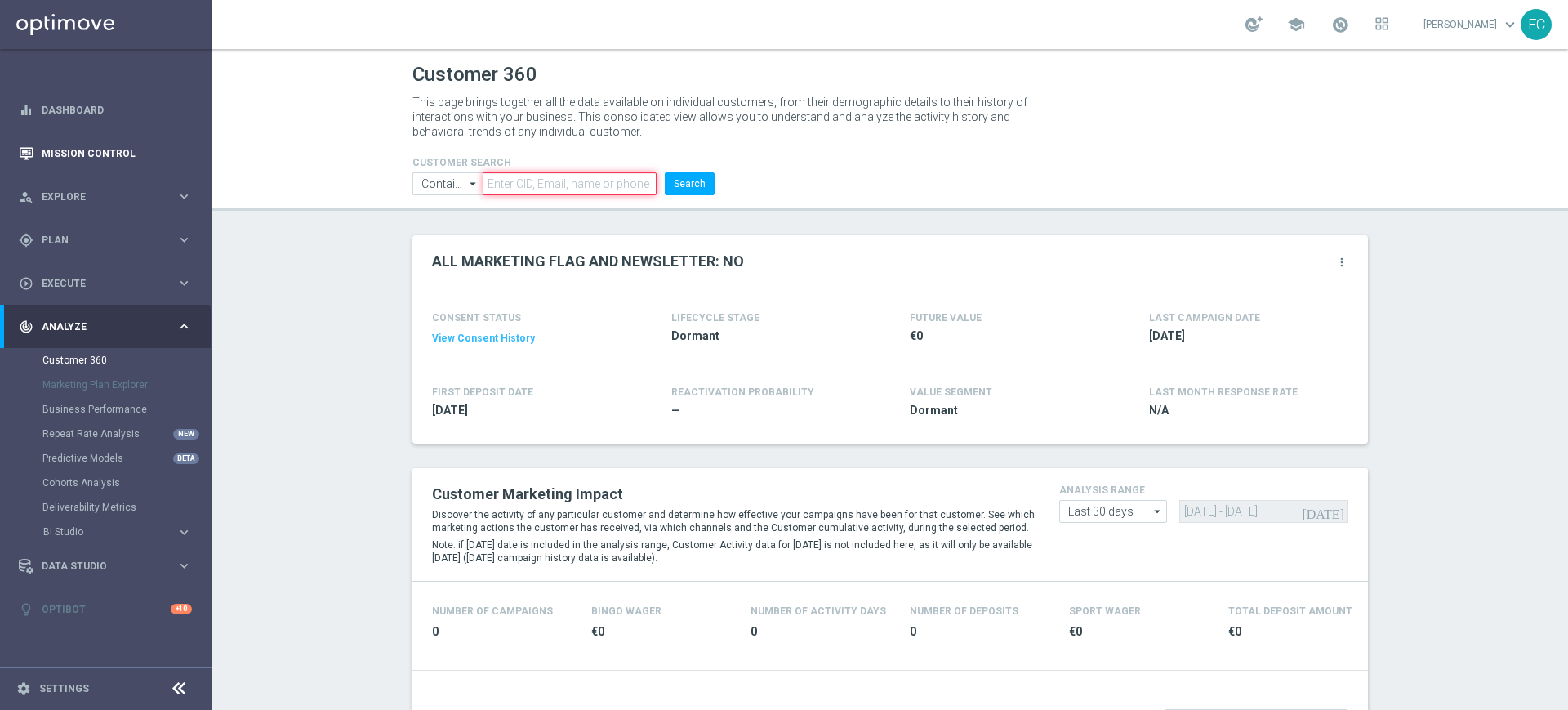 paste on "2899390" 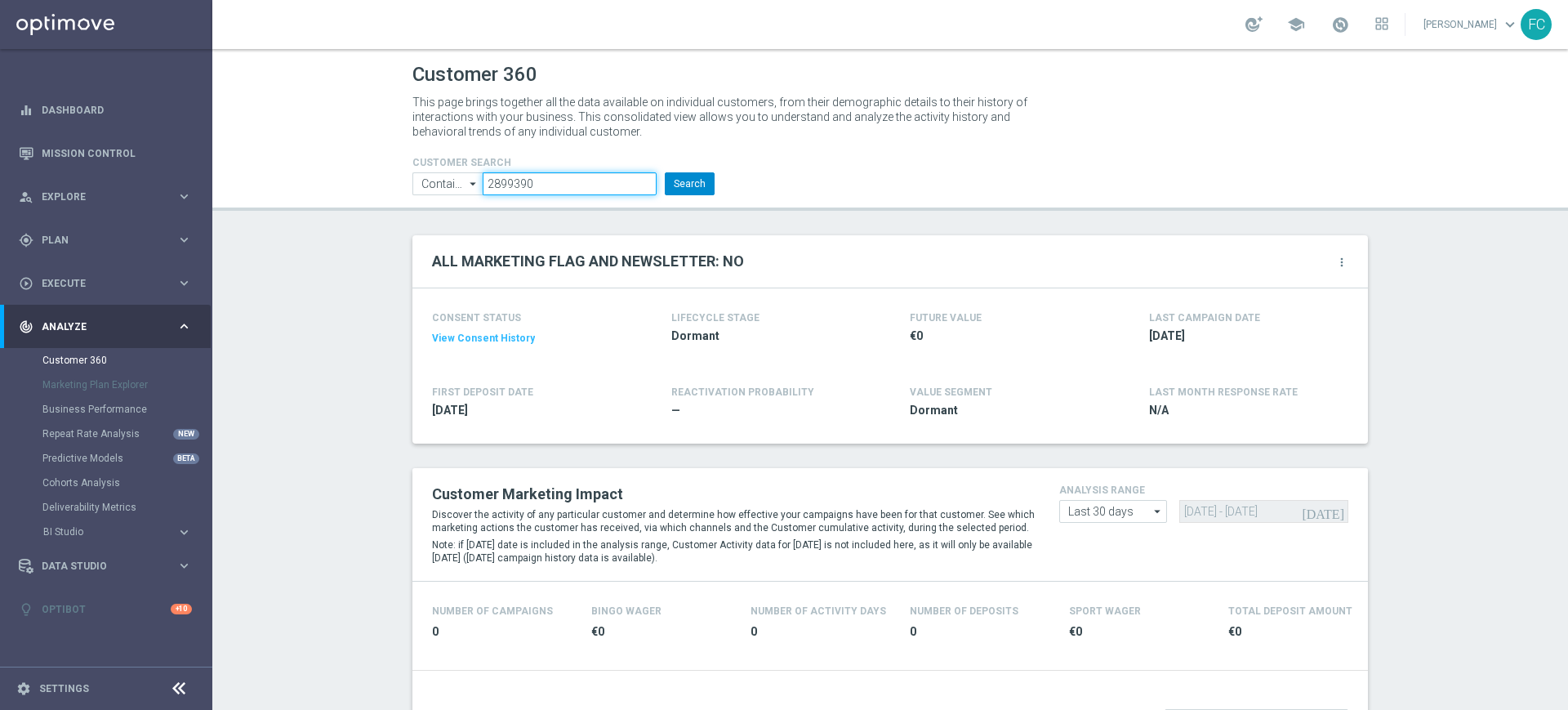 type on "2899390" 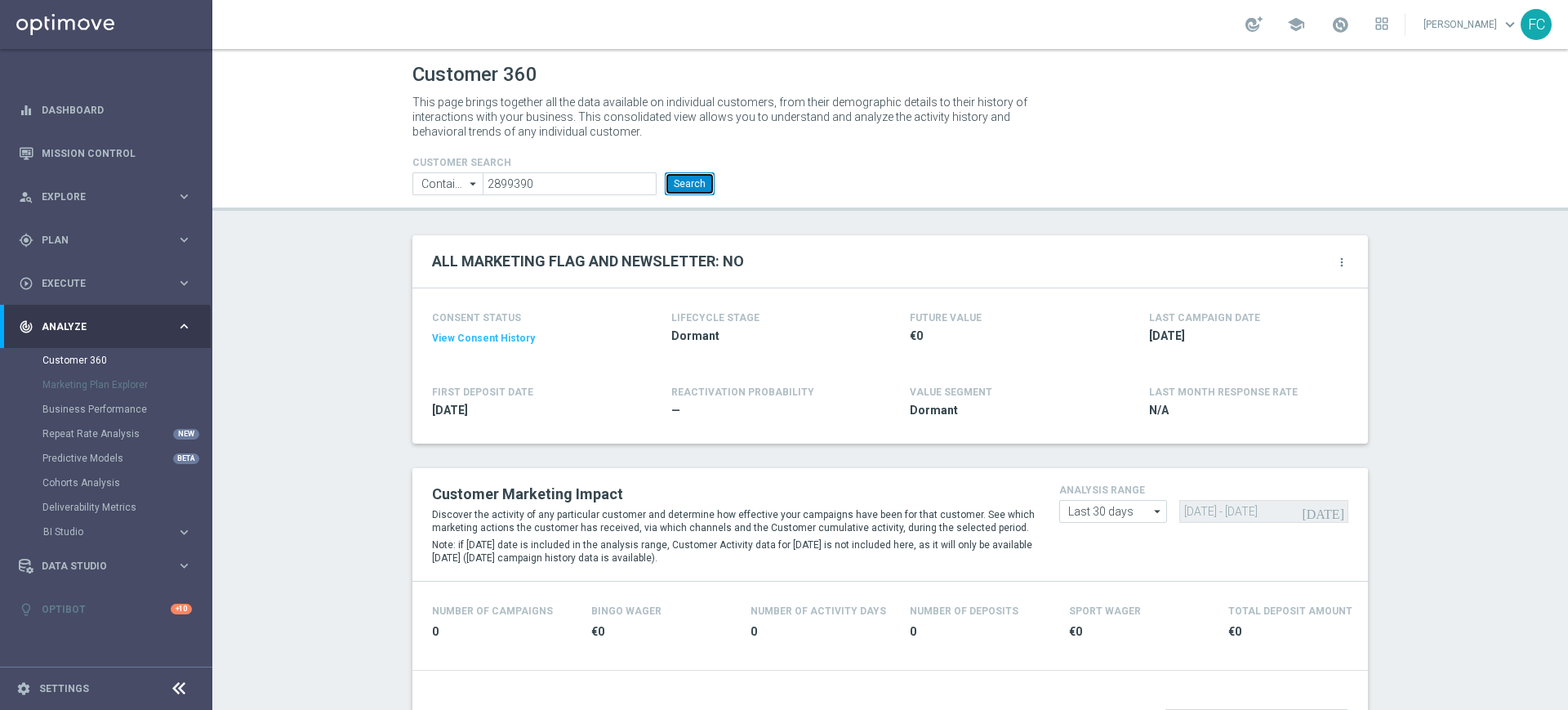 click on "Search" 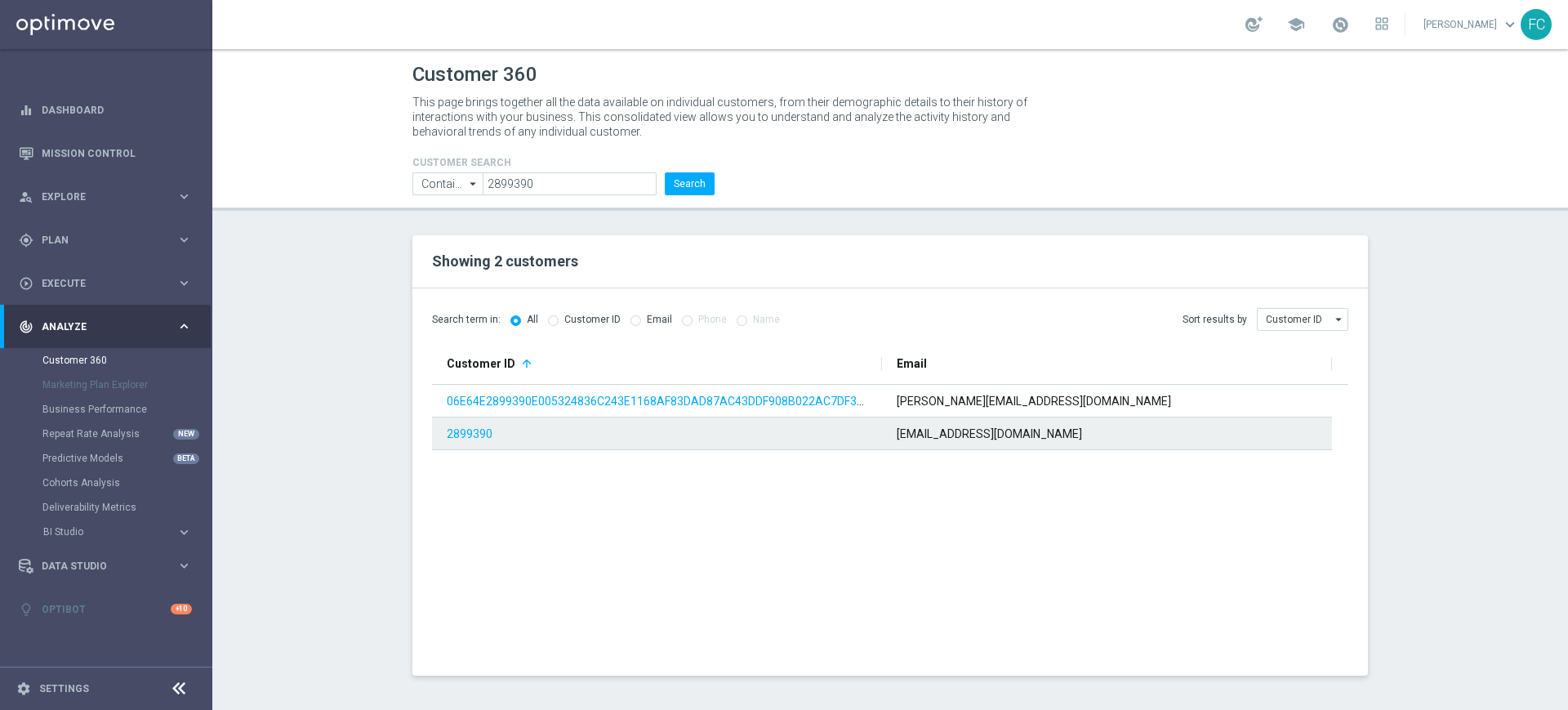 drag, startPoint x: 445, startPoint y: 435, endPoint x: 453, endPoint y: 436, distance: 8.062258 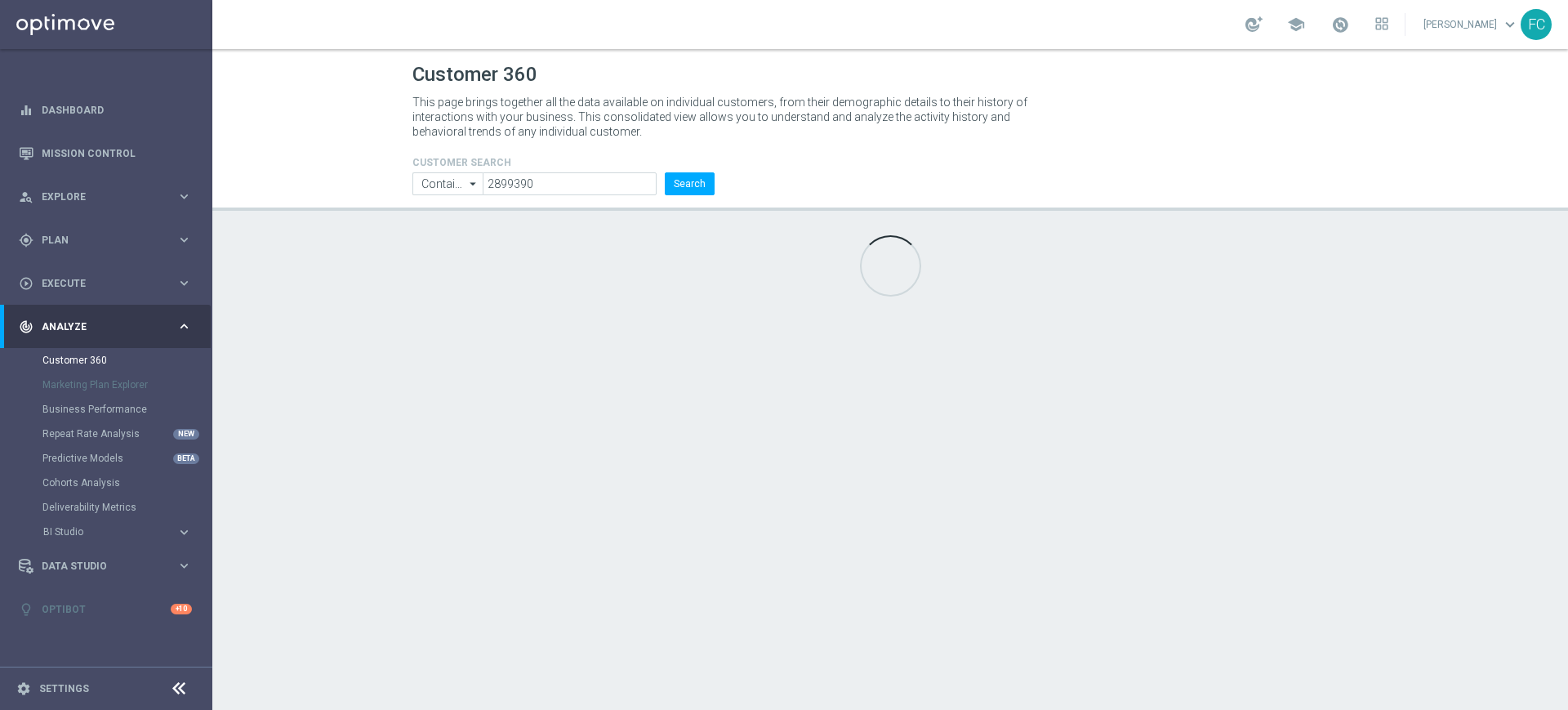click on "Customer 360
This page brings together all the data available on individual customers, from their demographic details to their history of interactions with your business. This consolidated view allows you to understand and analyze the activity history and behavioral trends of any individual customer.
CUSTOMER SEARCH
Contains
Contains
arrow_drop_down" 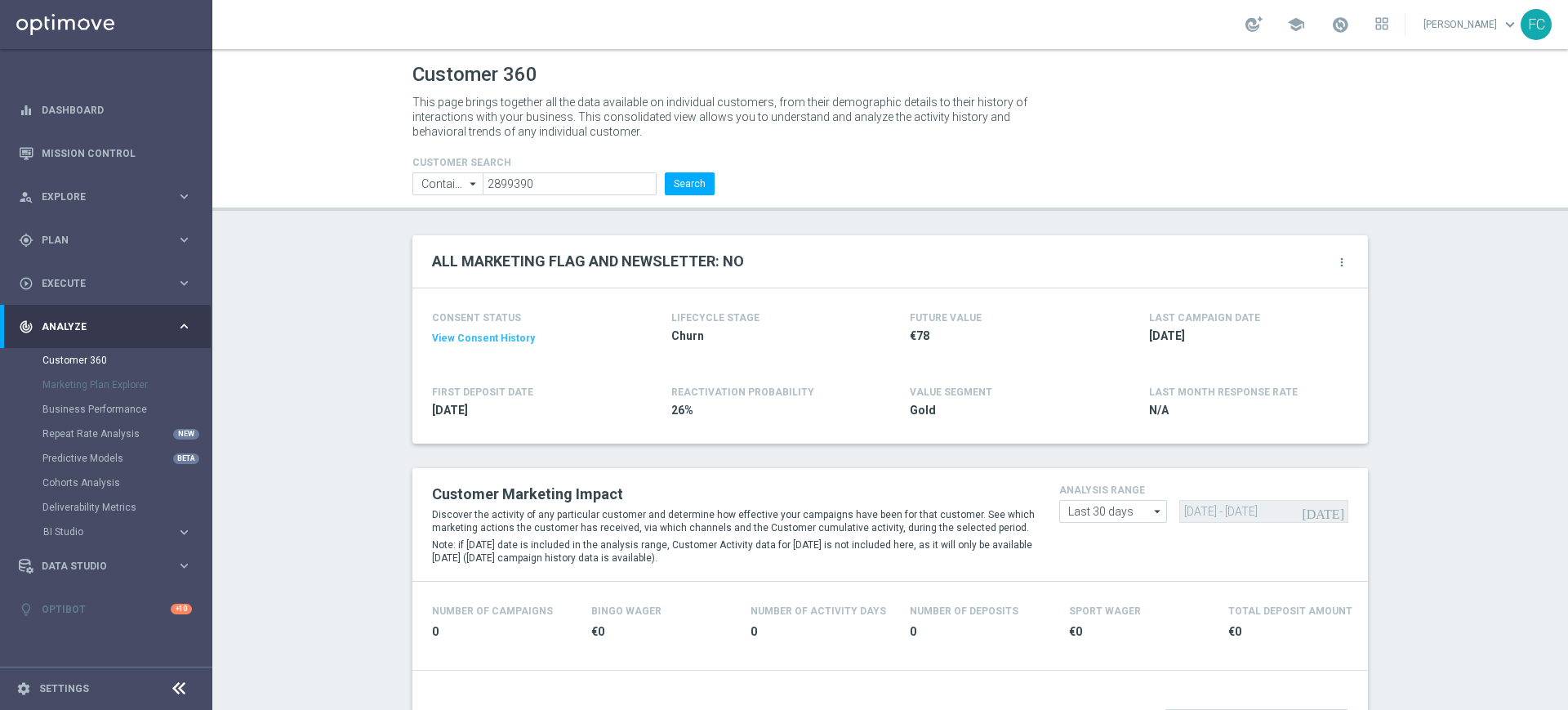 click on "View Consent History" 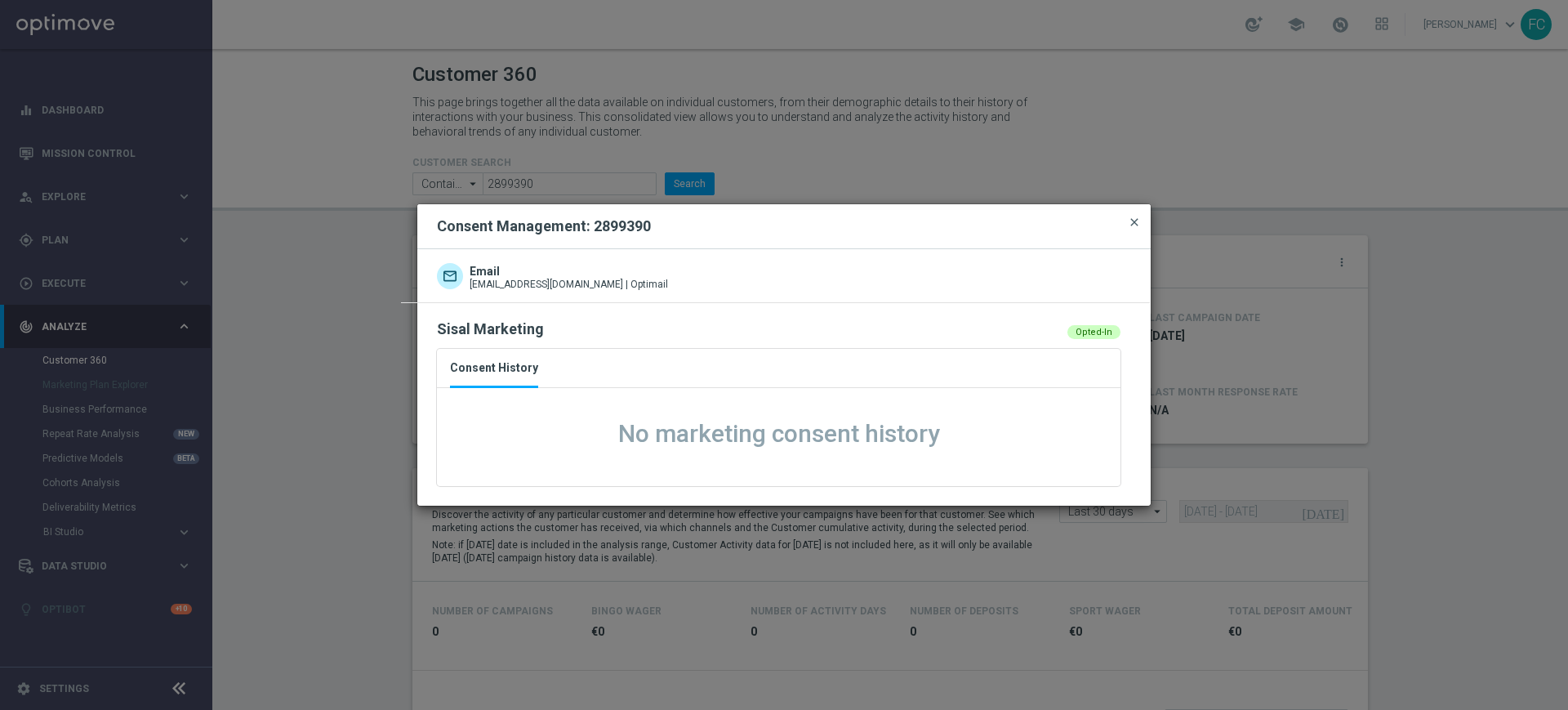 click on "close" 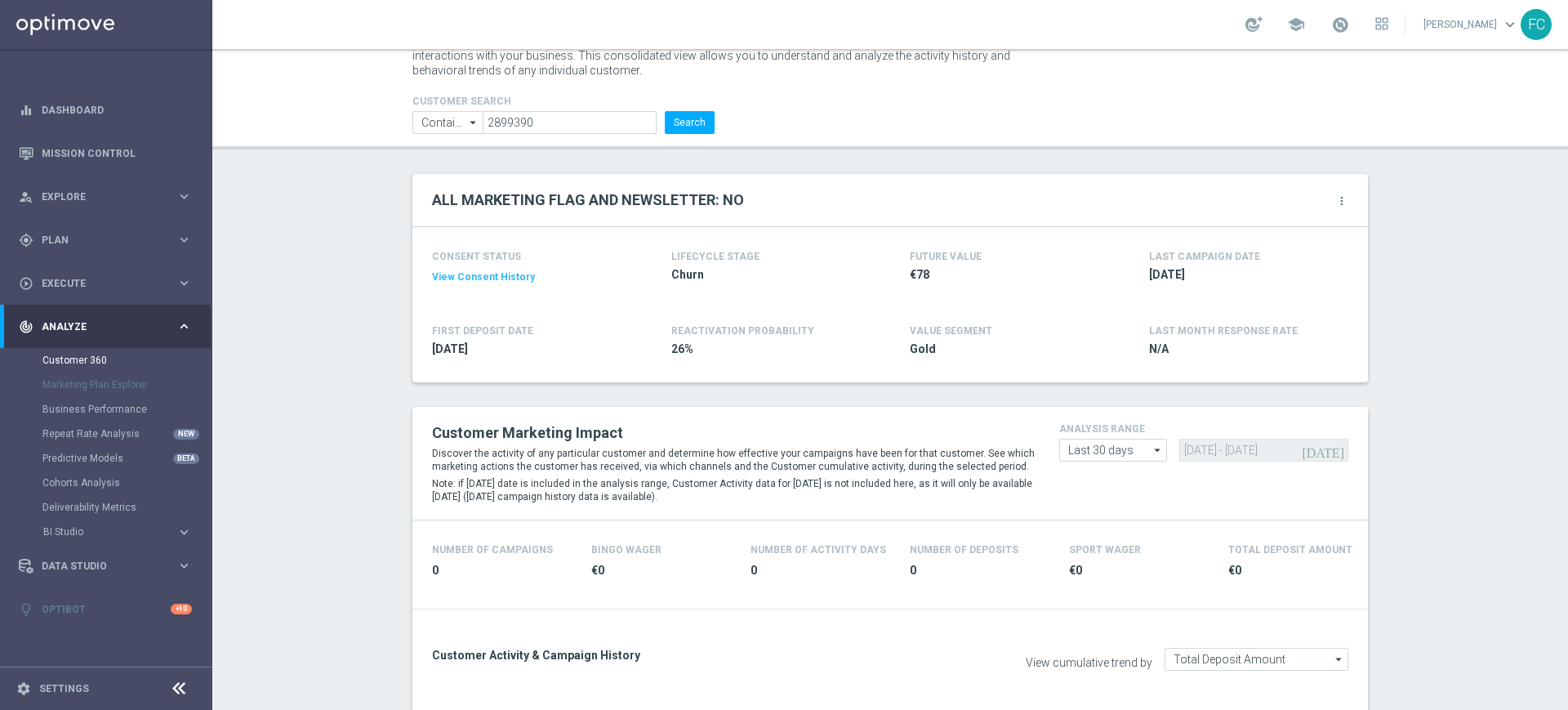 scroll, scrollTop: 0, scrollLeft: 0, axis: both 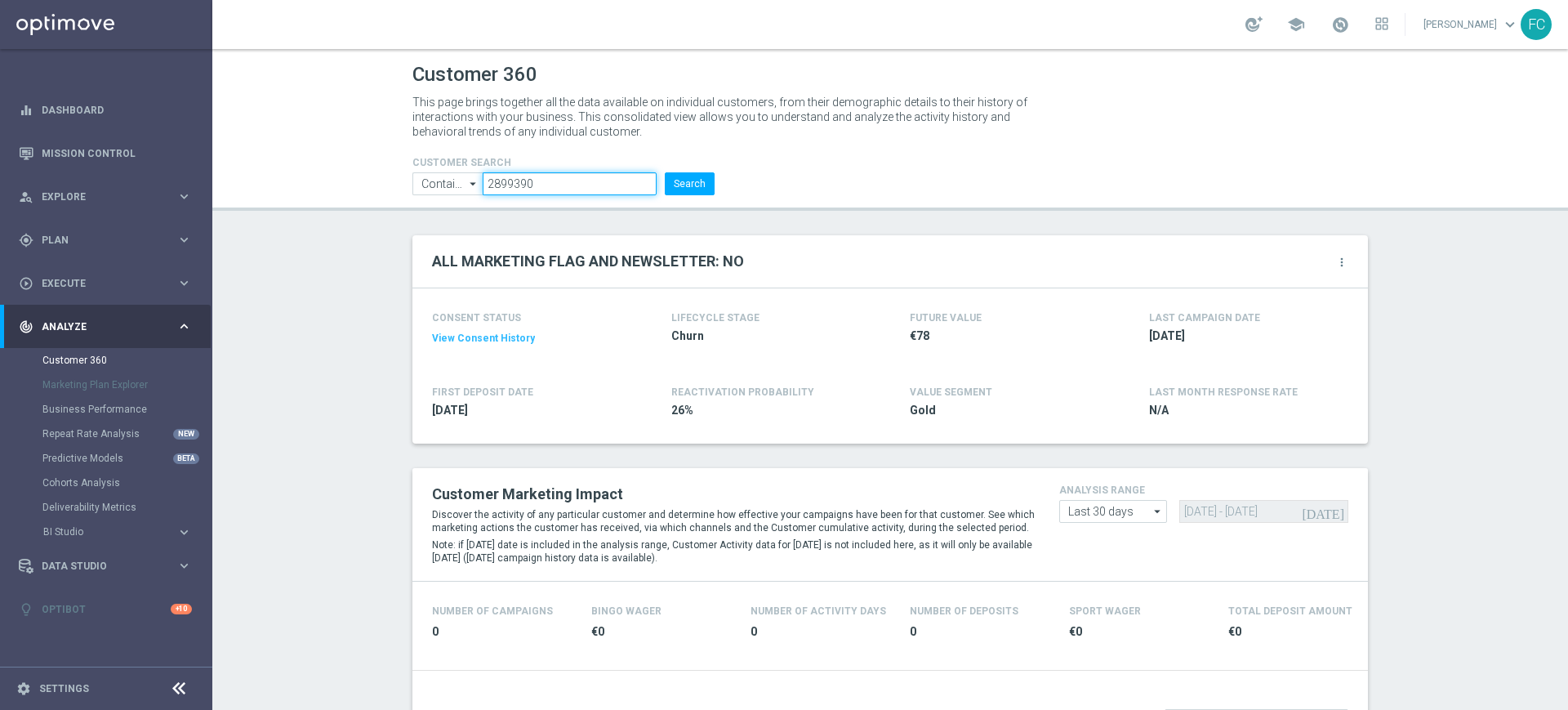 drag, startPoint x: 539, startPoint y: 182, endPoint x: 362, endPoint y: 177, distance: 177.07061 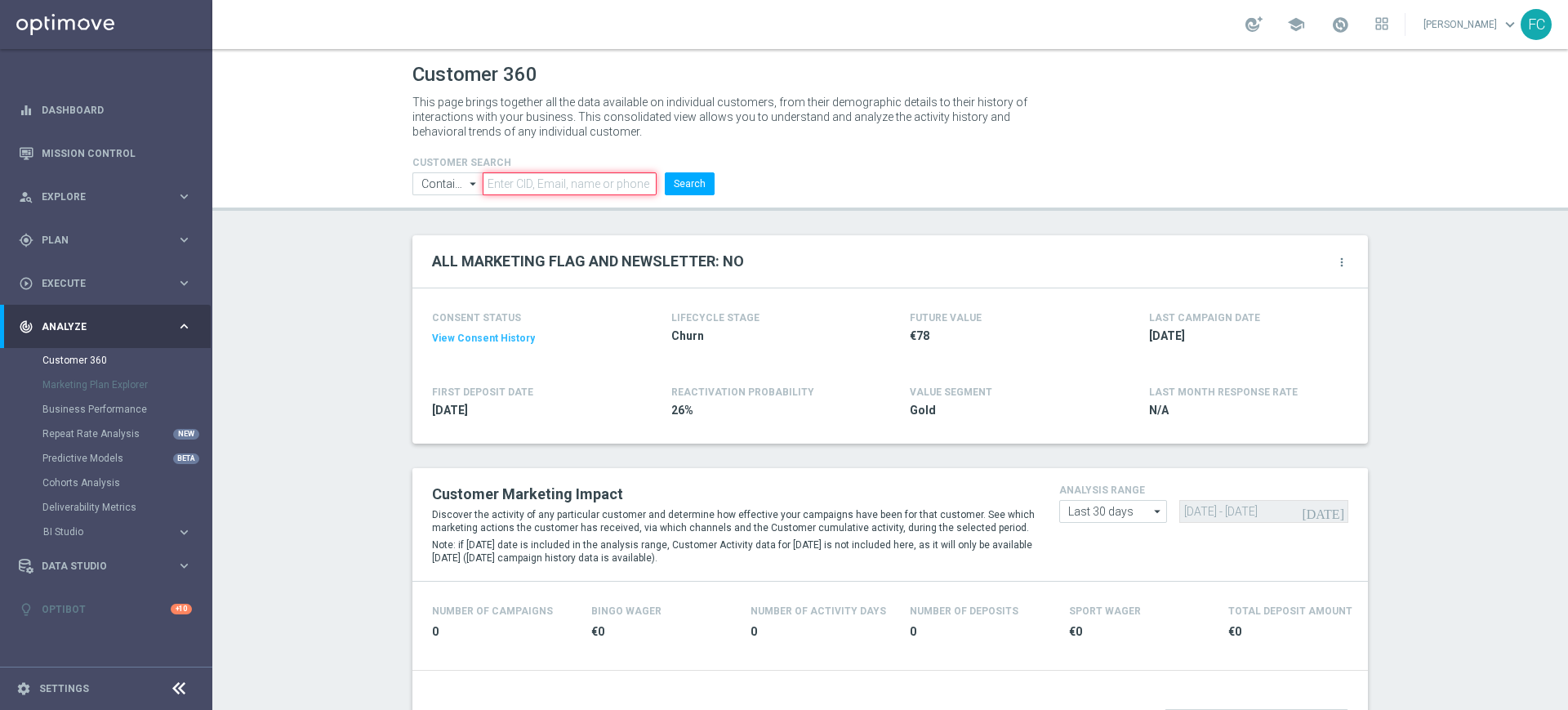 paste on "2859081" 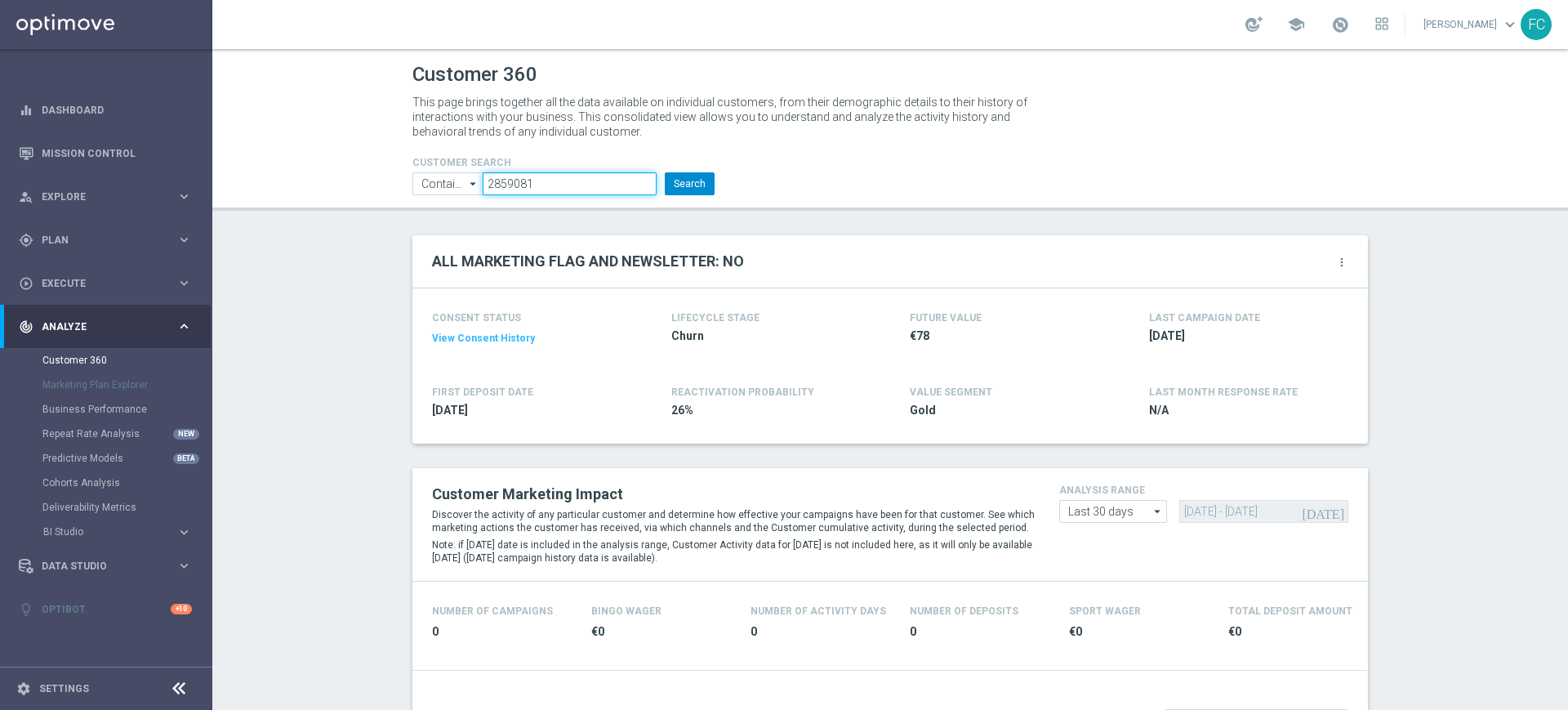 type on "2859081" 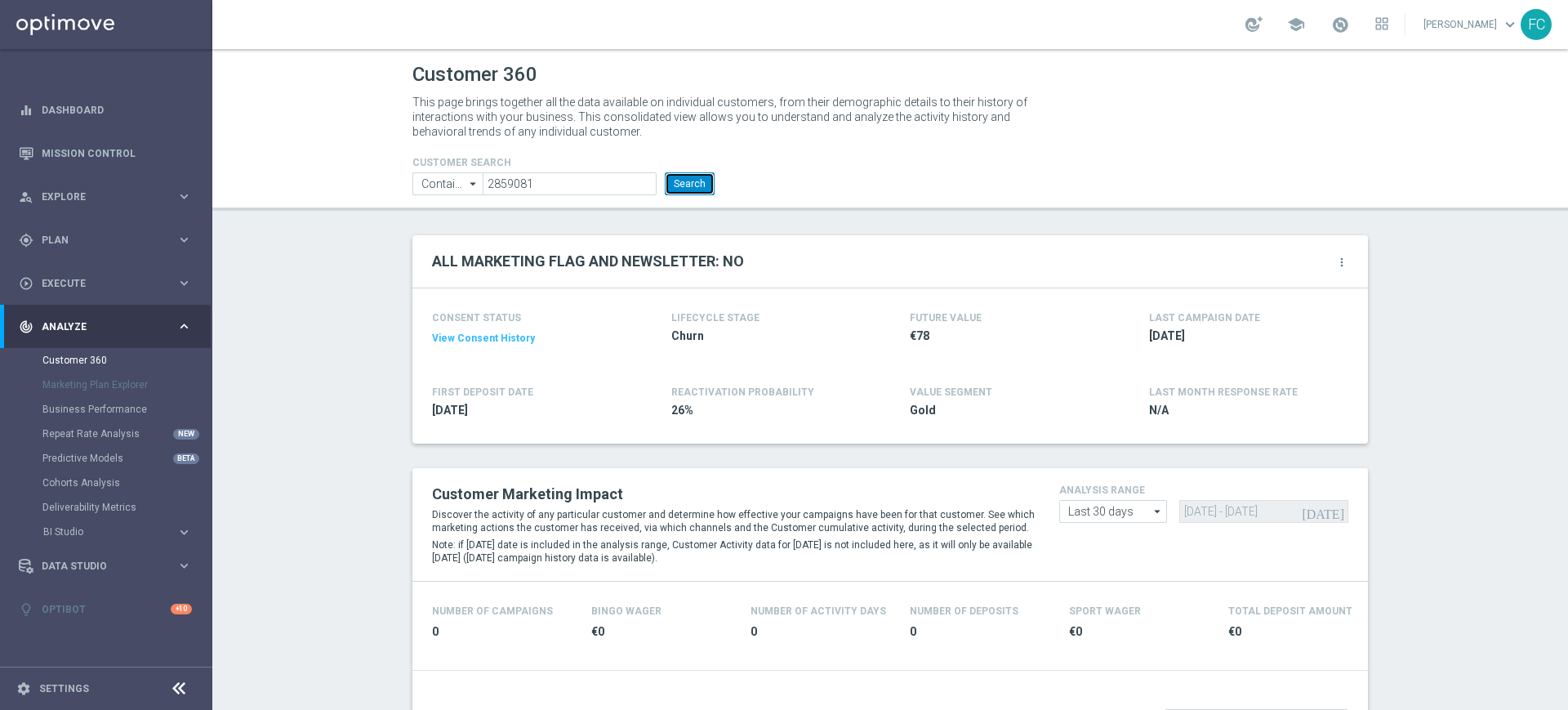 click on "Search" 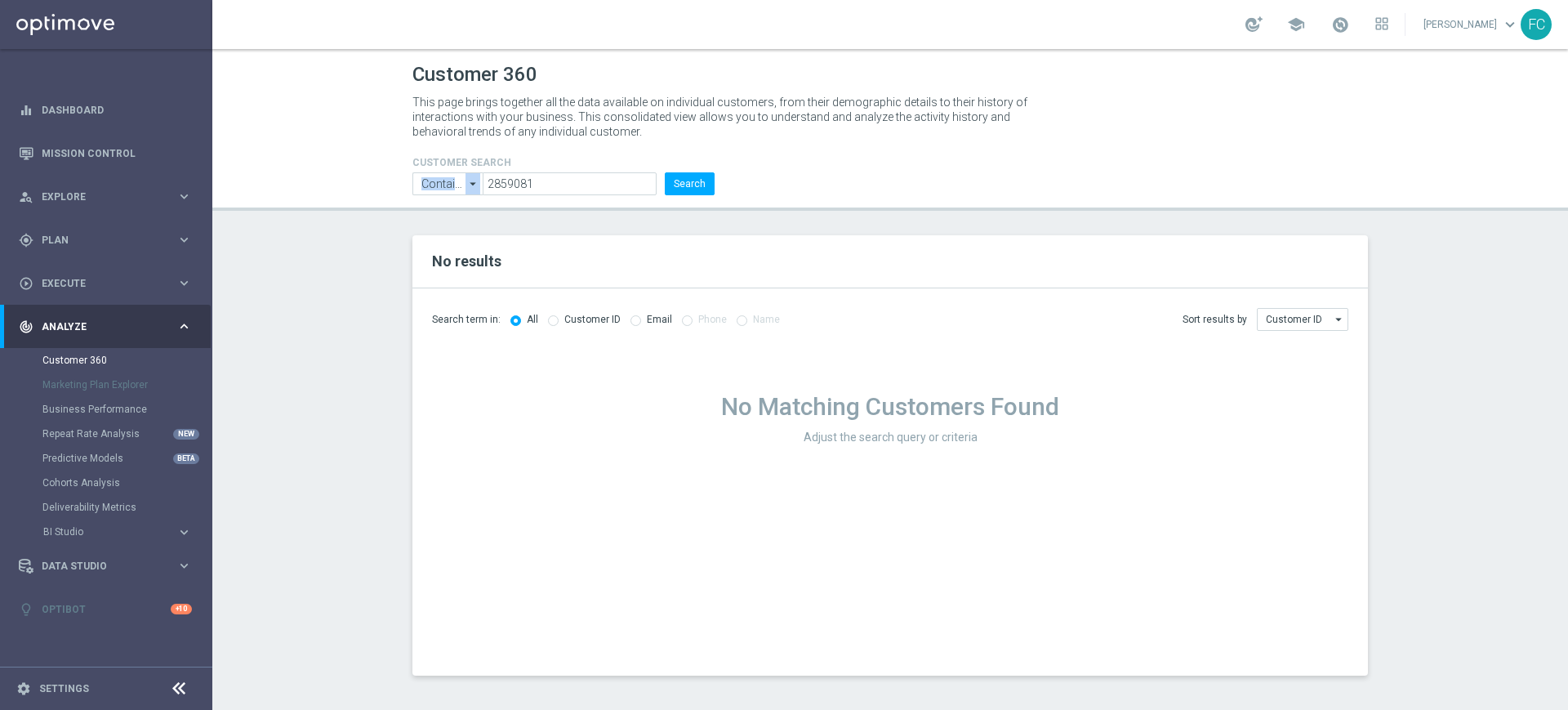 drag, startPoint x: 586, startPoint y: 171, endPoint x: 485, endPoint y: 189, distance: 102.59142 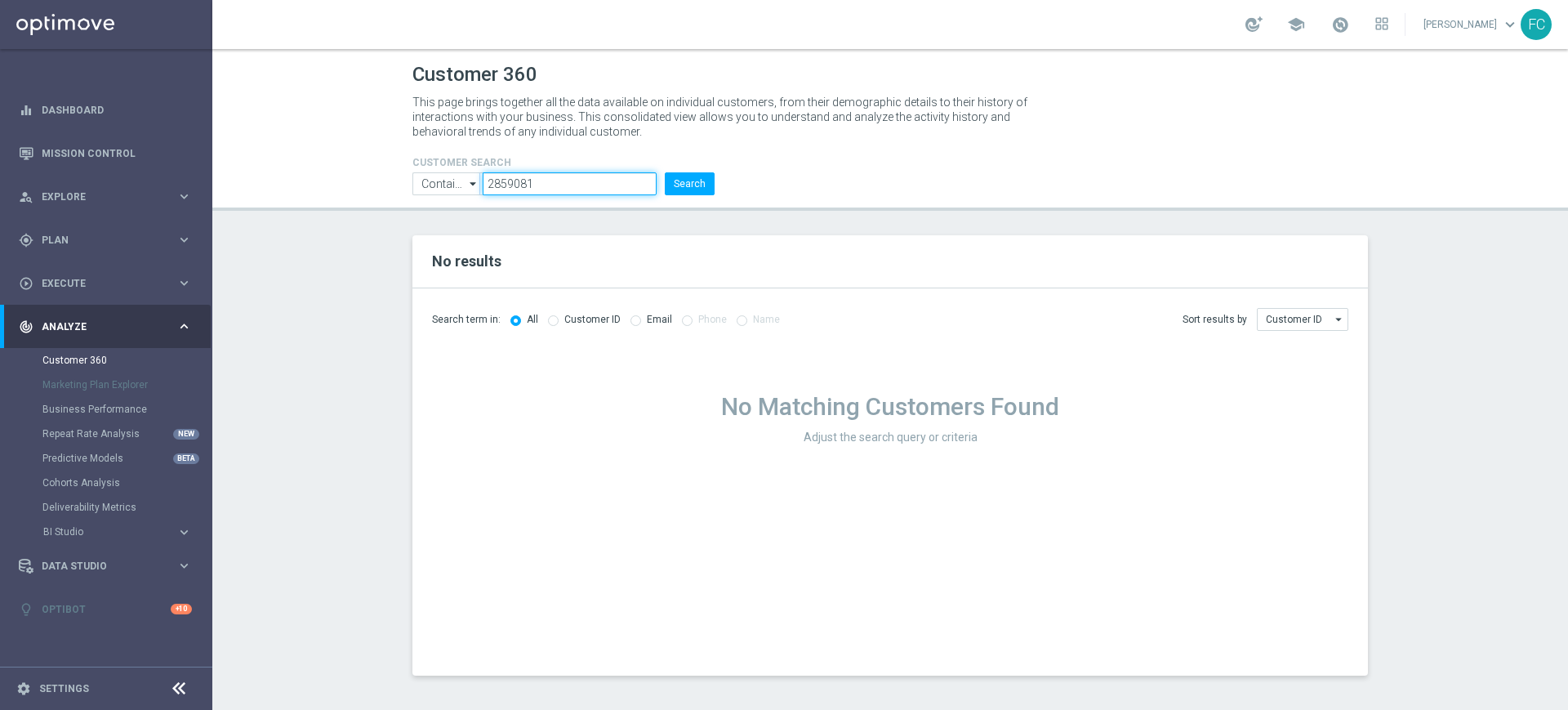 click on "2859081" 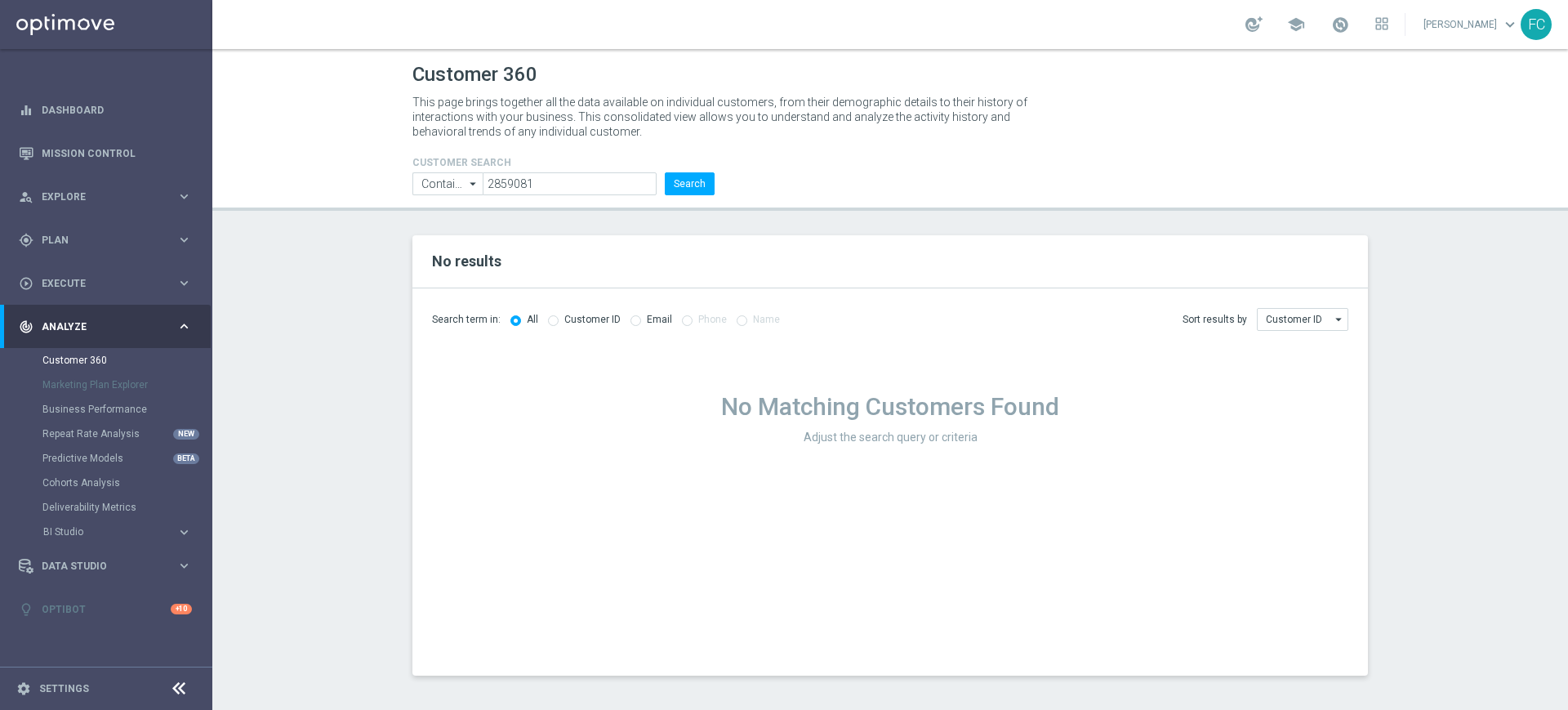 click on "Customer 360
This page brings together all the data available on individual customers, from their demographic details to their history of interactions with your business. This consolidated view allows you to understand and analyze the activity history and behavioral trends of any individual customer.
CUSTOMER SEARCH
Contains
Contains
arrow_drop_down" 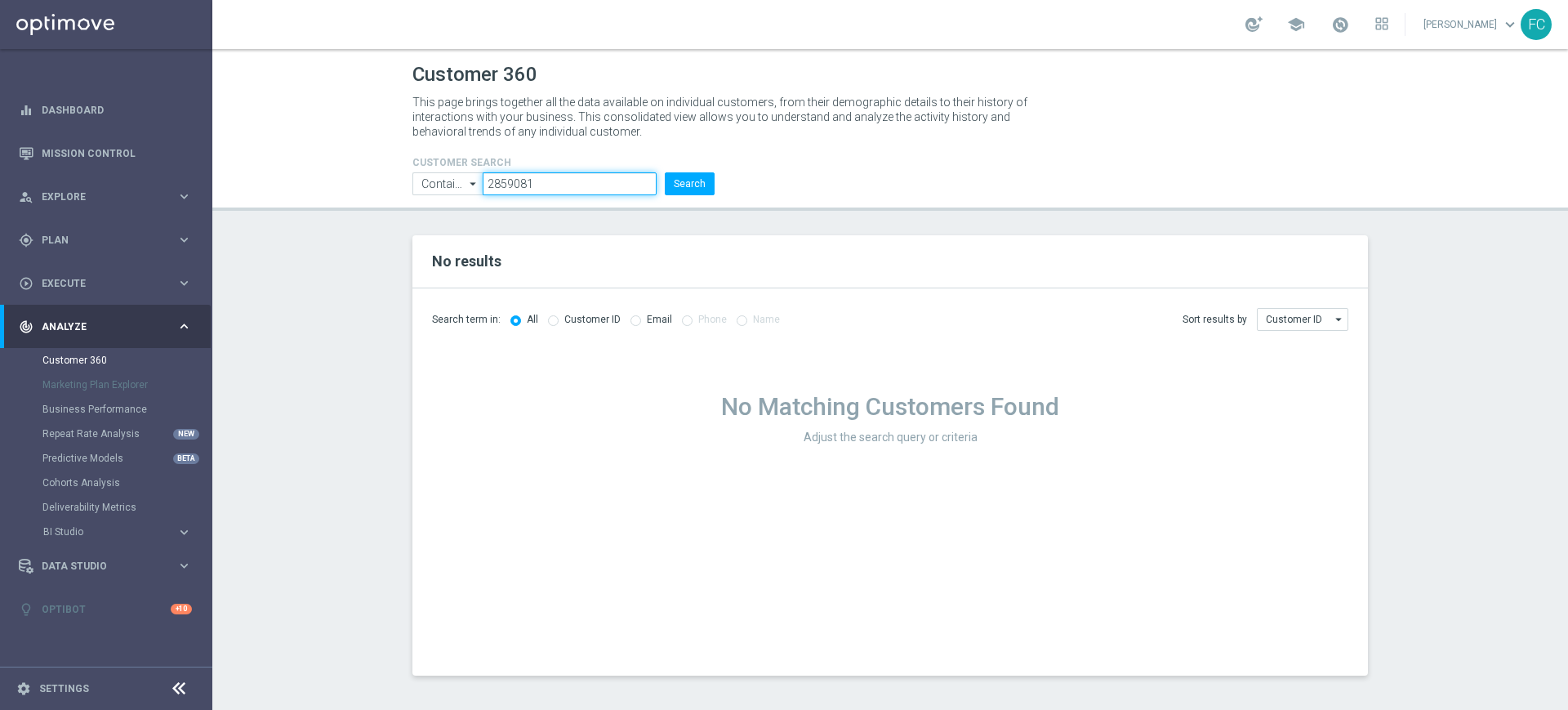 drag, startPoint x: 496, startPoint y: 181, endPoint x: 366, endPoint y: 184, distance: 130.03461 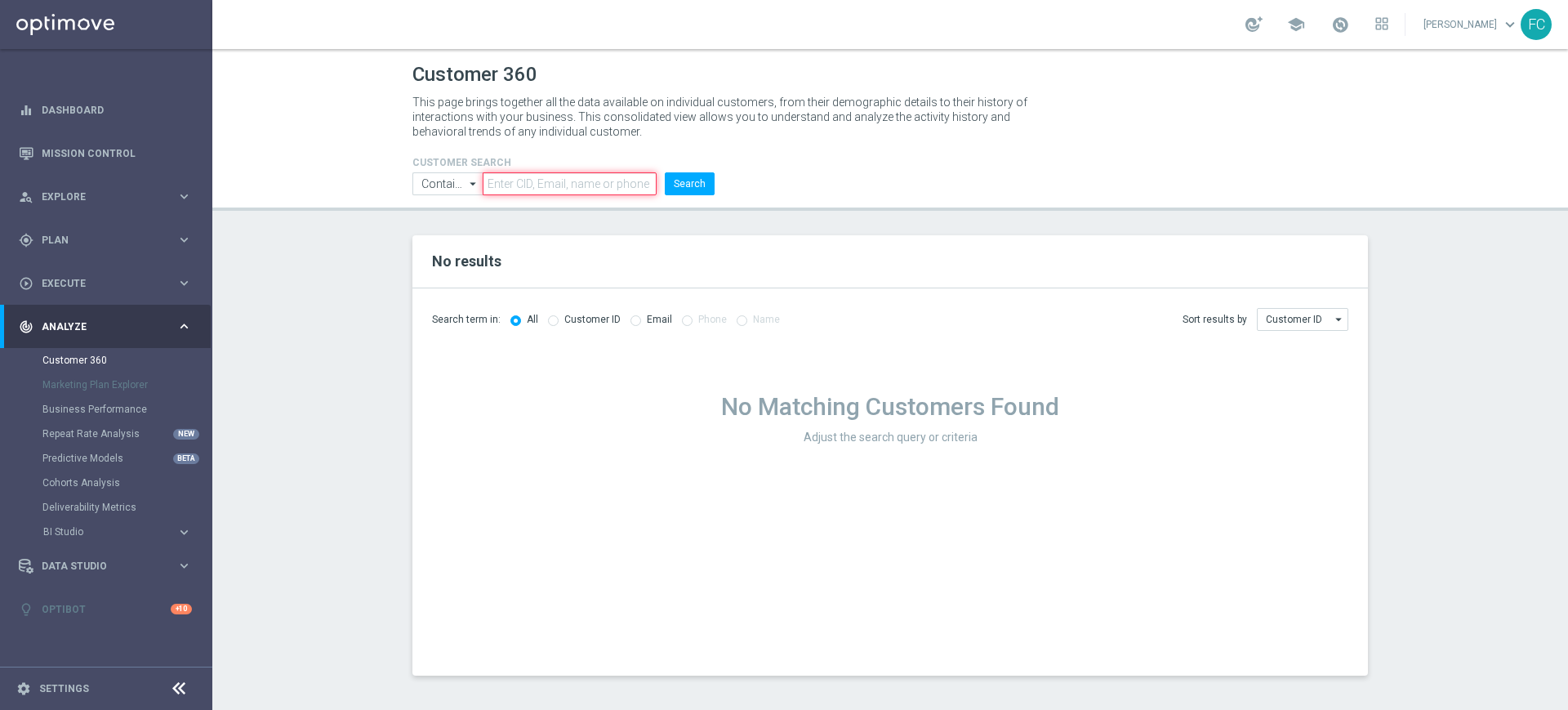 paste on "2955731" 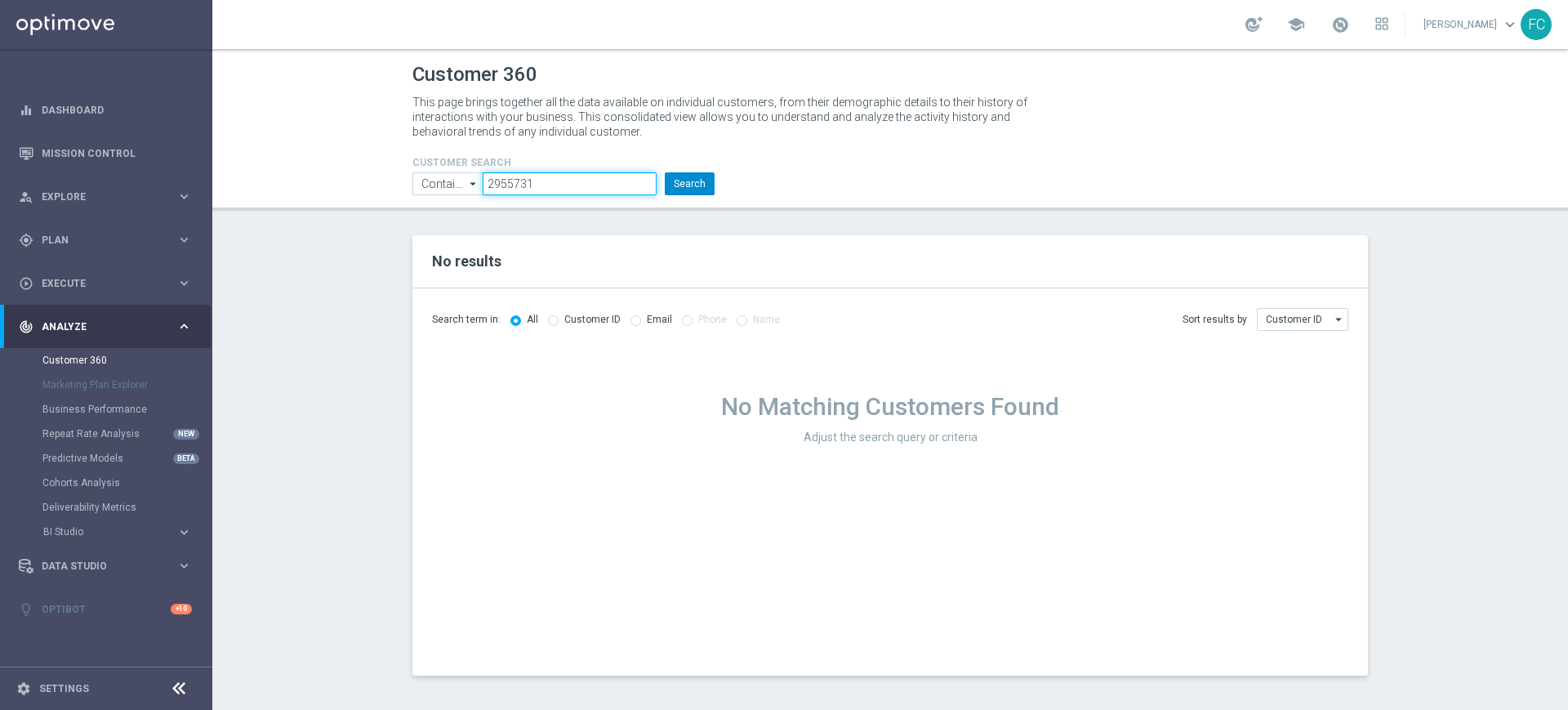 type on "2955731" 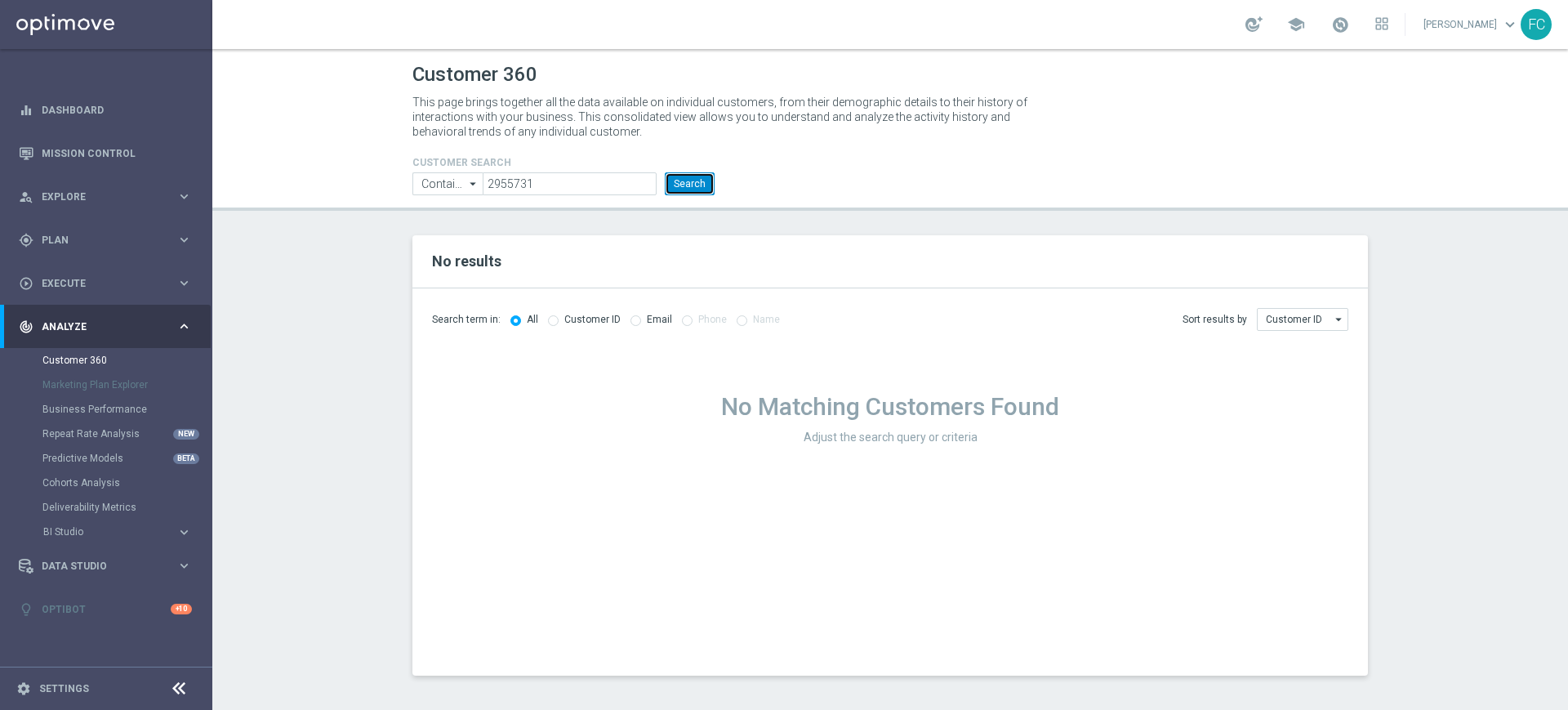 click on "Search" 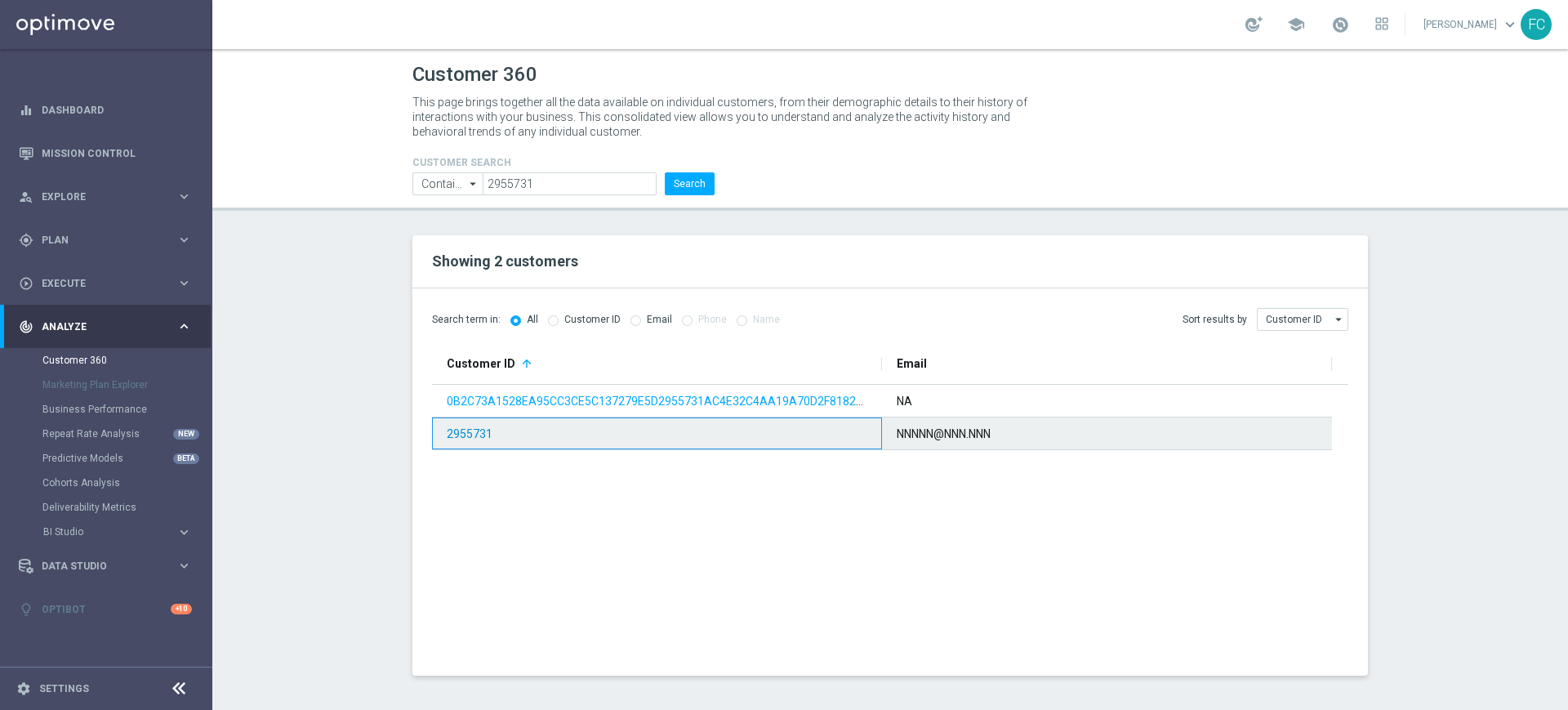 click on "2955731" 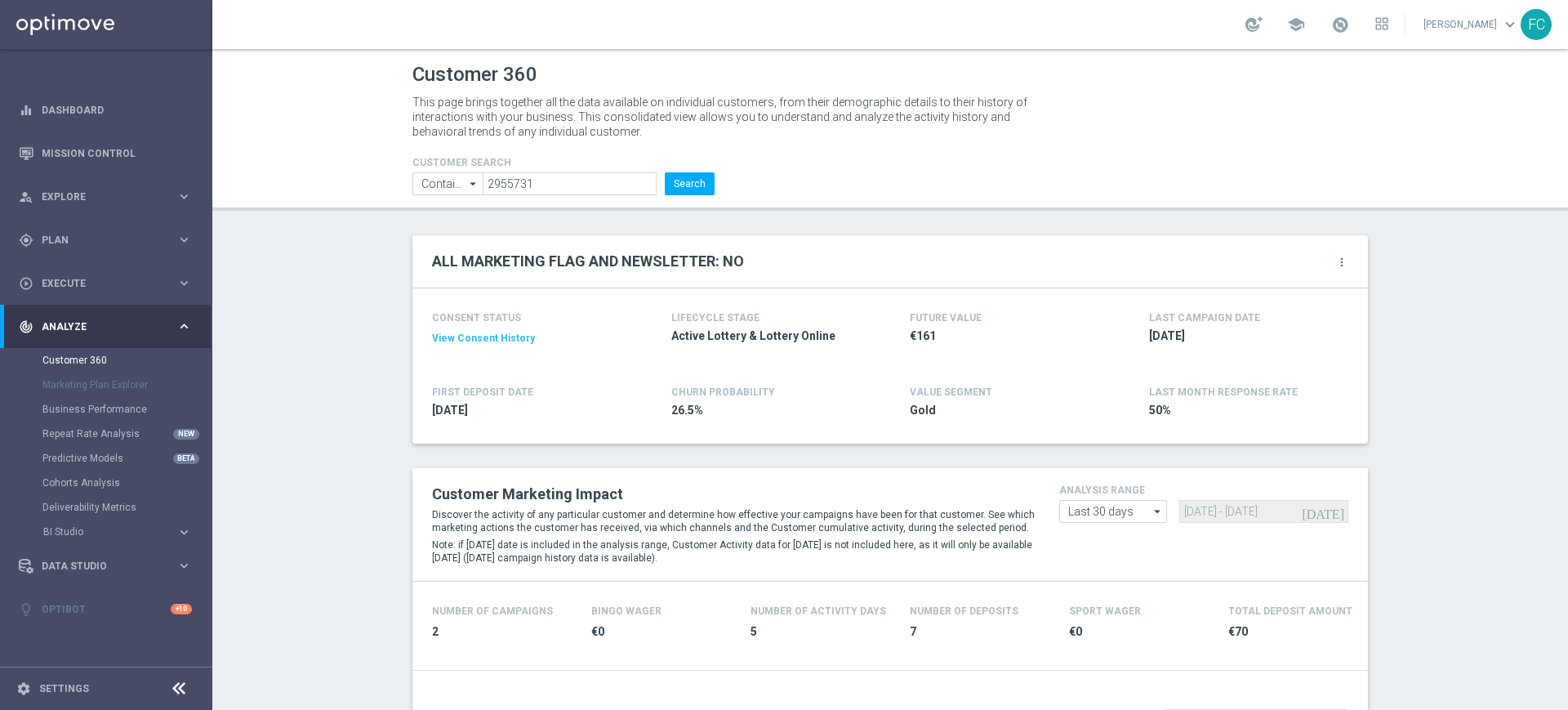 click on "View Consent History" 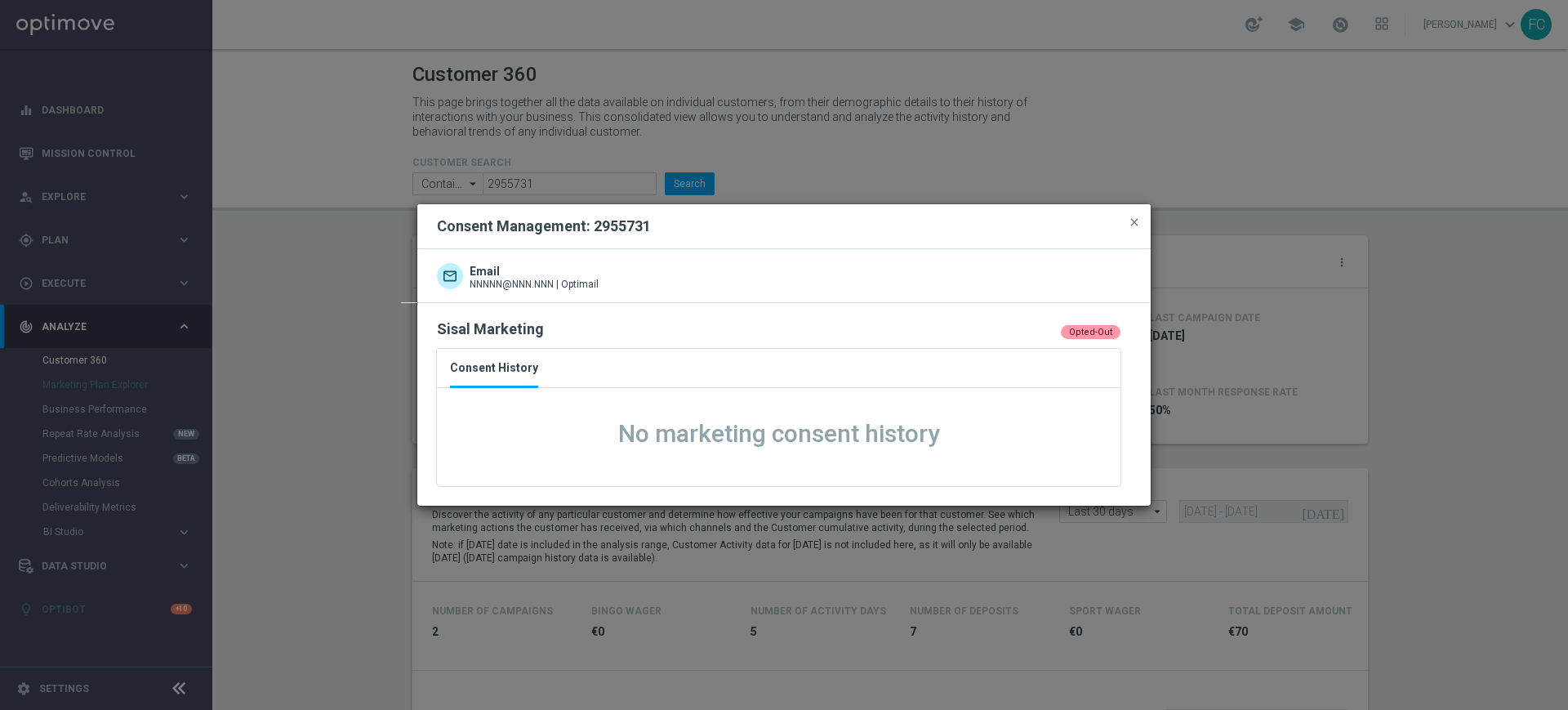 click on "close" 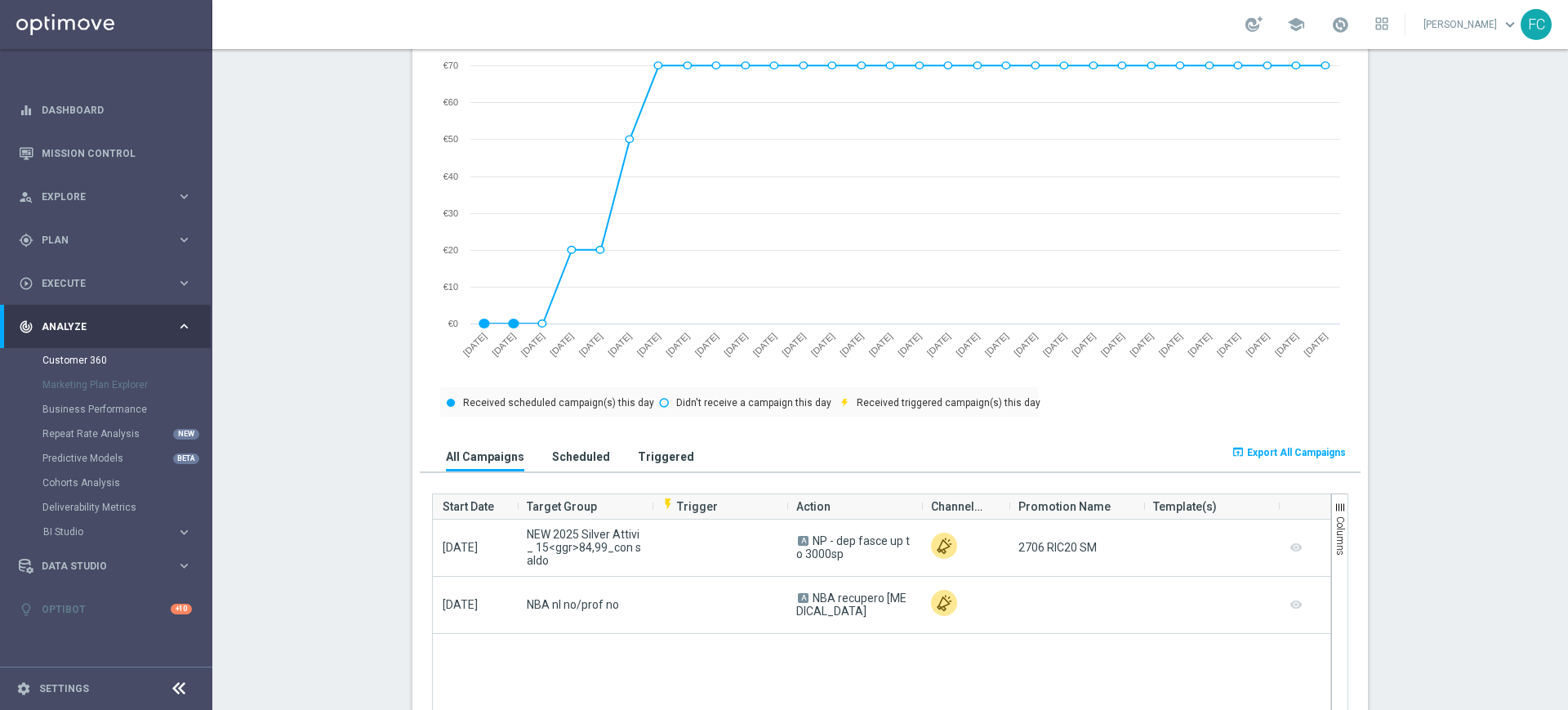 scroll, scrollTop: 817, scrollLeft: 0, axis: vertical 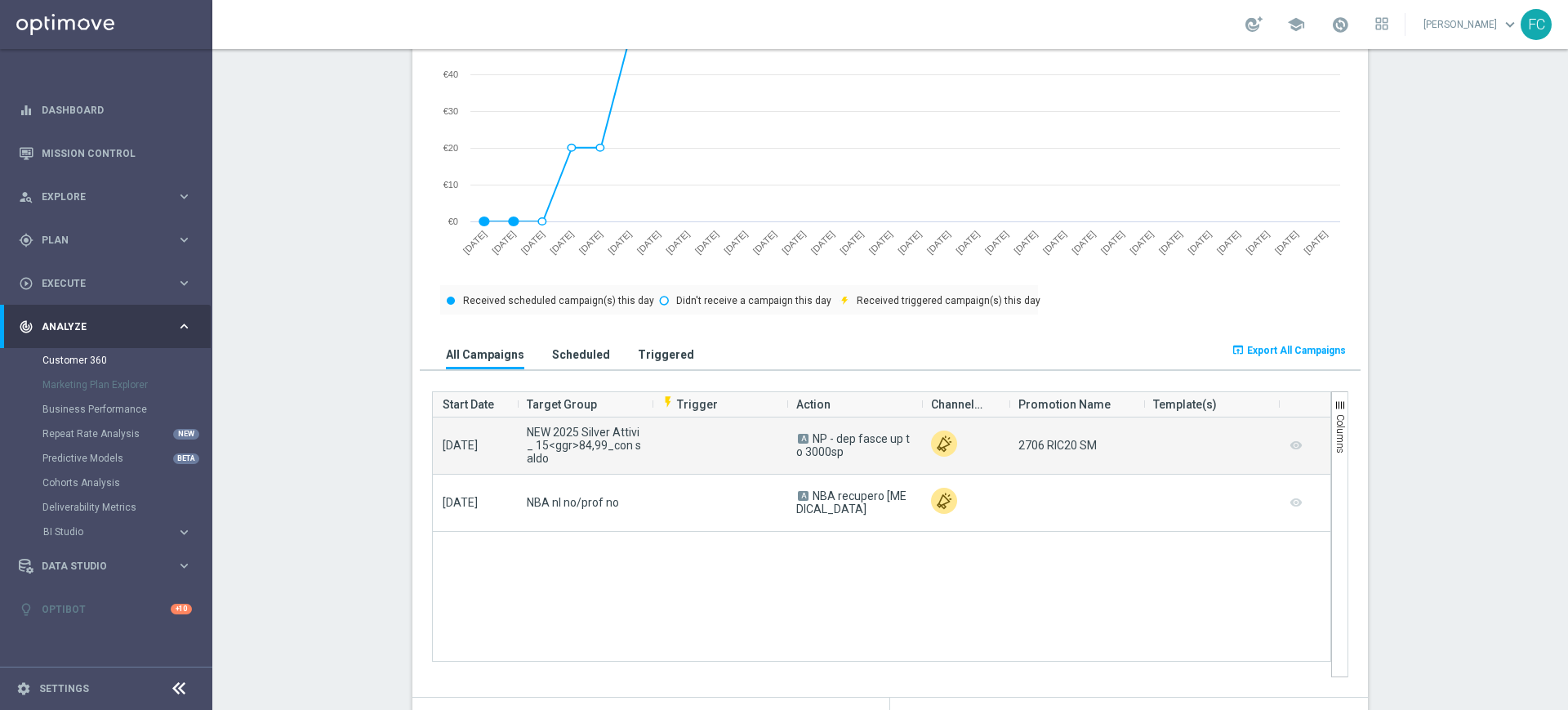 click on "remove_red_eye" 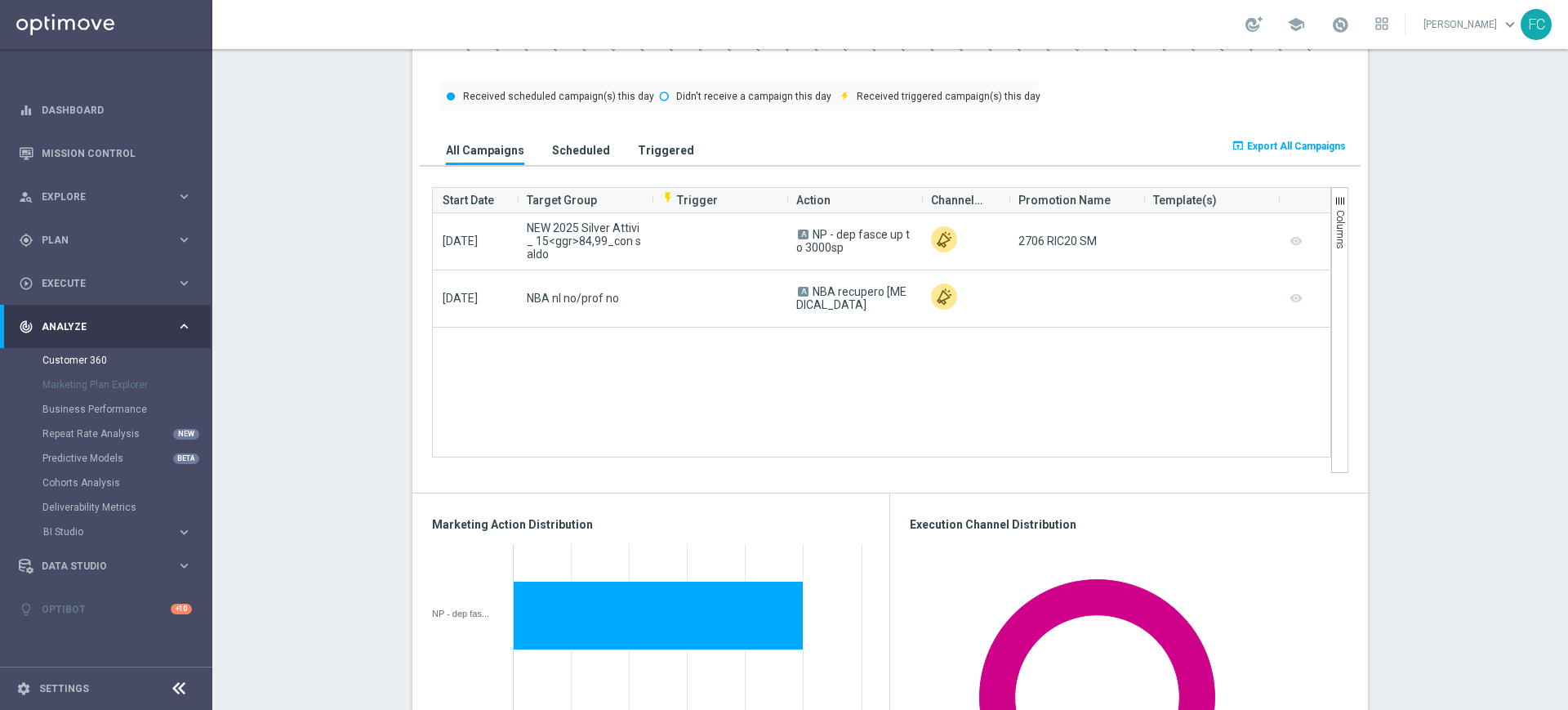 scroll, scrollTop: 817, scrollLeft: 0, axis: vertical 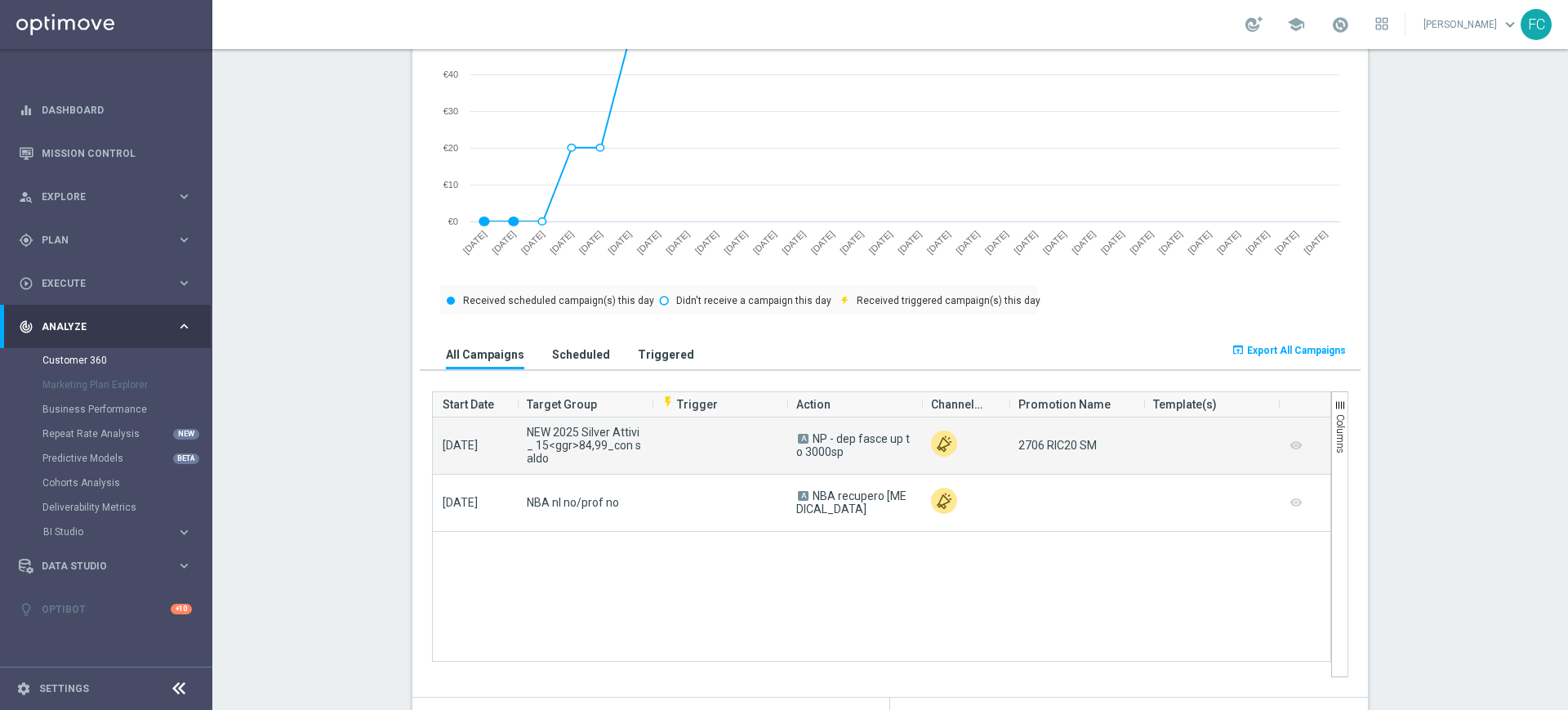 drag, startPoint x: 867, startPoint y: 461, endPoint x: 808, endPoint y: 440, distance: 62.62587 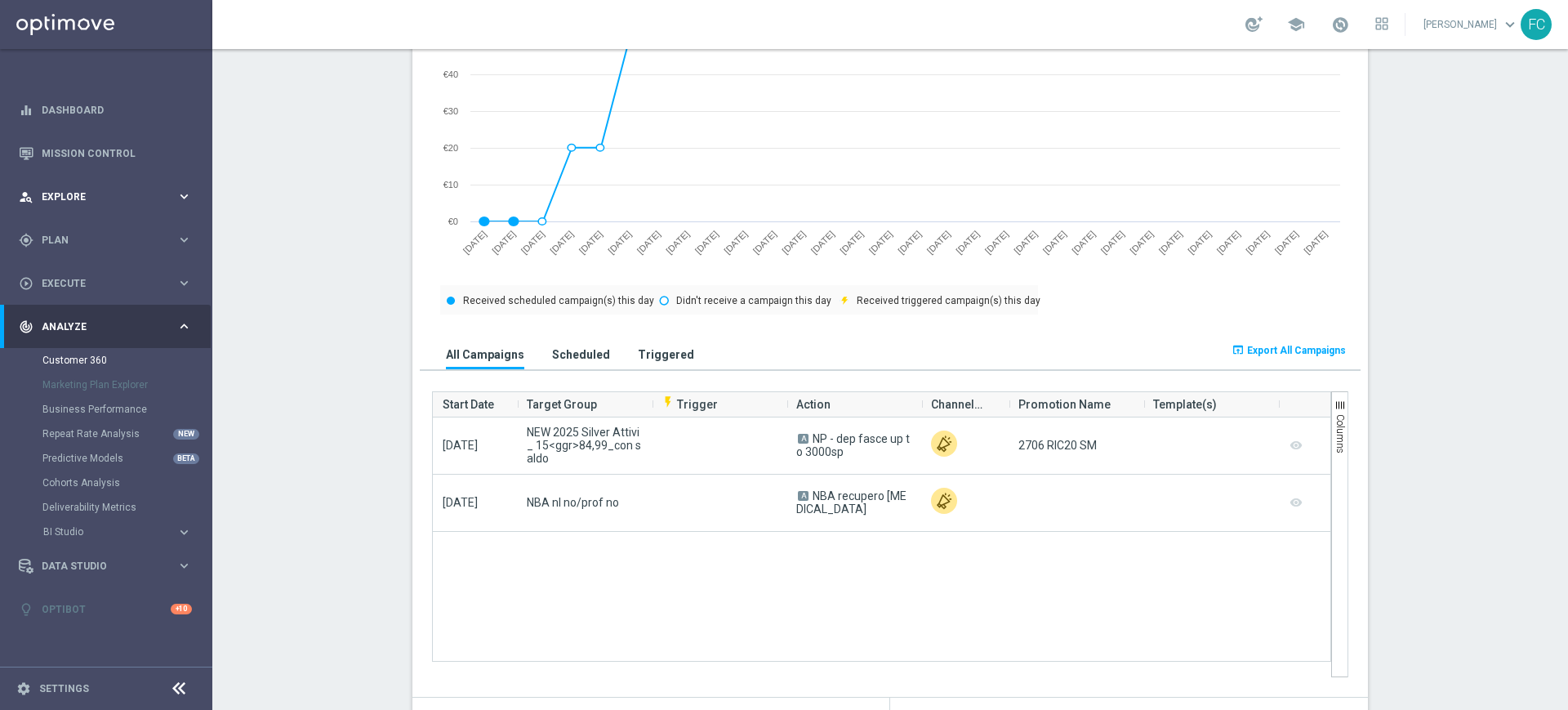 click on "person_search
Explore
keyboard_arrow_right" at bounding box center (105, 196) 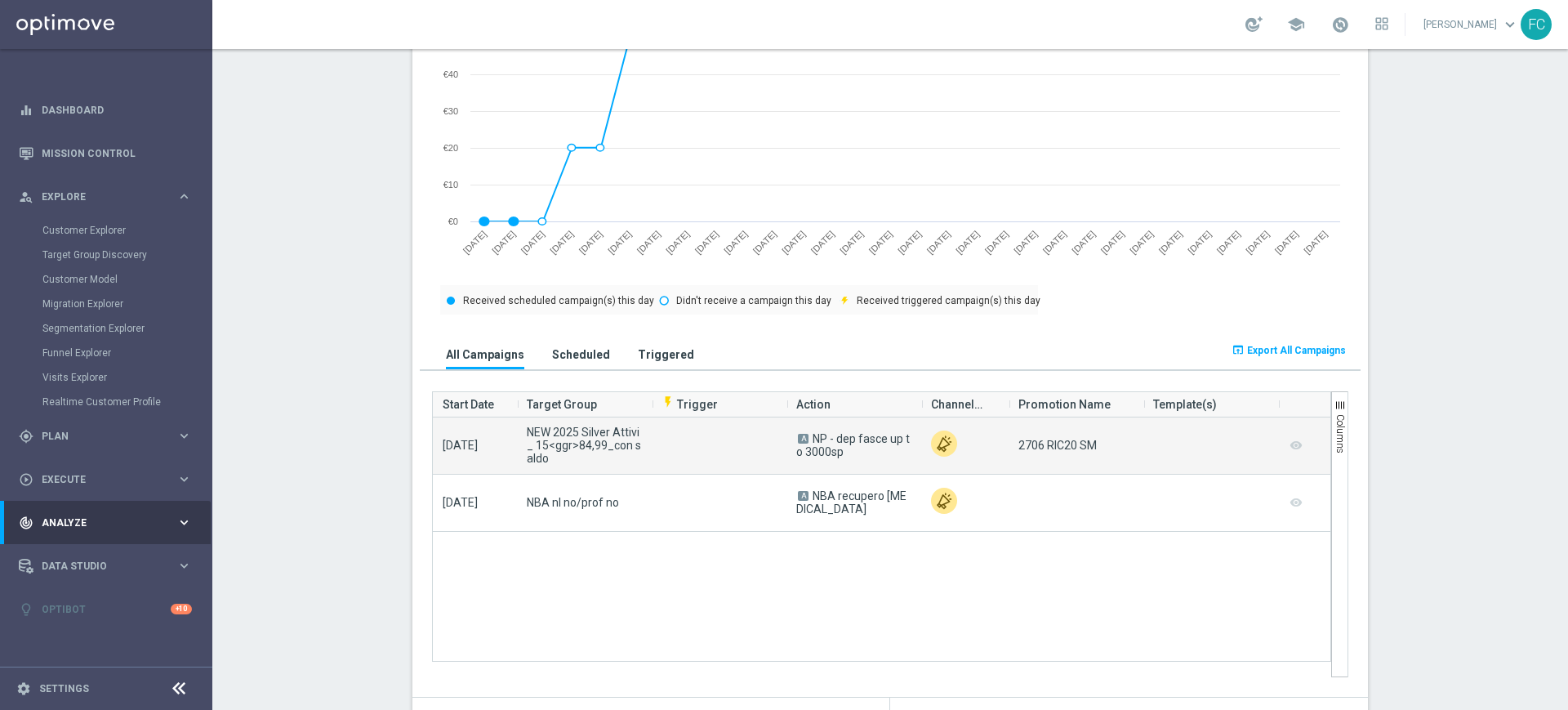 drag, startPoint x: 562, startPoint y: 462, endPoint x: 500, endPoint y: 436, distance: 67.23095 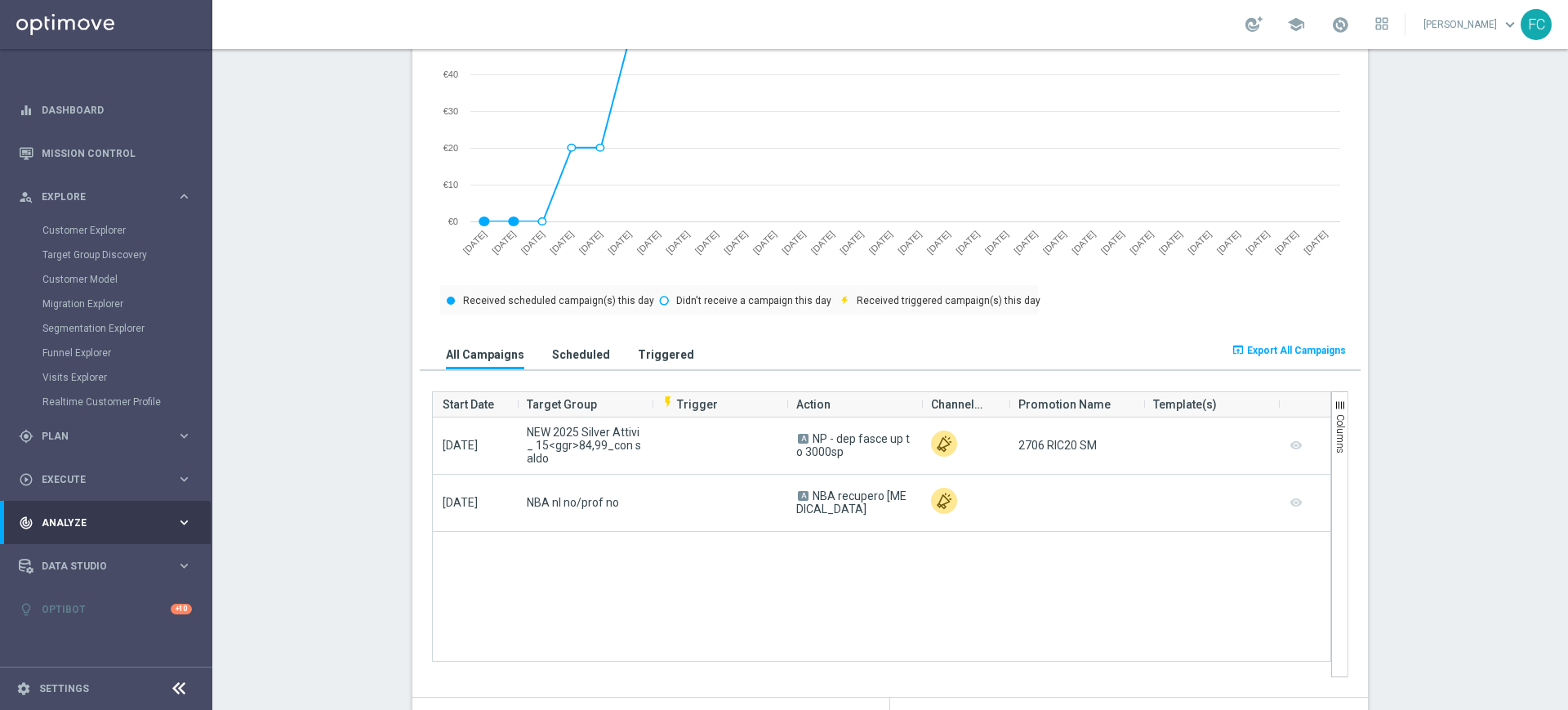 copy on "NEW 2025 Silver Attivi_ 15<ggr>84,99_con saldo" 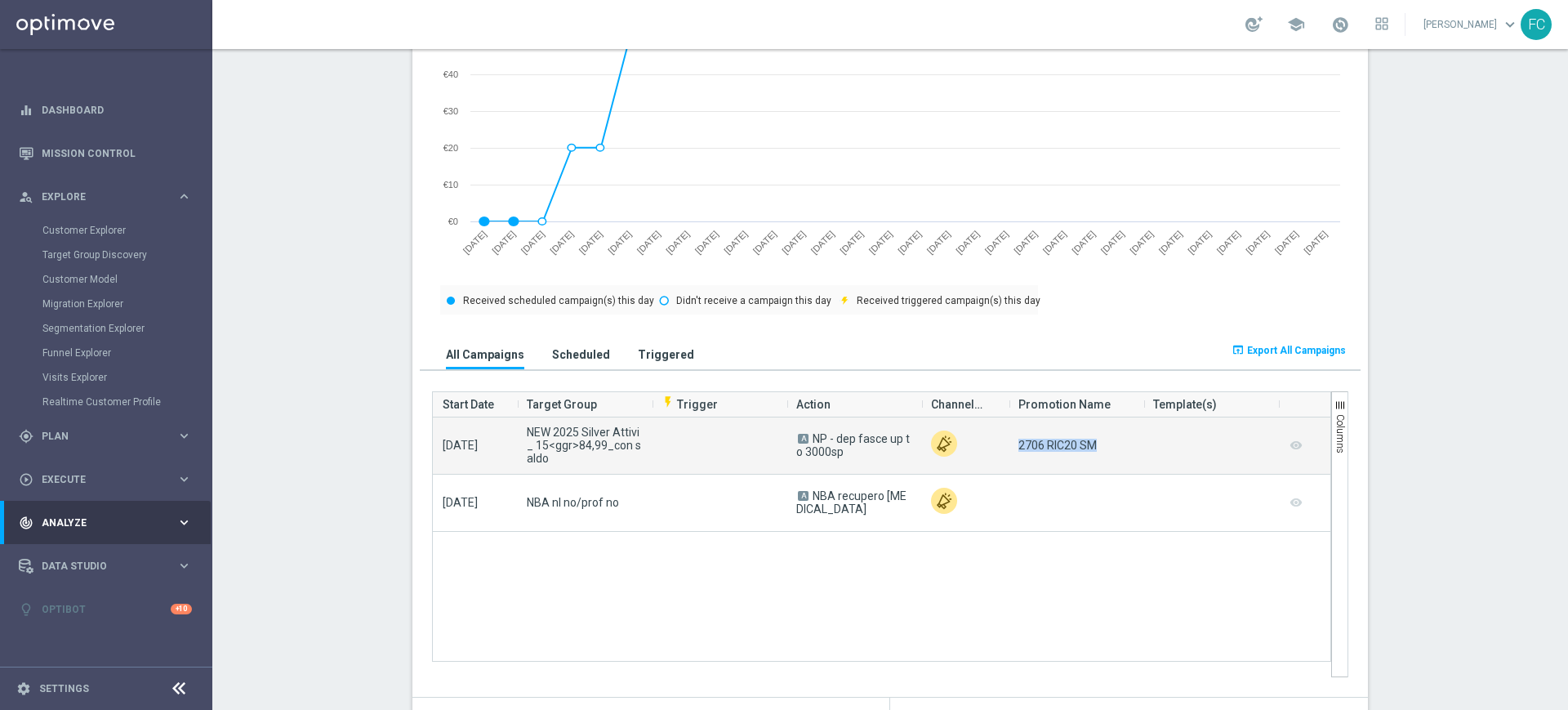 drag, startPoint x: 1011, startPoint y: 447, endPoint x: 1093, endPoint y: 462, distance: 83.360662 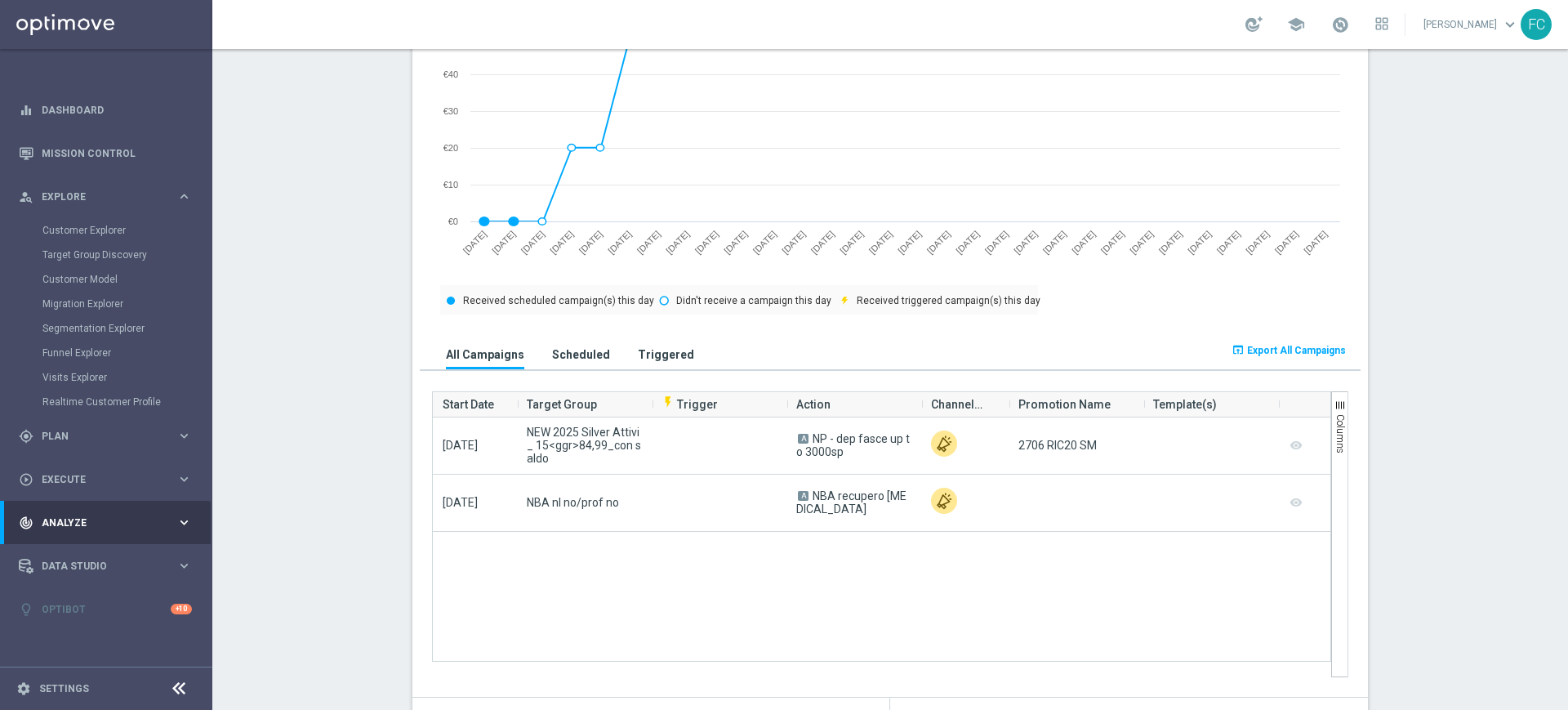 drag, startPoint x: 1025, startPoint y: 625, endPoint x: 1047, endPoint y: 575, distance: 54.626 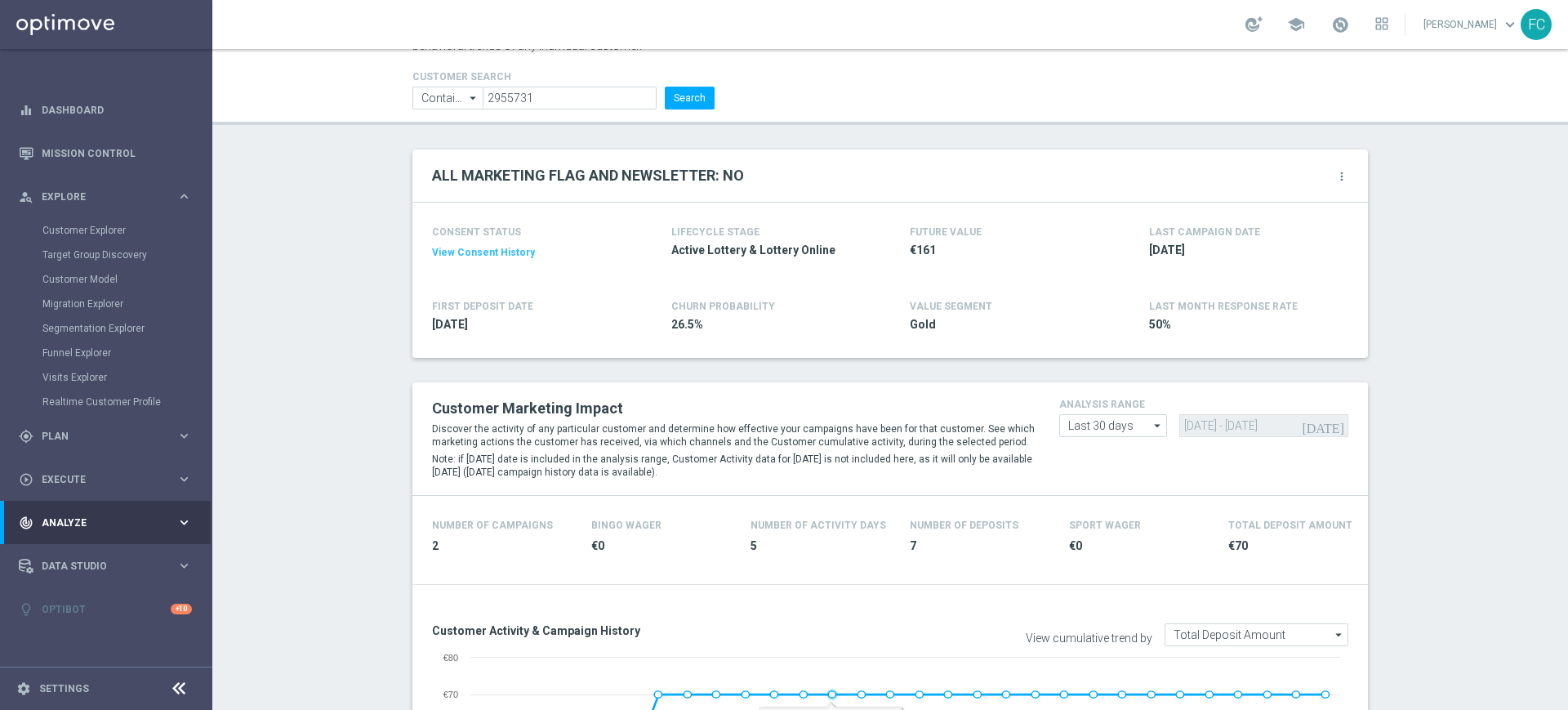 scroll, scrollTop: 0, scrollLeft: 0, axis: both 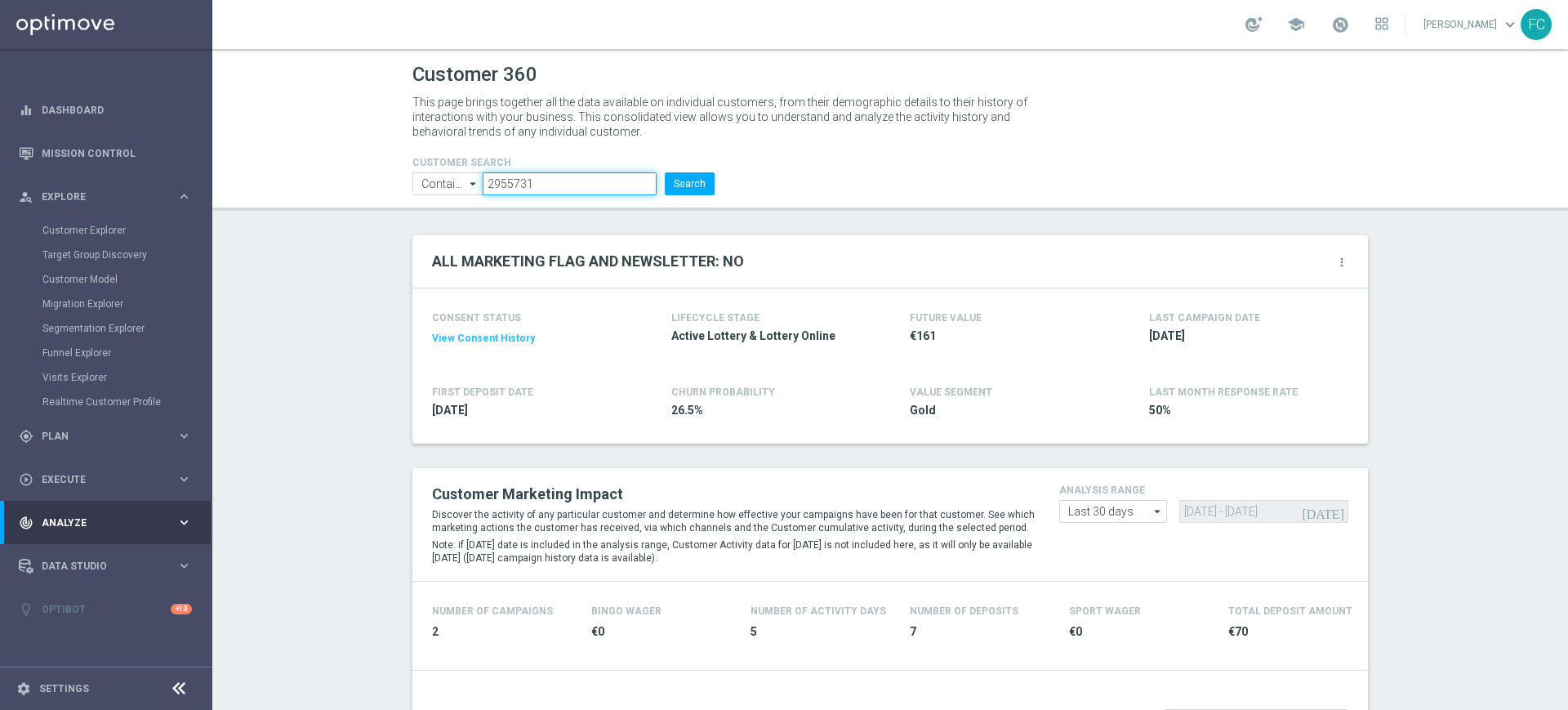 drag, startPoint x: 552, startPoint y: 176, endPoint x: 344, endPoint y: 173, distance: 208.02163 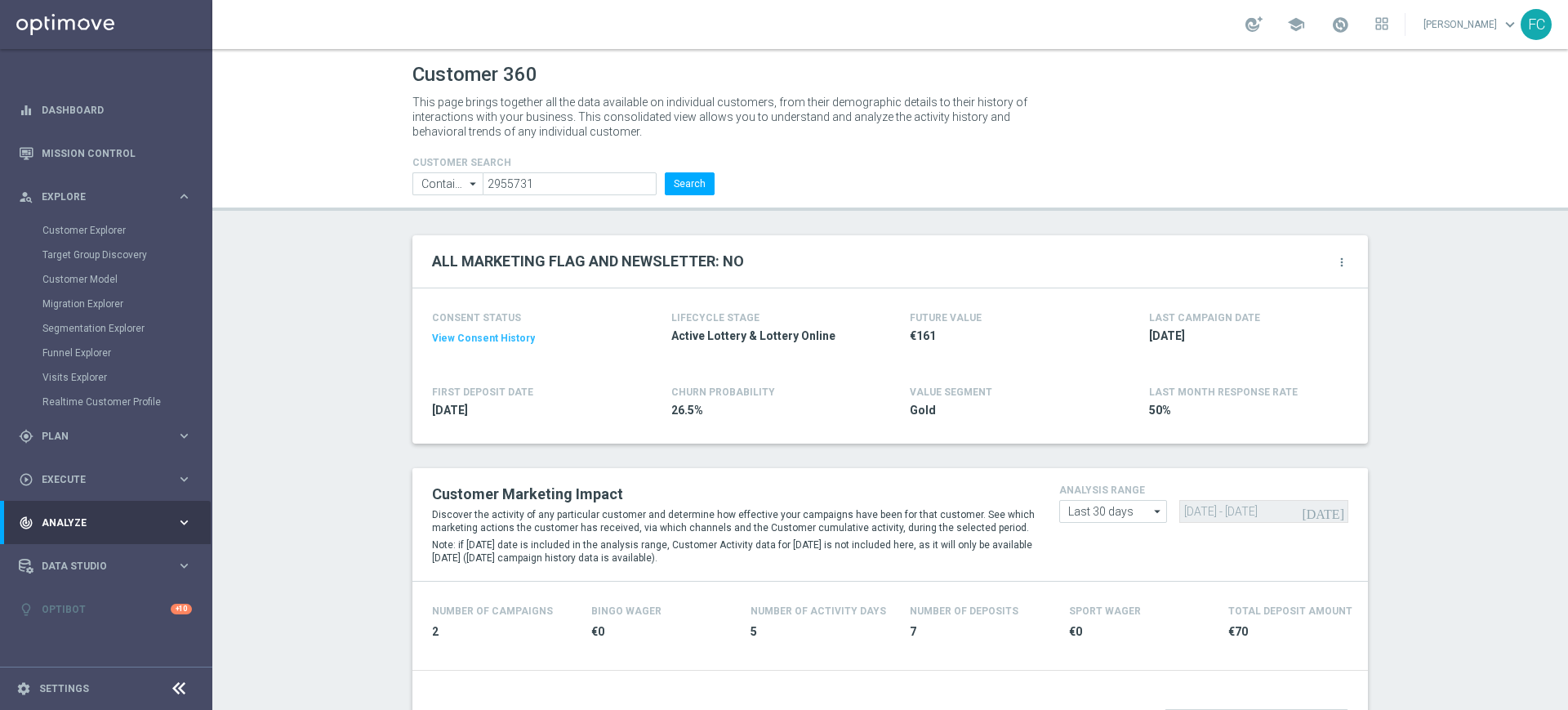 click on "ALL MARKETING FLAG AND NEWSLETTER: NO
more_vert
CONSENT STATUS
View Consent History
FIRST DEPOSIT DATE
2020-03-19
LIFECYCLE STAGE
Active Lottery & Lottery Online
CHURN PROBABILITY
26.5%
FUTURE VALUE
€161
VALUE SEGMENT" 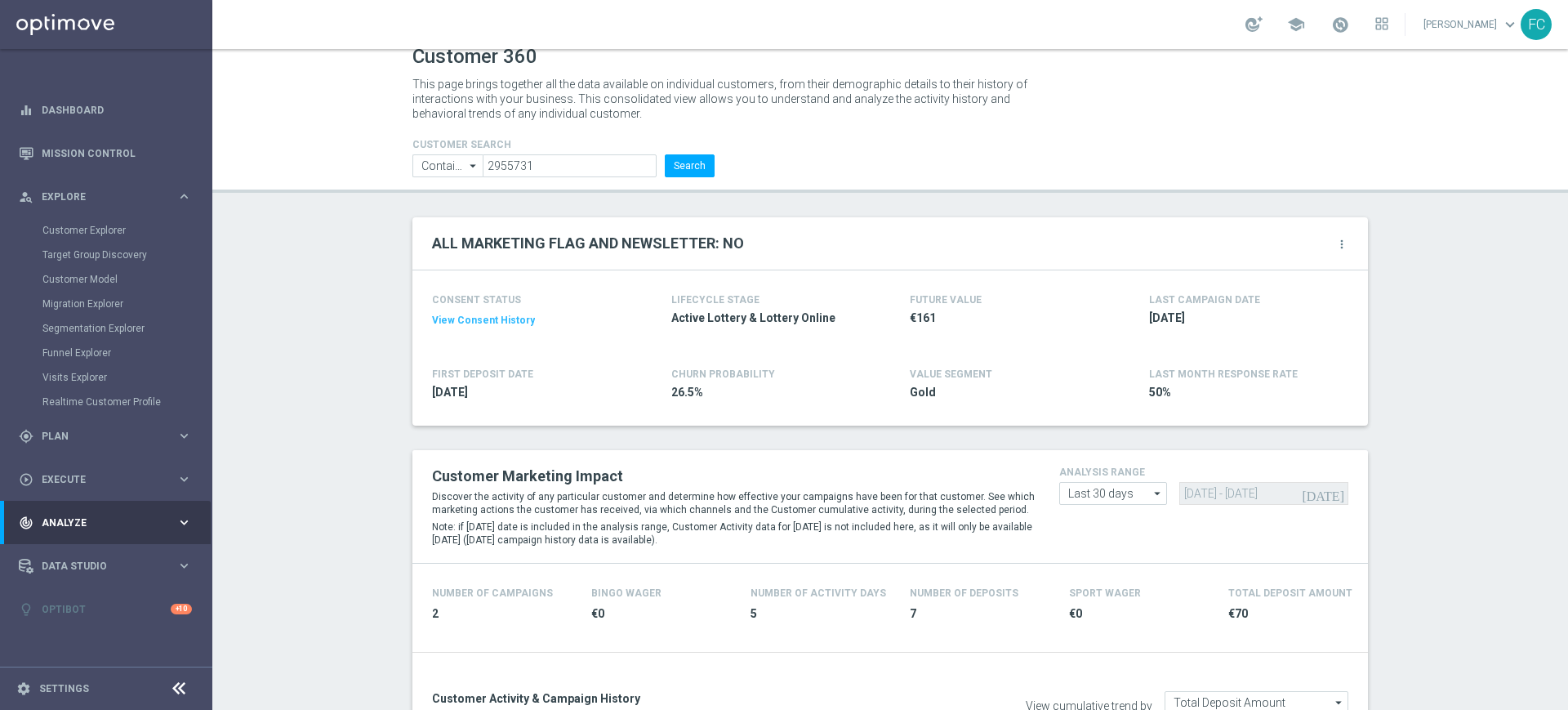 scroll, scrollTop: 0, scrollLeft: 0, axis: both 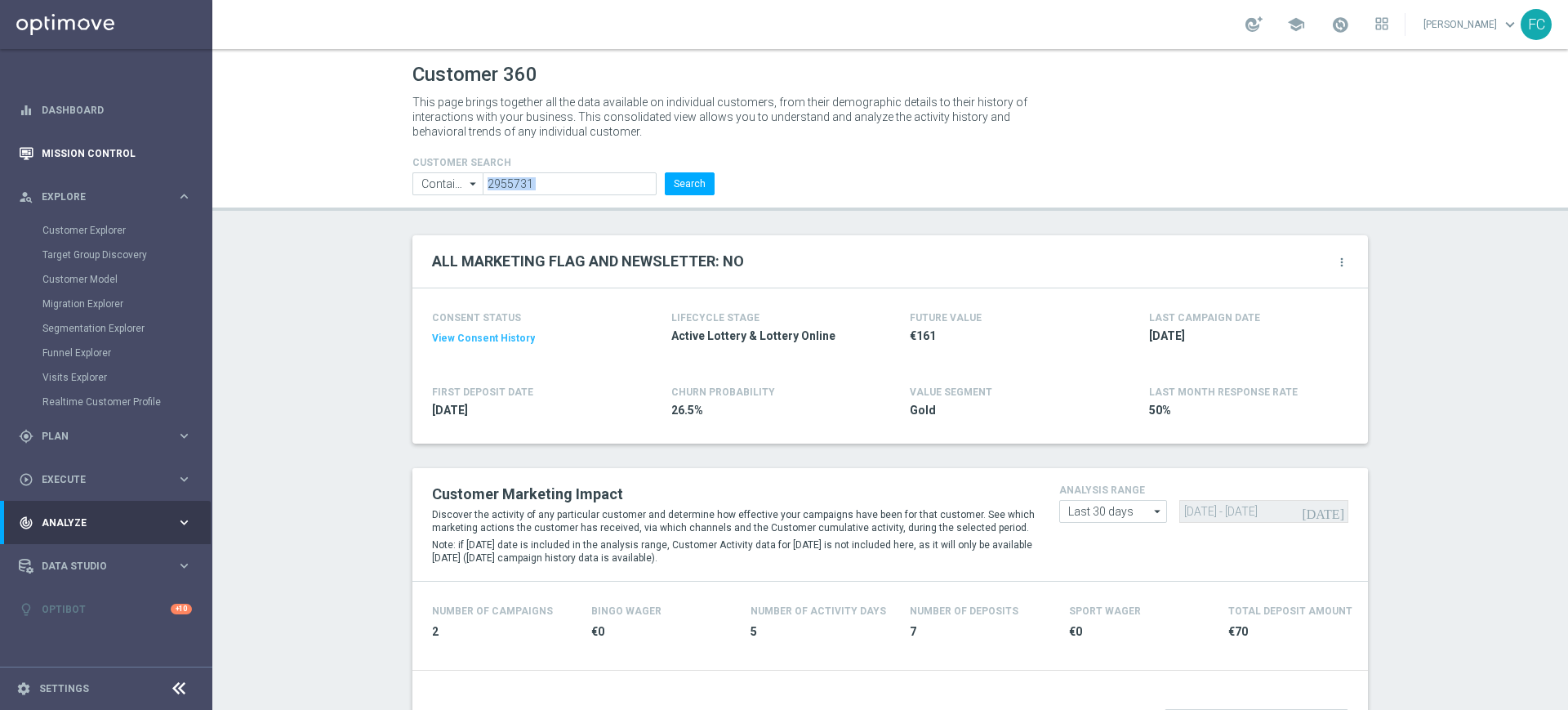 drag, startPoint x: 562, startPoint y: 169, endPoint x: 108, endPoint y: 170, distance: 454.0011 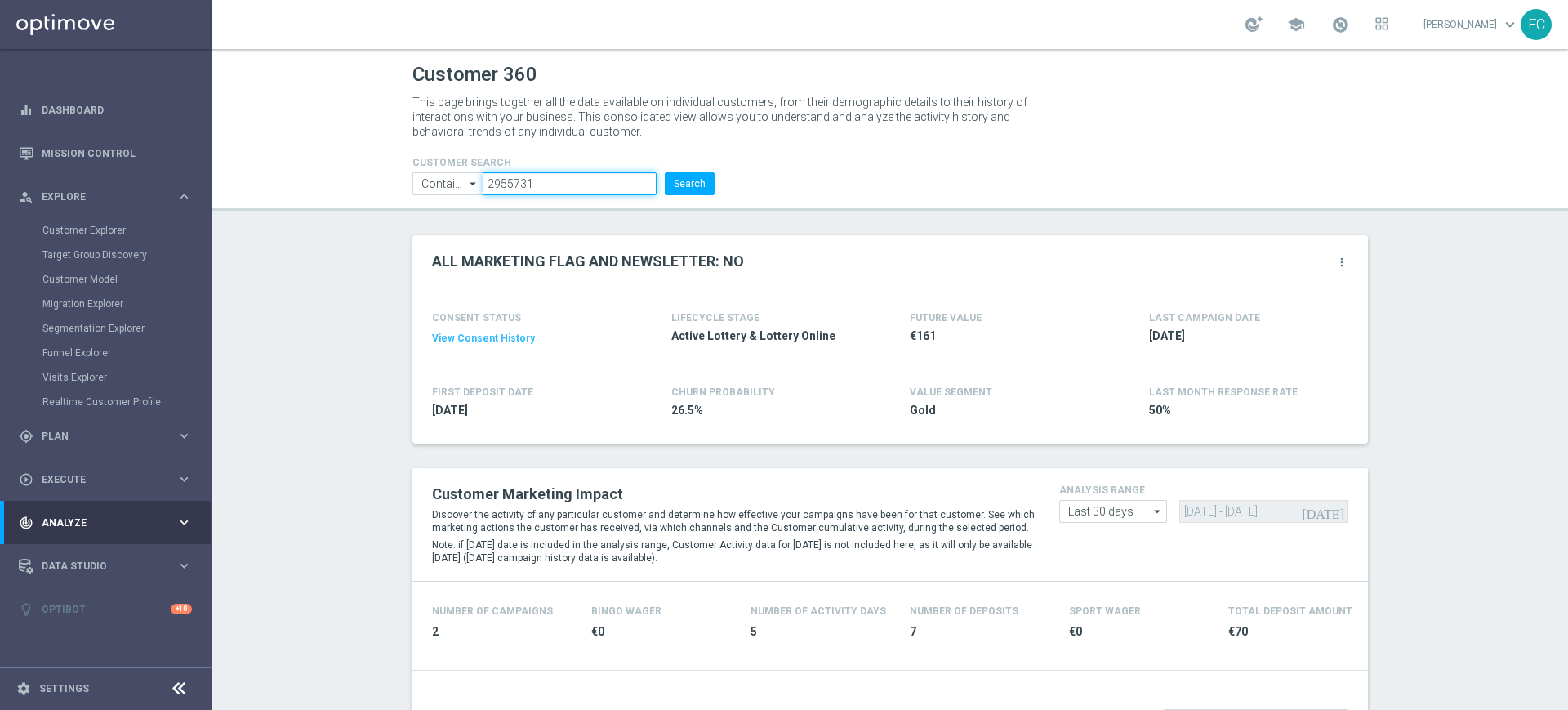 drag, startPoint x: 506, startPoint y: 190, endPoint x: 421, endPoint y: 184, distance: 85.2115 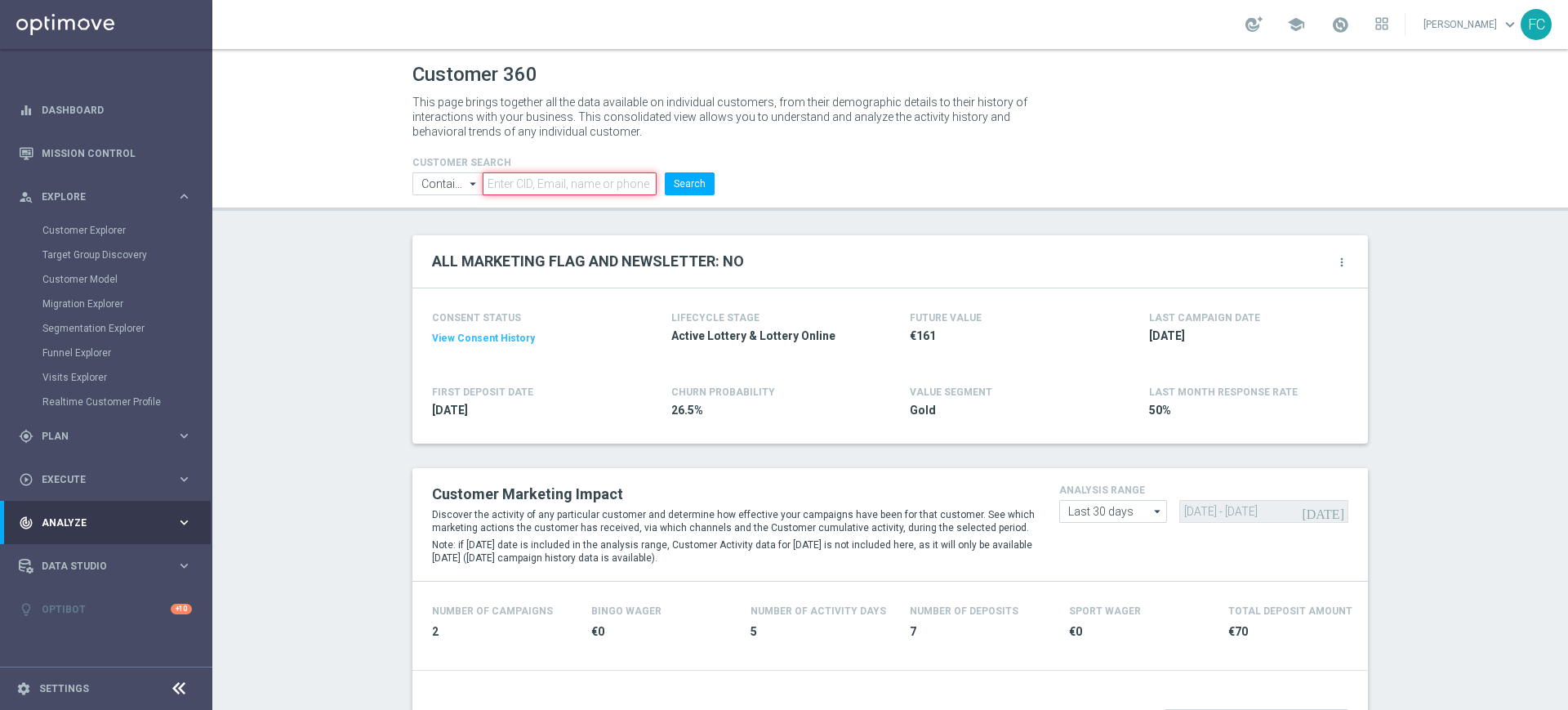 paste on "2915320" 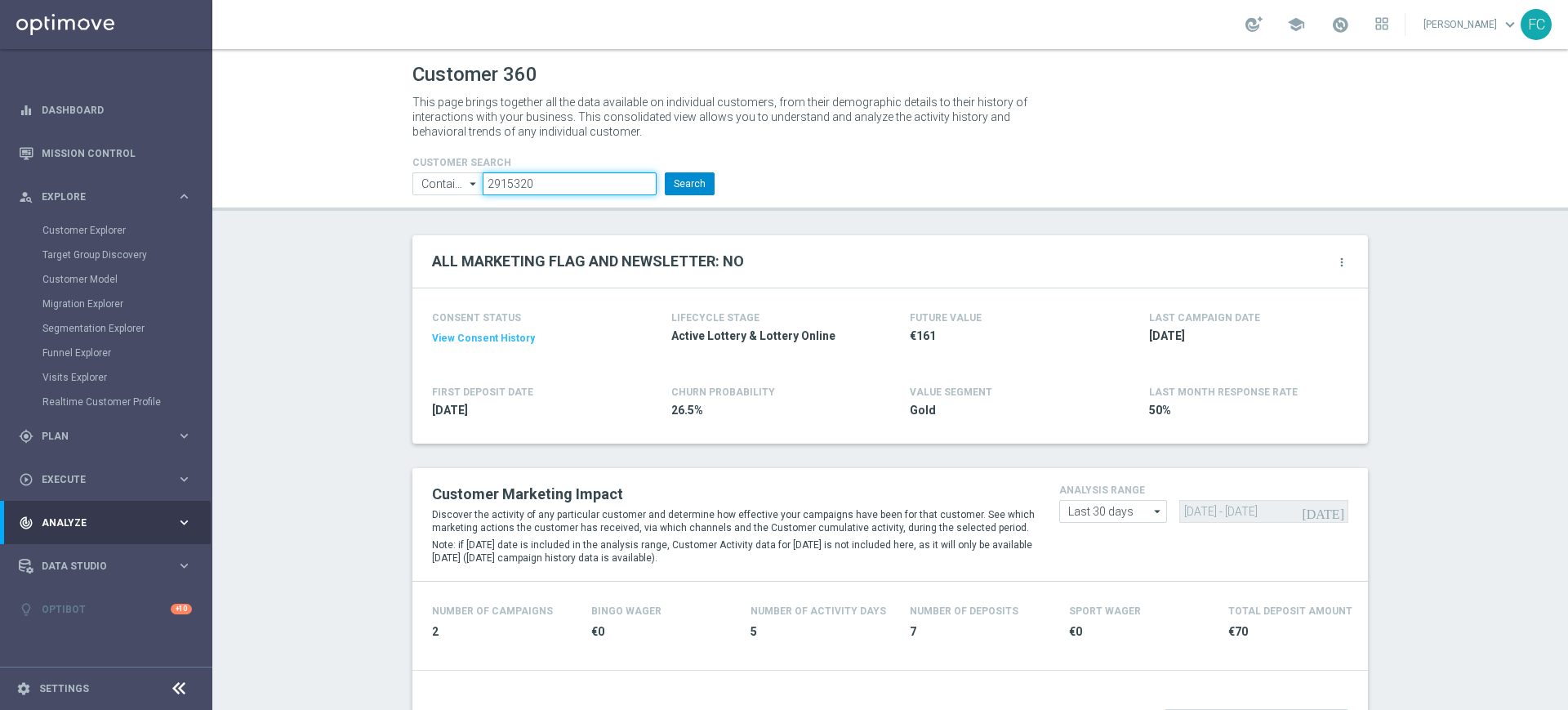 type on "2915320" 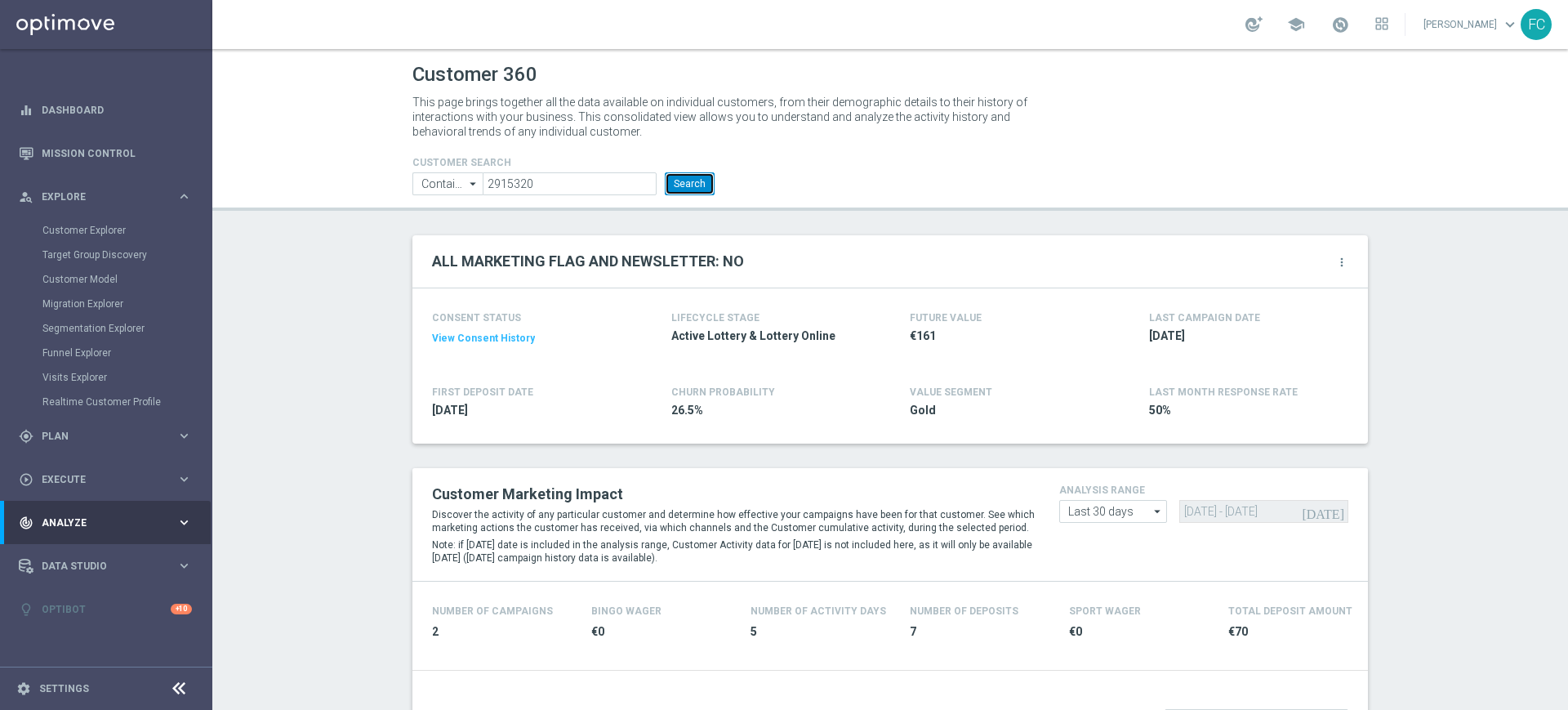 click on "Search" 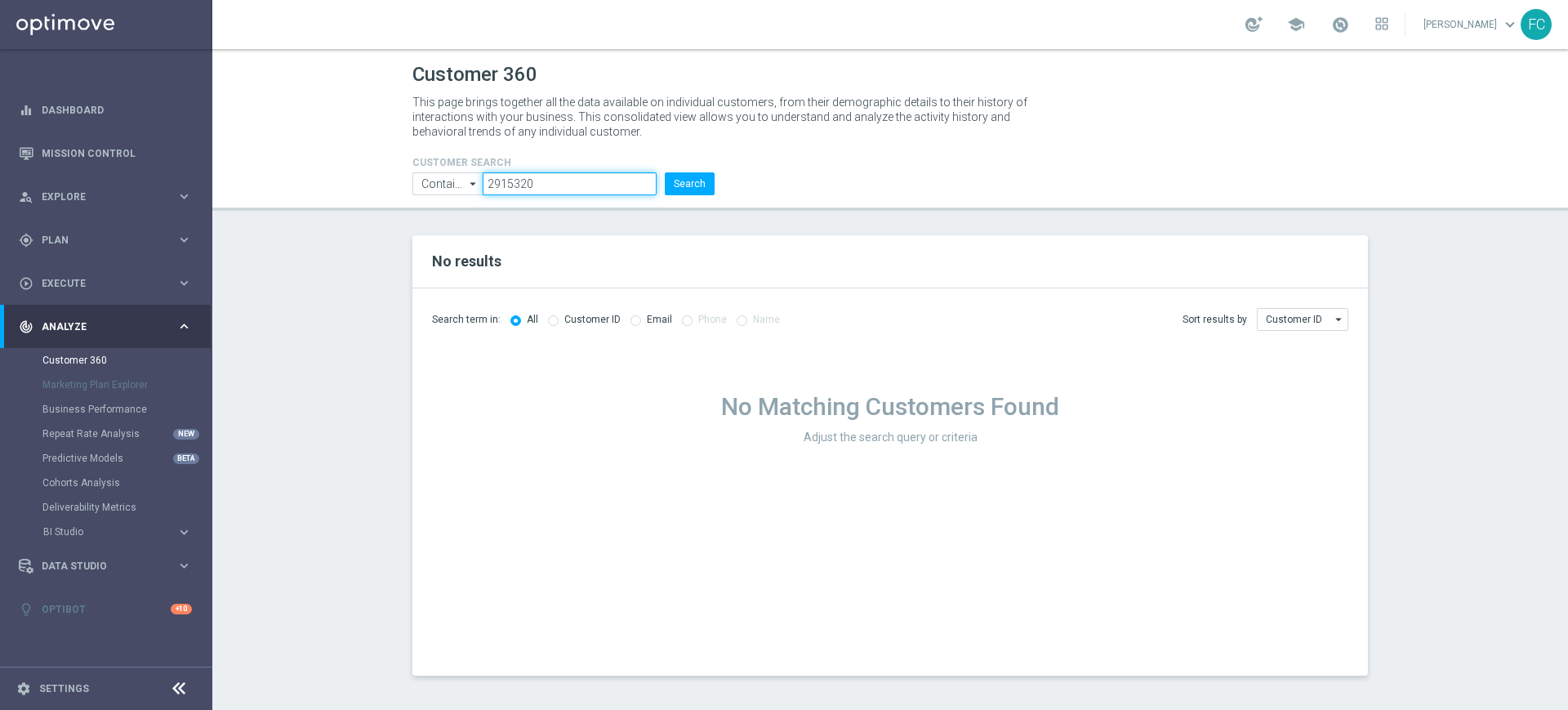 drag, startPoint x: 578, startPoint y: 178, endPoint x: 364, endPoint y: 185, distance: 214.11446 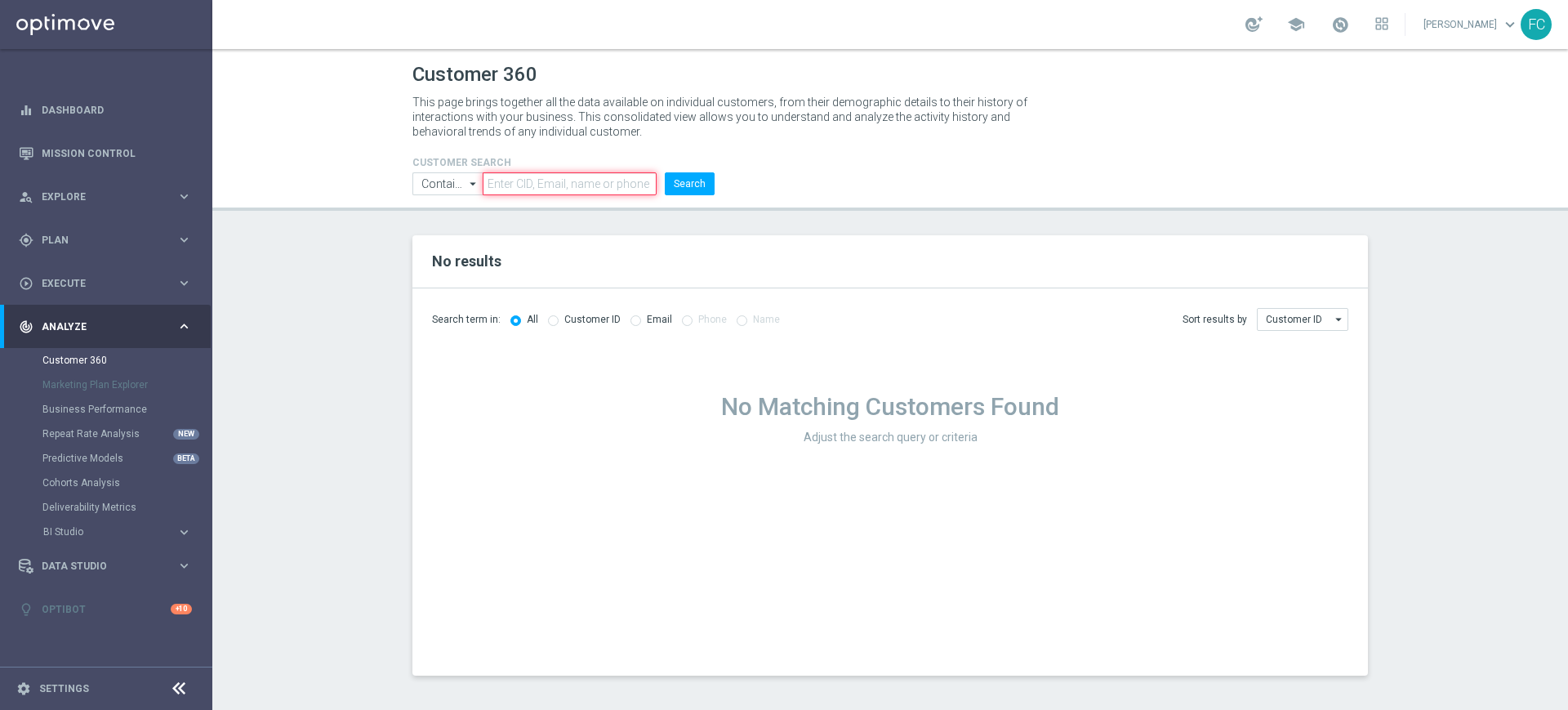 paste on "2955731" 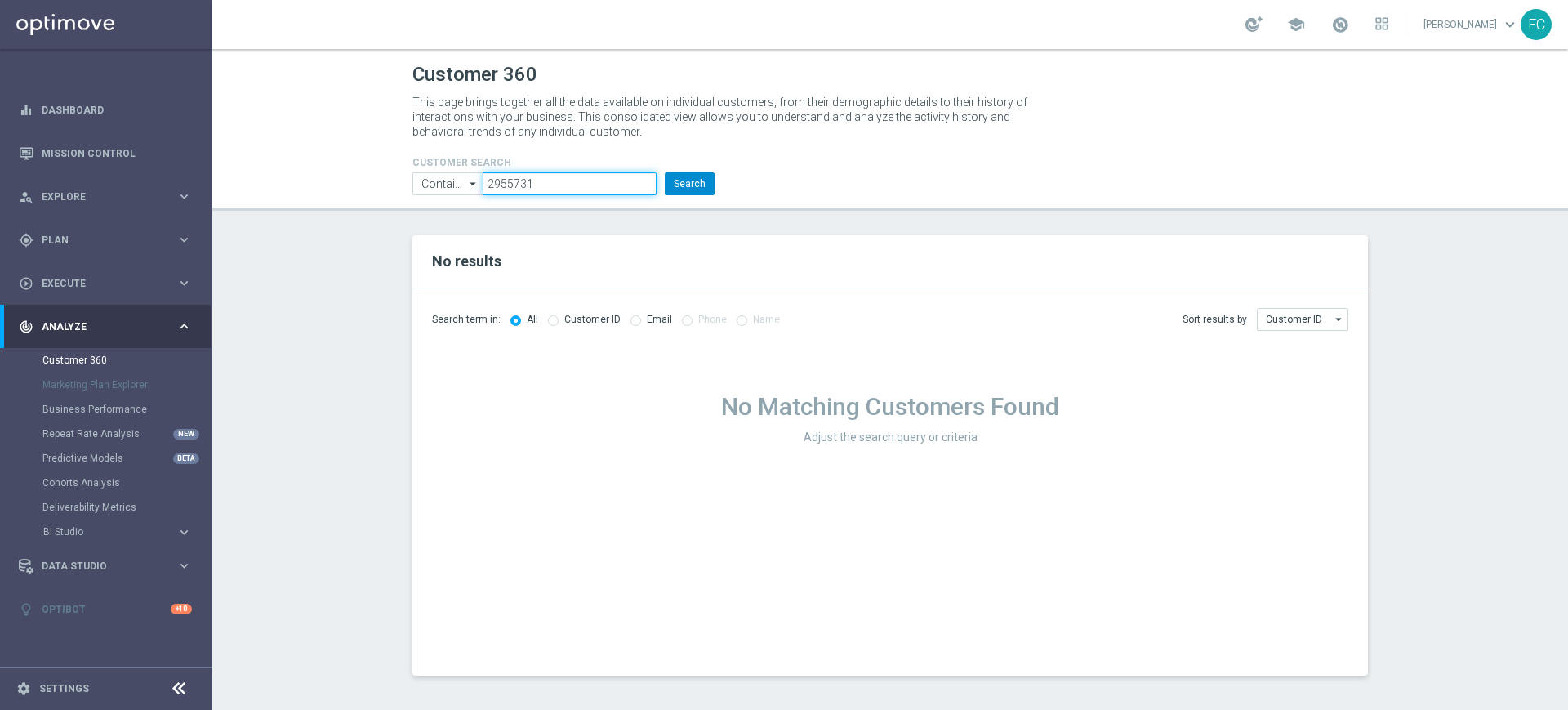 type on "2955731" 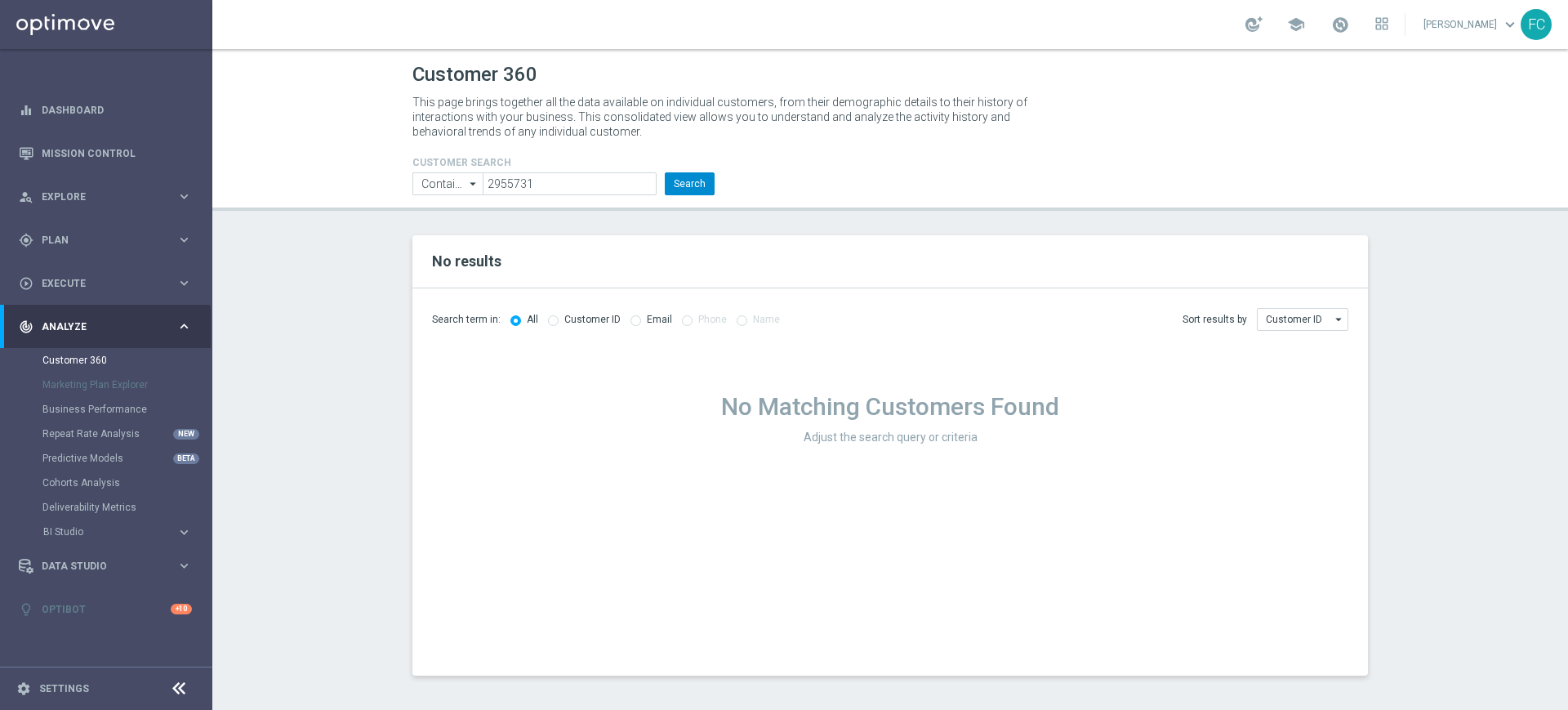 click on "CUSTOMER SEARCH
Contains
Contains
arrow_drop_down
Show Selected
0 of NaN
Contains" 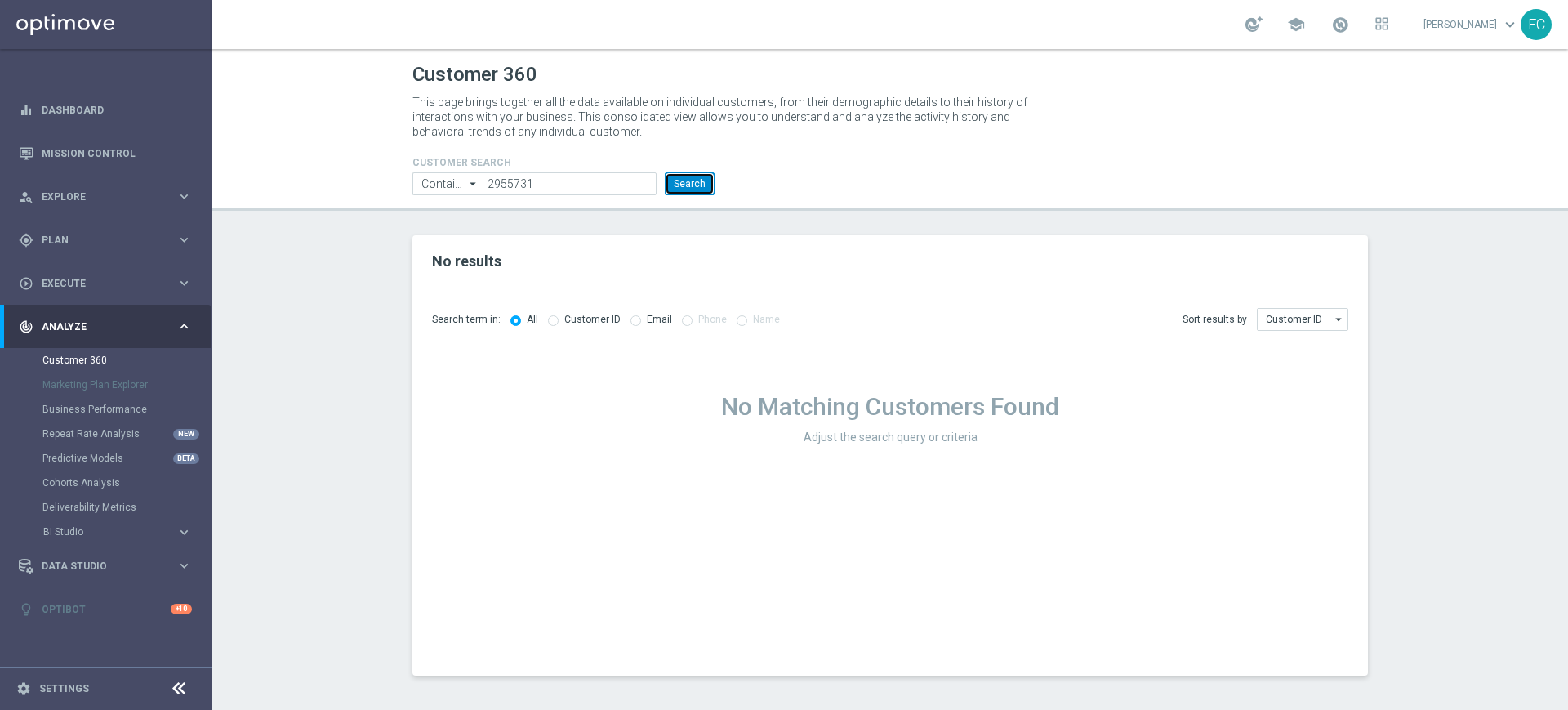 click on "Search" 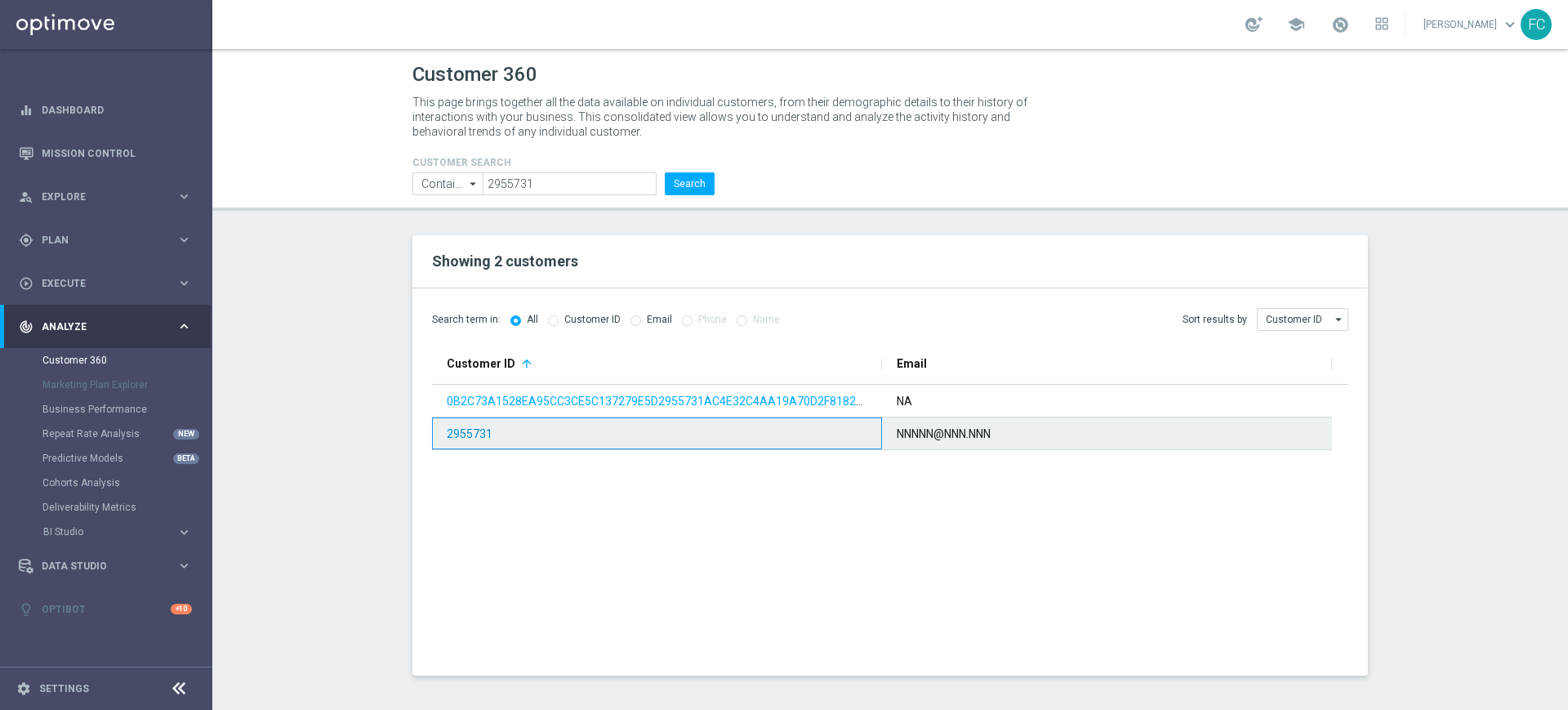click on "2955731" 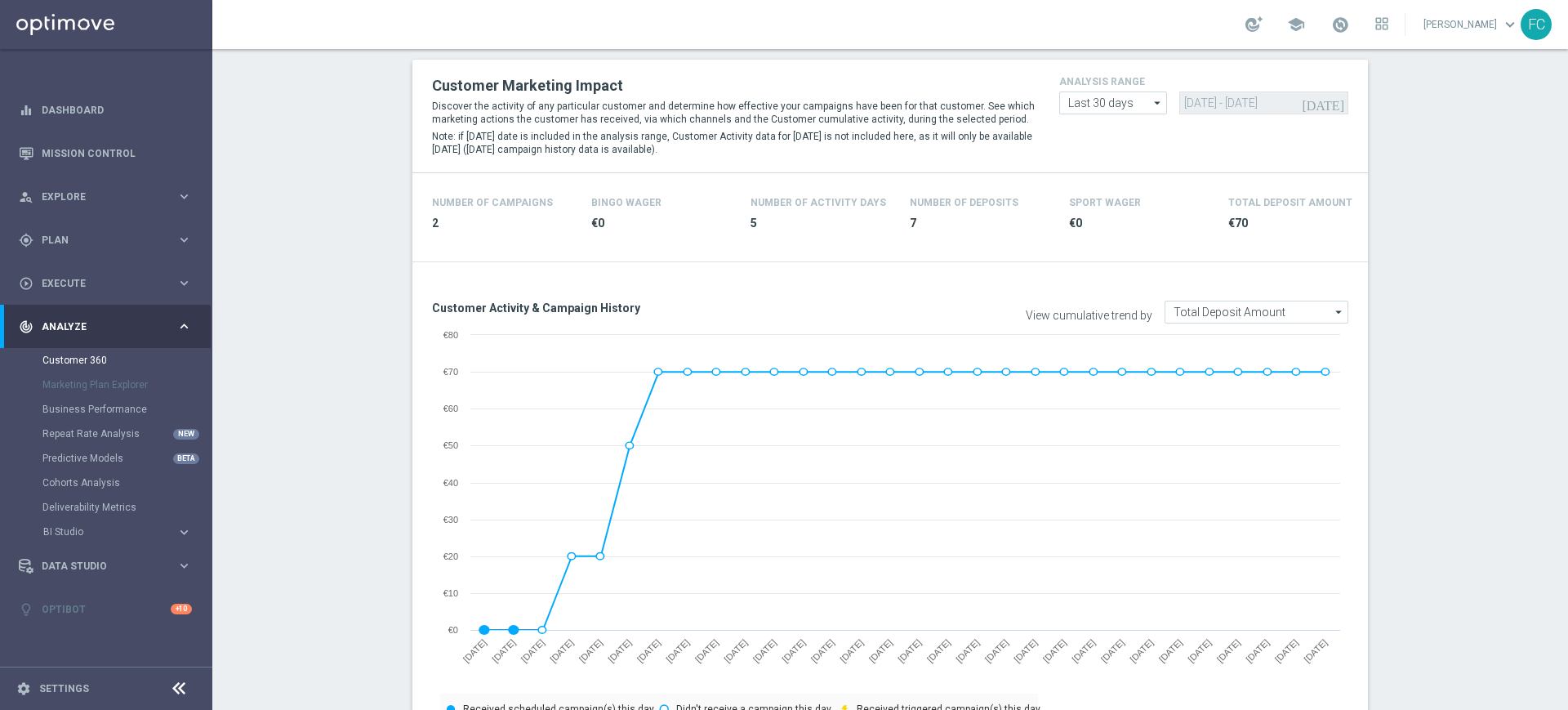 scroll, scrollTop: 817, scrollLeft: 0, axis: vertical 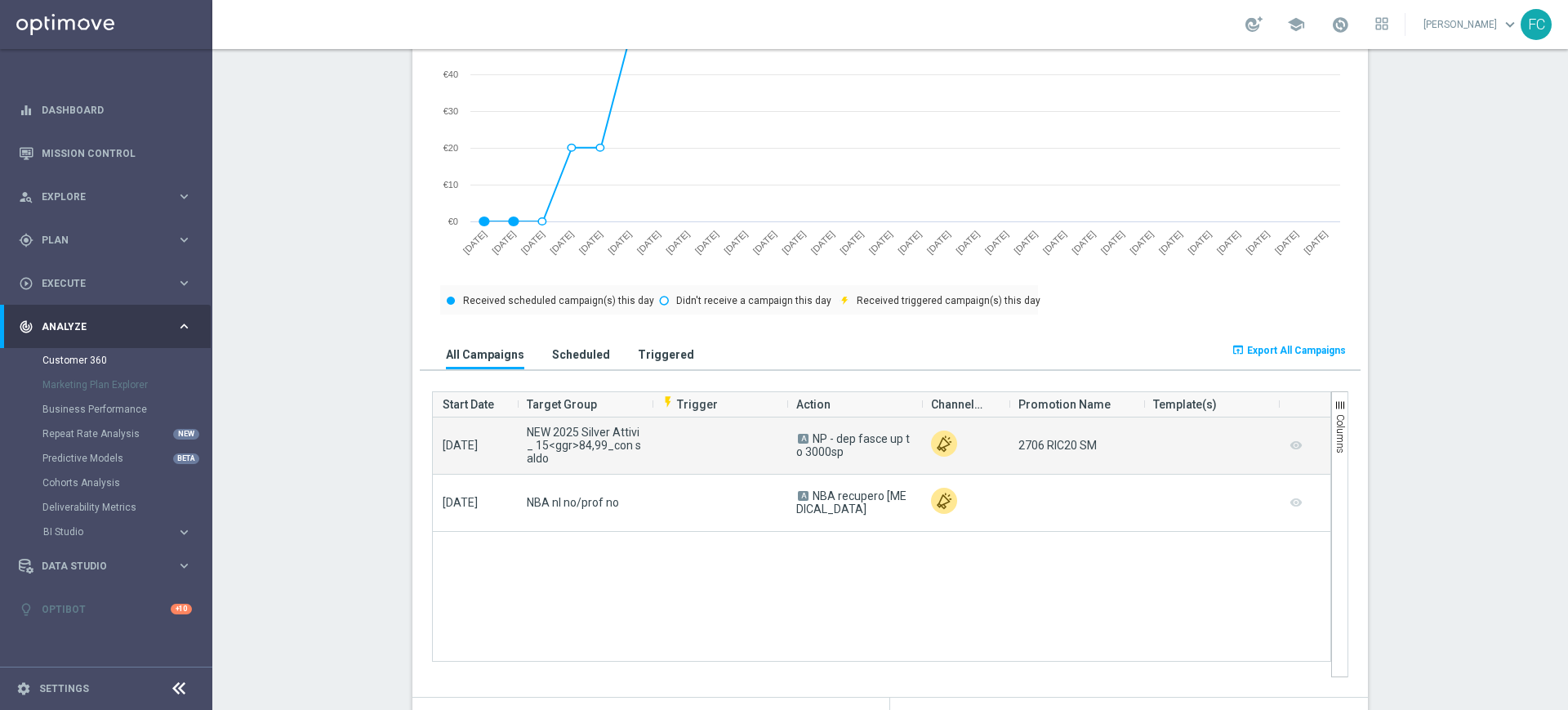click 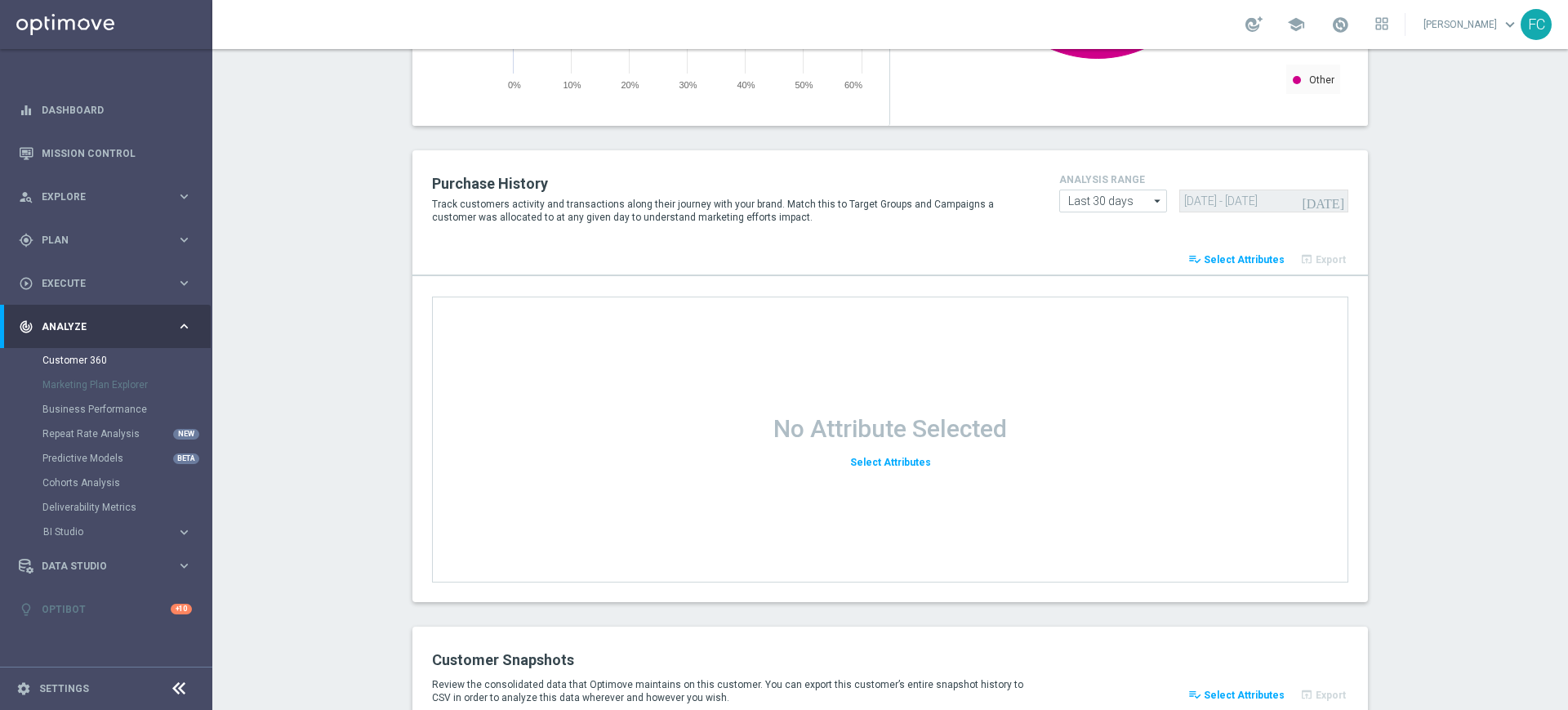 scroll, scrollTop: 1619, scrollLeft: 0, axis: vertical 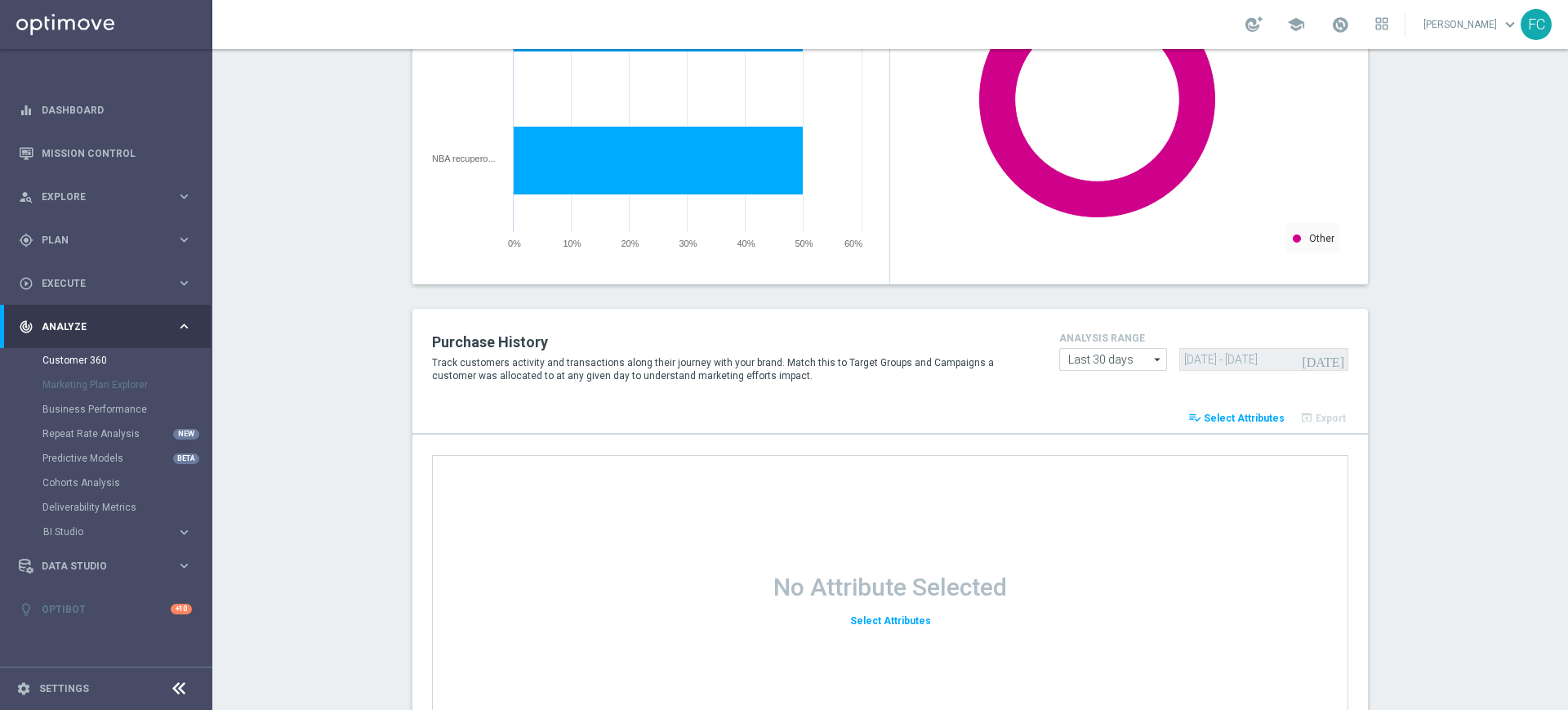click on "today
26 Jun 2025 - 25 Jul 2025" 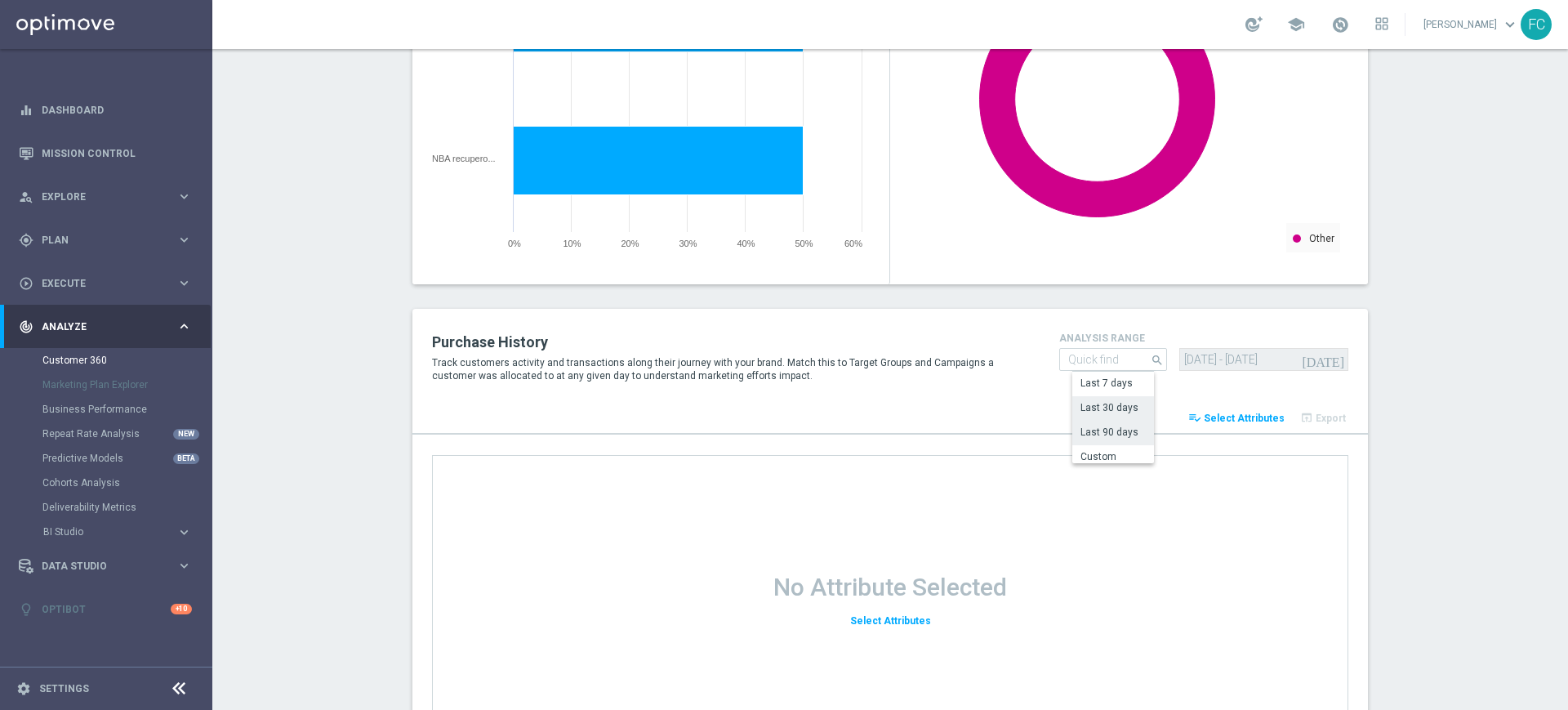 click on "Last 90 days" 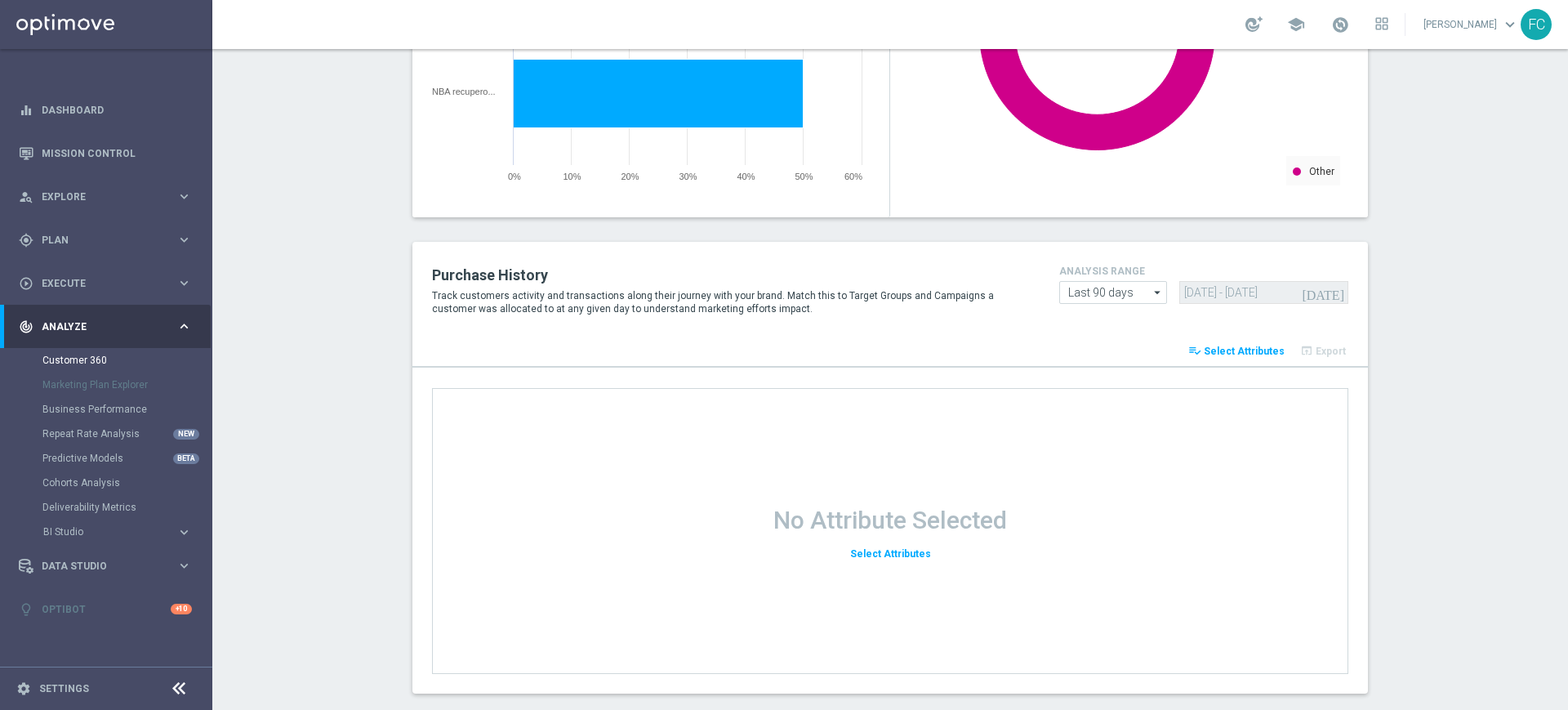 scroll, scrollTop: 1721, scrollLeft: 0, axis: vertical 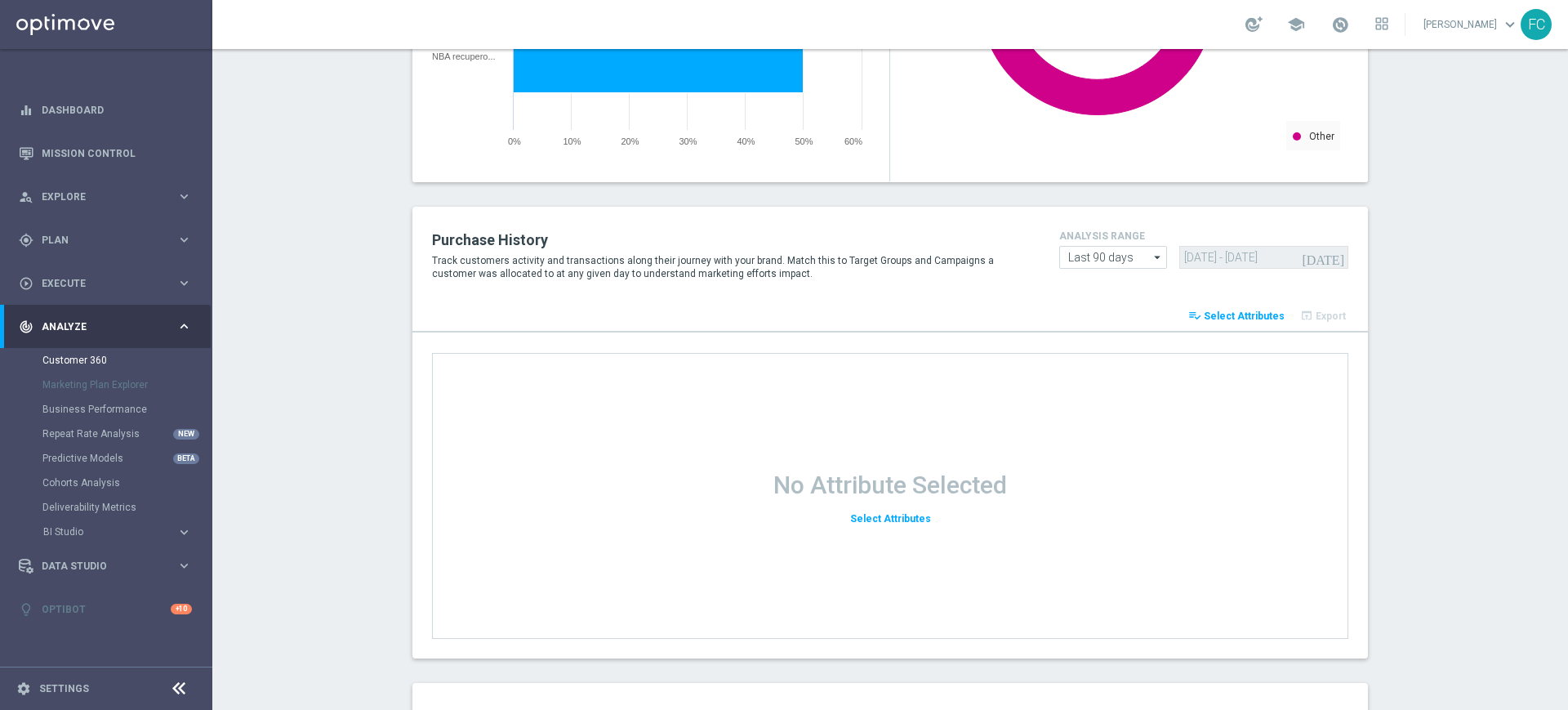 click on "playlist_add_check
Select Attributes
open_in_browser
Export" 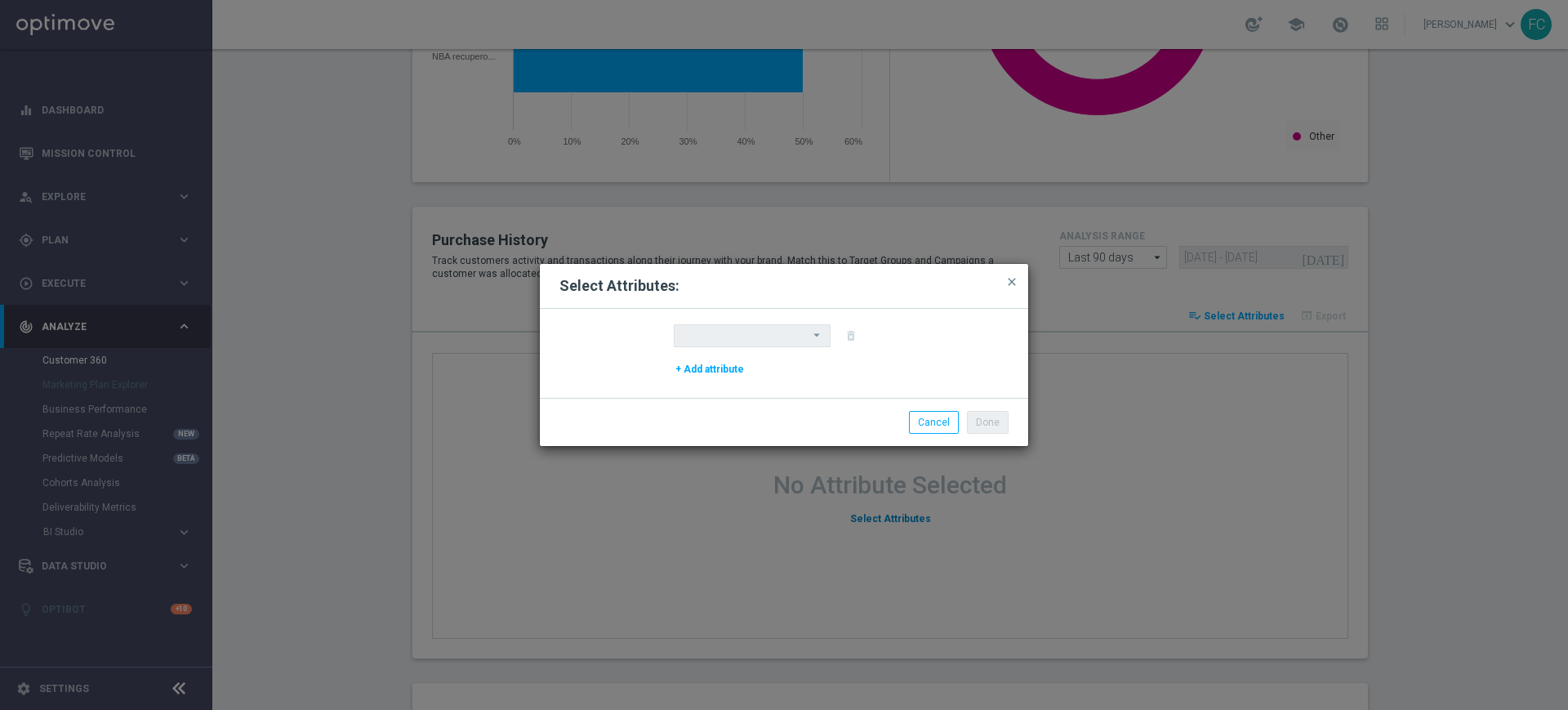 type on "Purchase Date" 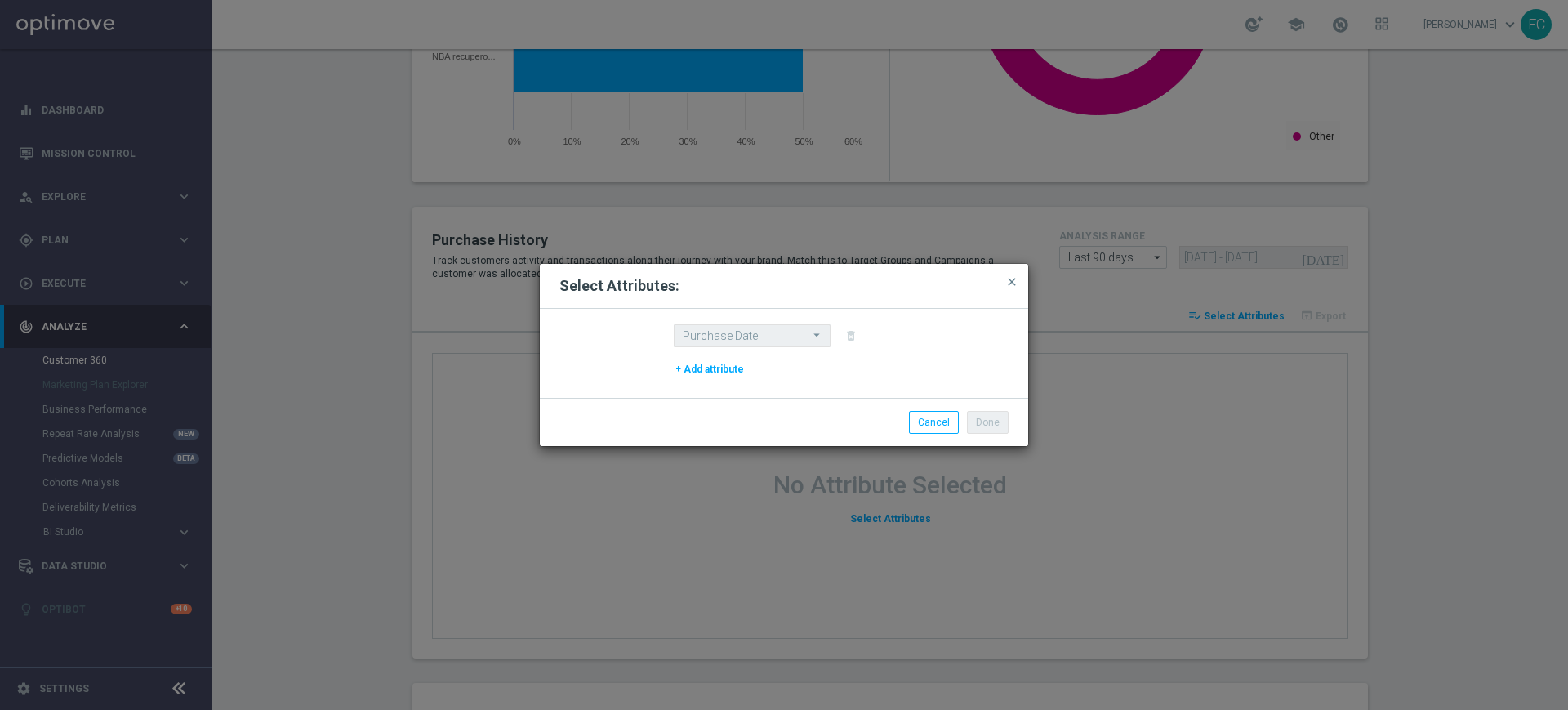 click on "arrow_drop_down" 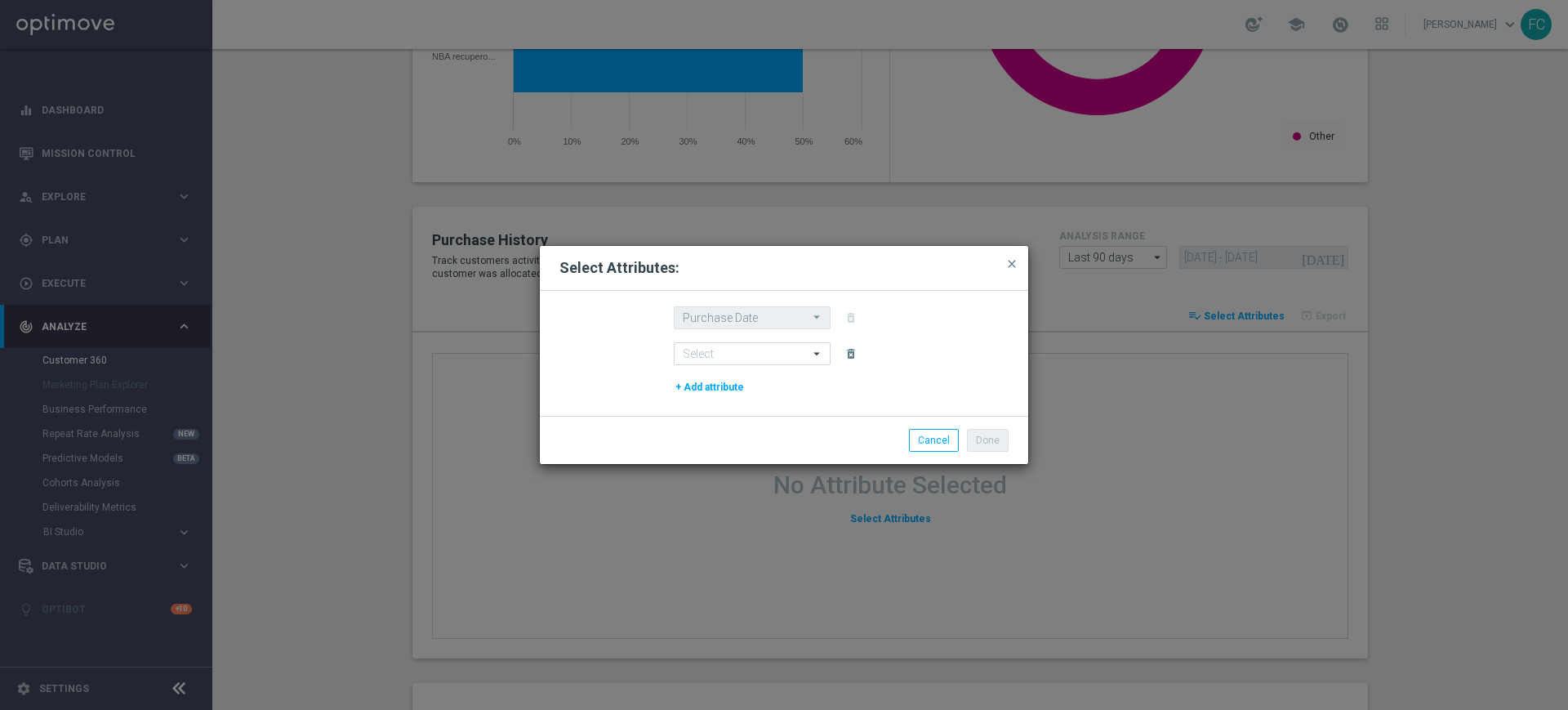 click on "arrow_drop_down" 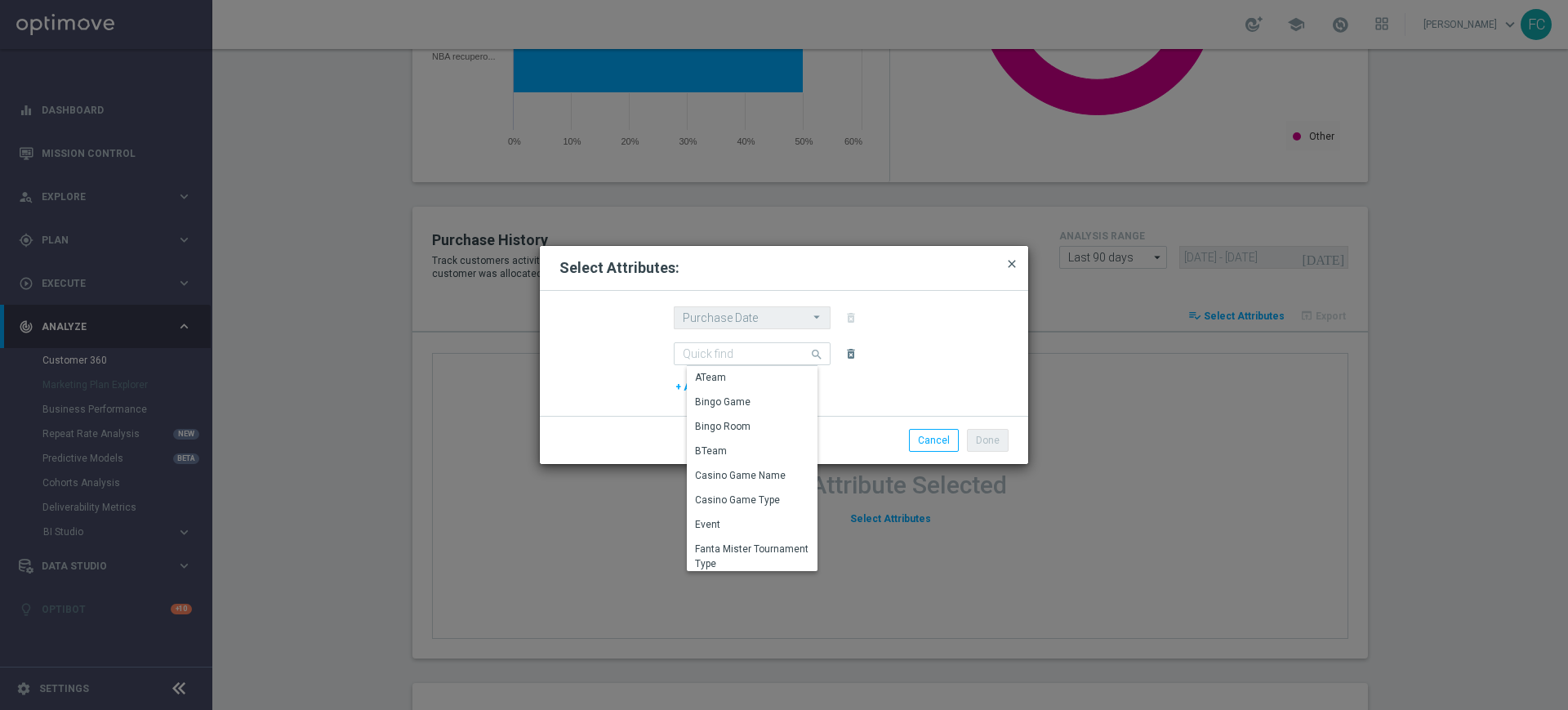 click on "close" 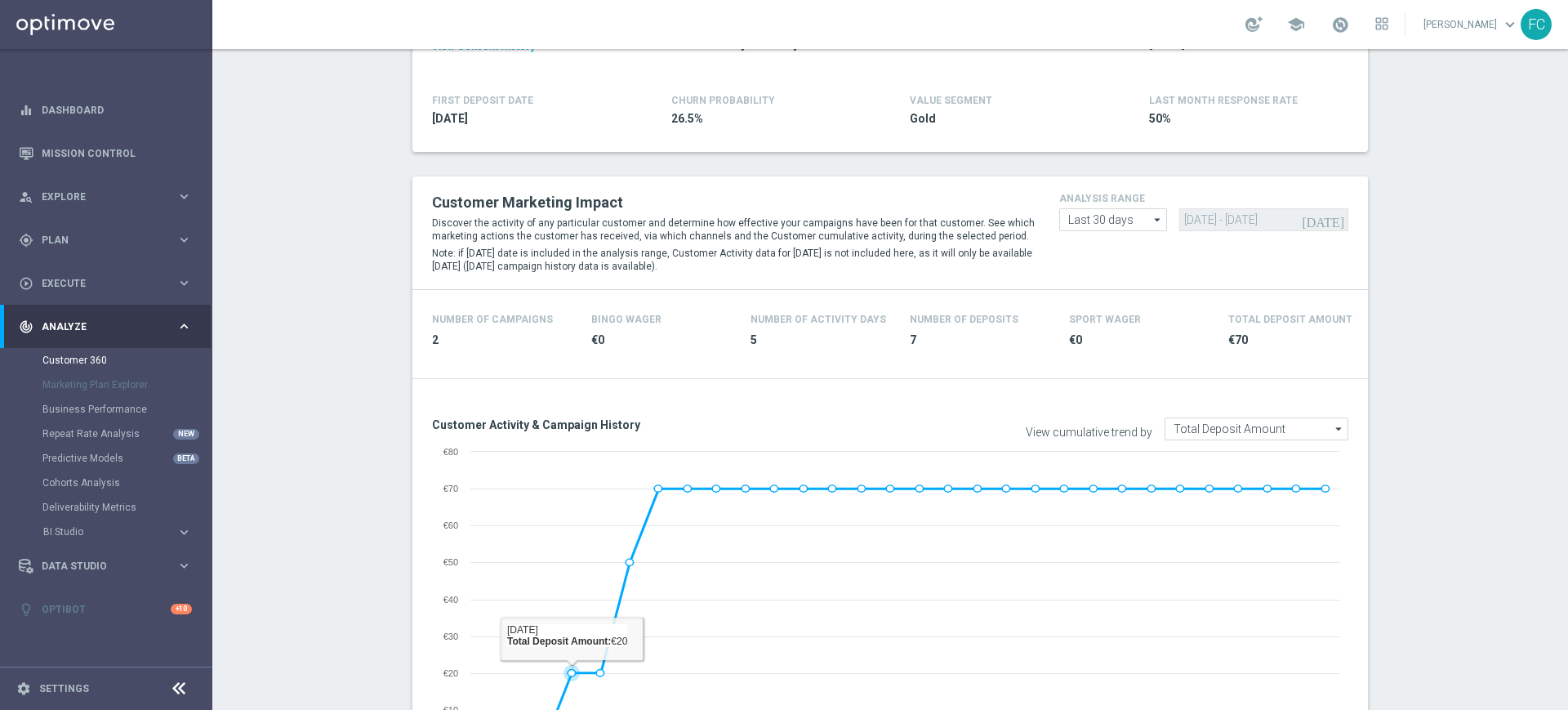 scroll, scrollTop: 0, scrollLeft: 0, axis: both 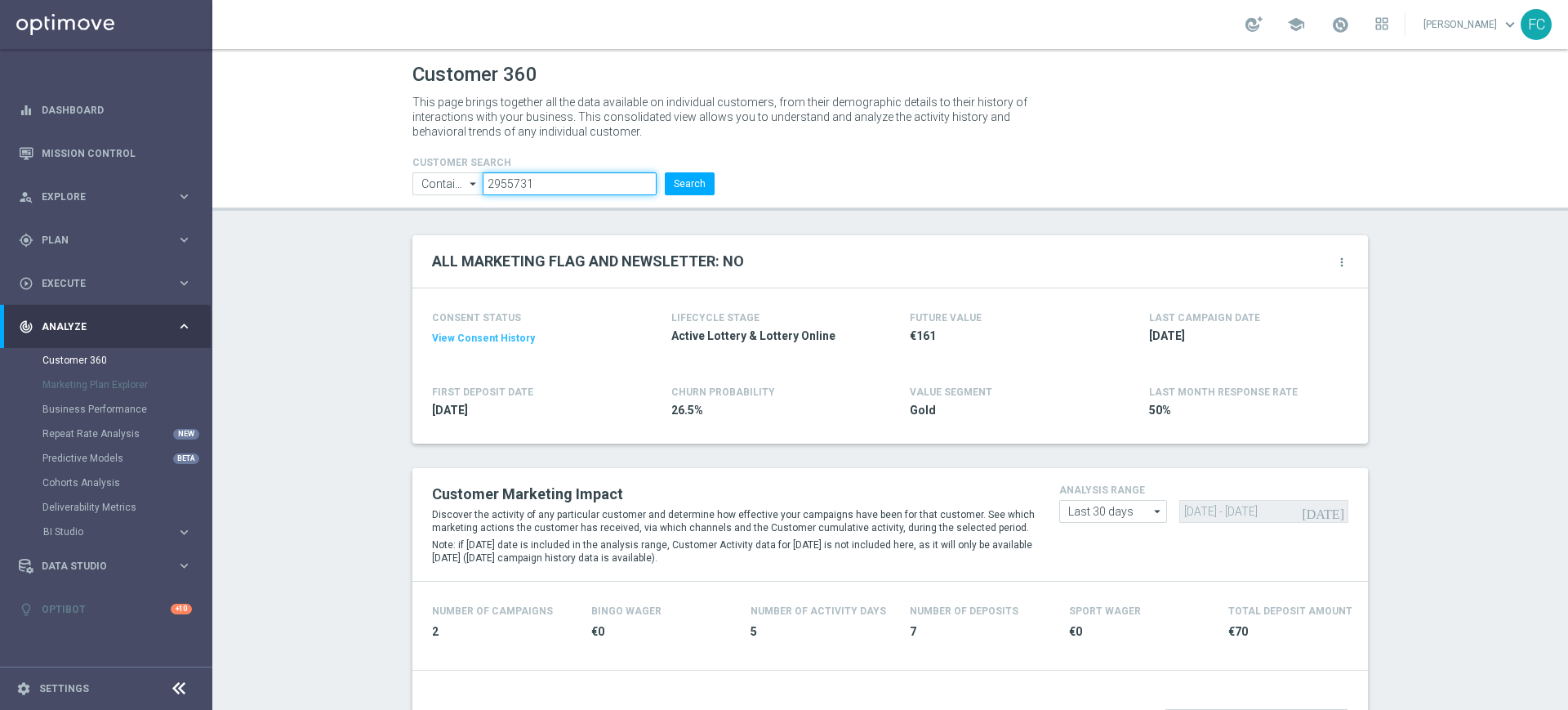 drag, startPoint x: 528, startPoint y: 168, endPoint x: 425, endPoint y: 168, distance: 103 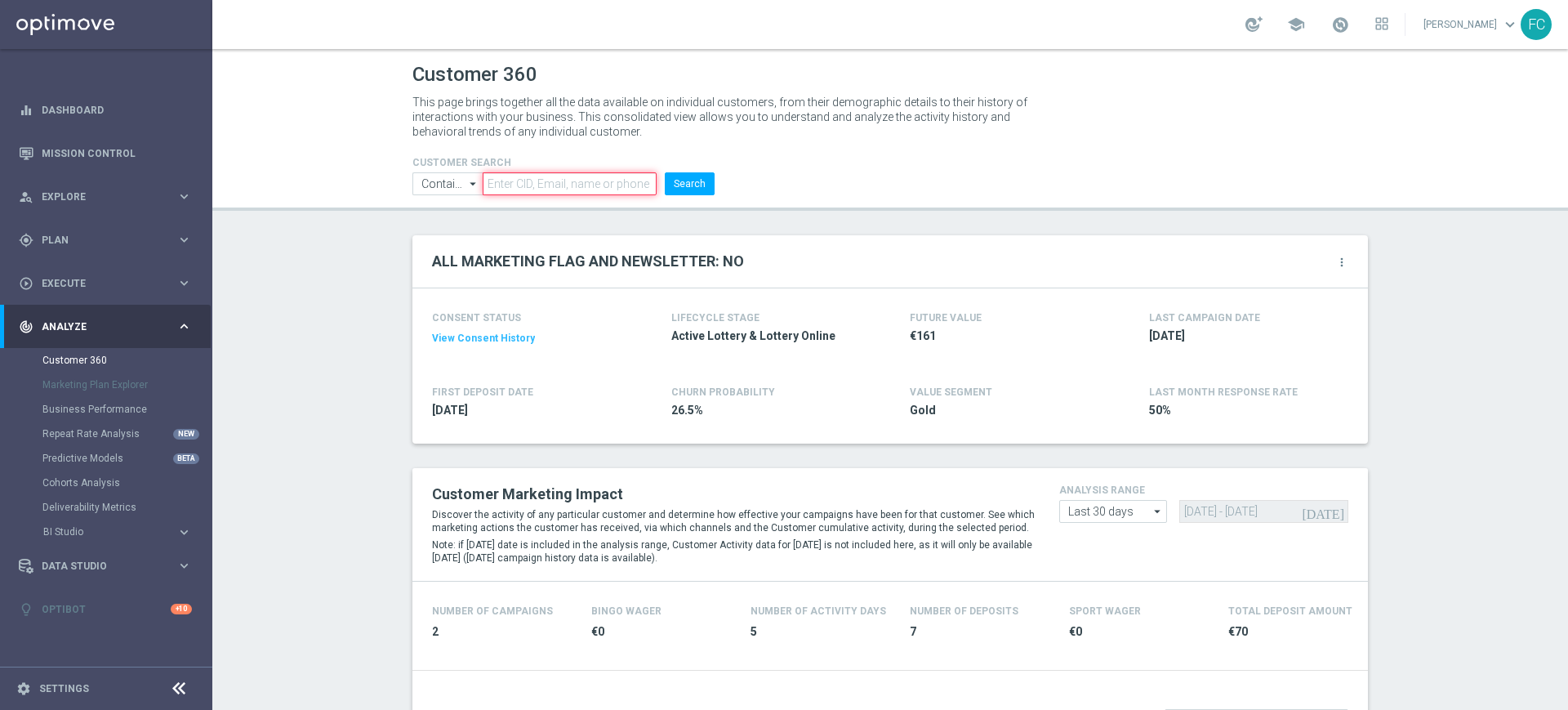 paste on "2502074" 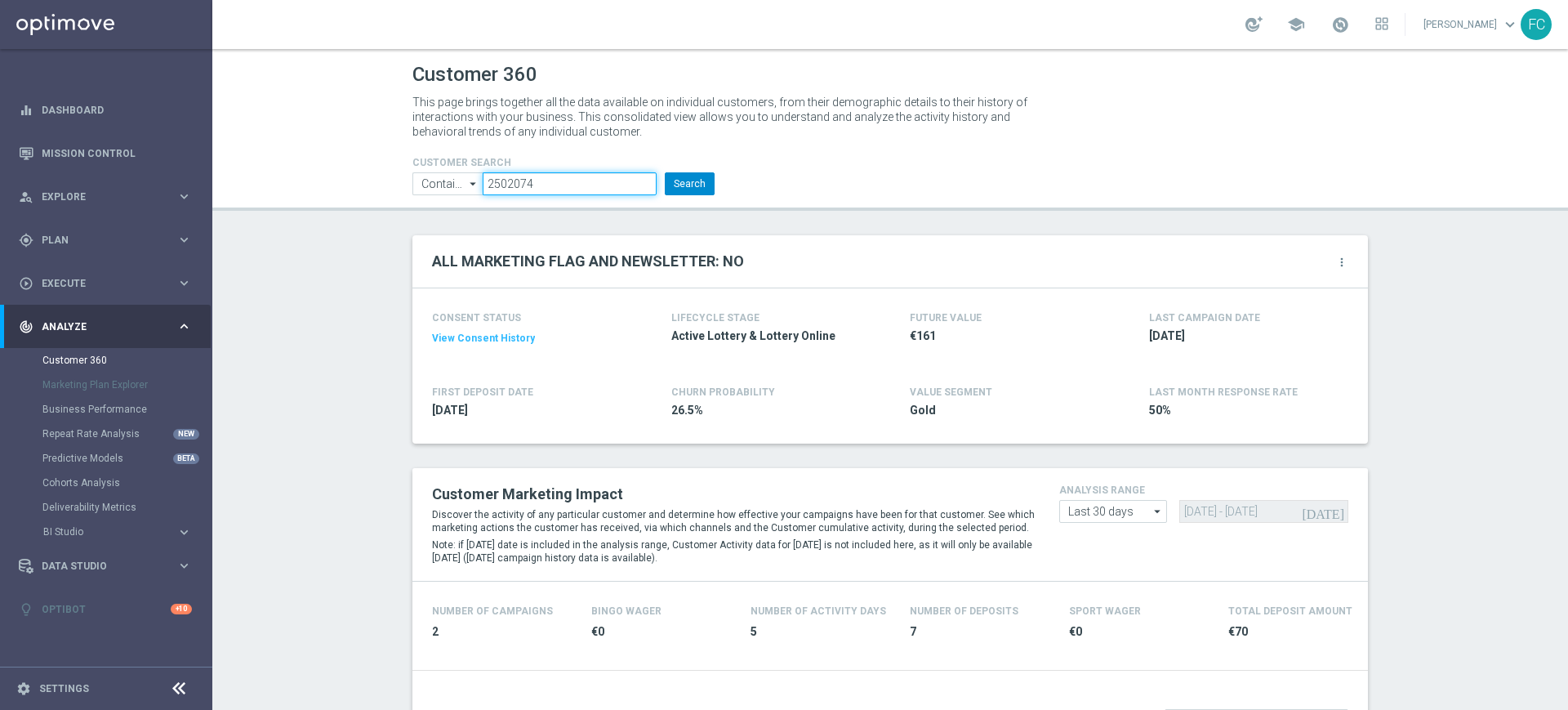type on "2502074" 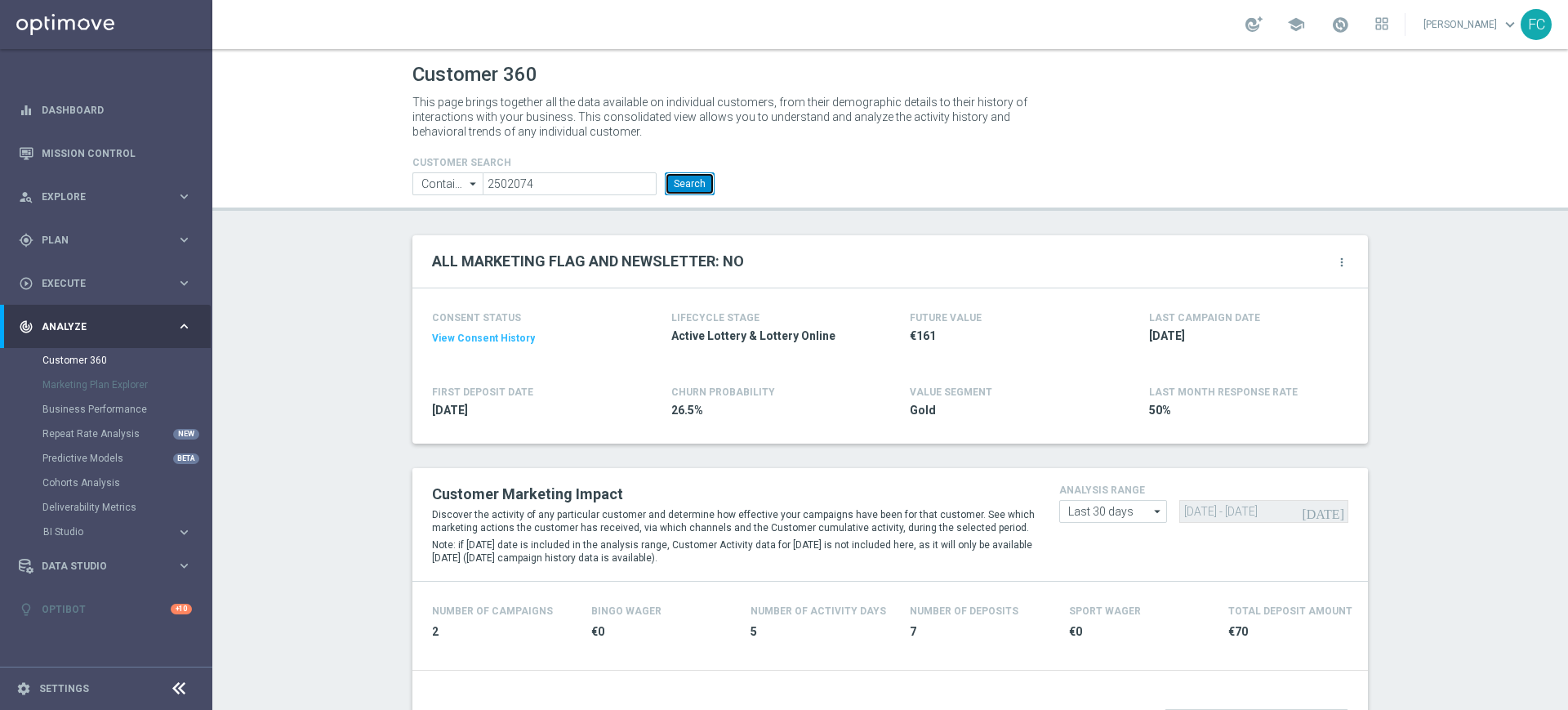 click on "Search" 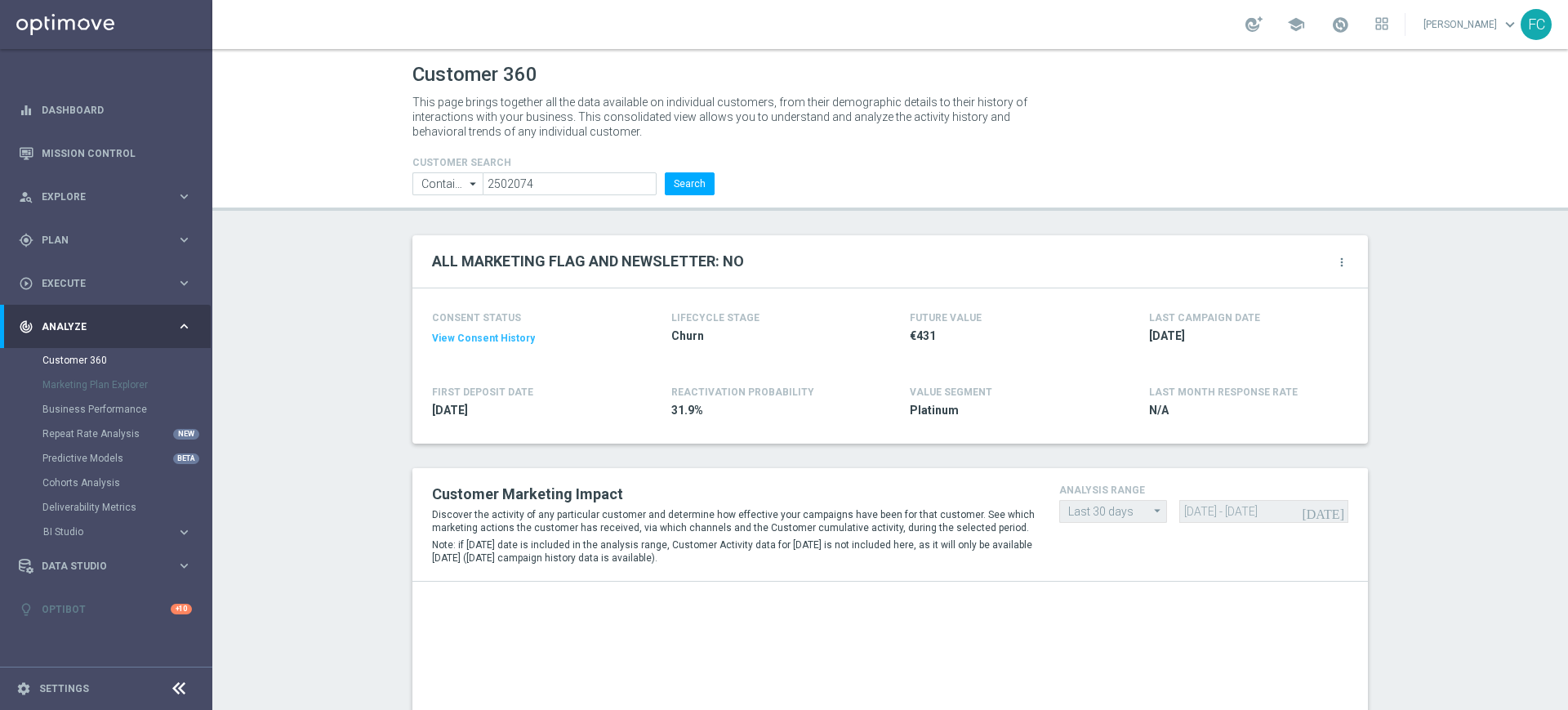 click on "View Consent History" 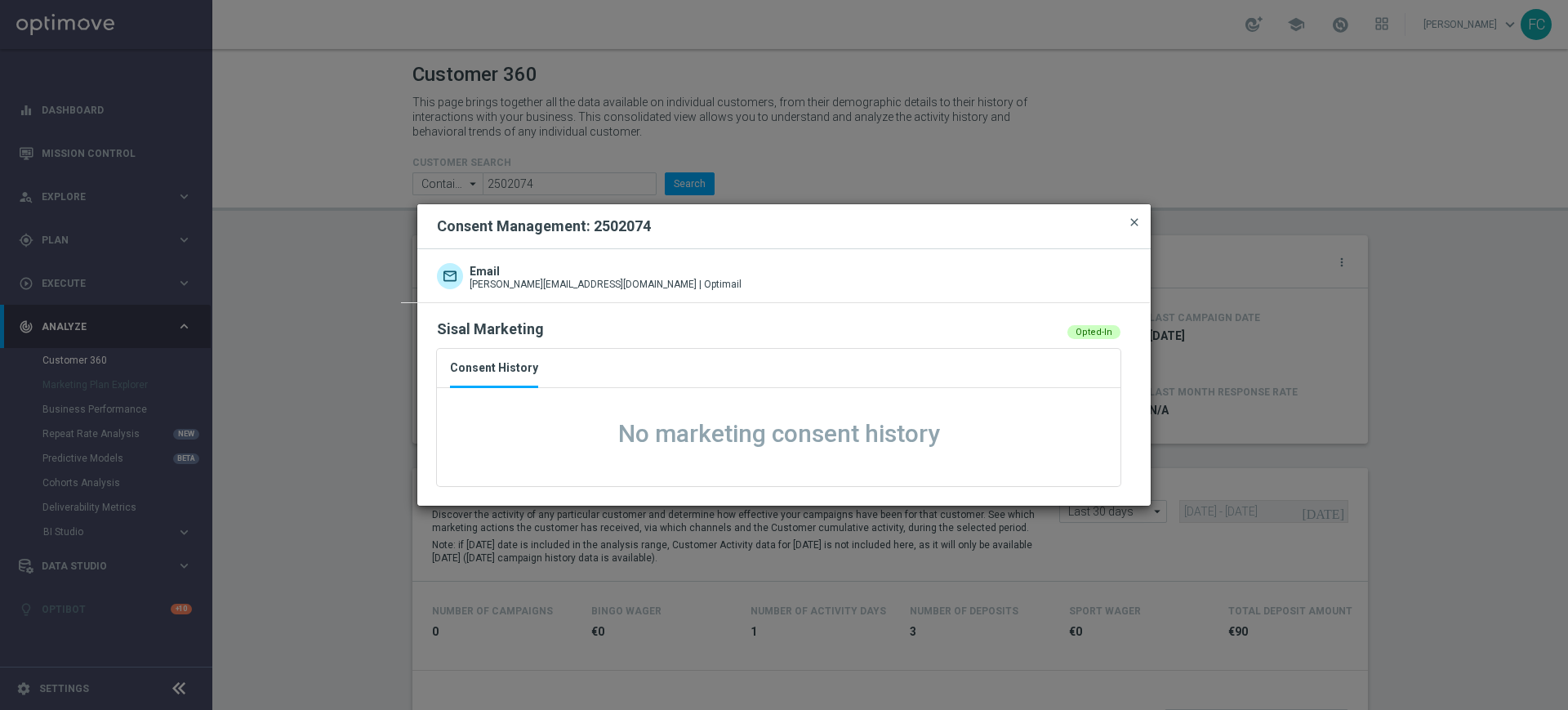 click on "close" 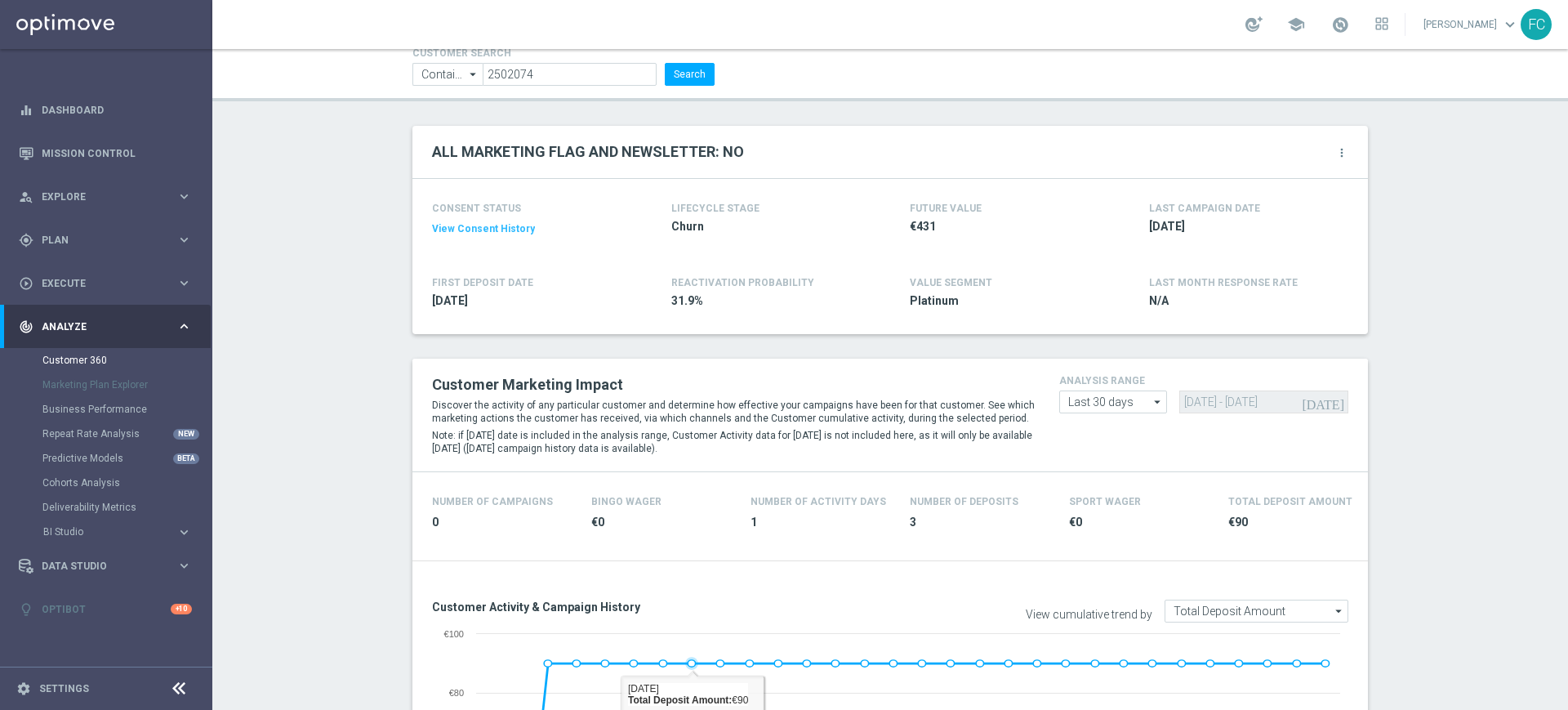 scroll, scrollTop: 0, scrollLeft: 0, axis: both 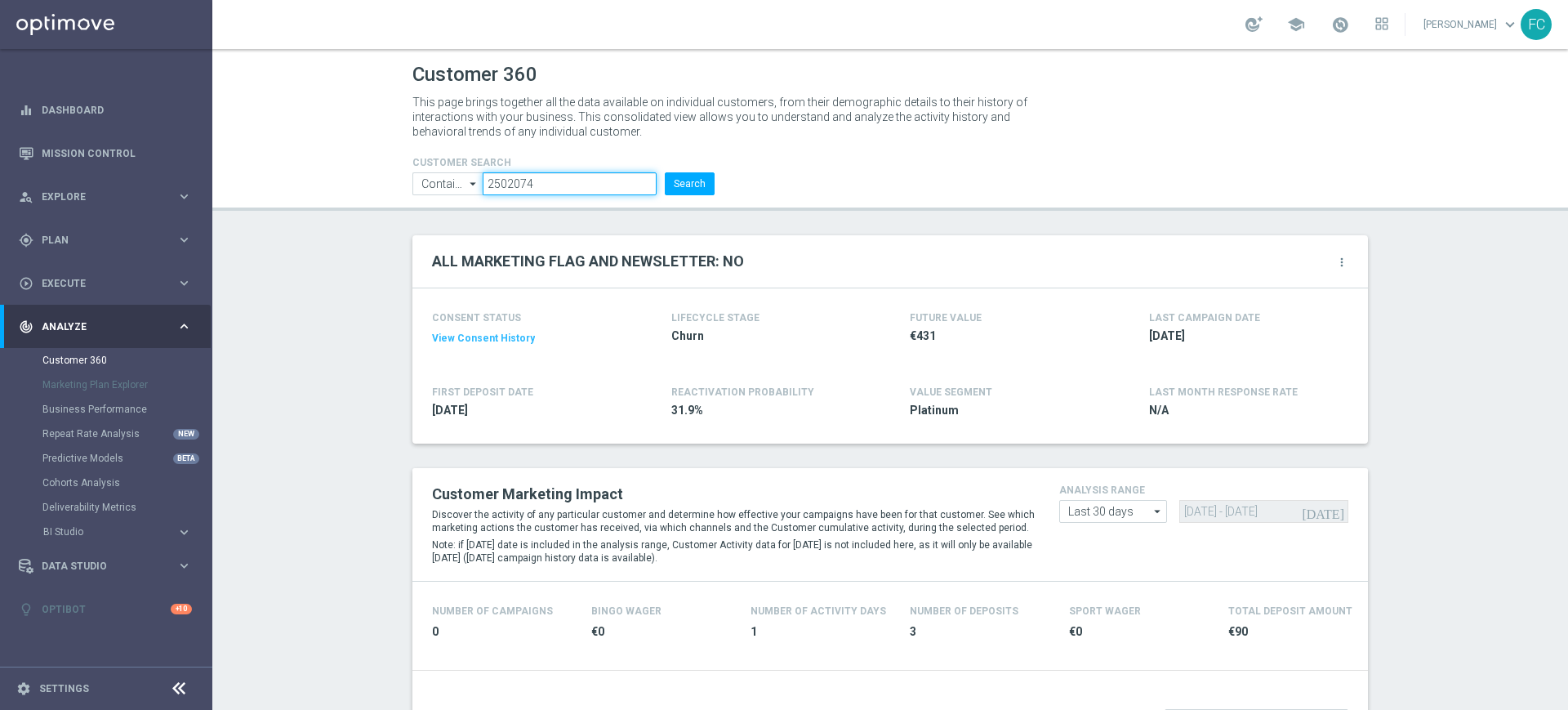 drag, startPoint x: 562, startPoint y: 181, endPoint x: 380, endPoint y: 167, distance: 182.53767 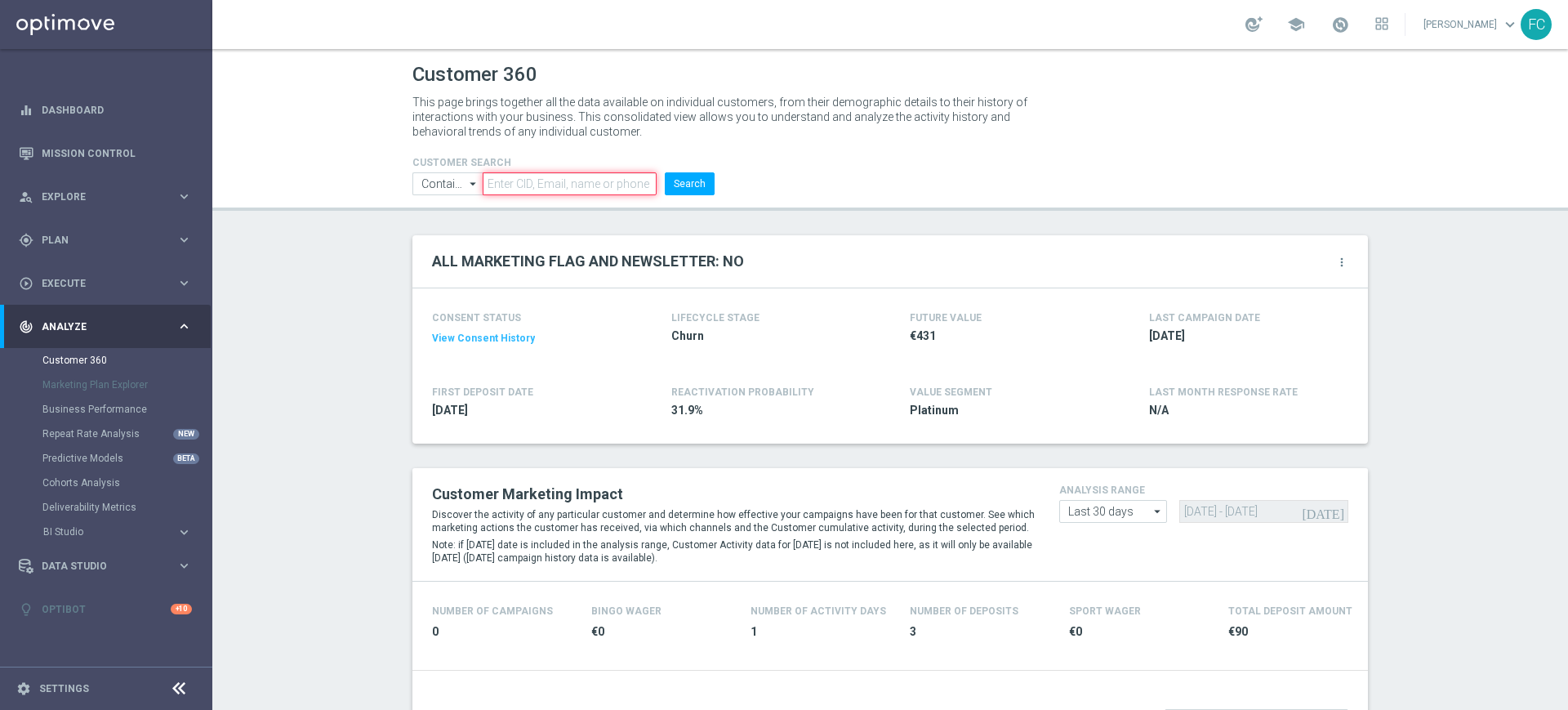 paste on "2246597" 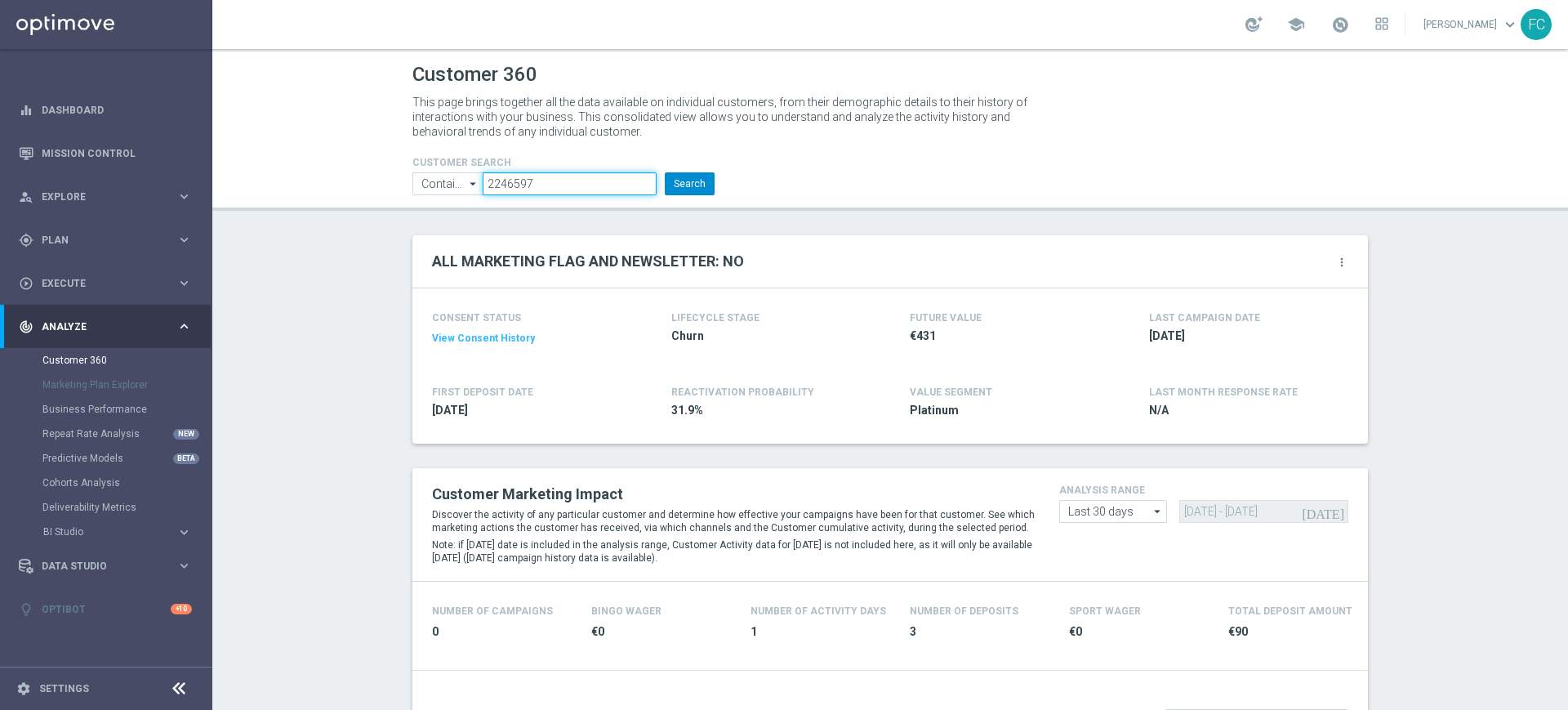 type on "2246597" 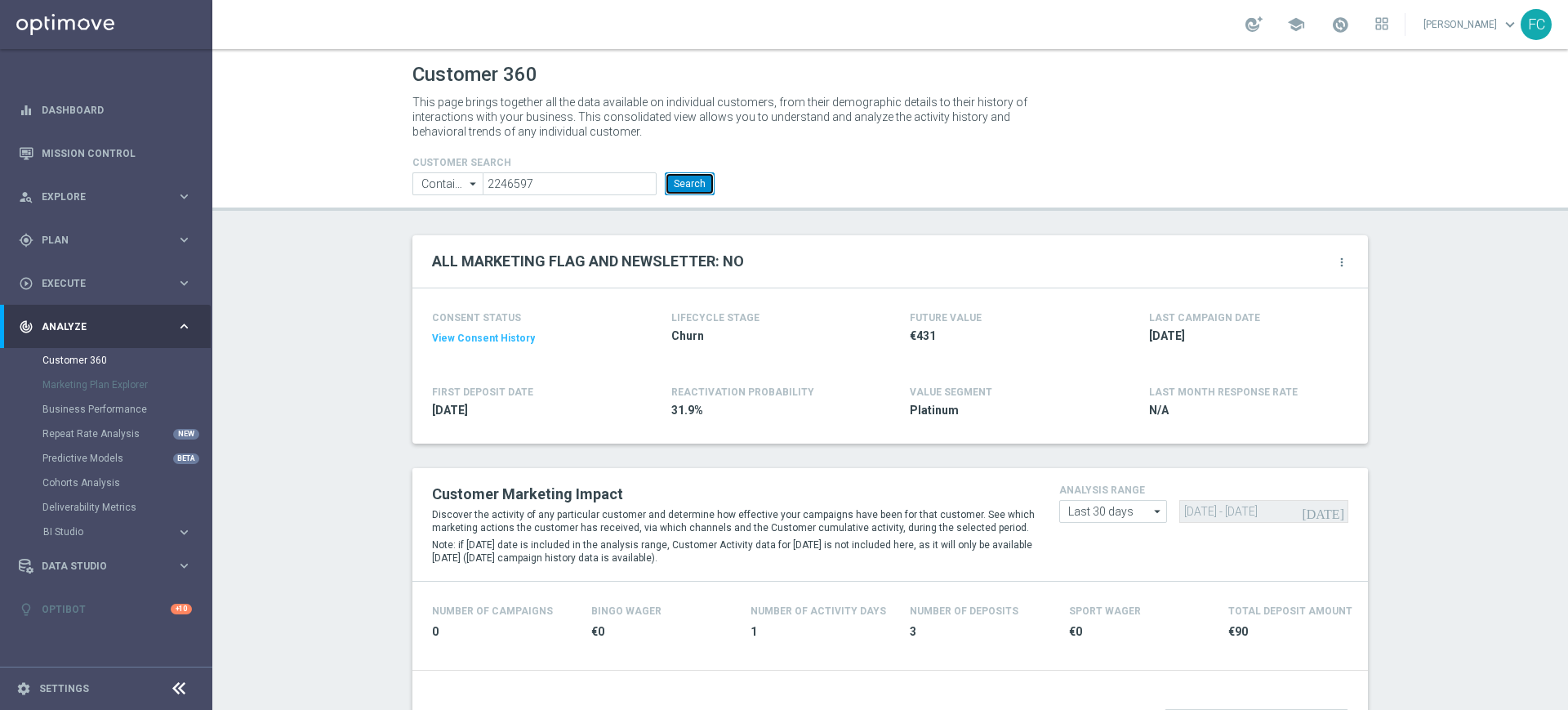 click on "Search" 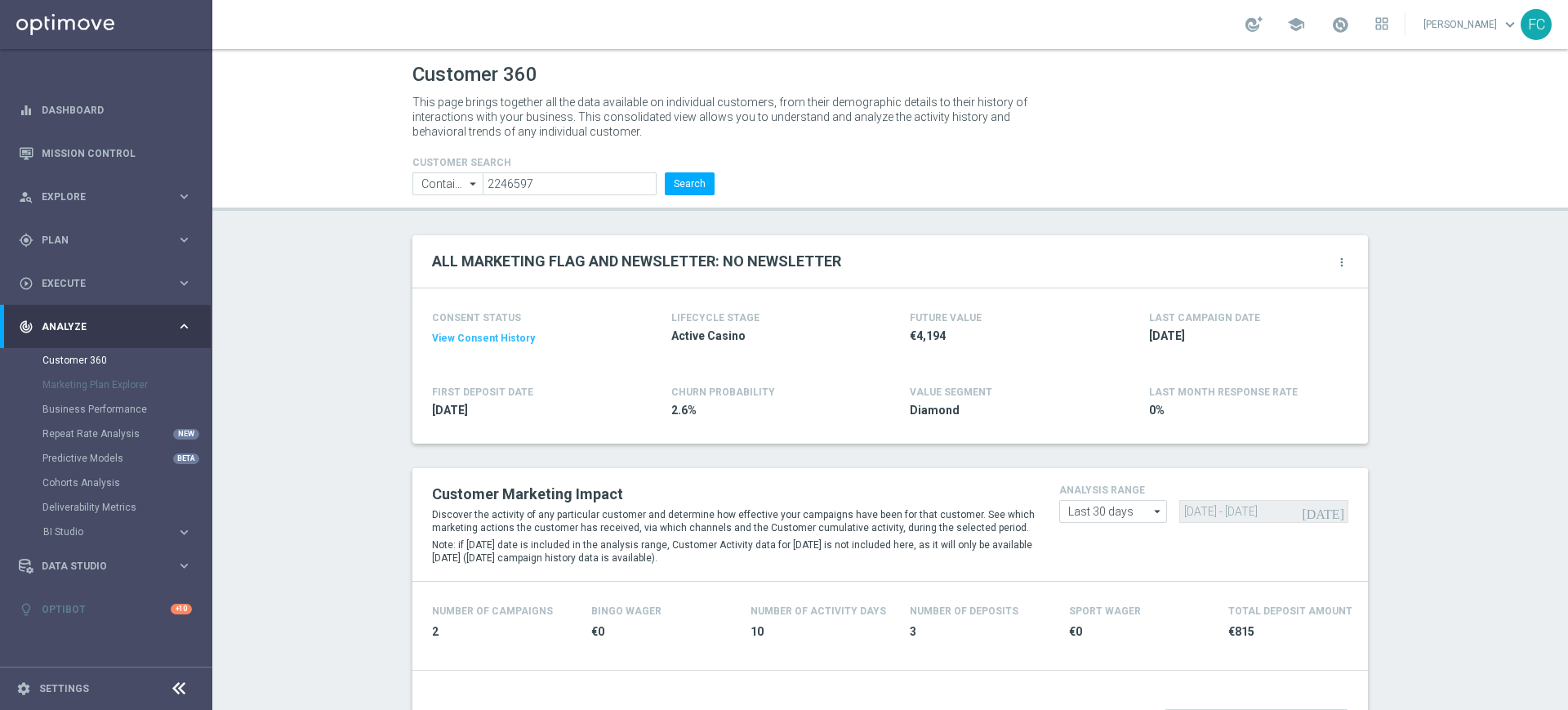 click on "View Consent History" 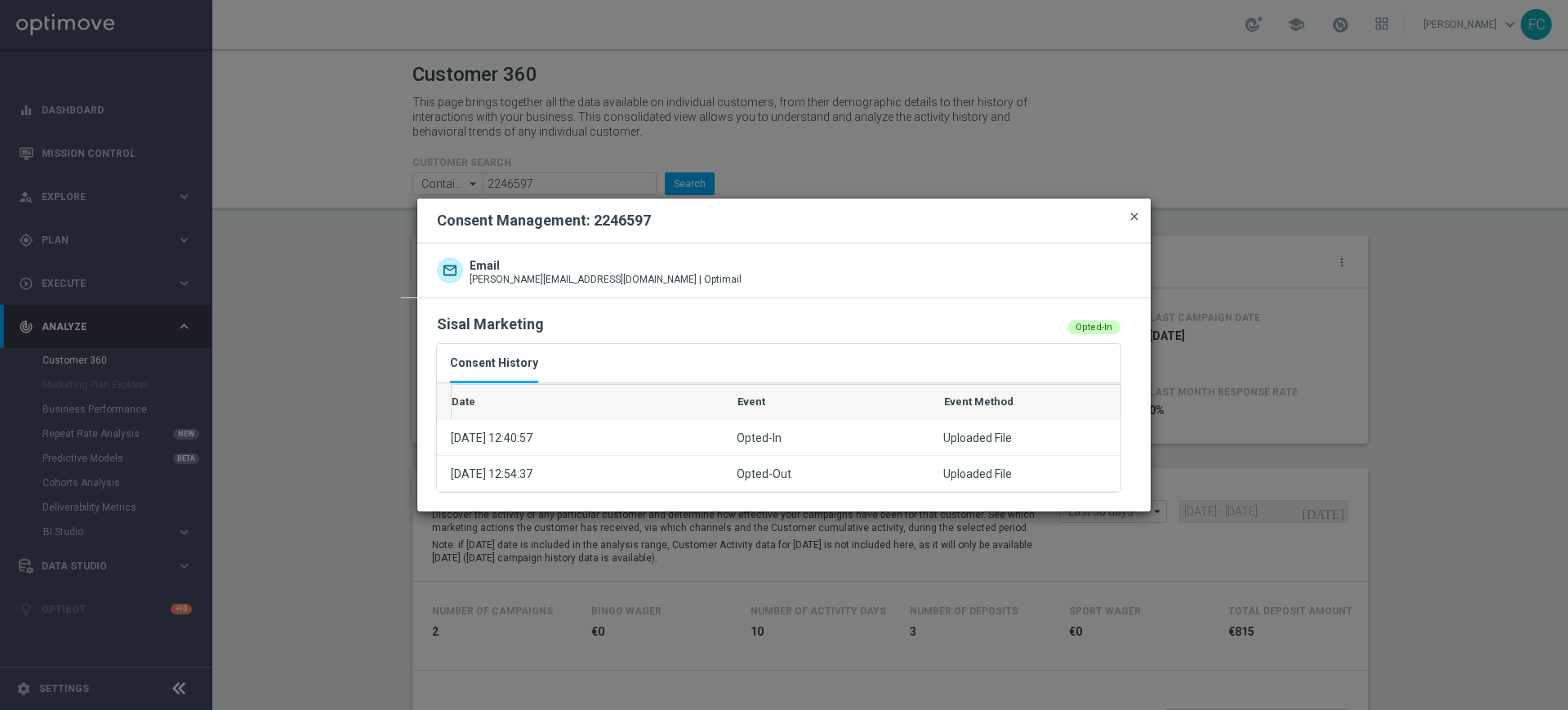 click on "close" 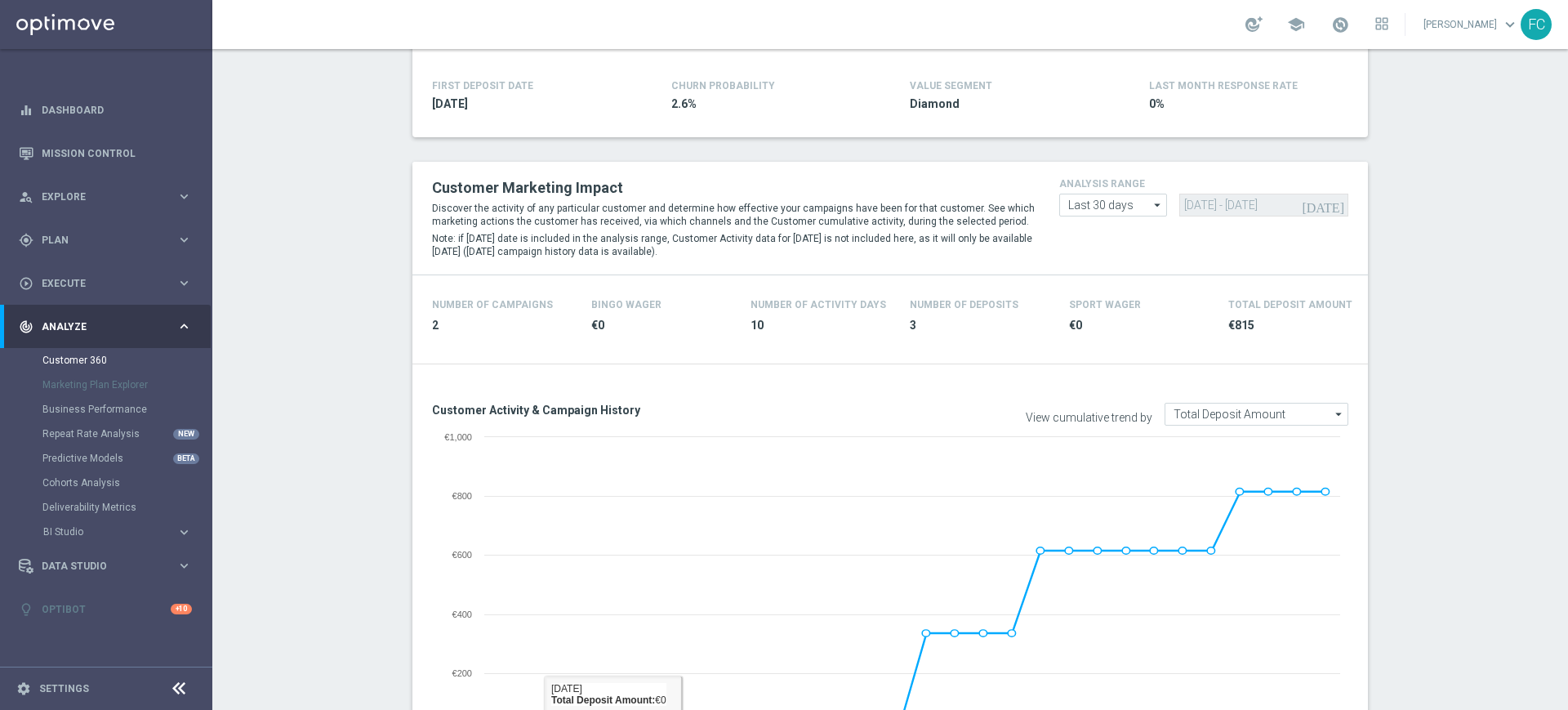 scroll, scrollTop: 0, scrollLeft: 0, axis: both 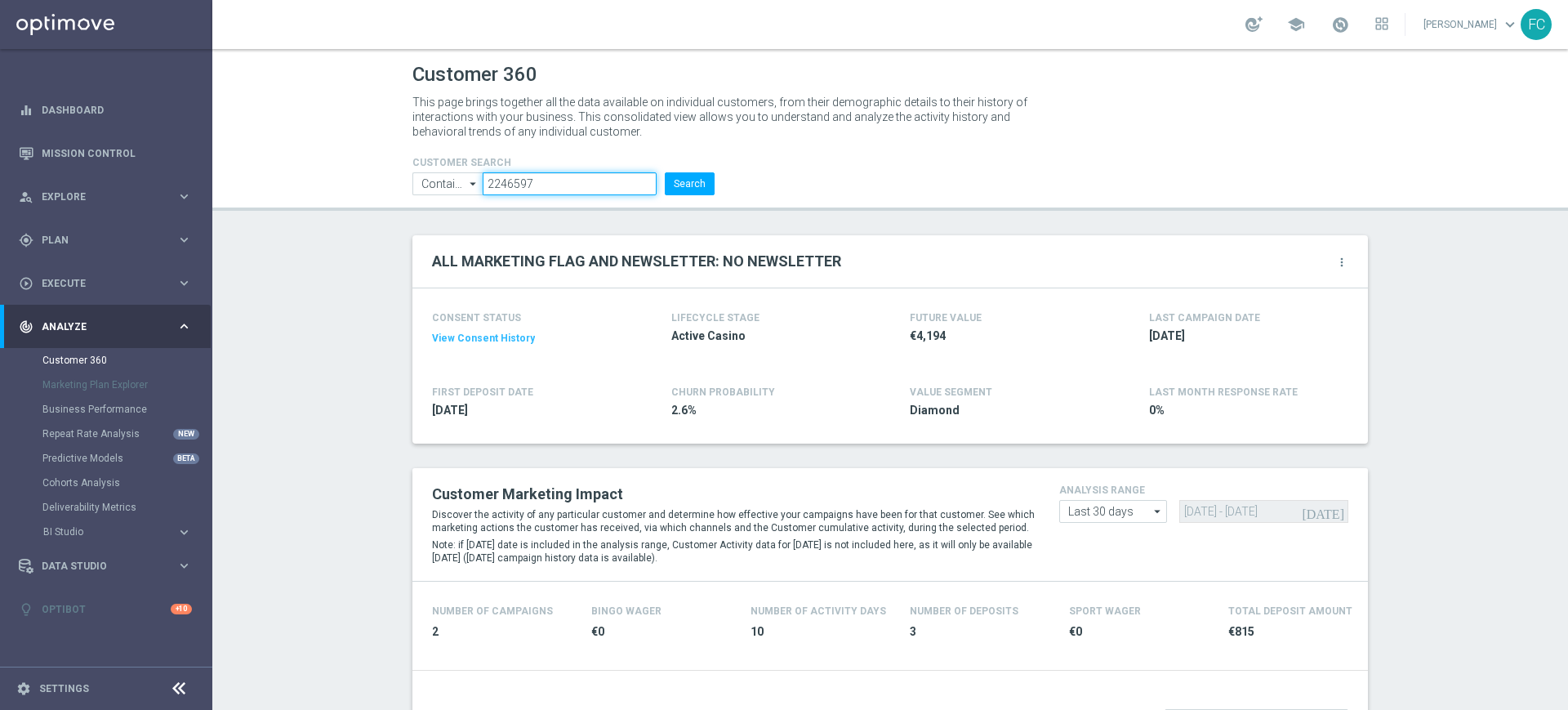 drag, startPoint x: 542, startPoint y: 174, endPoint x: 385, endPoint y: 192, distance: 158.0285 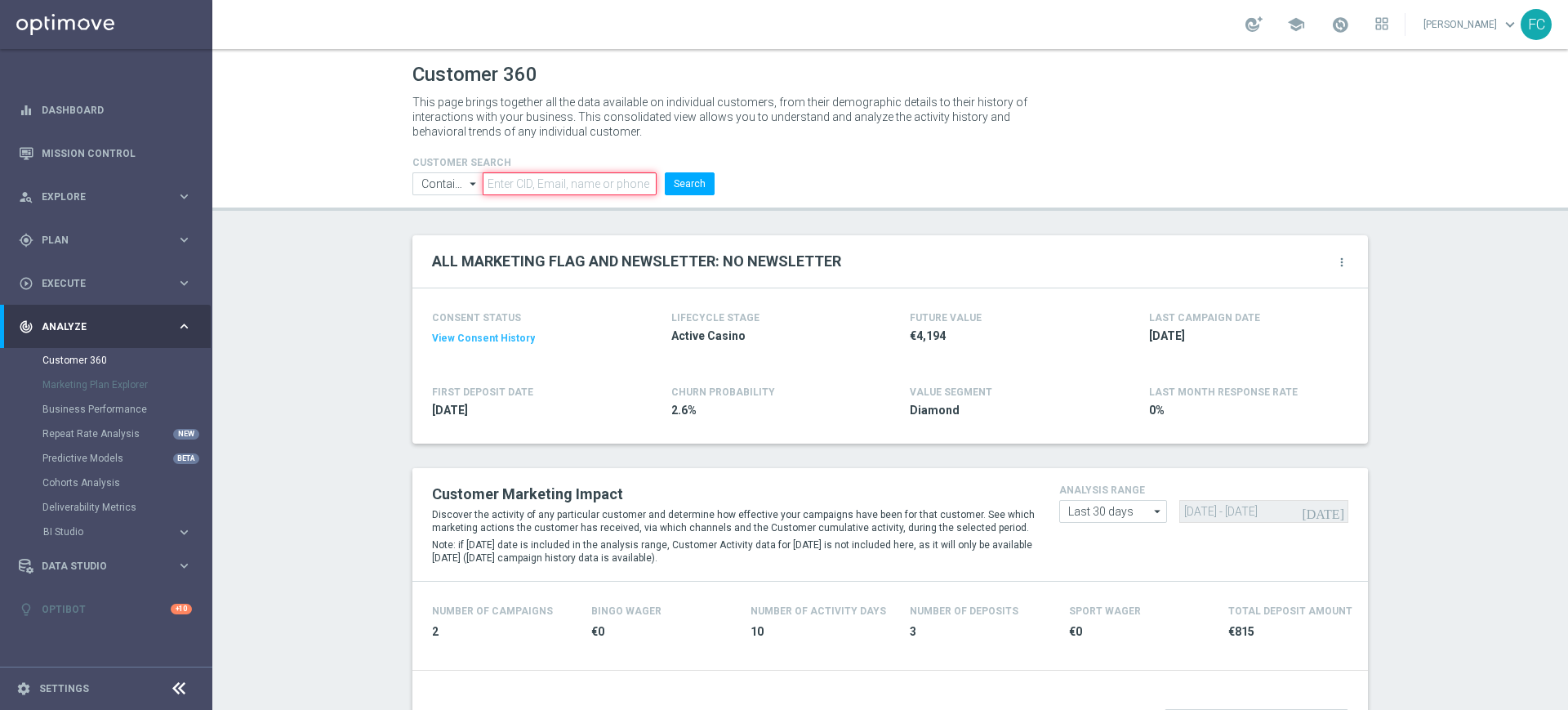 paste on "2688526" 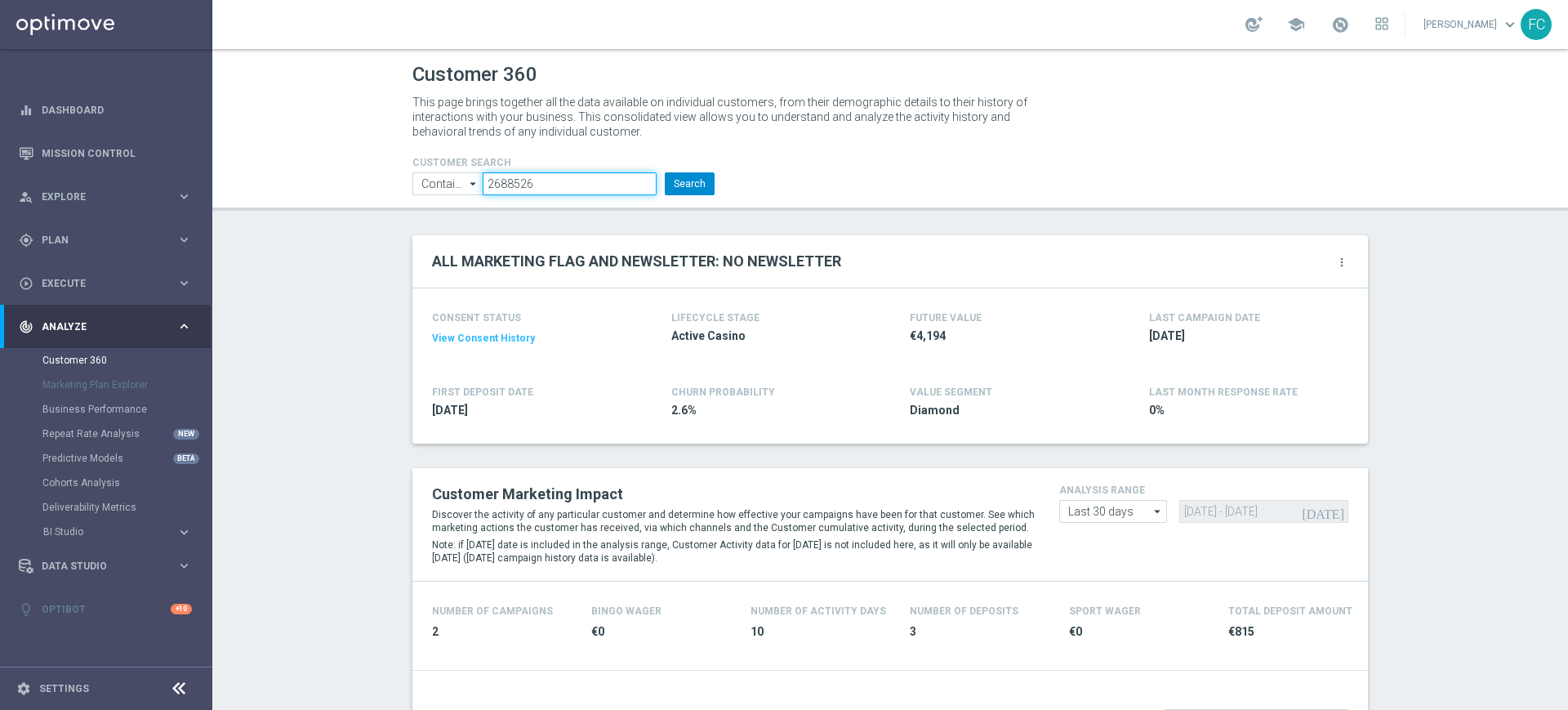 type on "2688526" 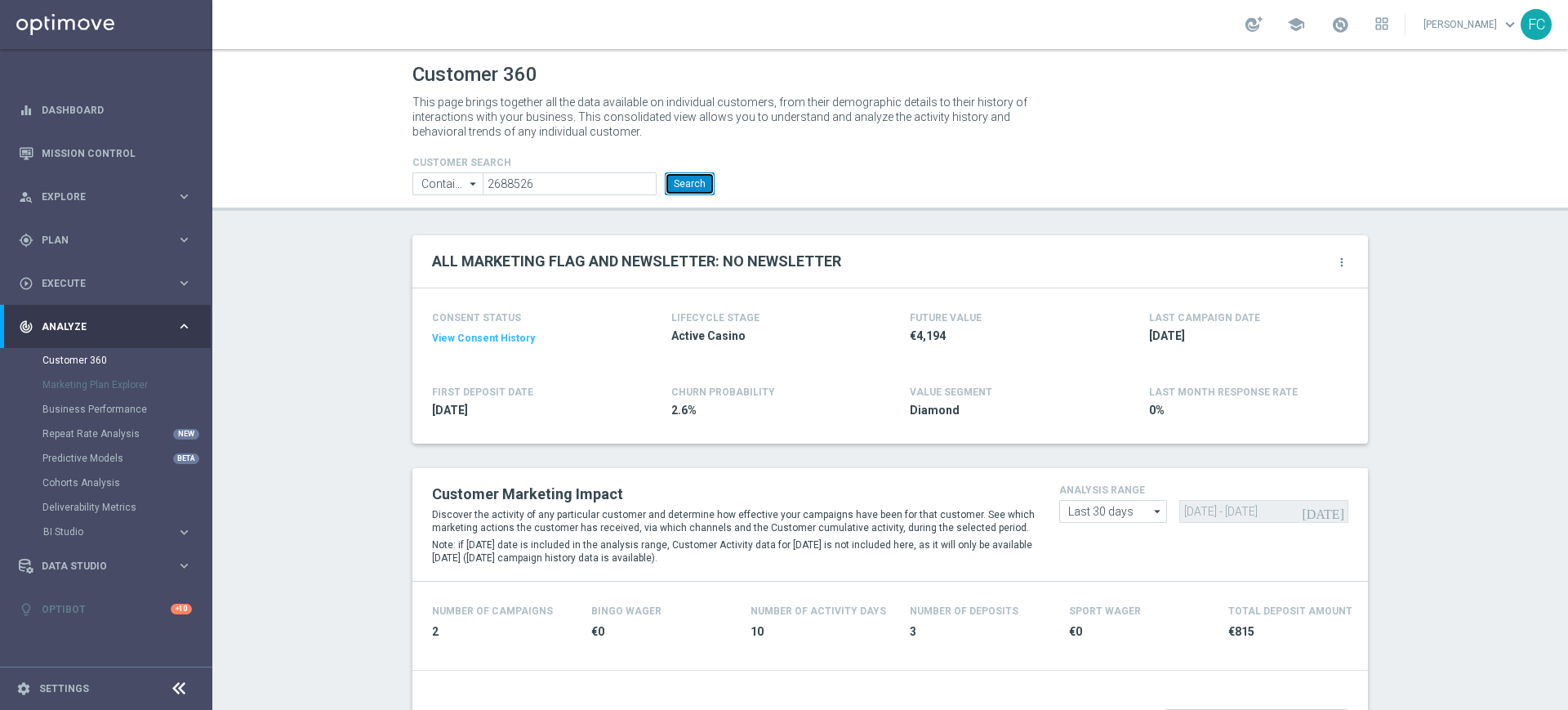 click on "Search" 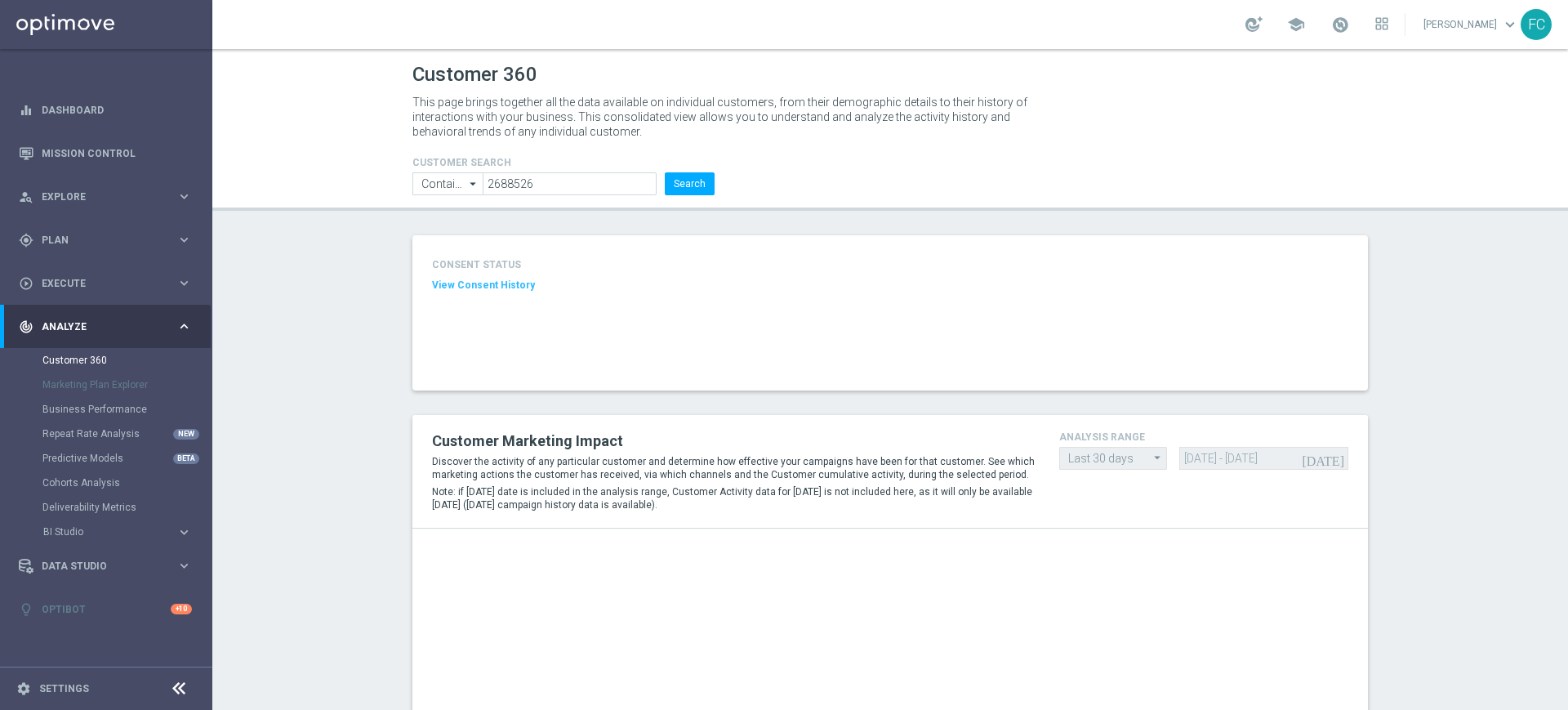 click on "View Consent History" 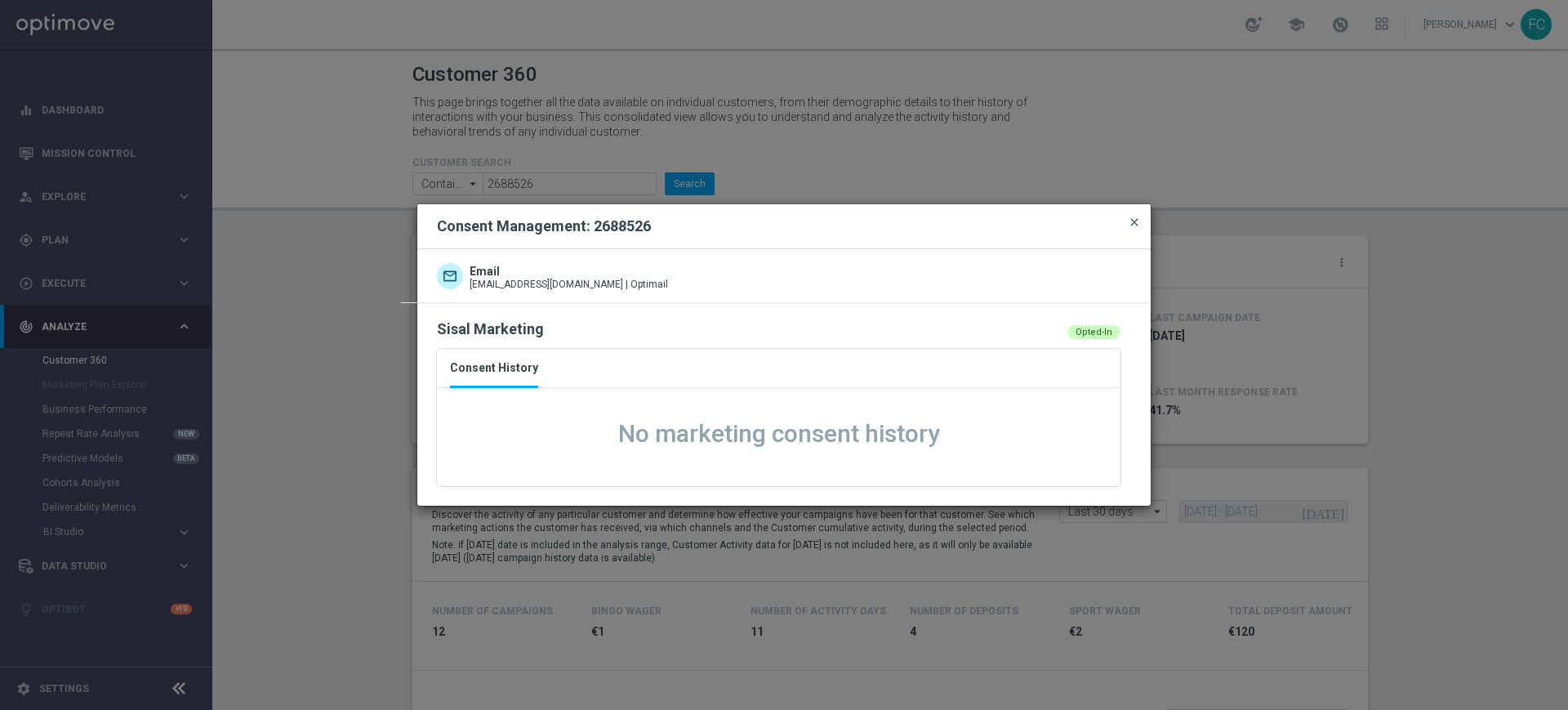 click on "close" 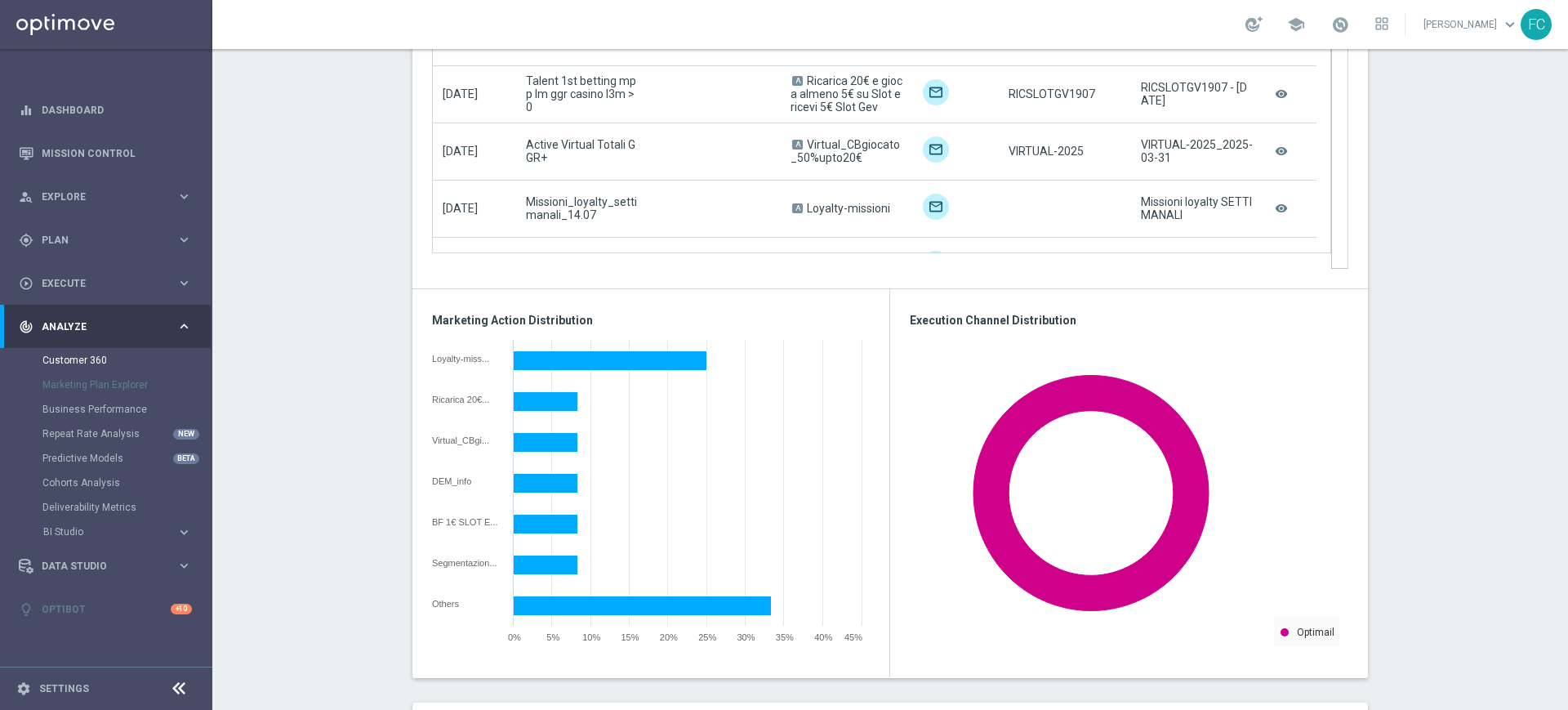 scroll, scrollTop: 817, scrollLeft: 0, axis: vertical 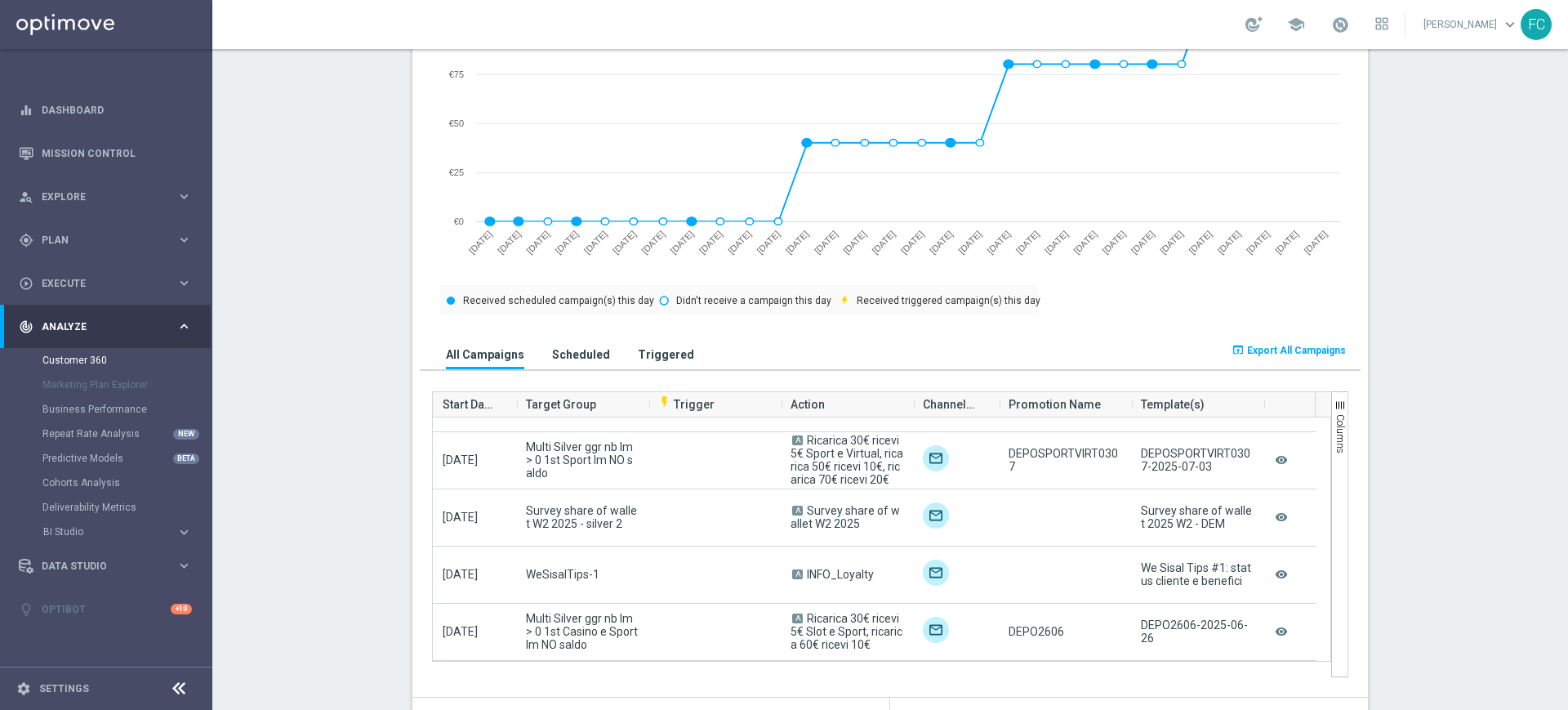 click on "Export All Campaigns" 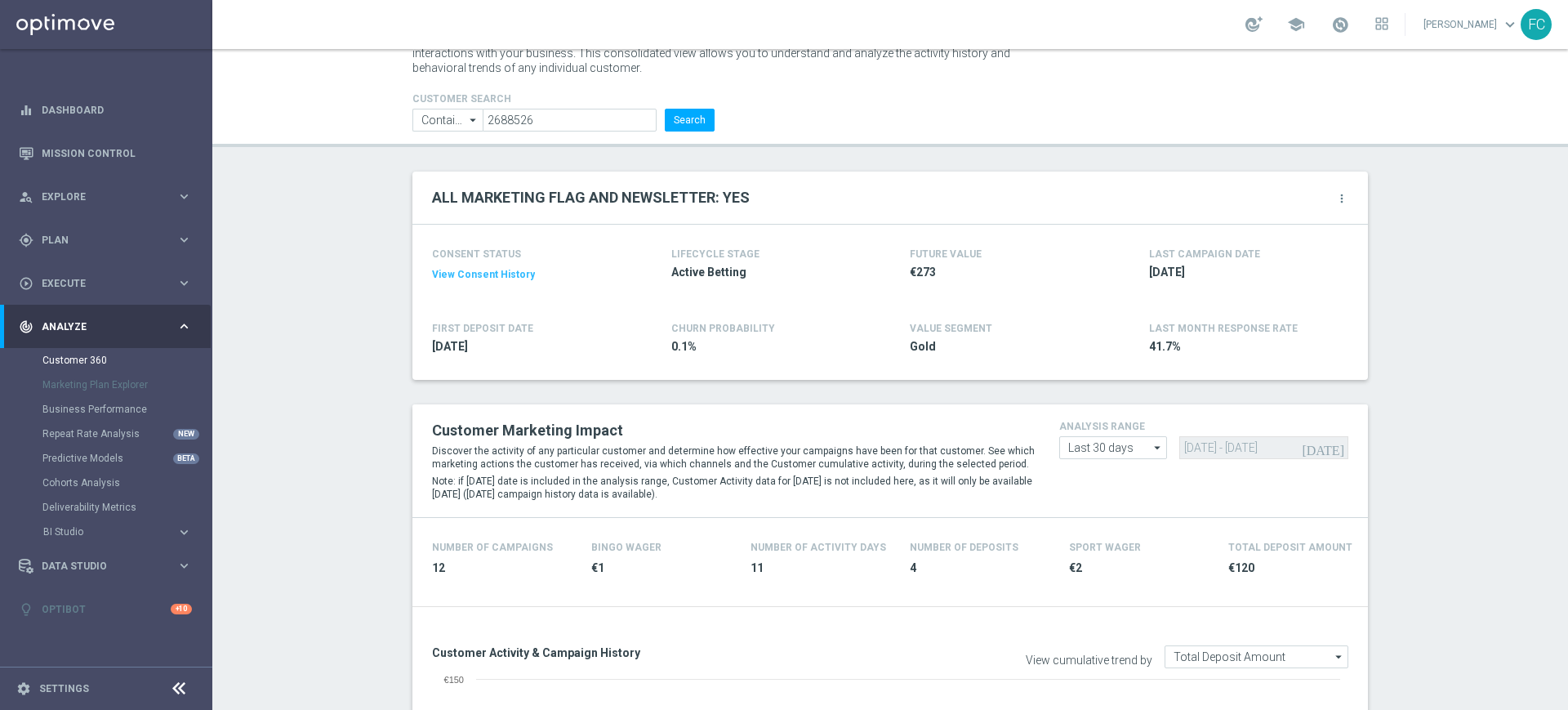 scroll, scrollTop: 0, scrollLeft: 0, axis: both 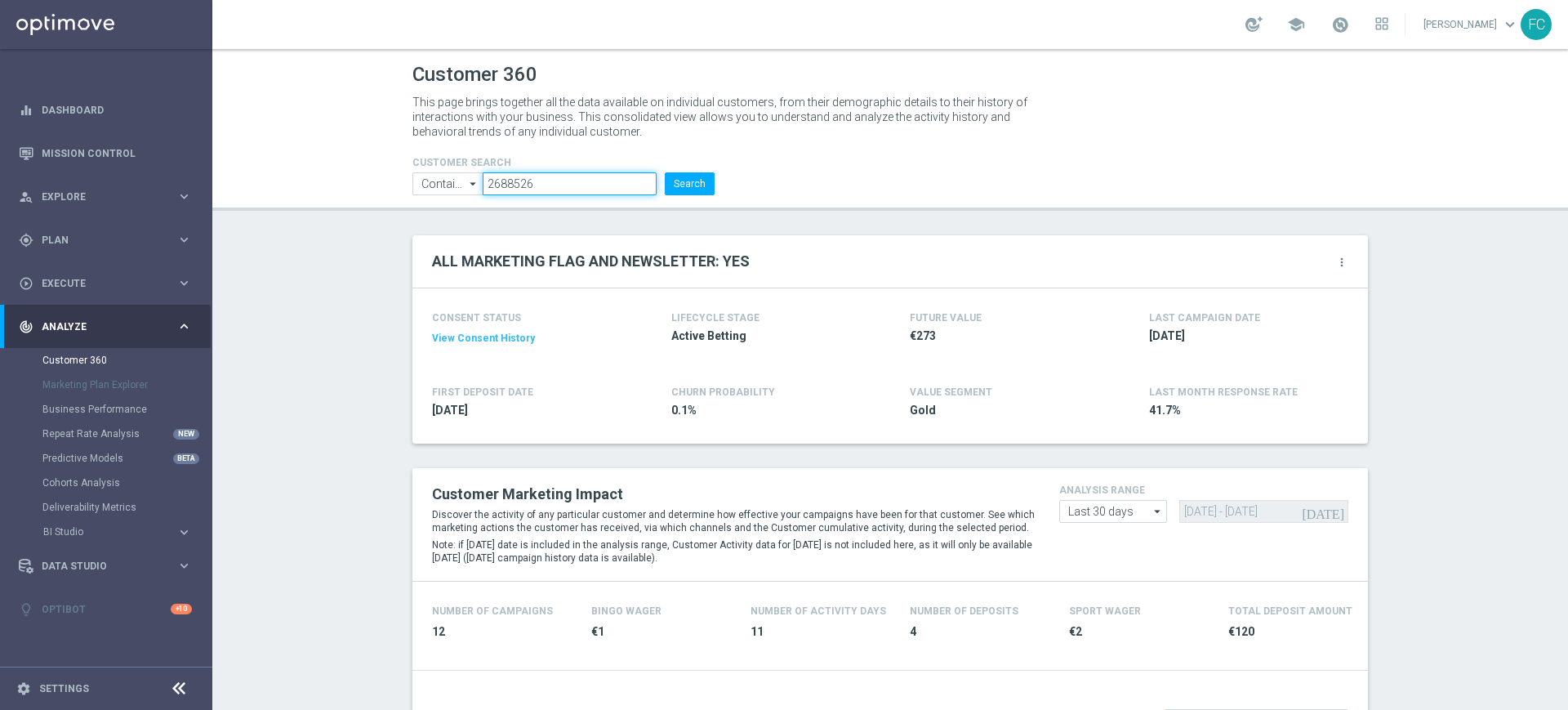 drag, startPoint x: 552, startPoint y: 190, endPoint x: 363, endPoint y: 153, distance: 192.58764 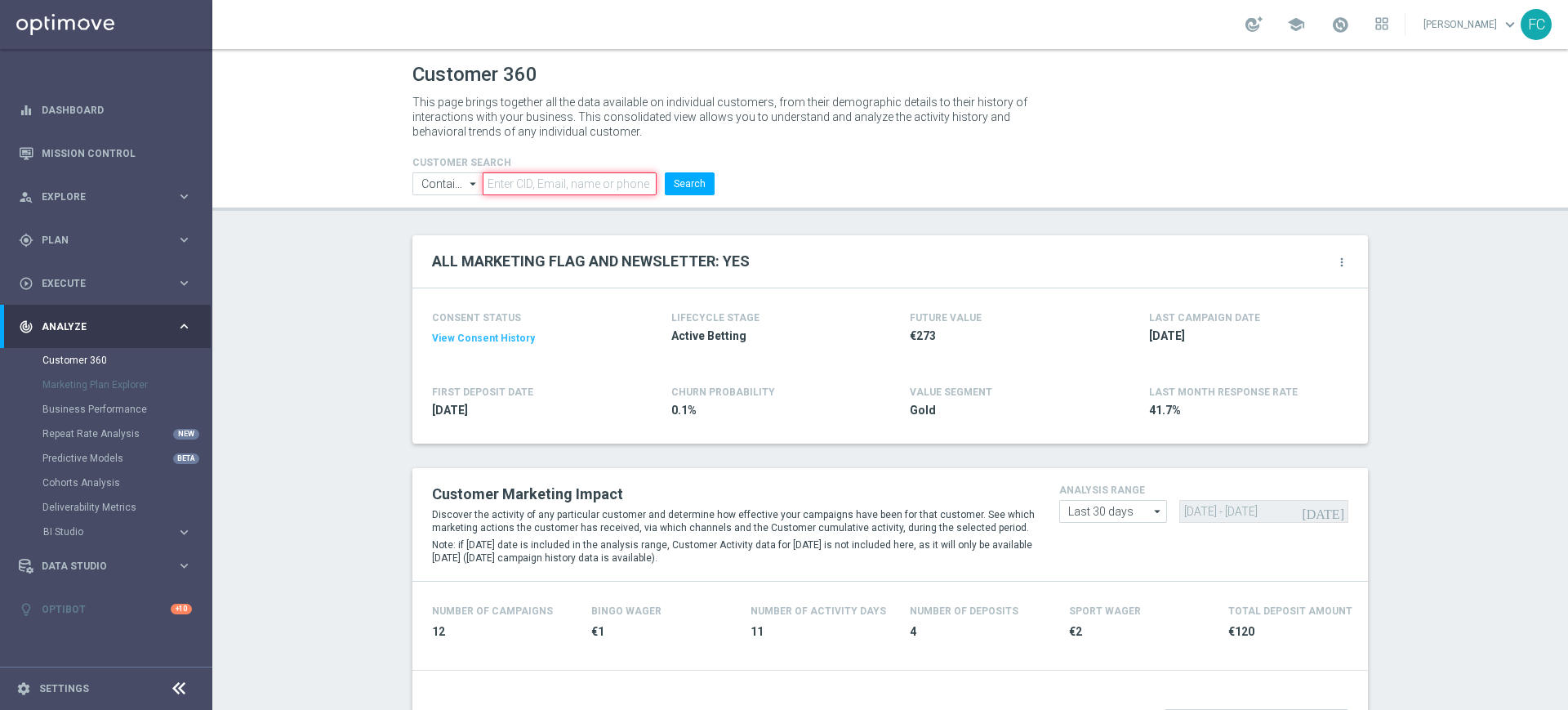 paste on "1322552" 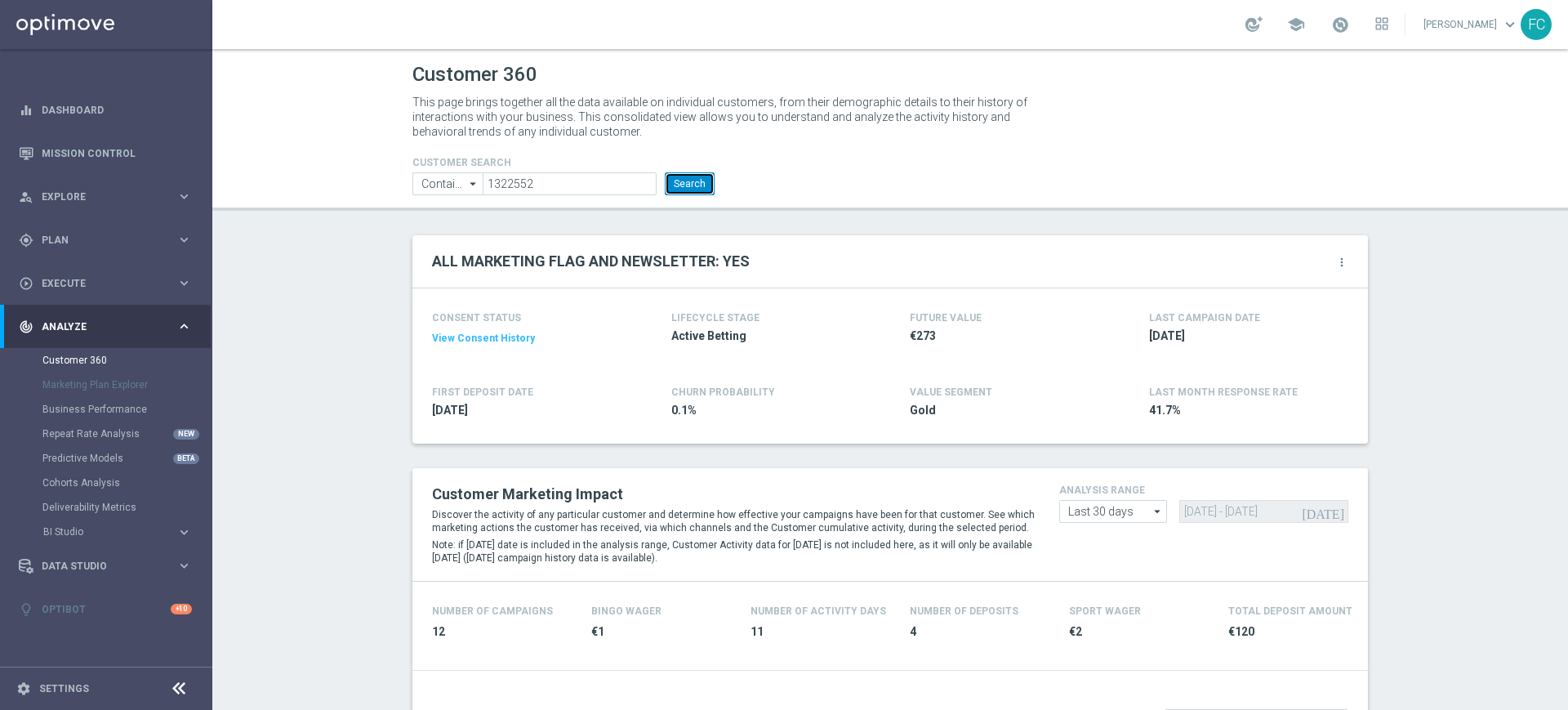 click on "Search" 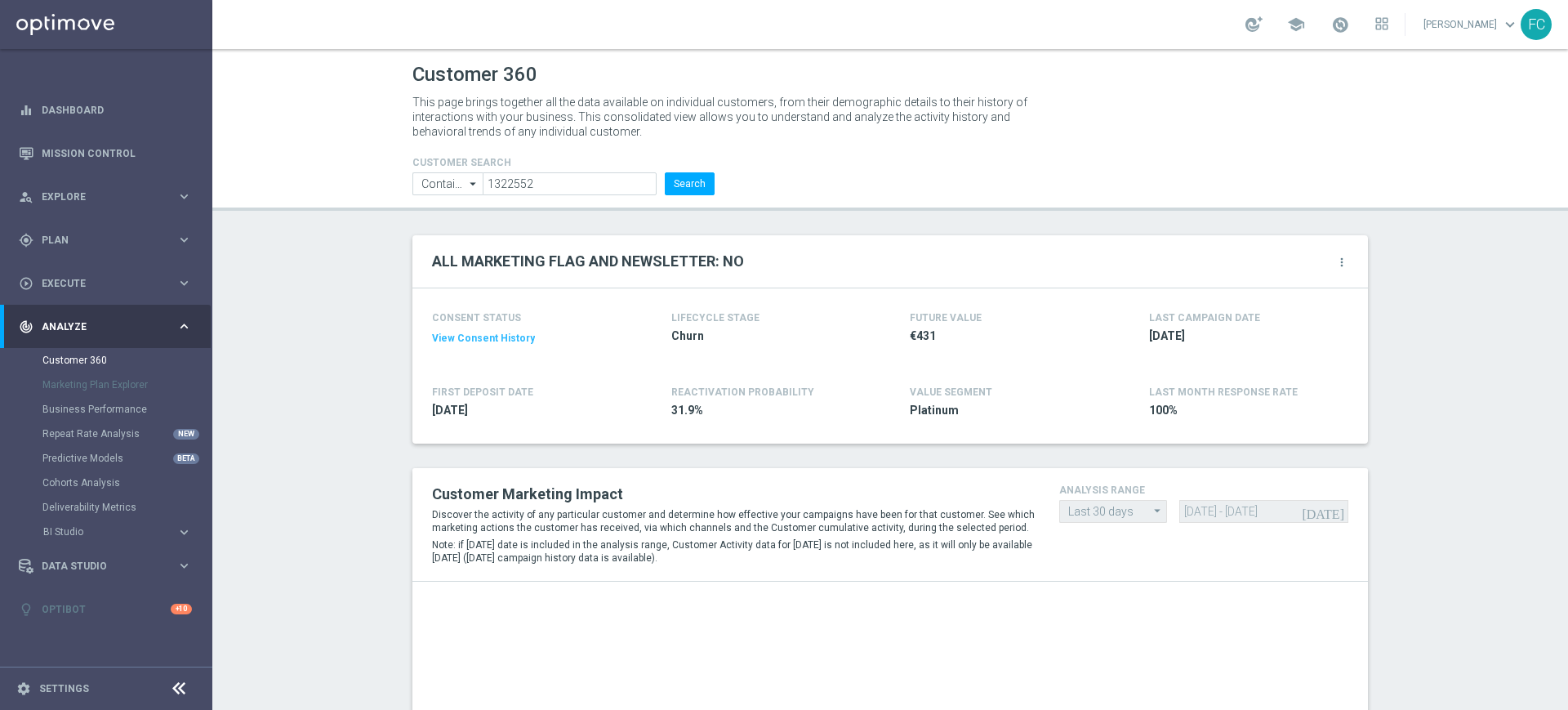 click on "View Consent History" 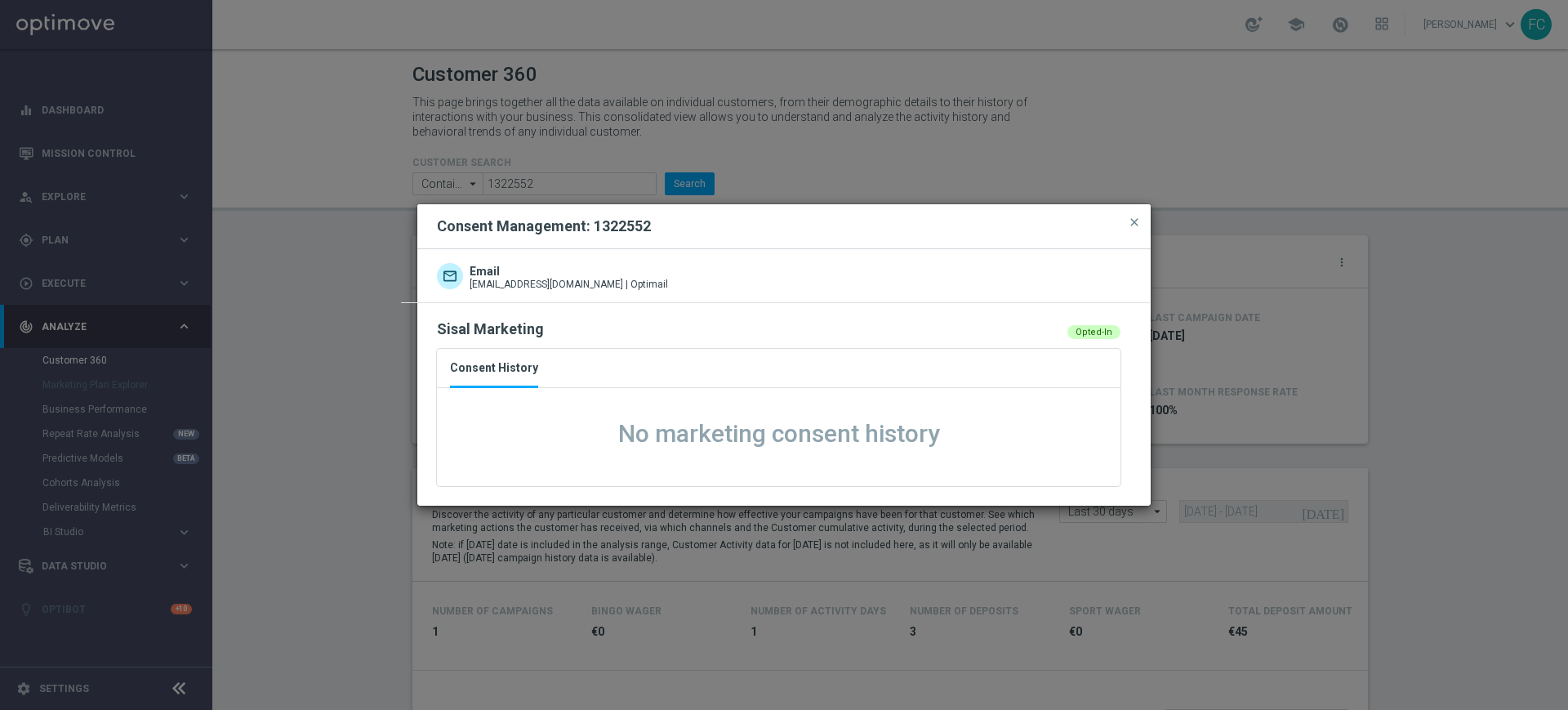 click on "close" 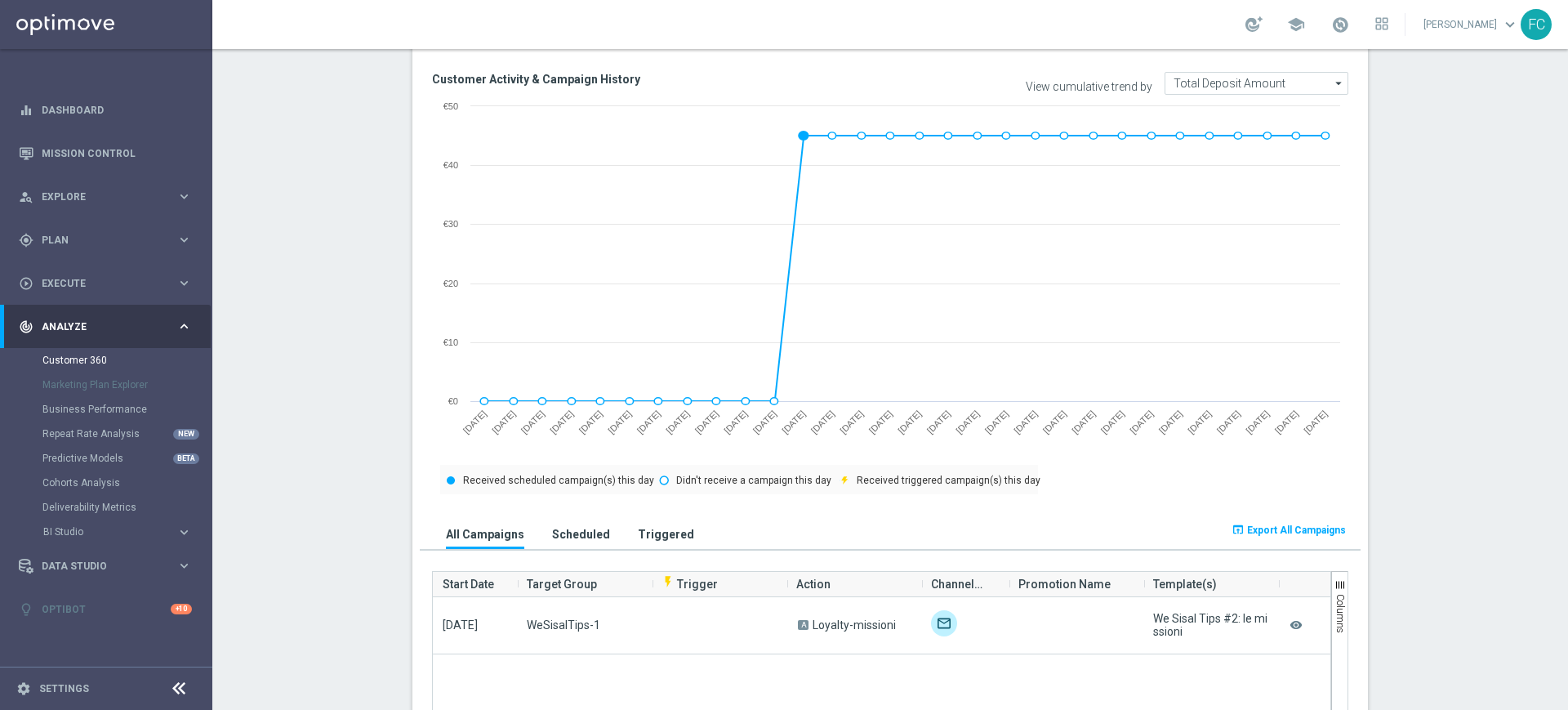 scroll, scrollTop: 817, scrollLeft: 0, axis: vertical 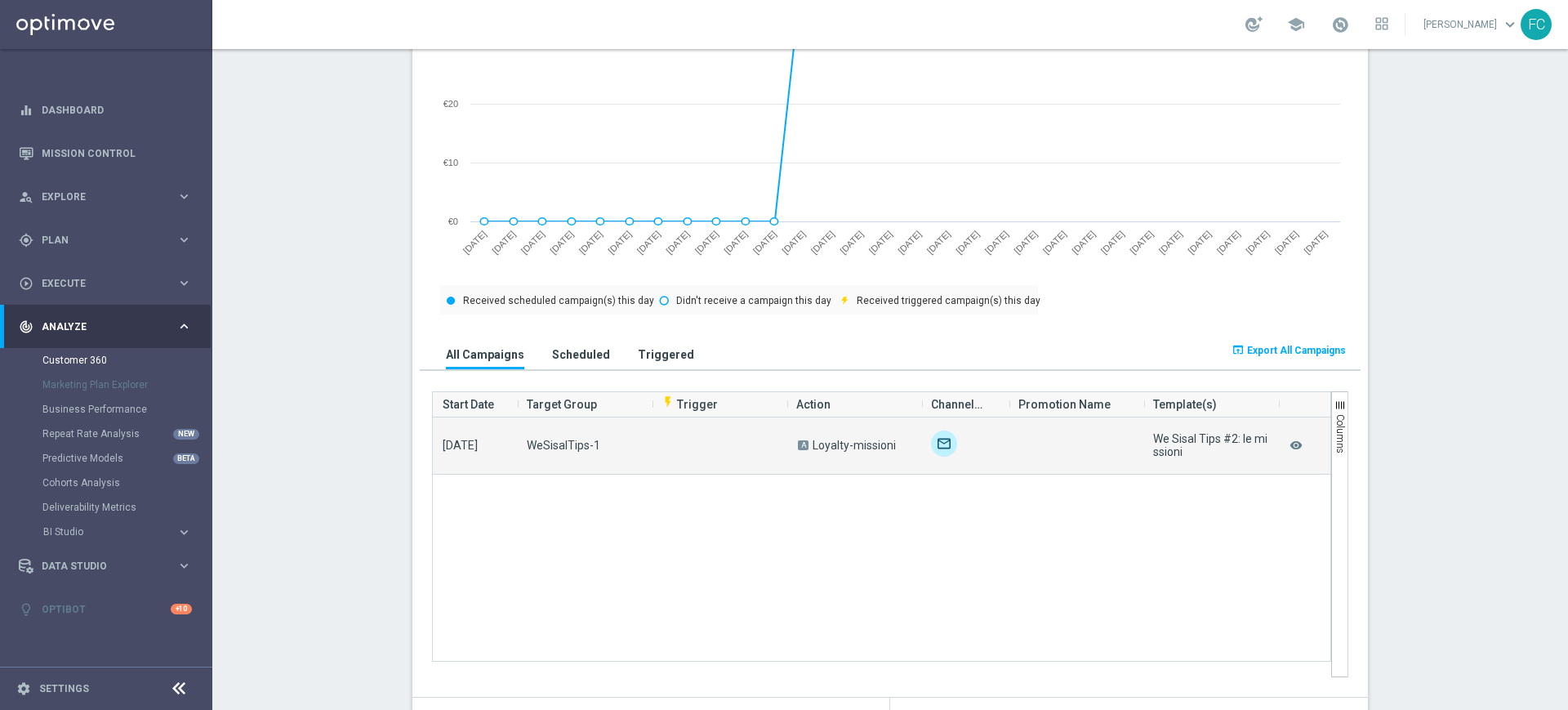 click 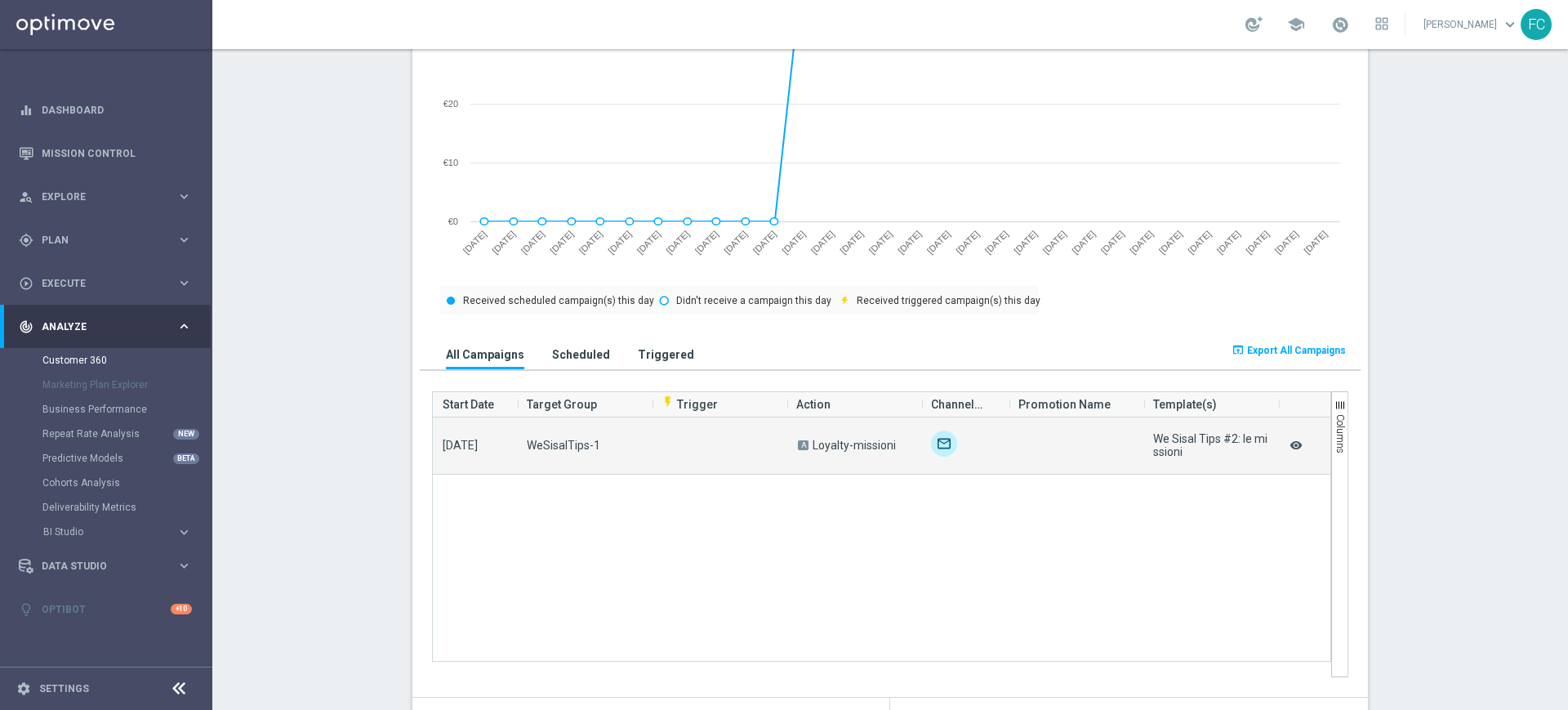 click on "remove_red_eye" 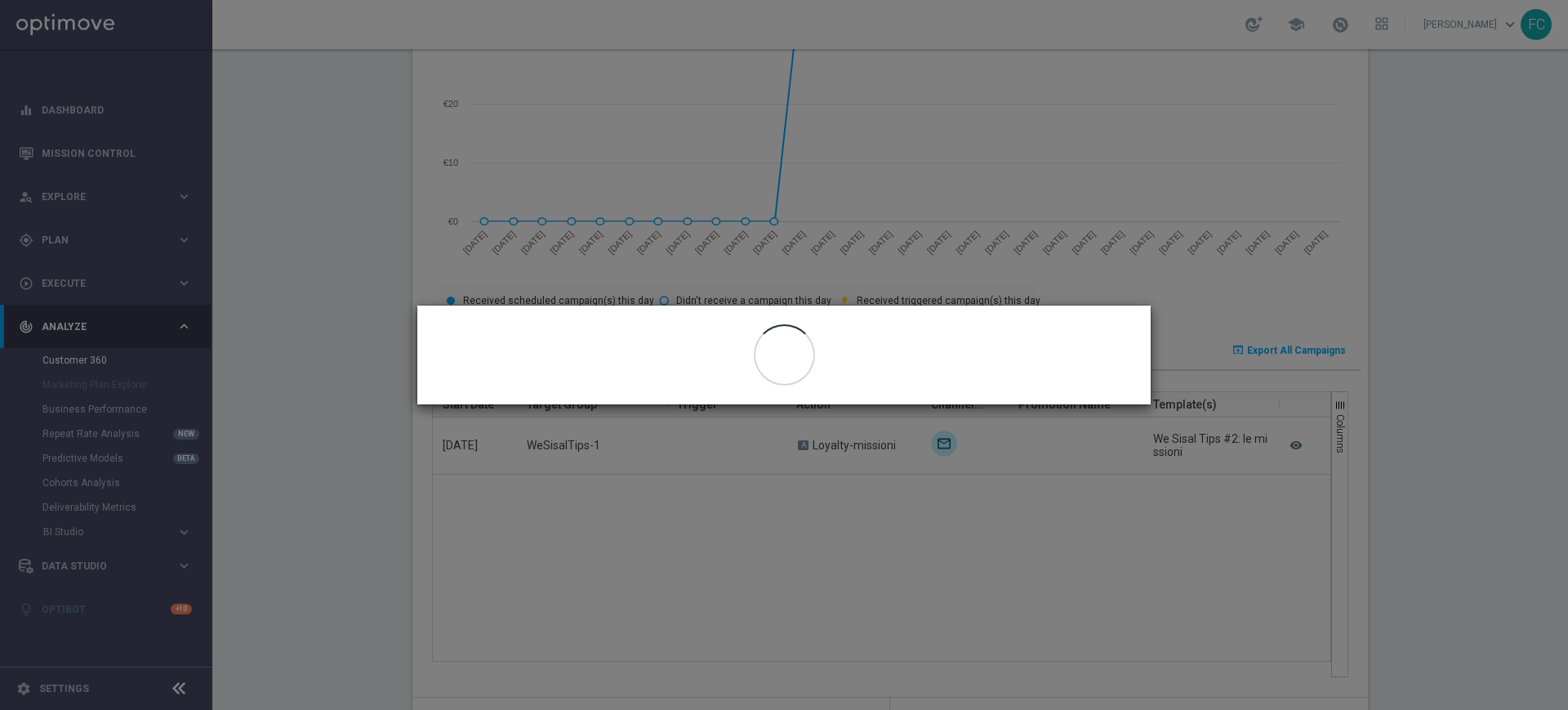 scroll, scrollTop: 814, scrollLeft: 0, axis: vertical 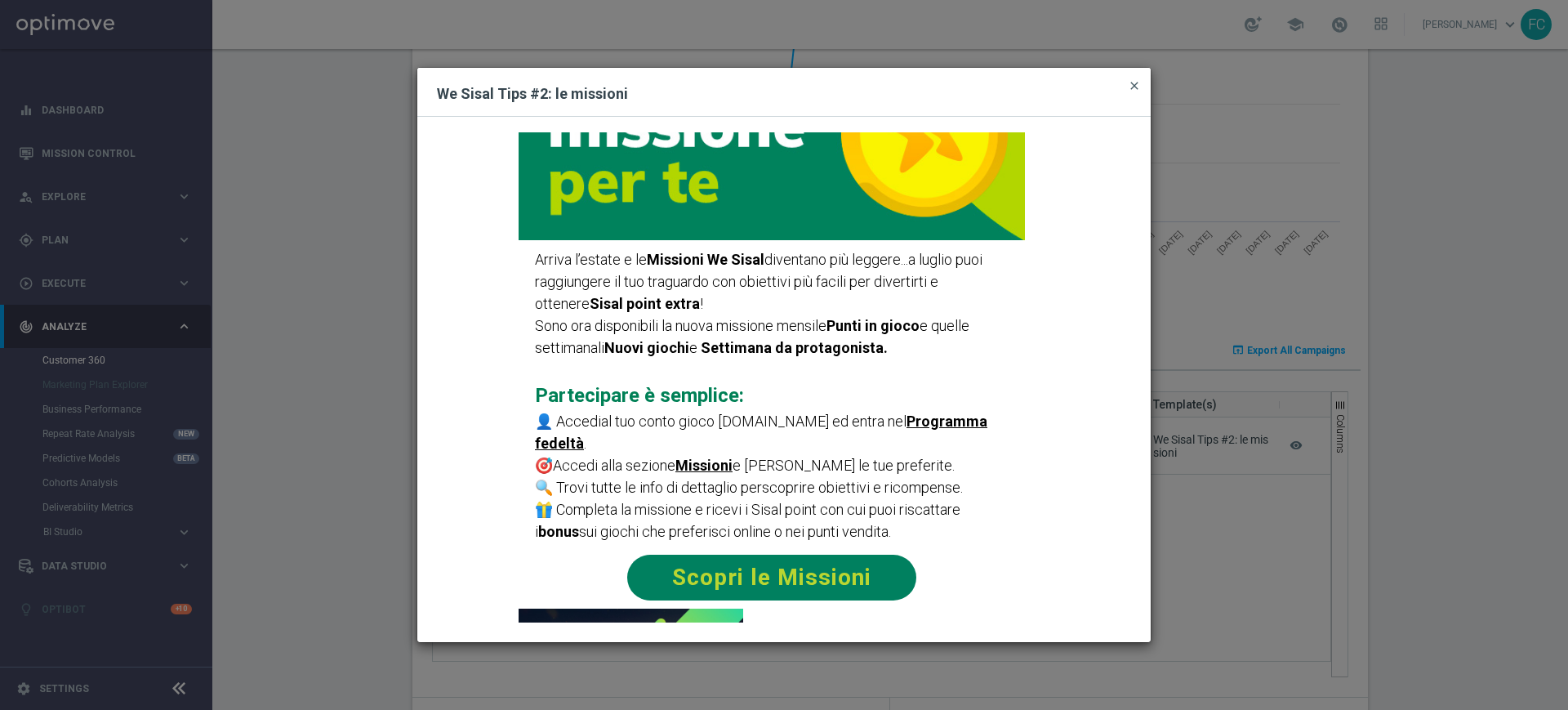 click on "close" 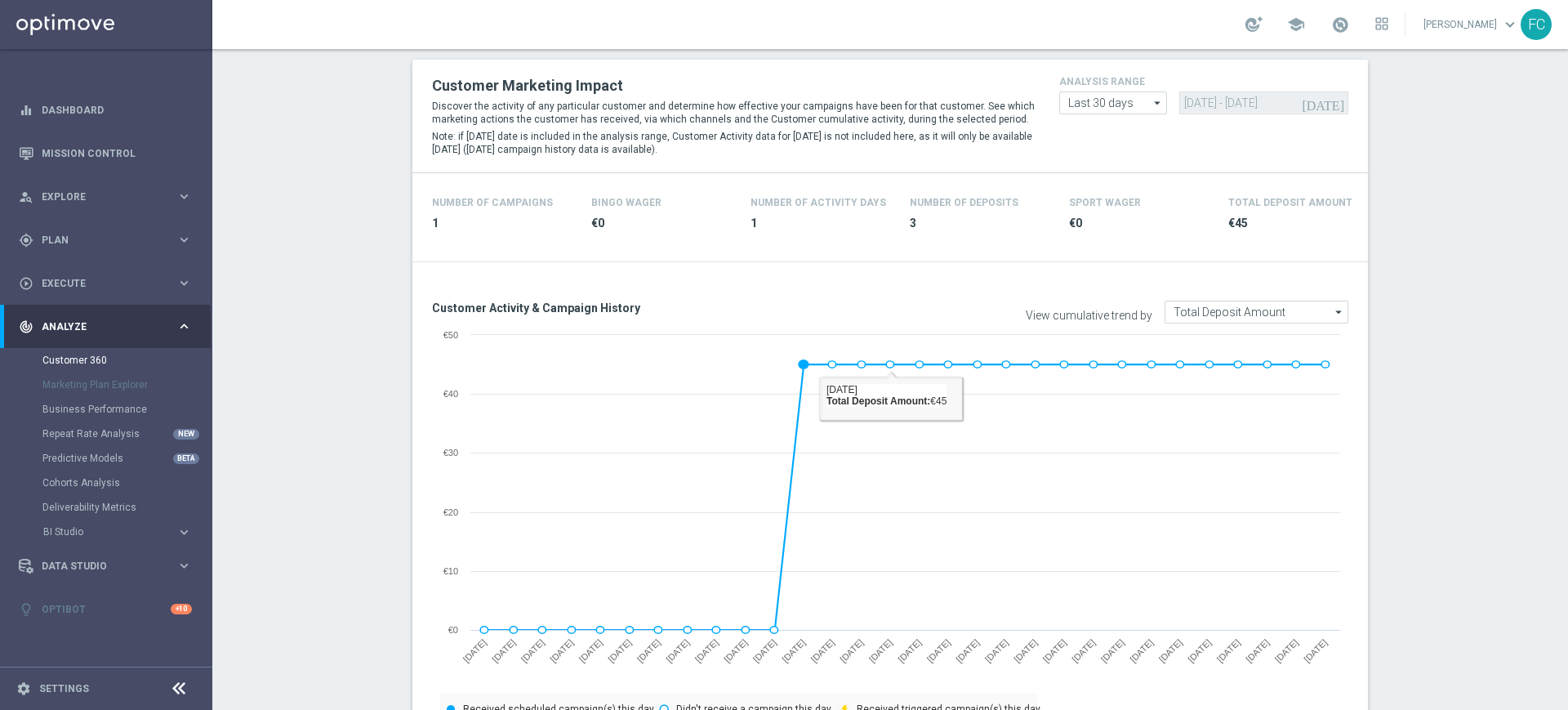 scroll, scrollTop: 0, scrollLeft: 0, axis: both 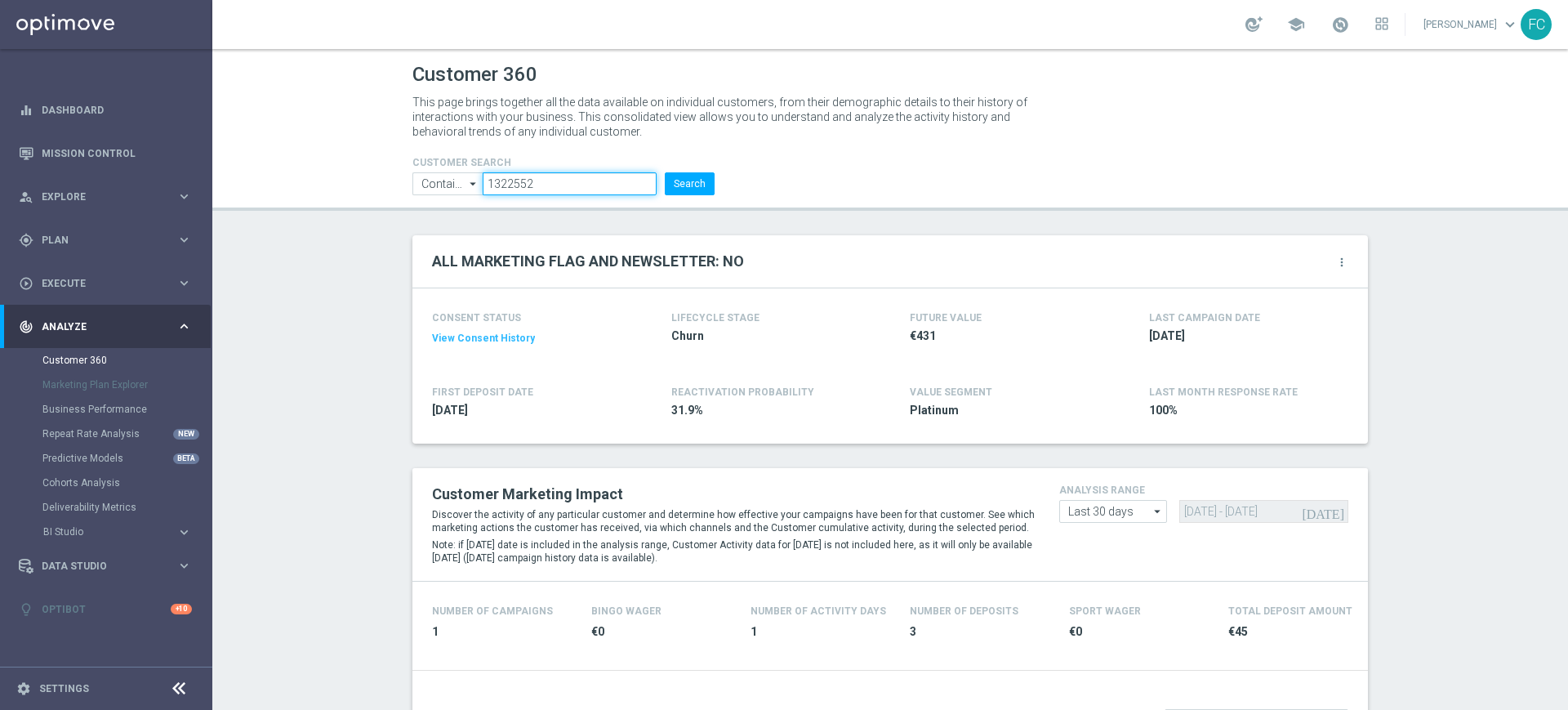 click on "1322552" 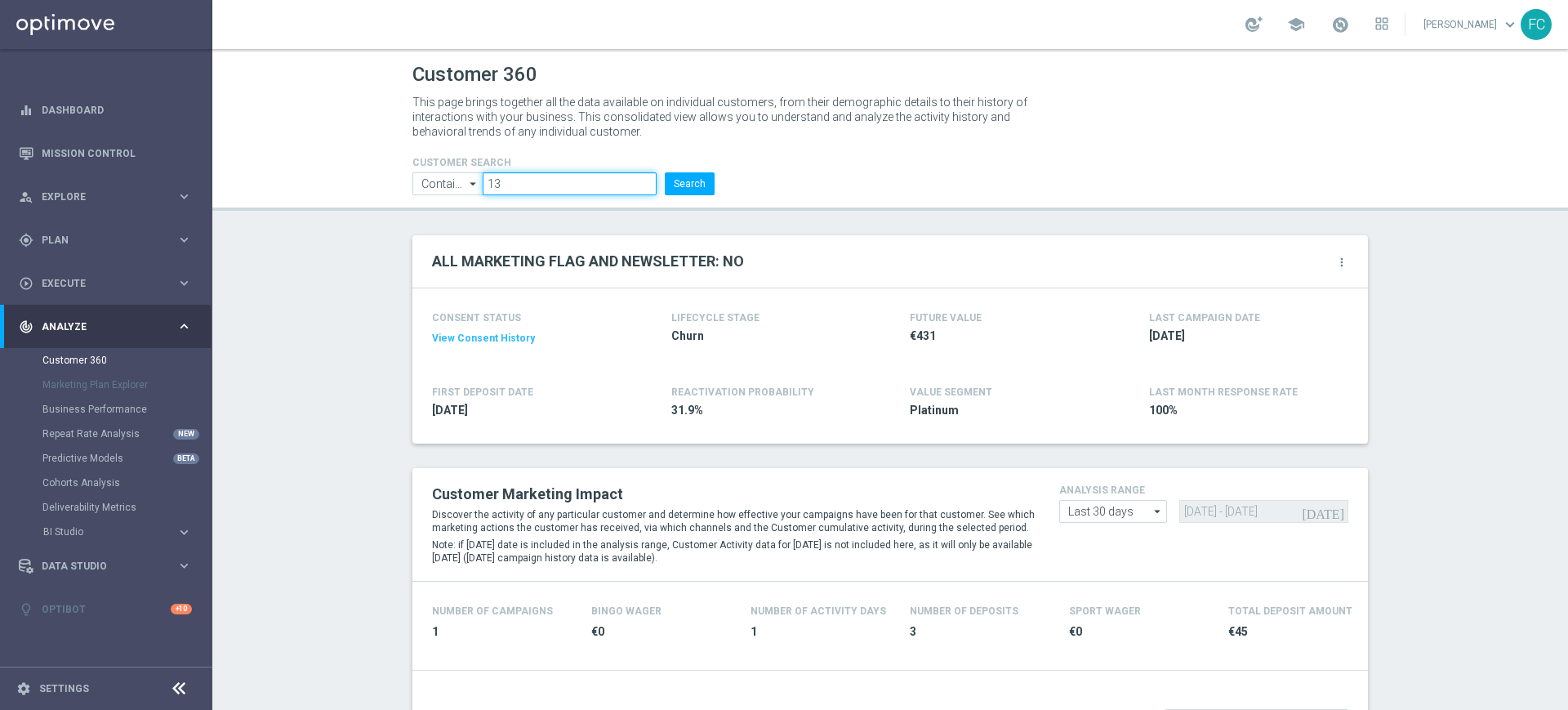 type on "1" 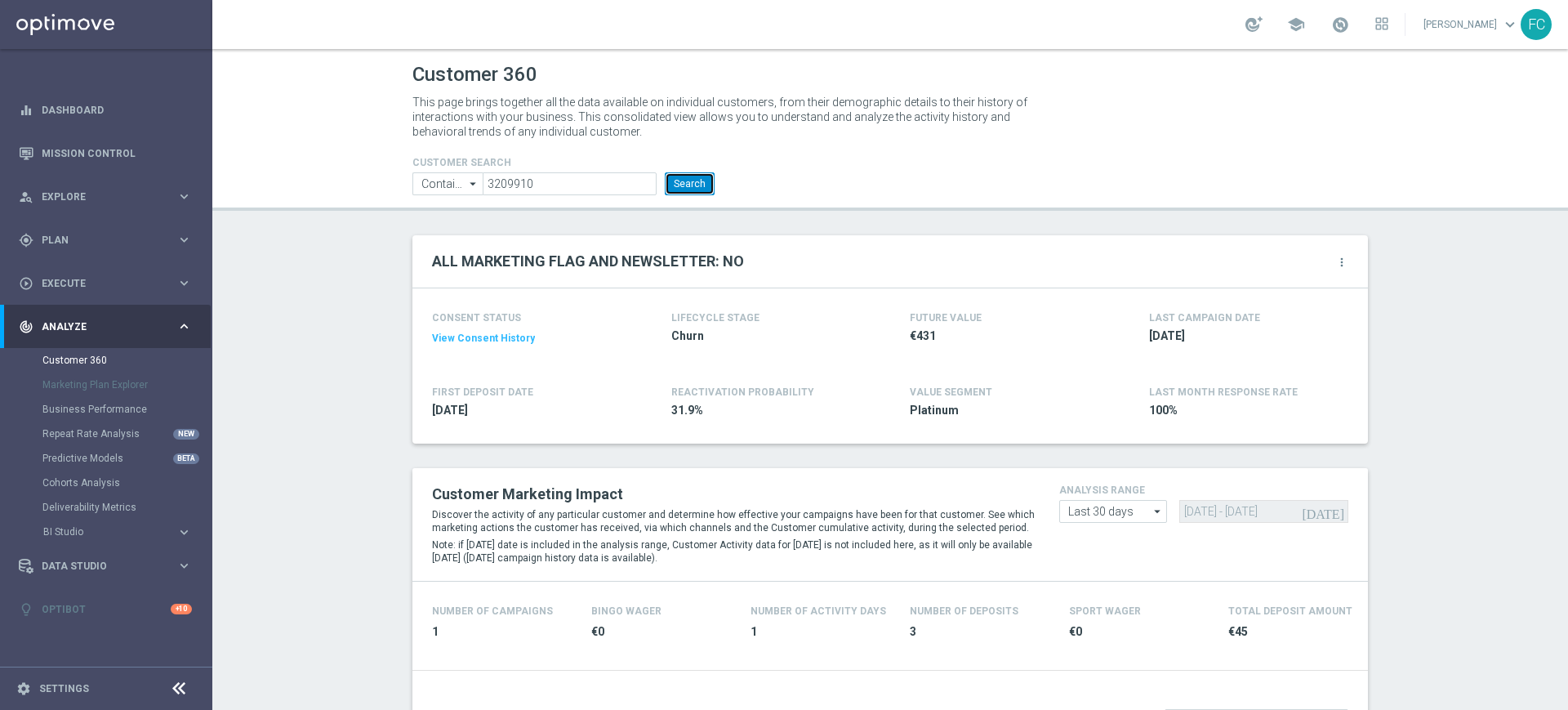 click on "Search" 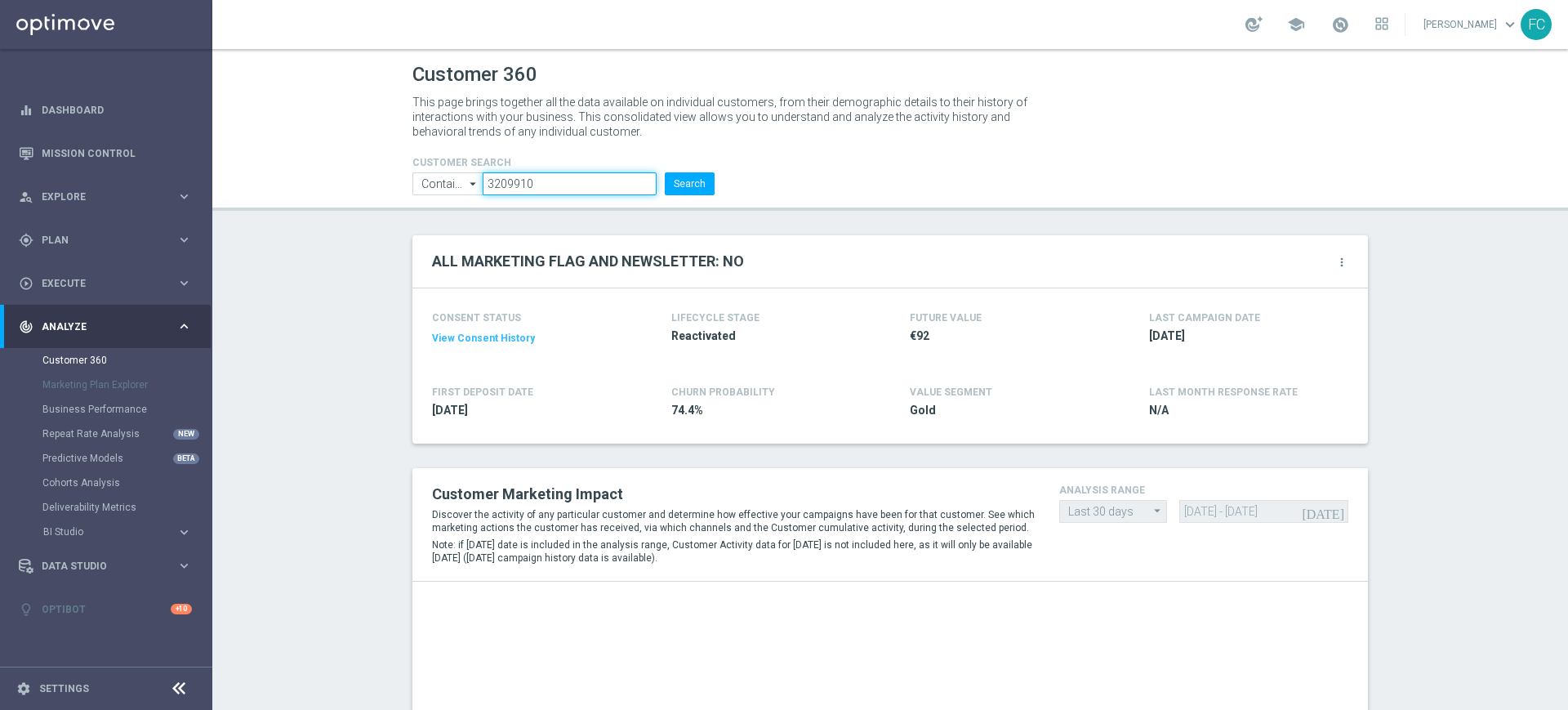 click on "3209910" 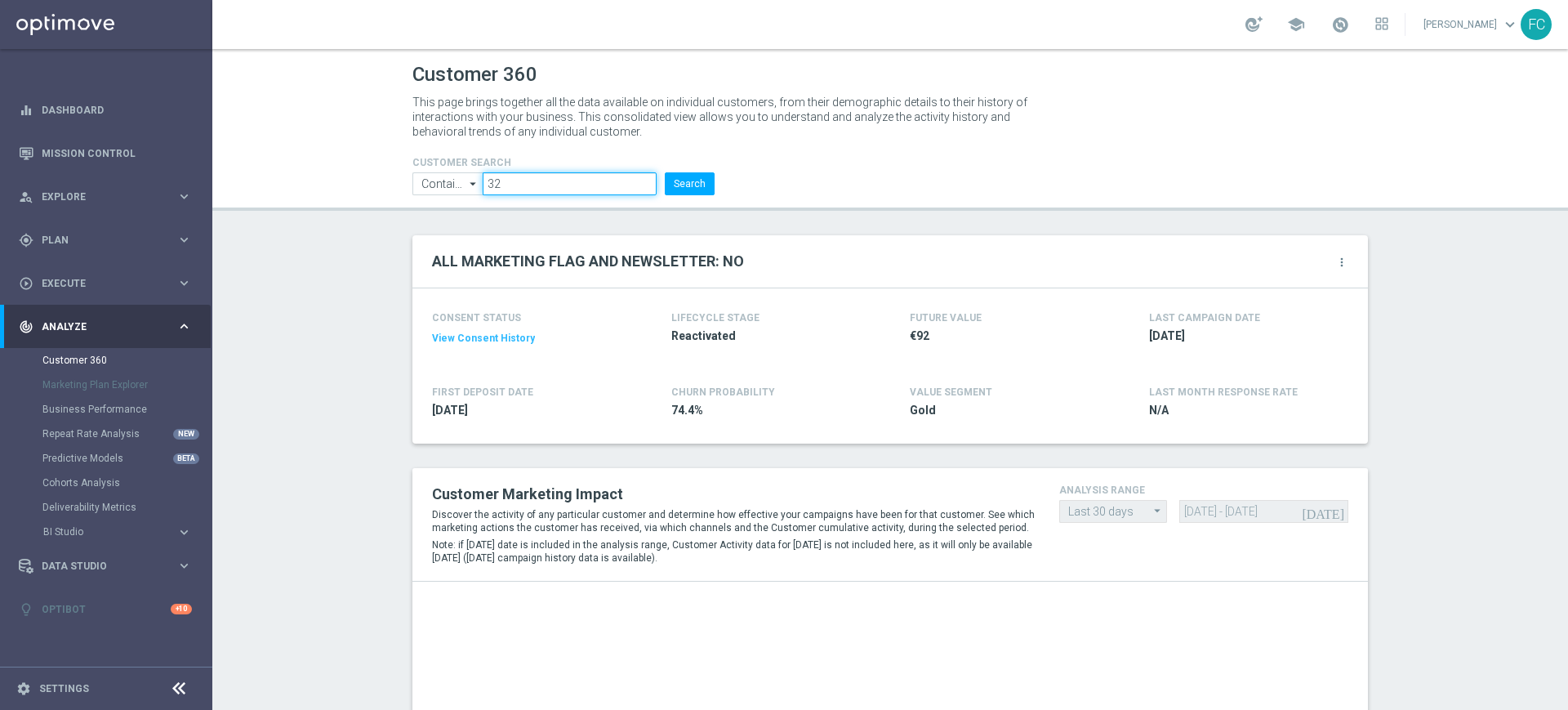 type on "3" 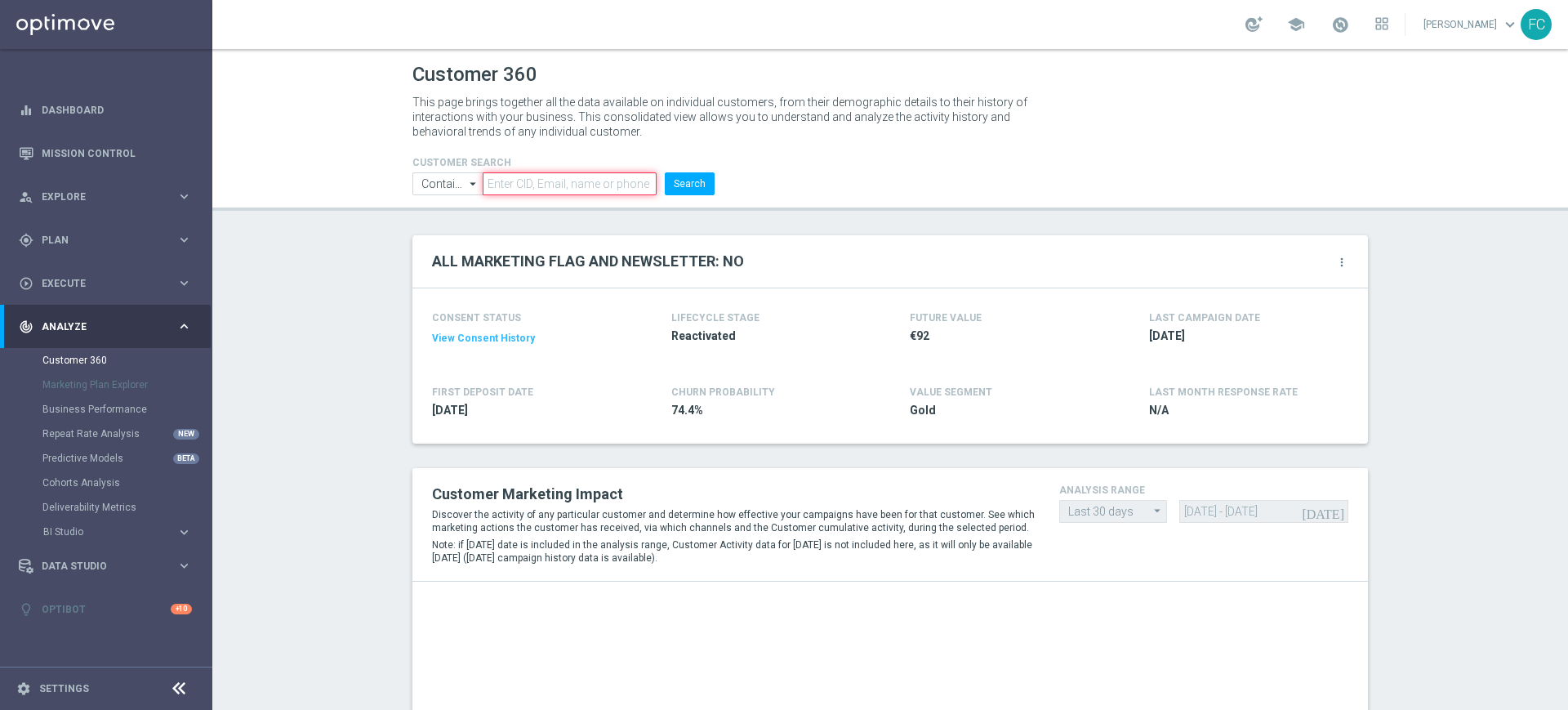 type on "4" 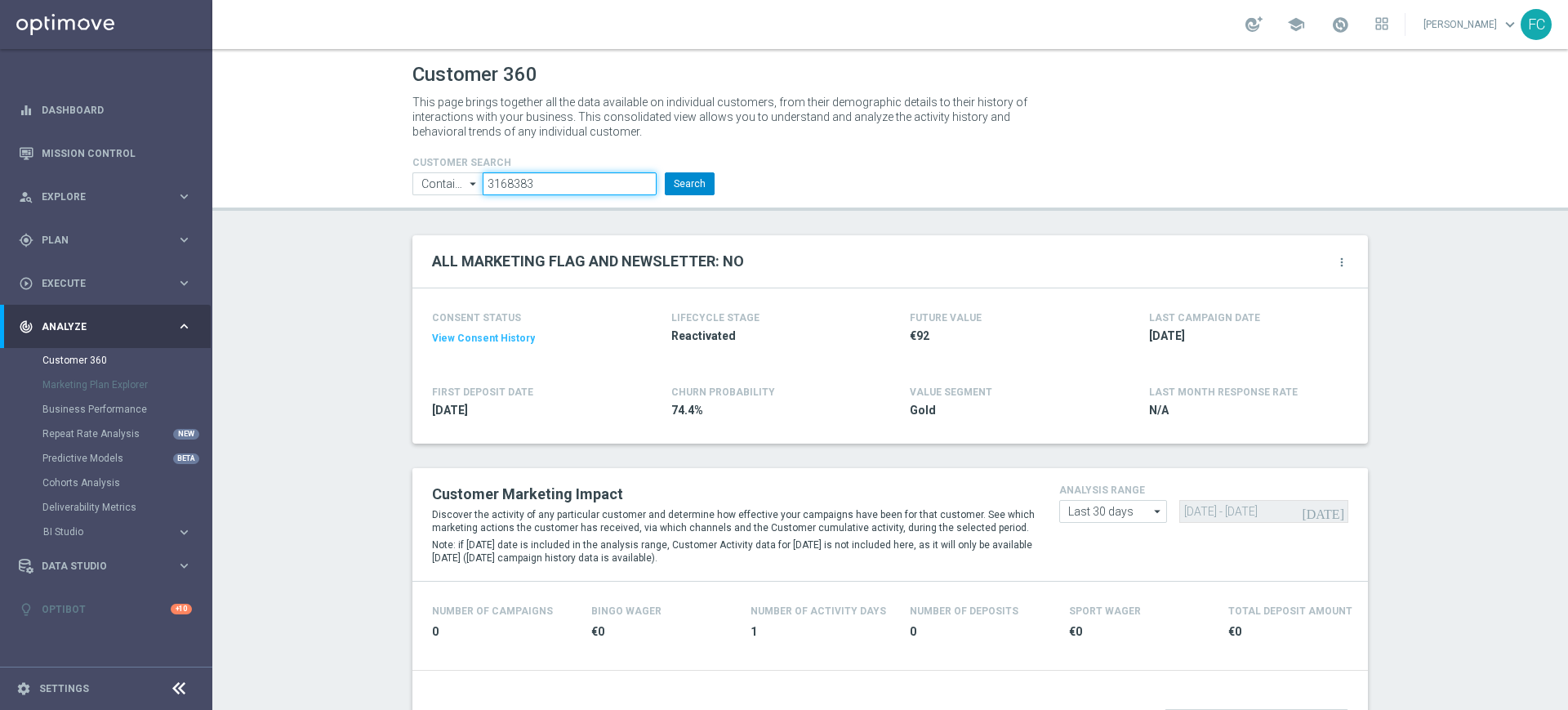 type on "3168383" 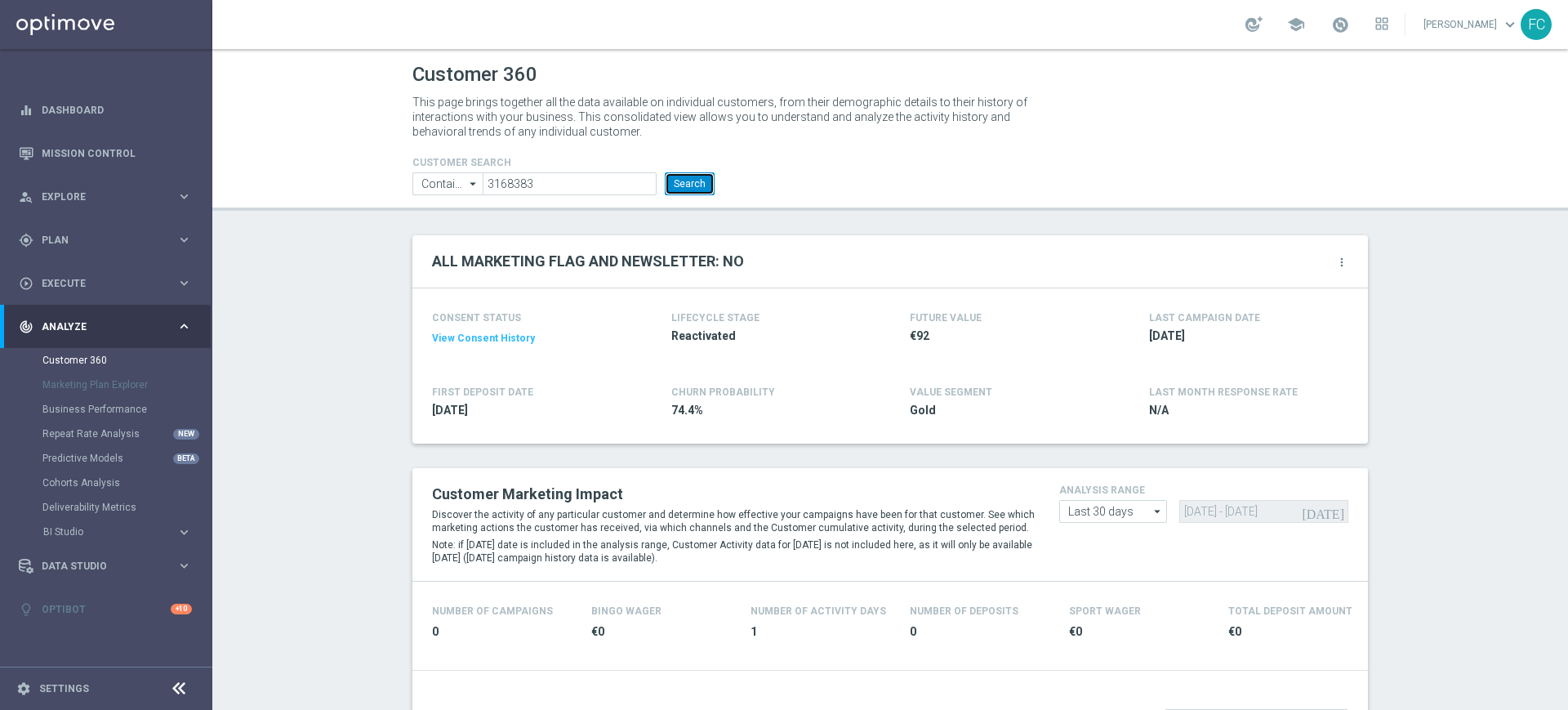 click on "Search" 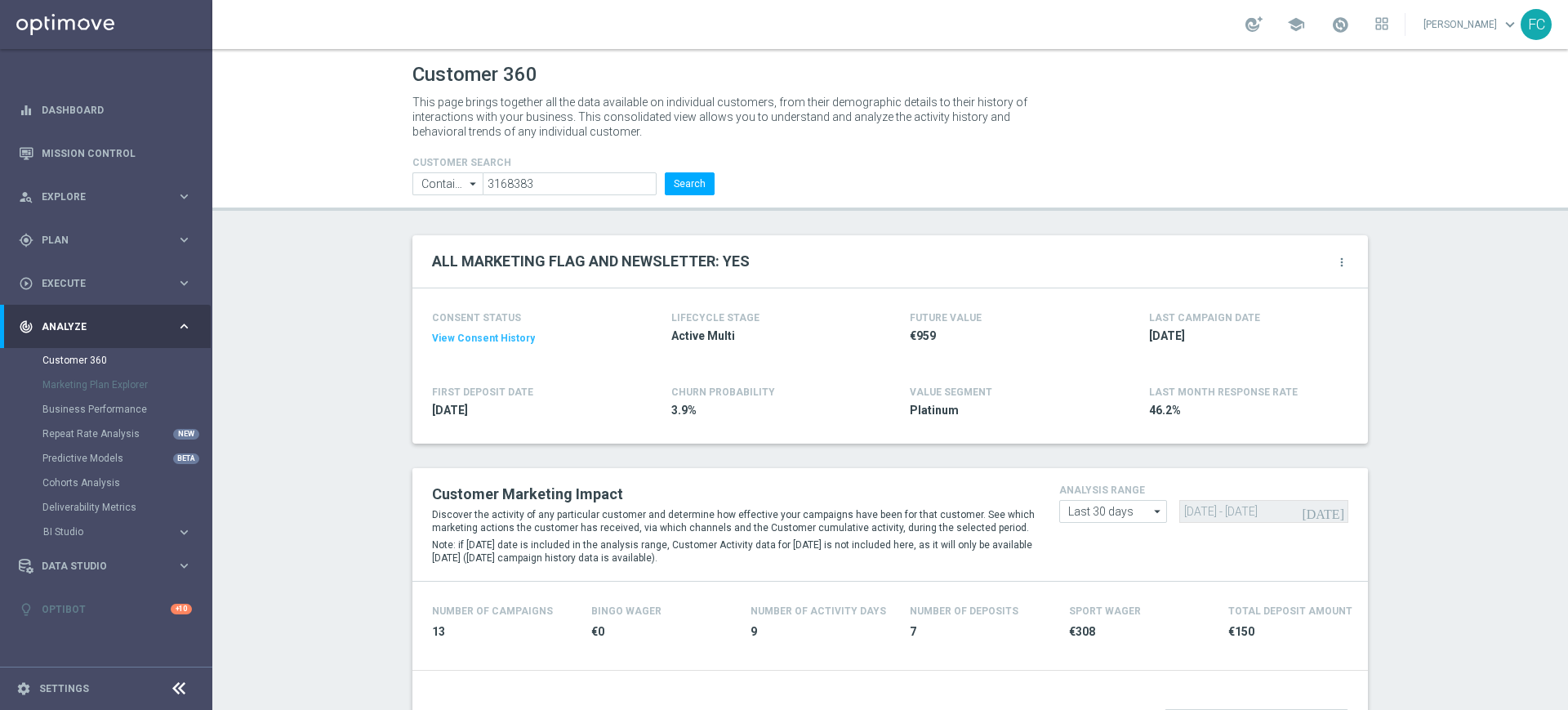 click on "View Consent History" 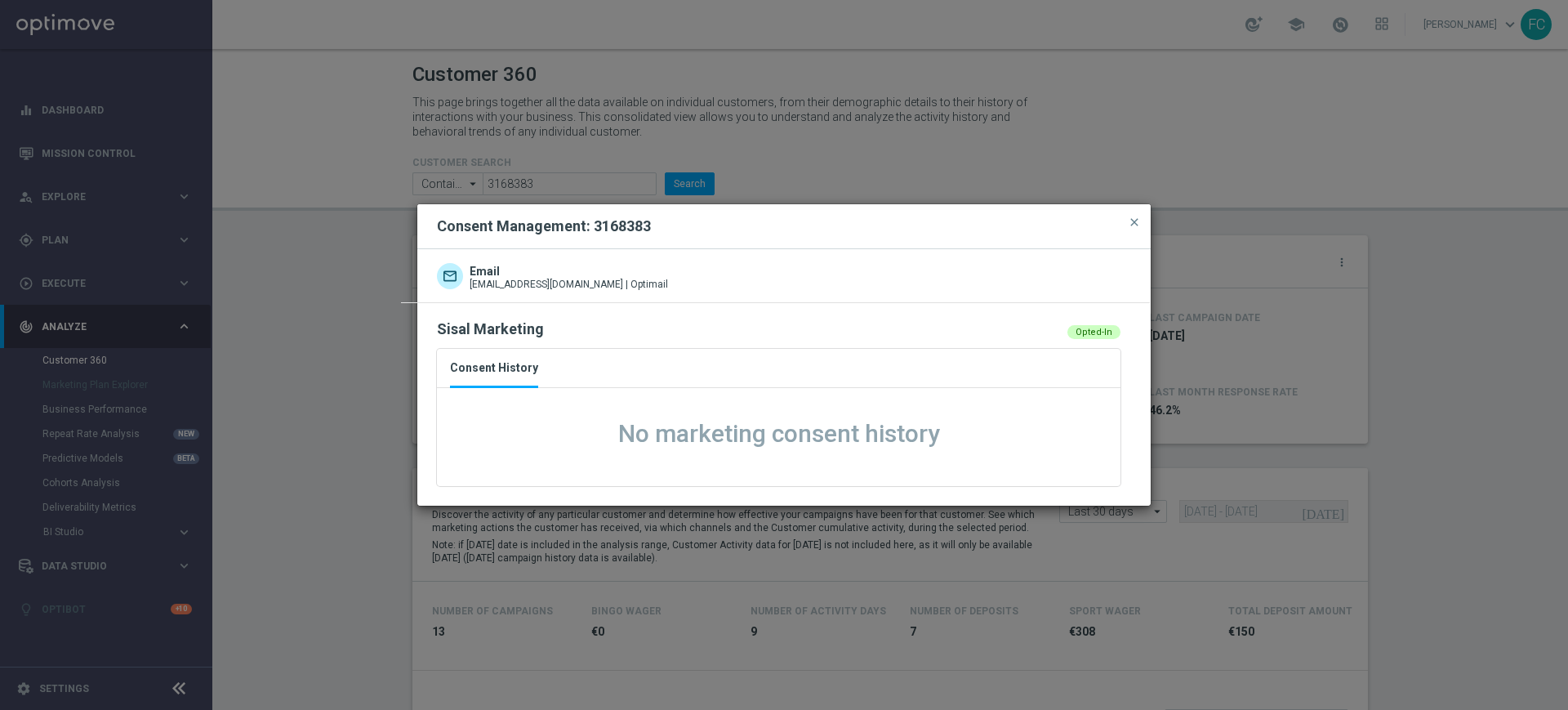 click on "close" 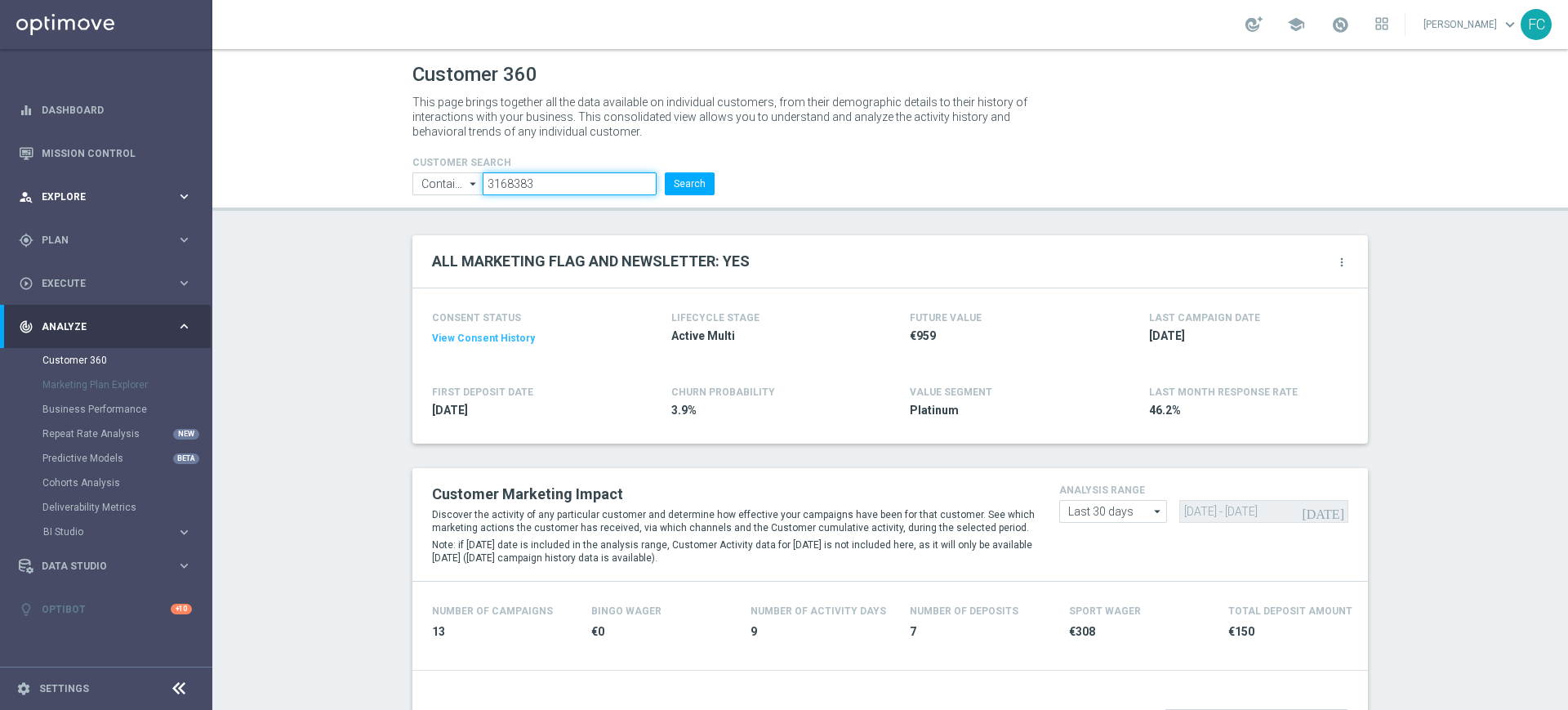 drag, startPoint x: 561, startPoint y: 189, endPoint x: 120, endPoint y: 216, distance: 441.8258 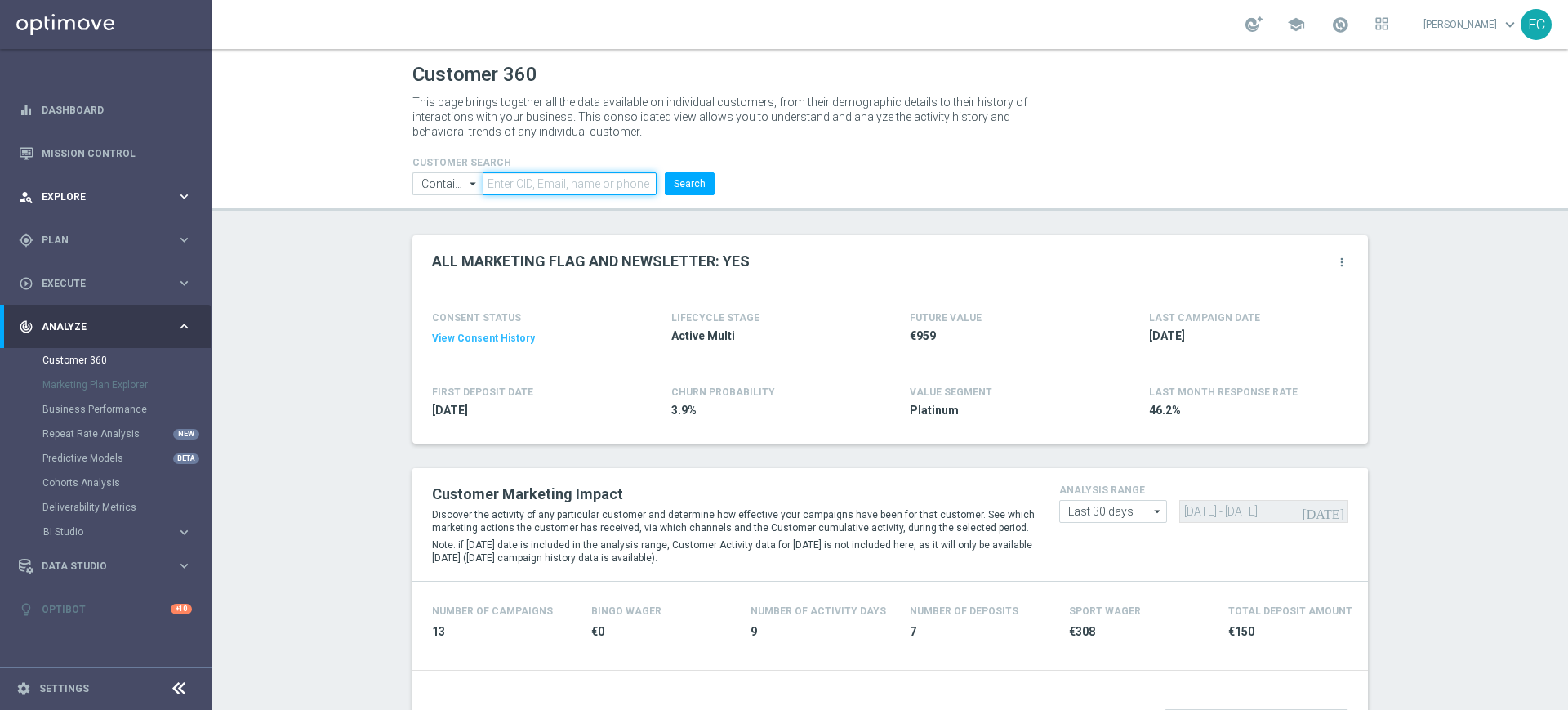 paste on "3209910" 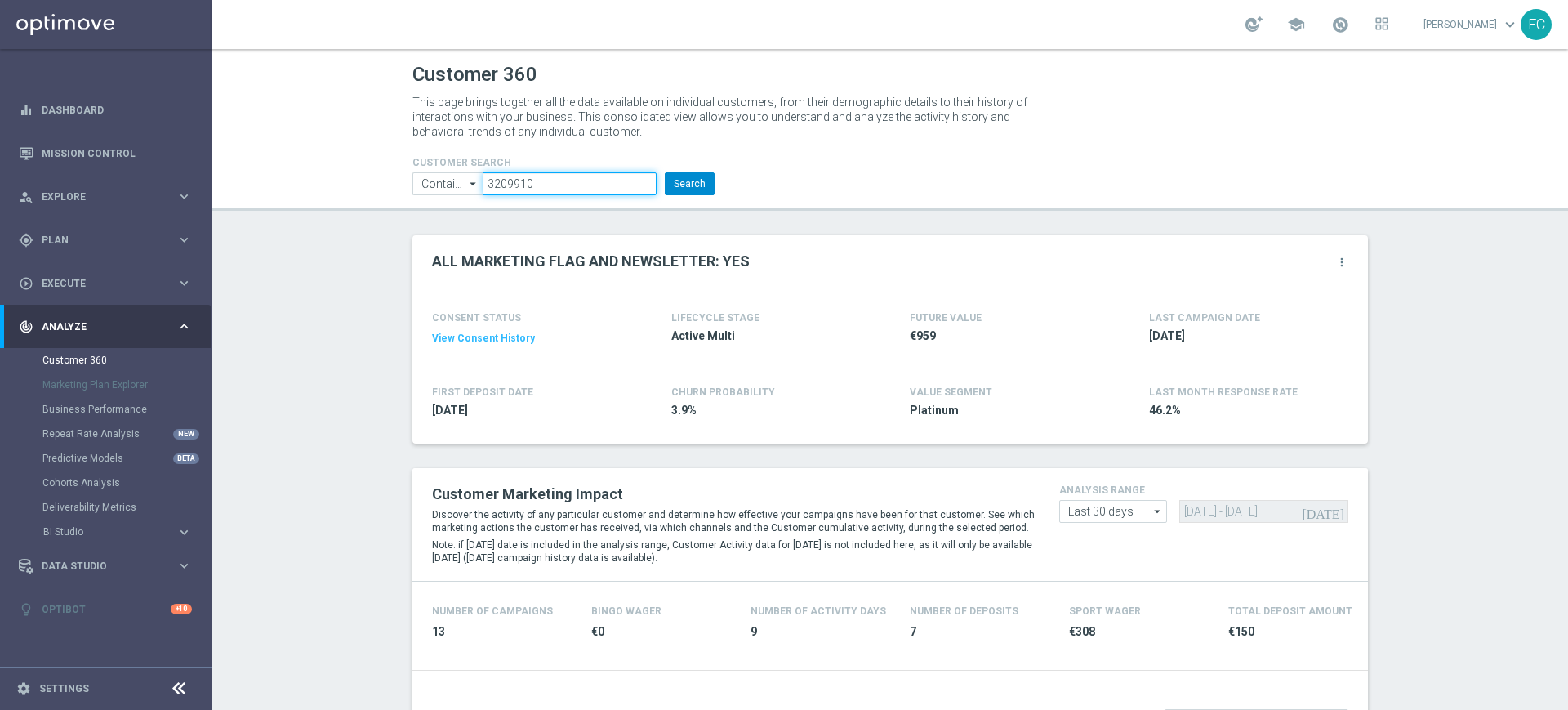 type on "3209910" 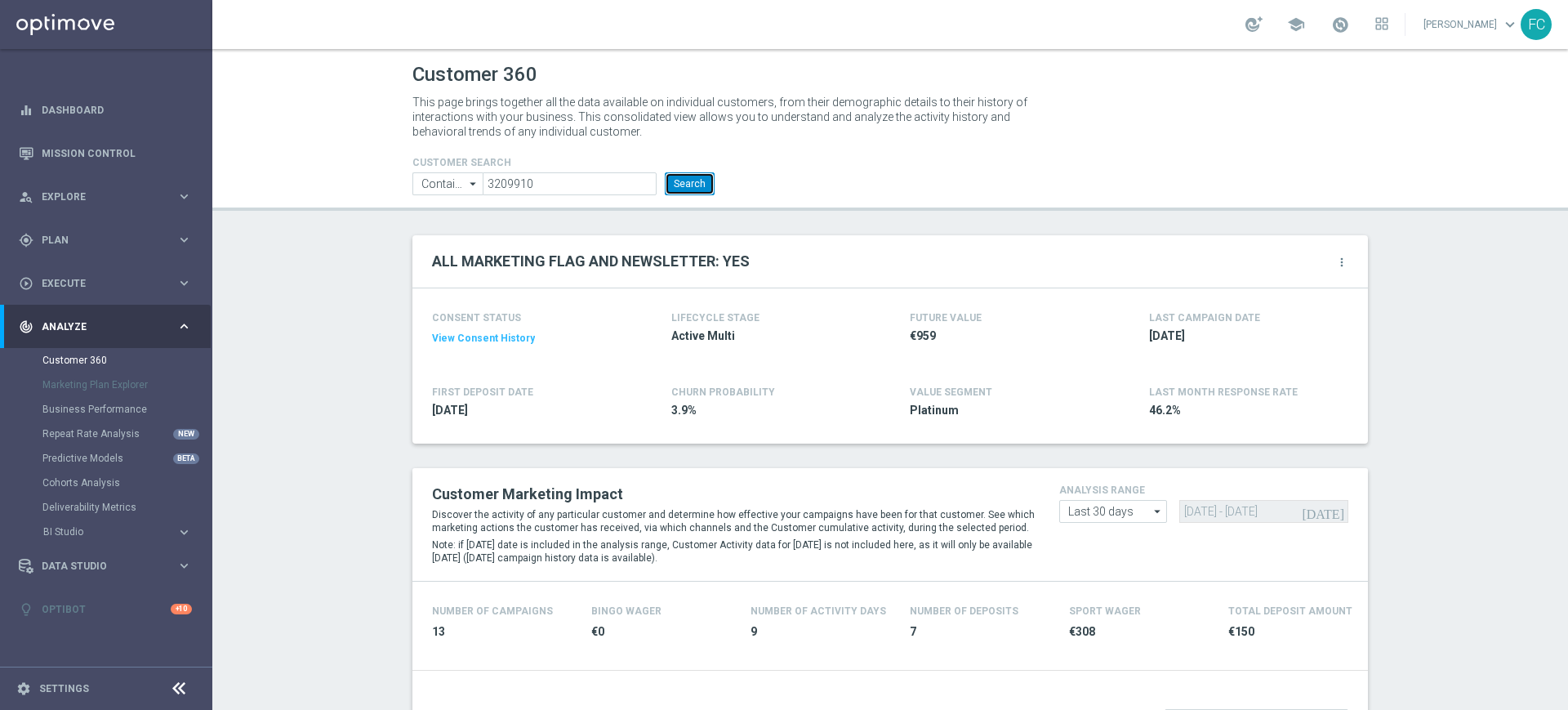 click on "Search" 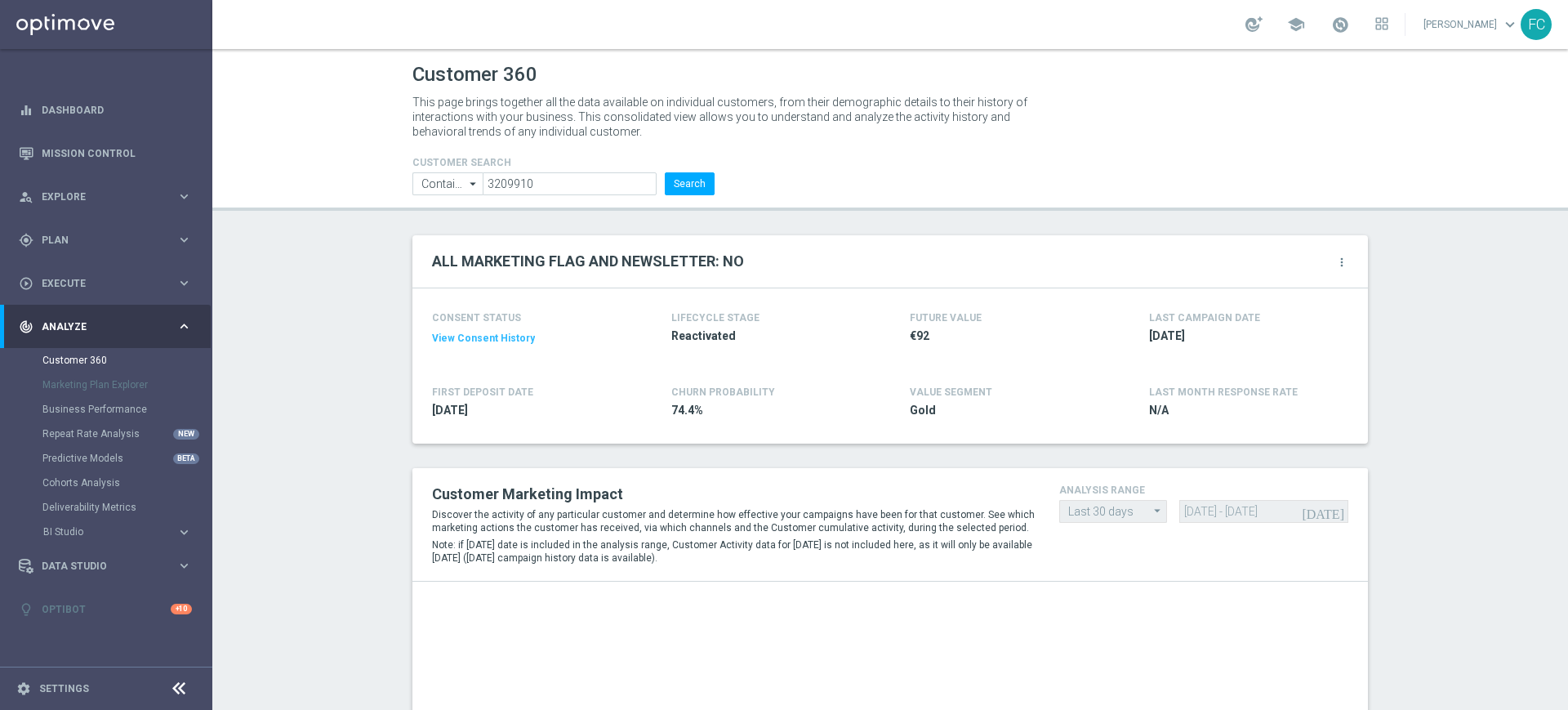 click on "View Consent History" 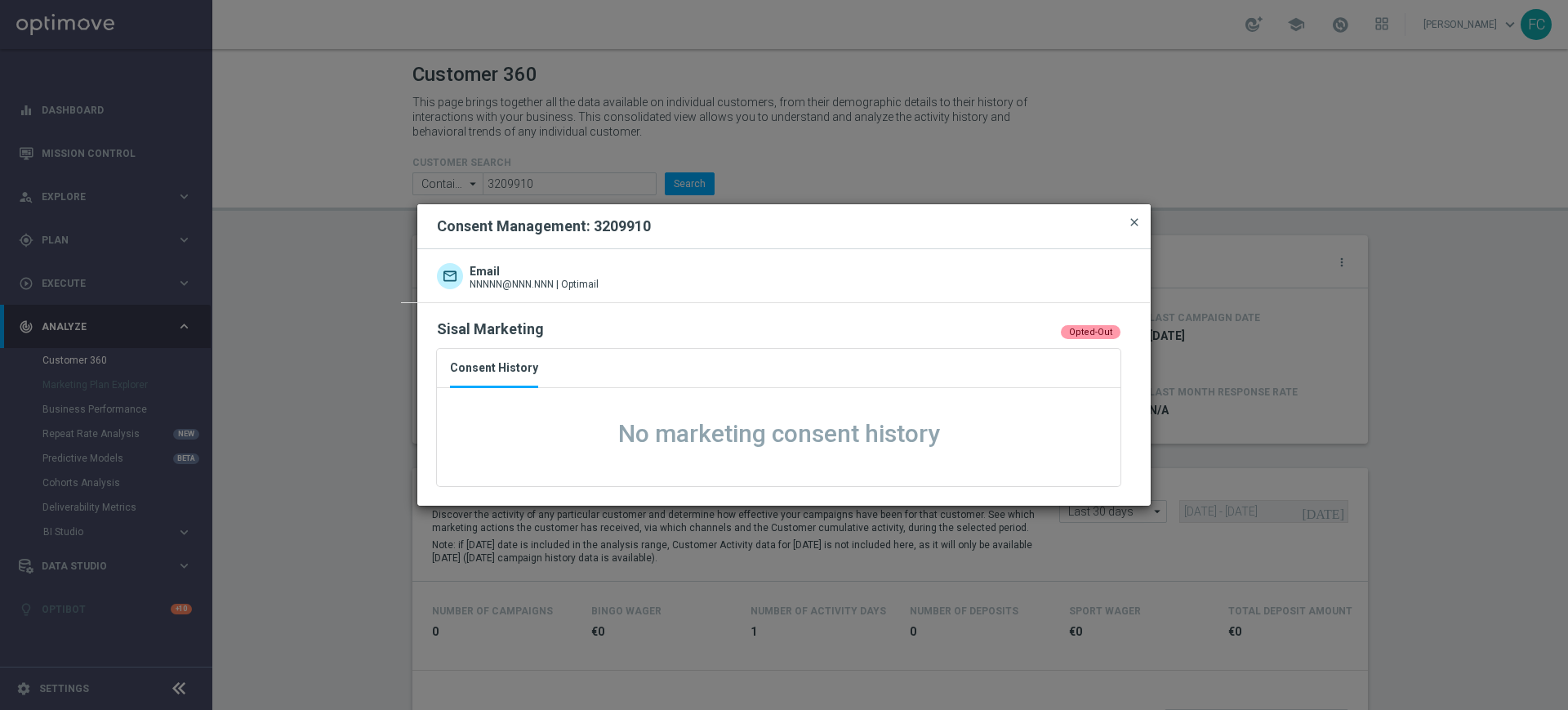 click on "close" 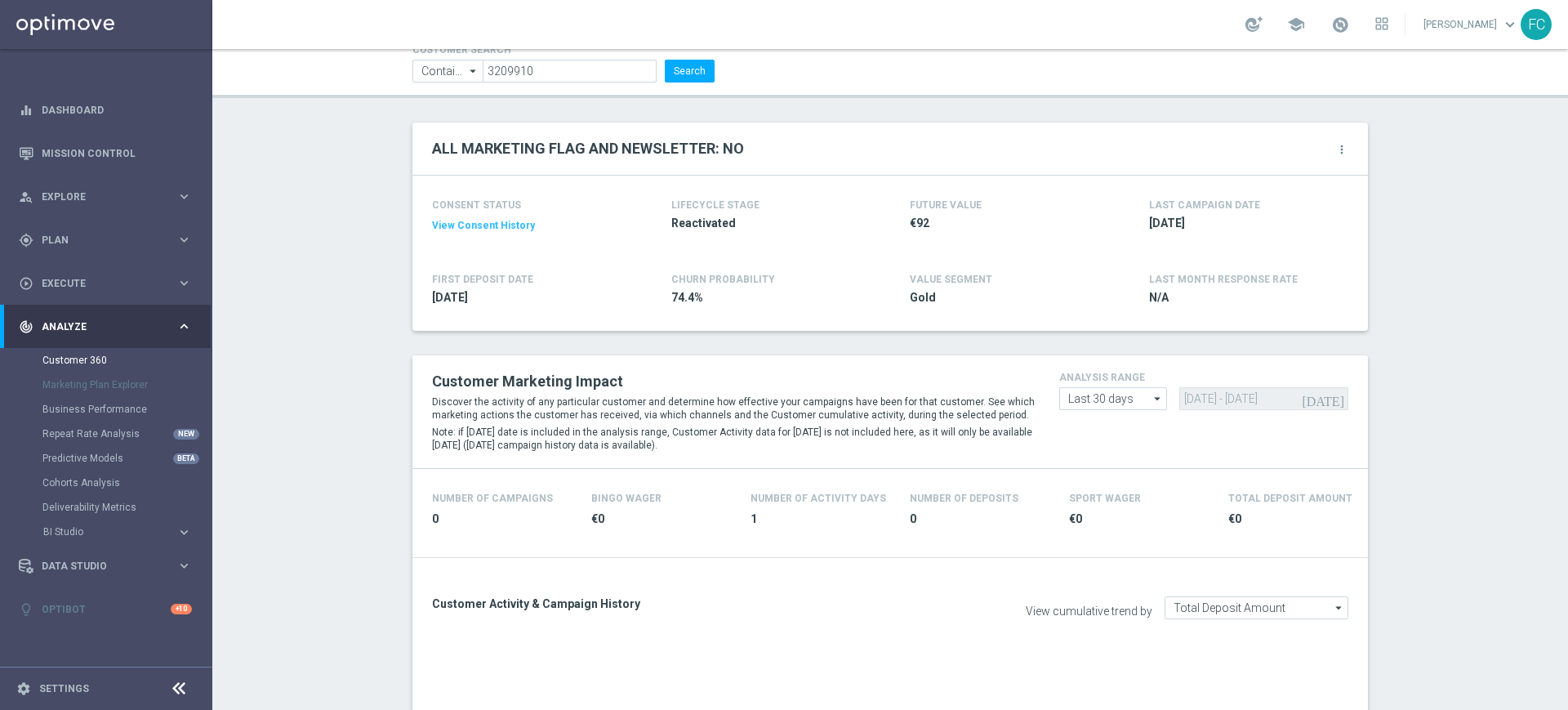 scroll, scrollTop: 0, scrollLeft: 0, axis: both 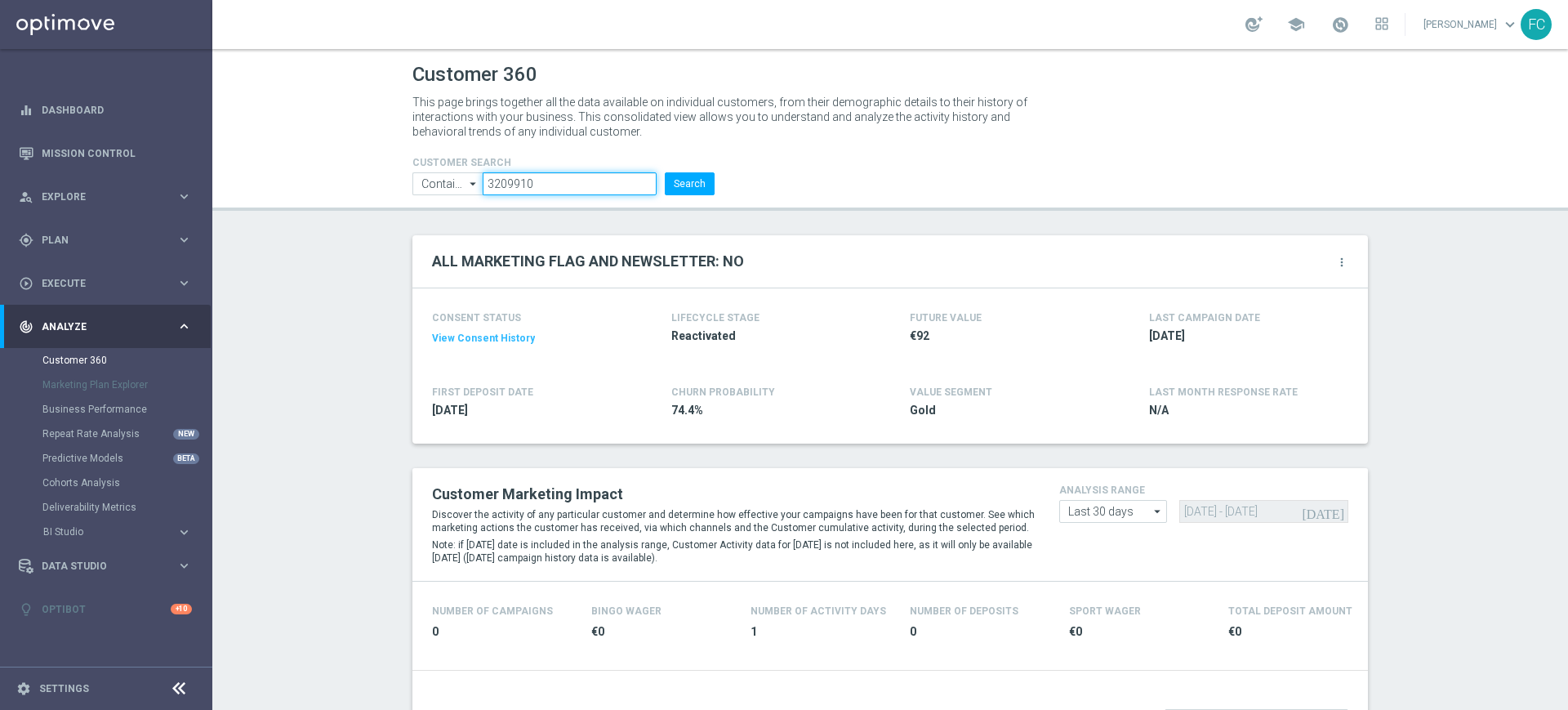 drag, startPoint x: 595, startPoint y: 185, endPoint x: 341, endPoint y: 176, distance: 254.1594 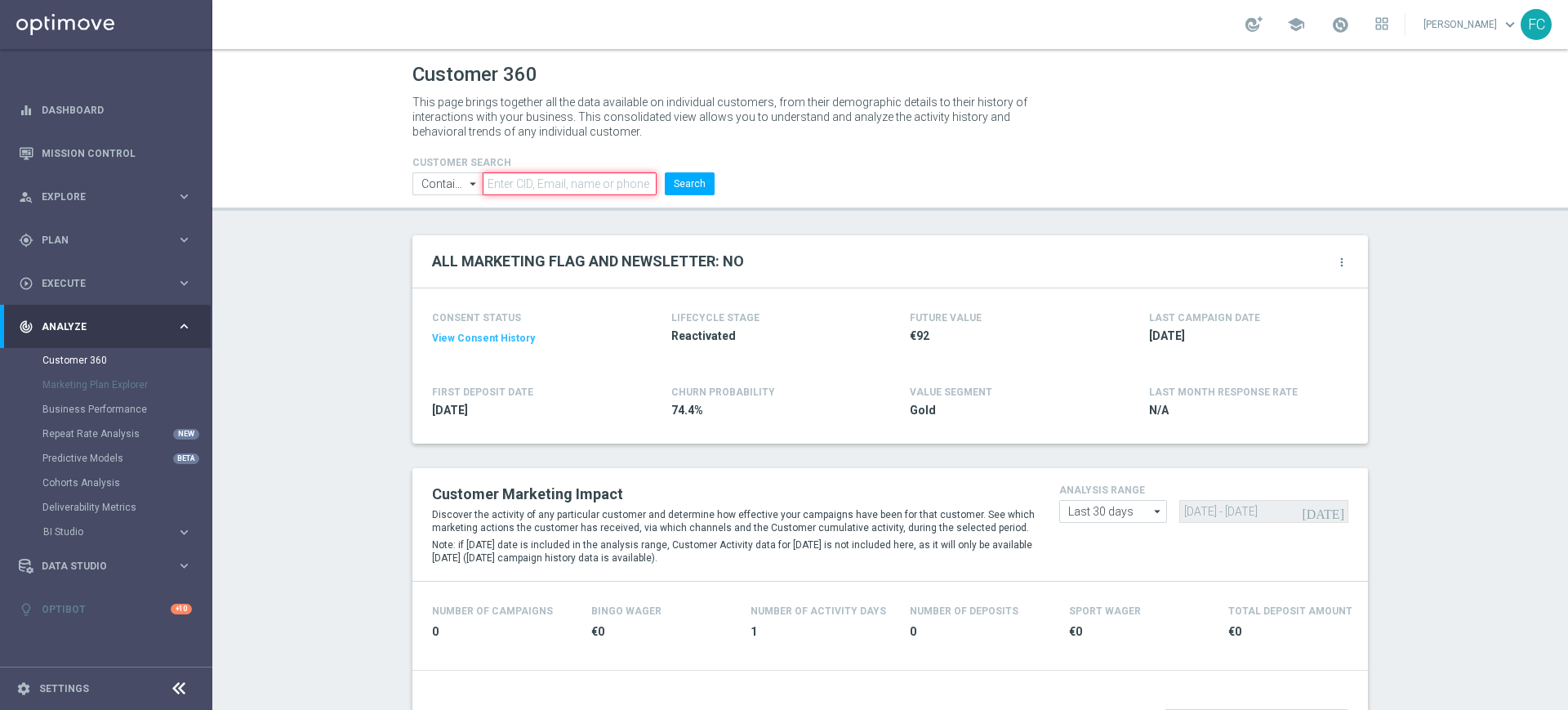 paste on "1784869" 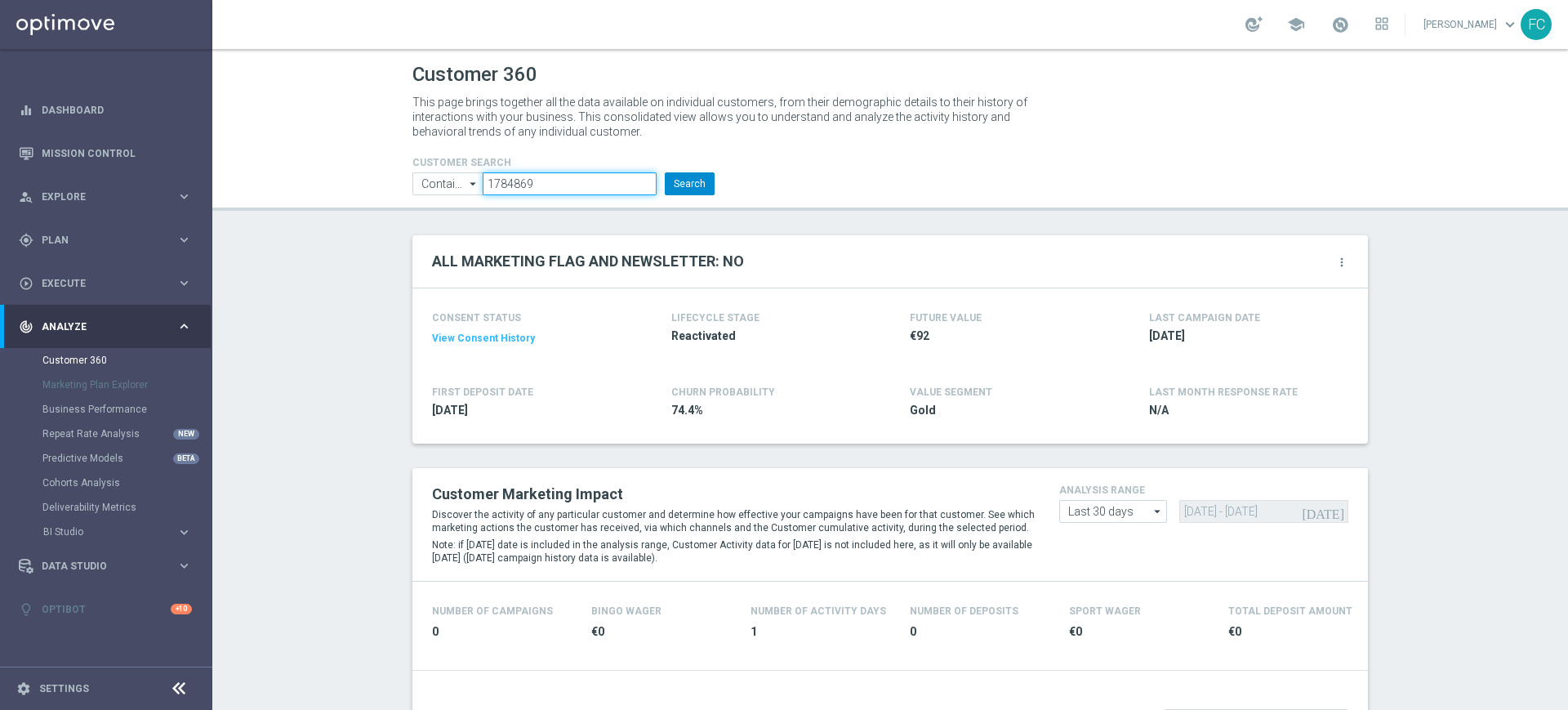 type on "1784869" 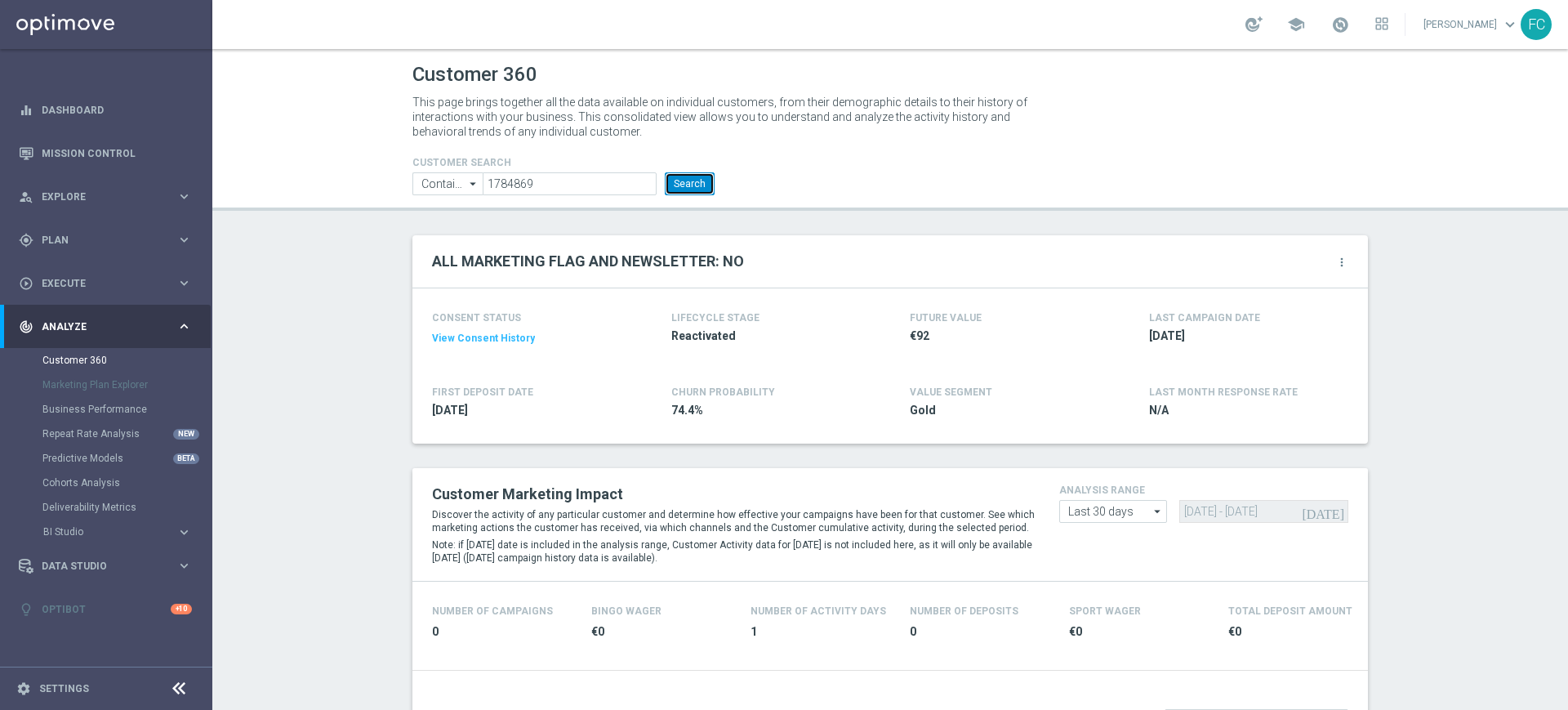 click on "Search" 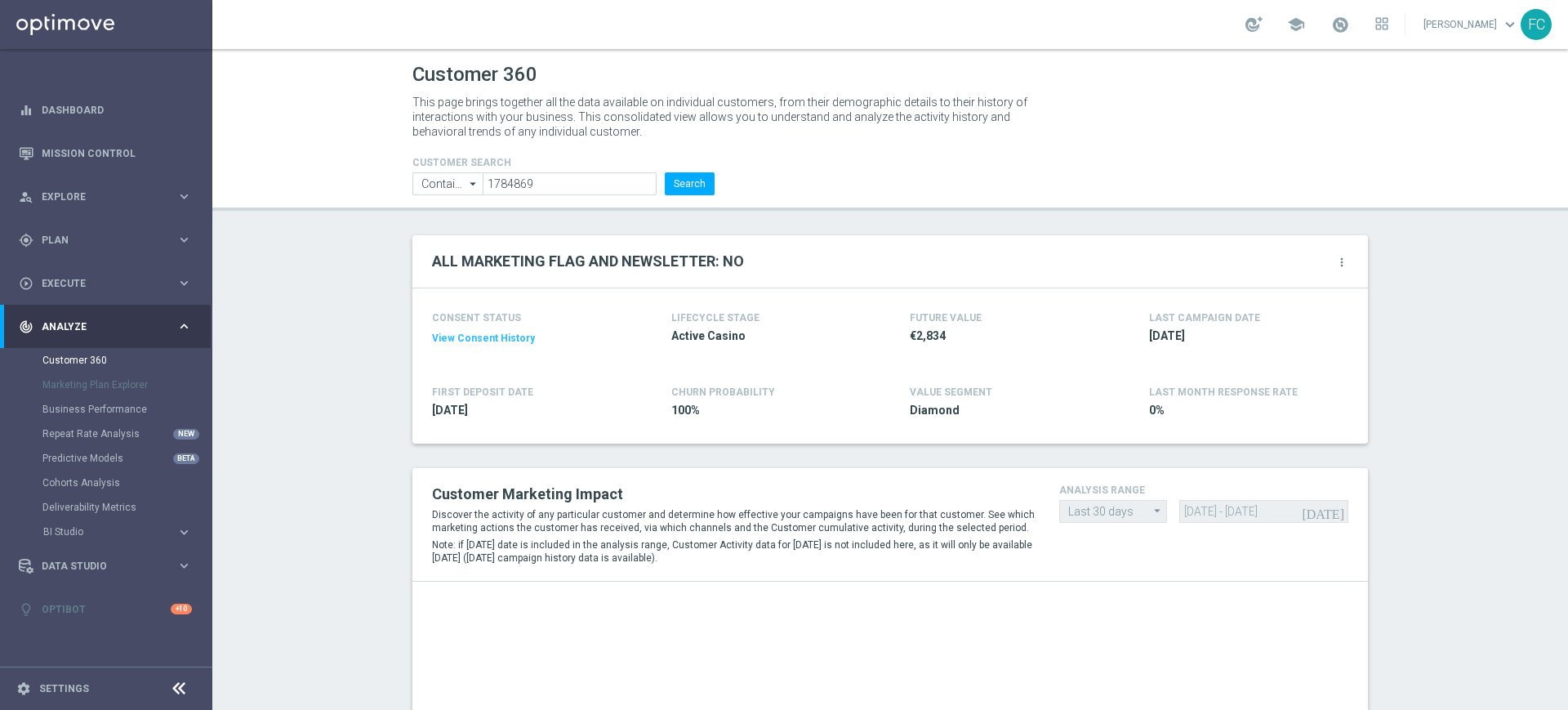 click on "View Consent History" 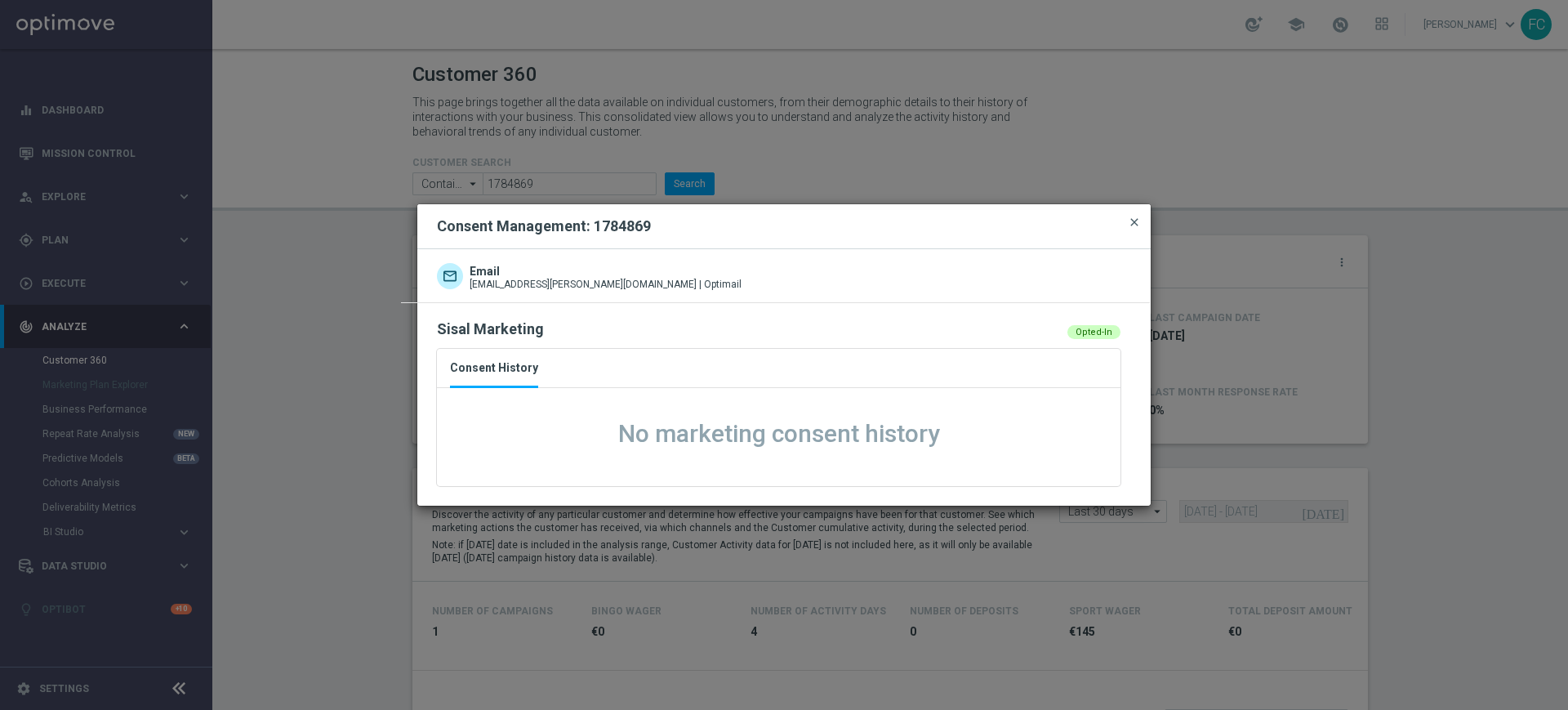 click on "close" 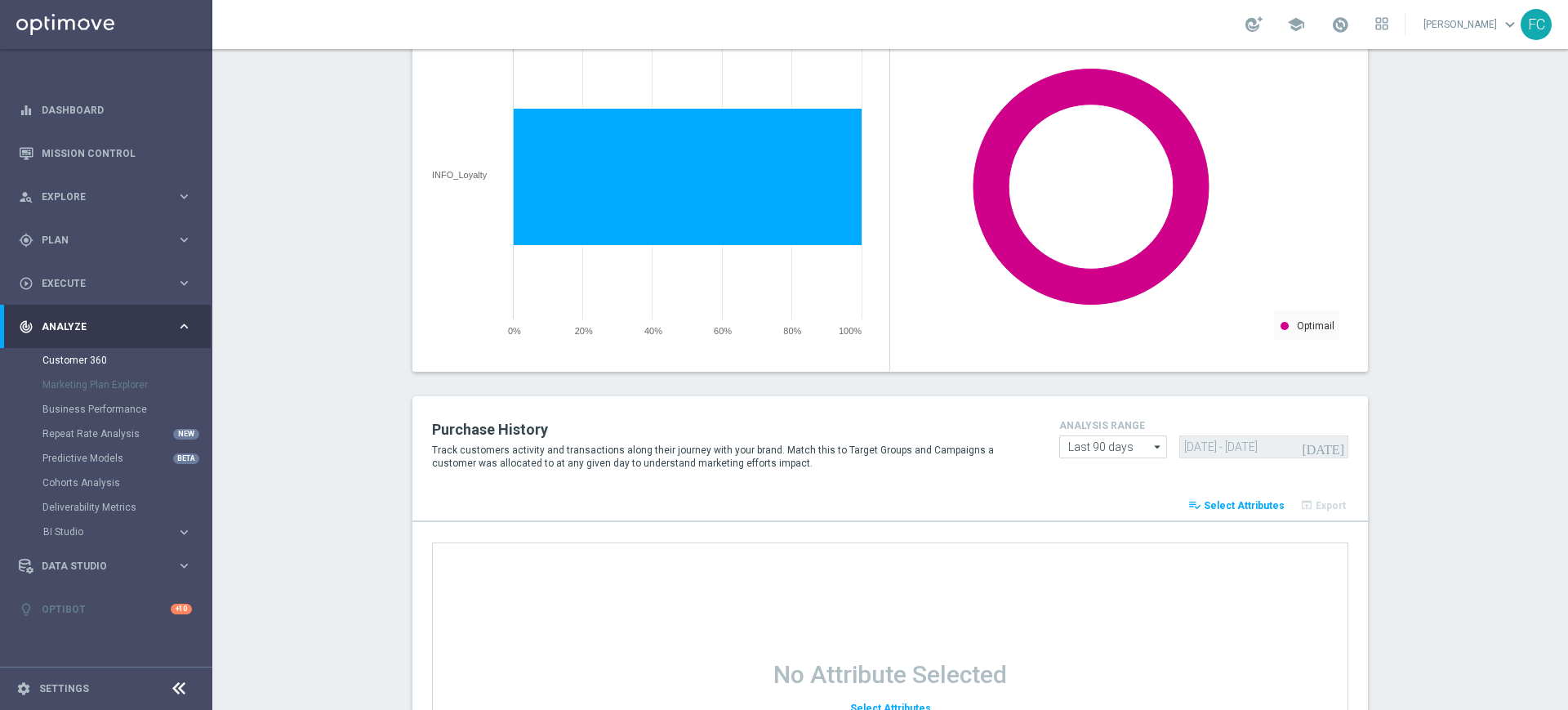 scroll, scrollTop: 1021, scrollLeft: 0, axis: vertical 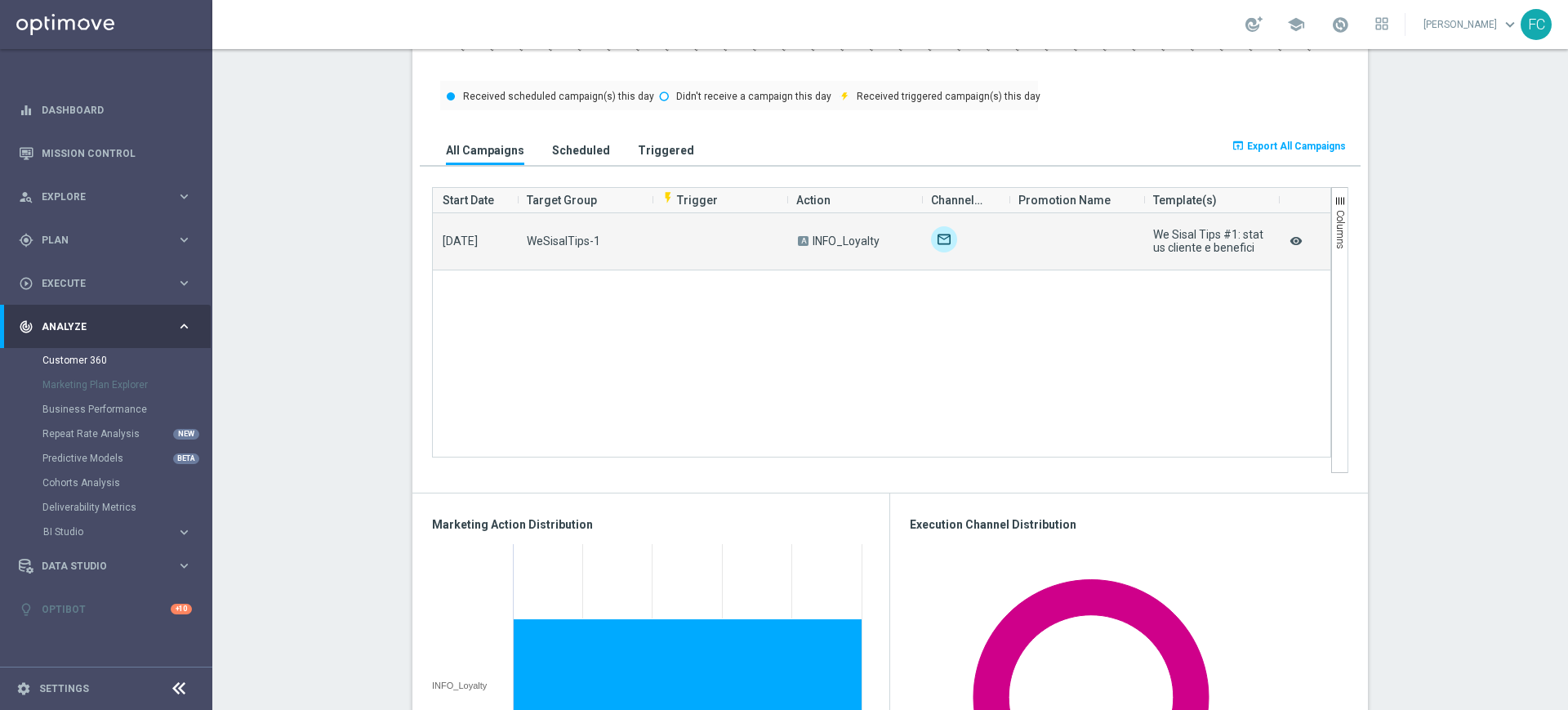 click on "remove_red_eye" 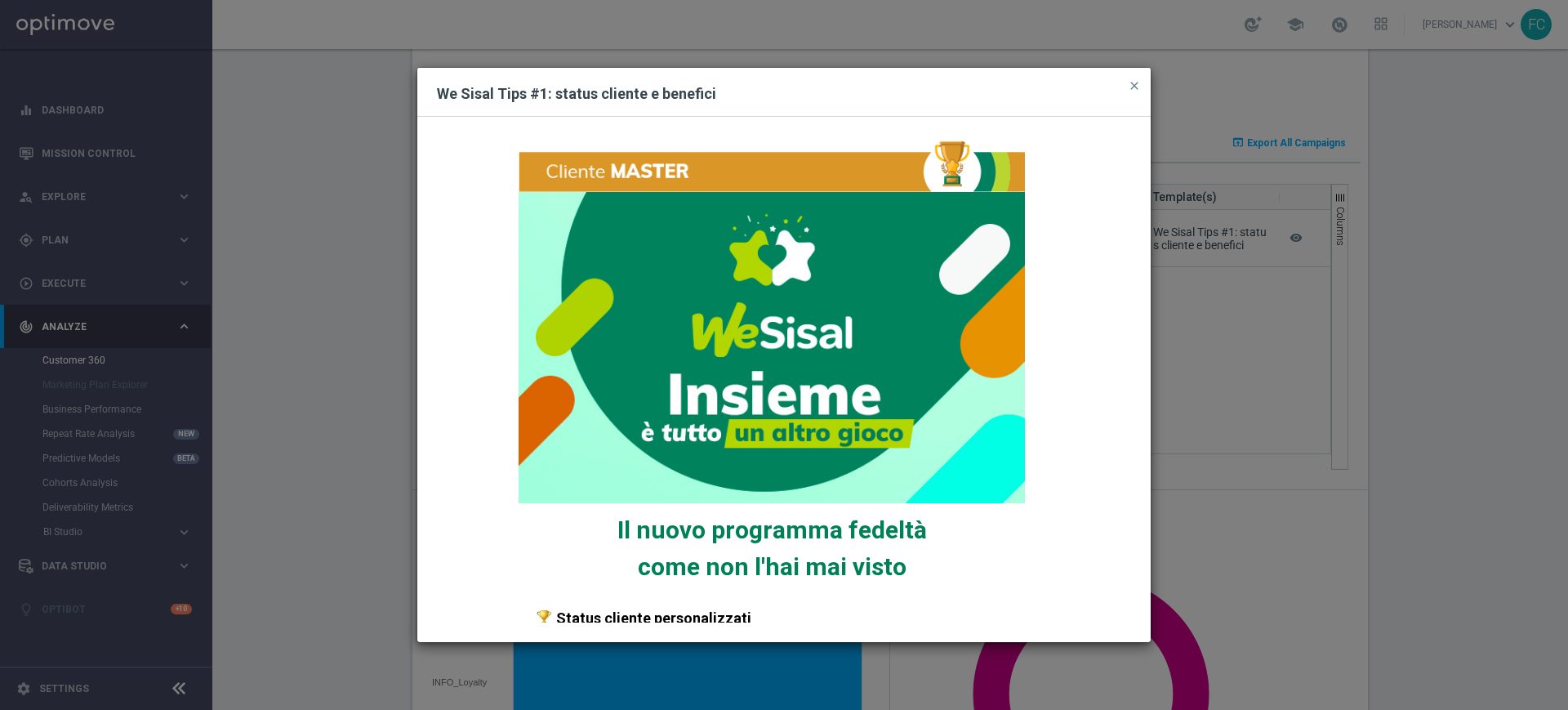 scroll, scrollTop: 1018, scrollLeft: 0, axis: vertical 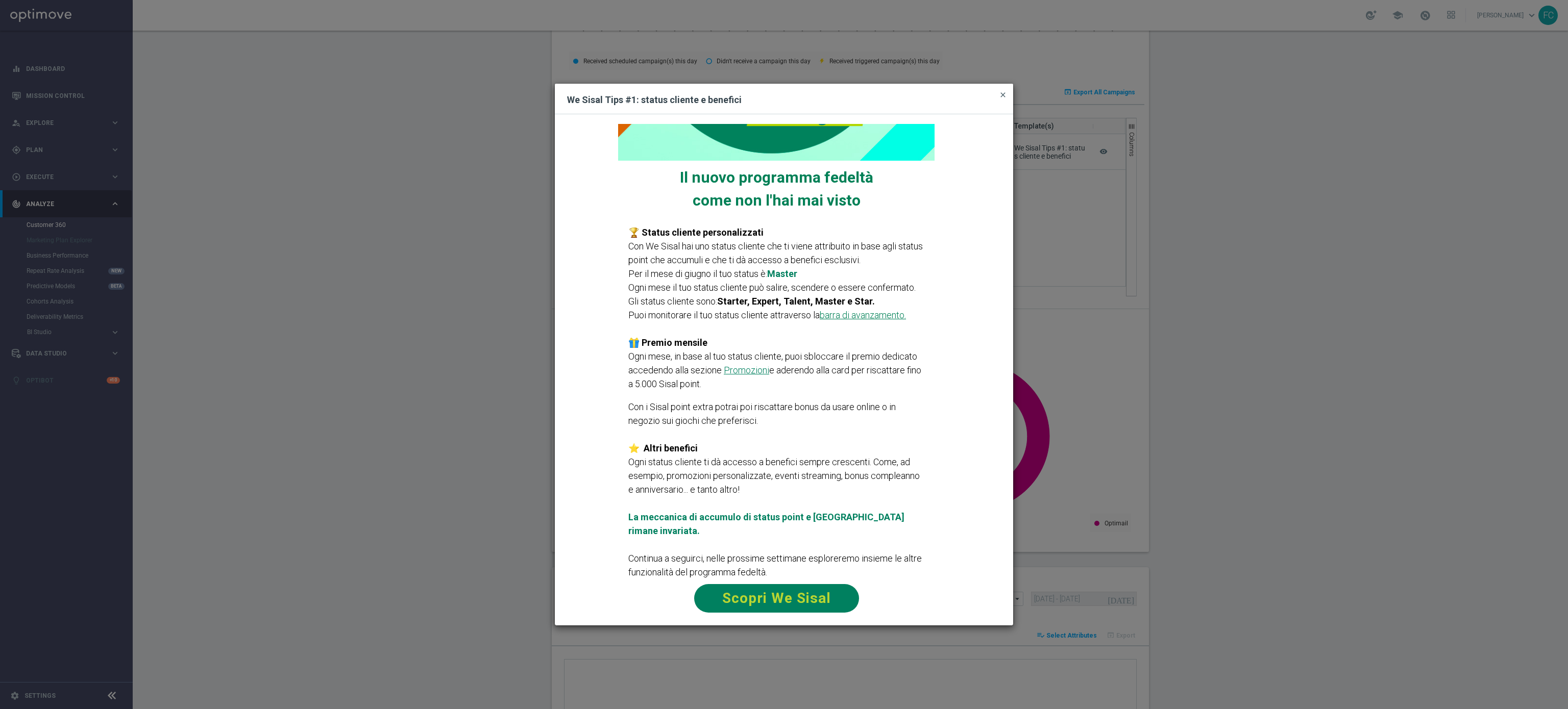 click on "close" 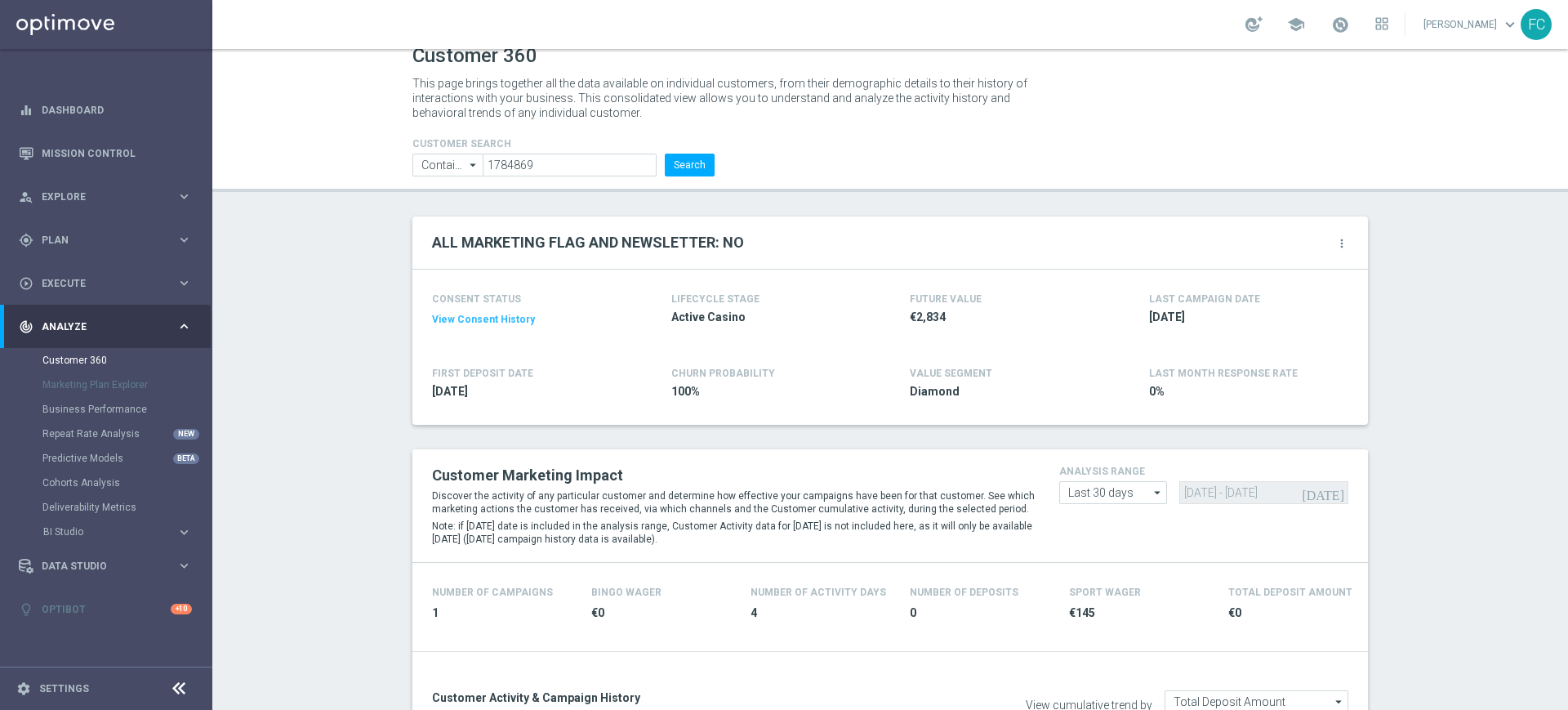 scroll, scrollTop: 0, scrollLeft: 0, axis: both 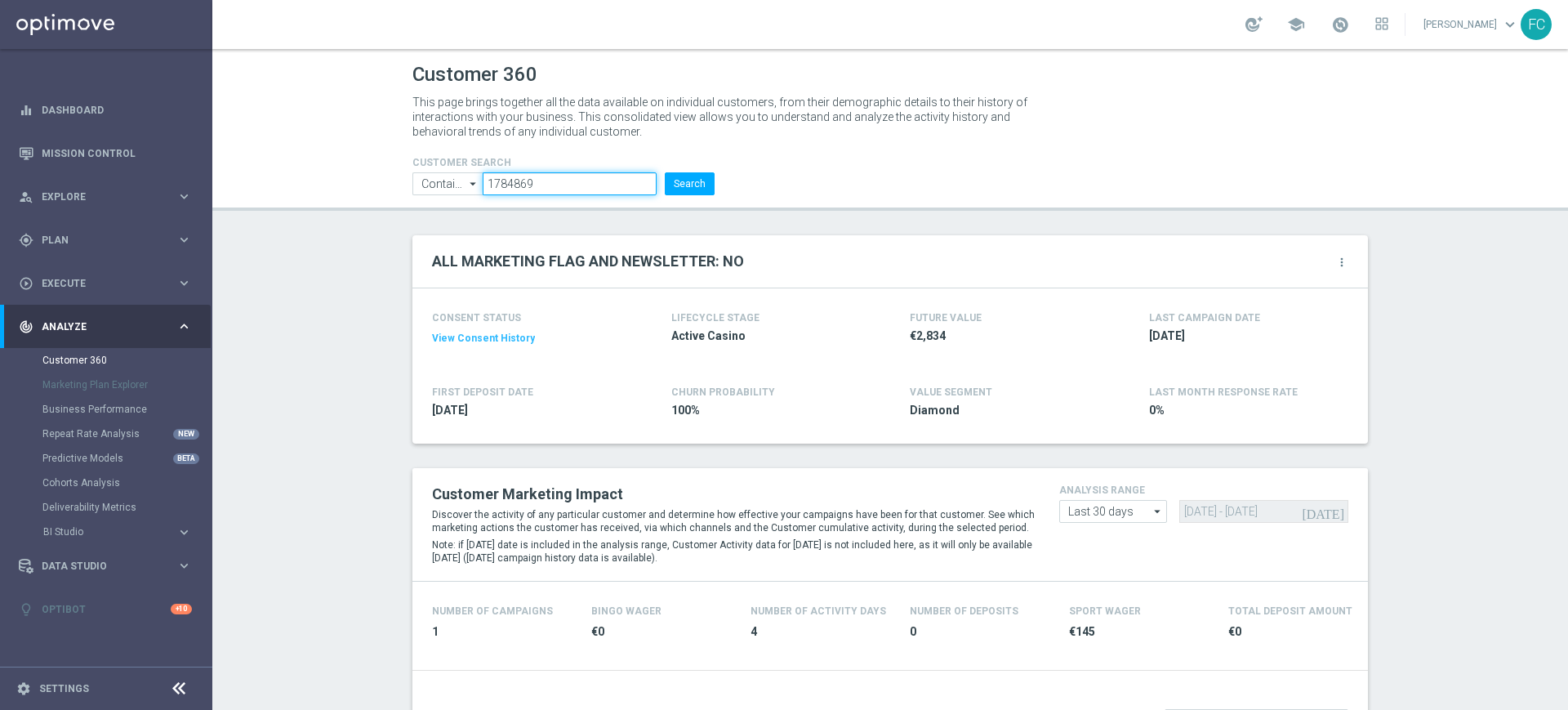 drag, startPoint x: 554, startPoint y: 167, endPoint x: 252, endPoint y: 167, distance: 302 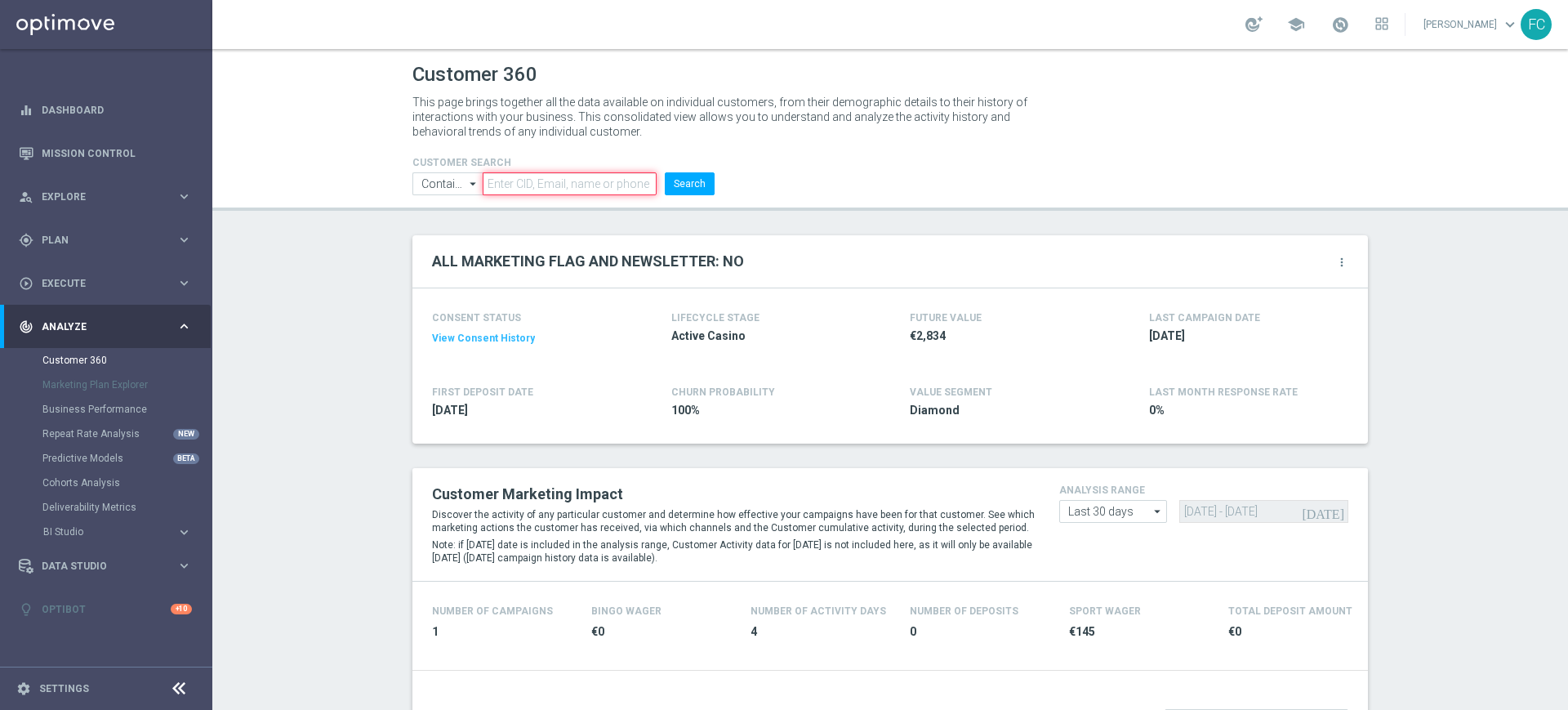 paste on "2207147" 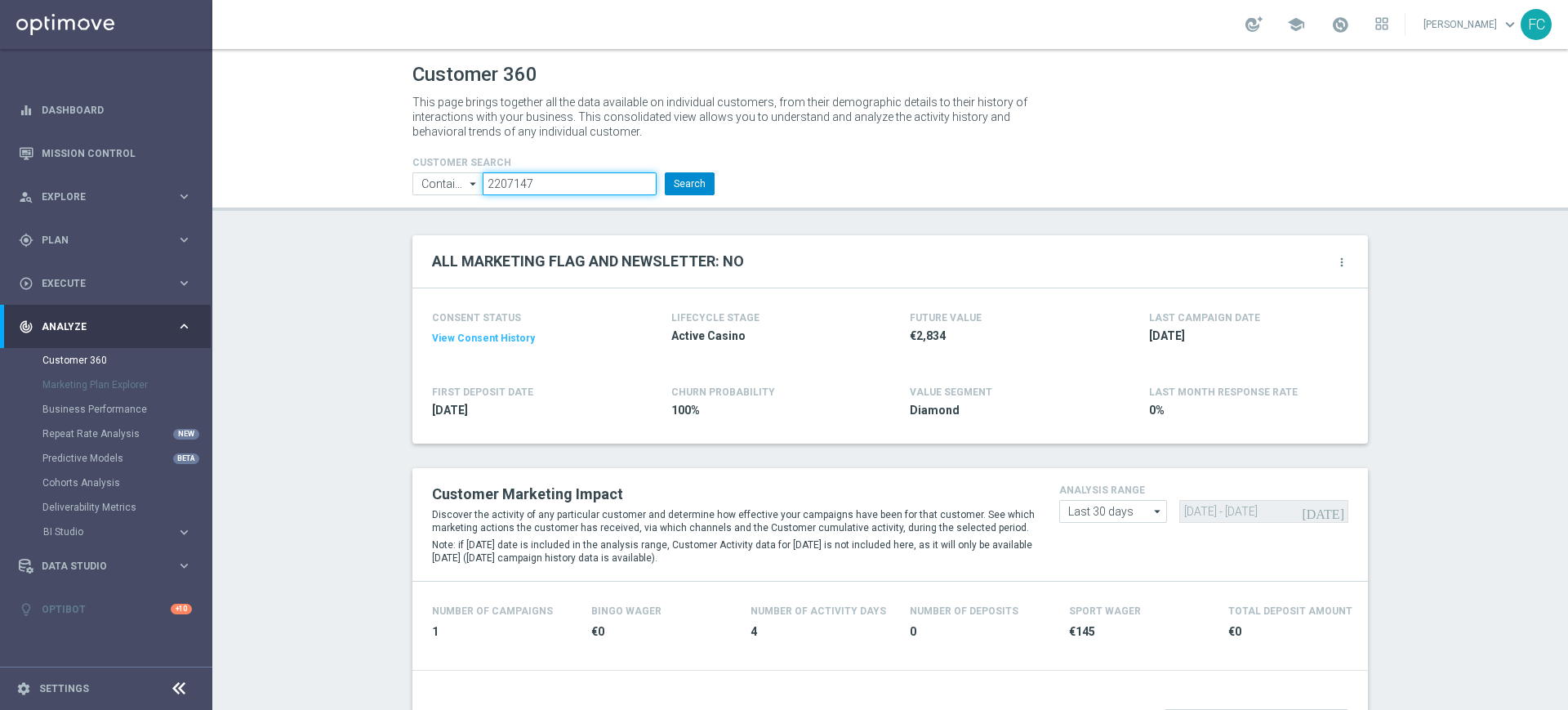type on "2207147" 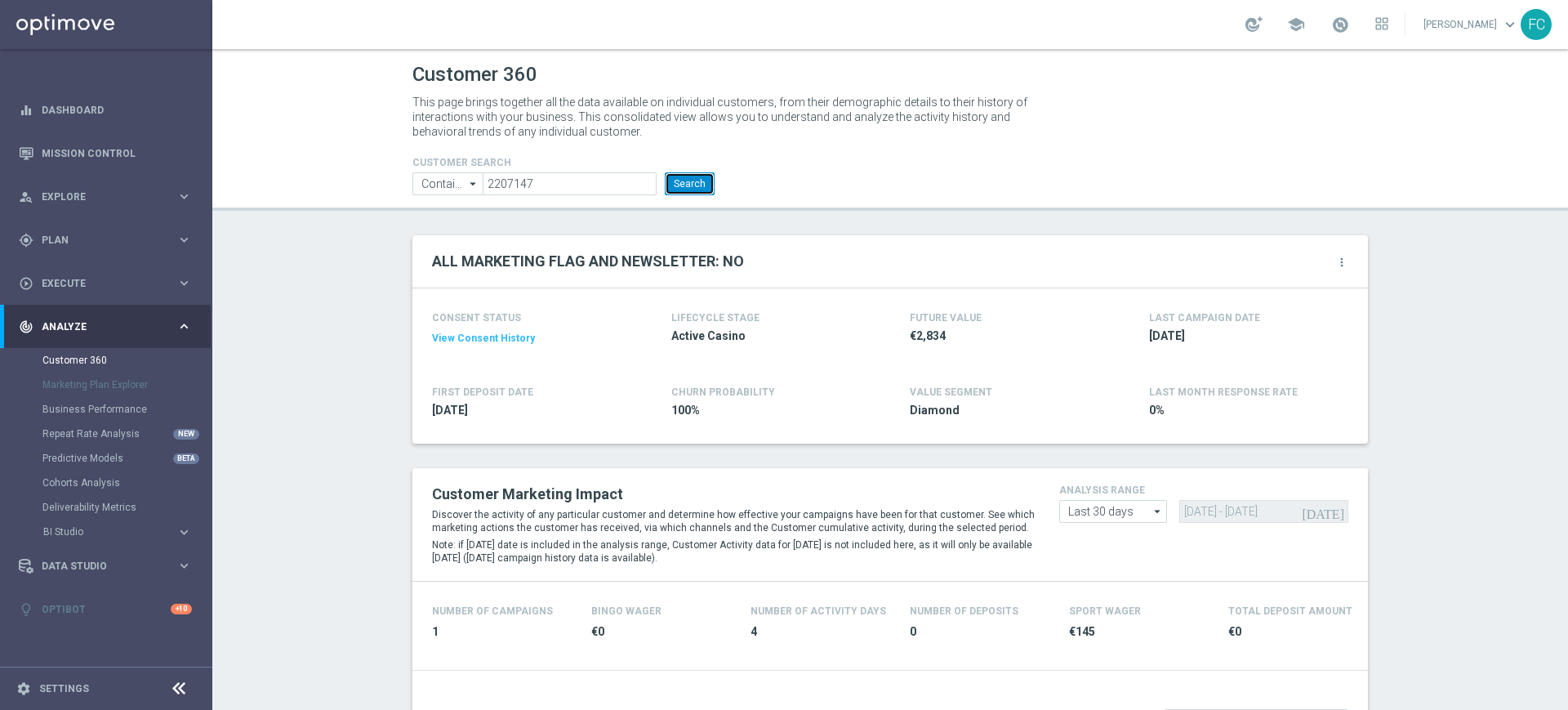 click on "Search" 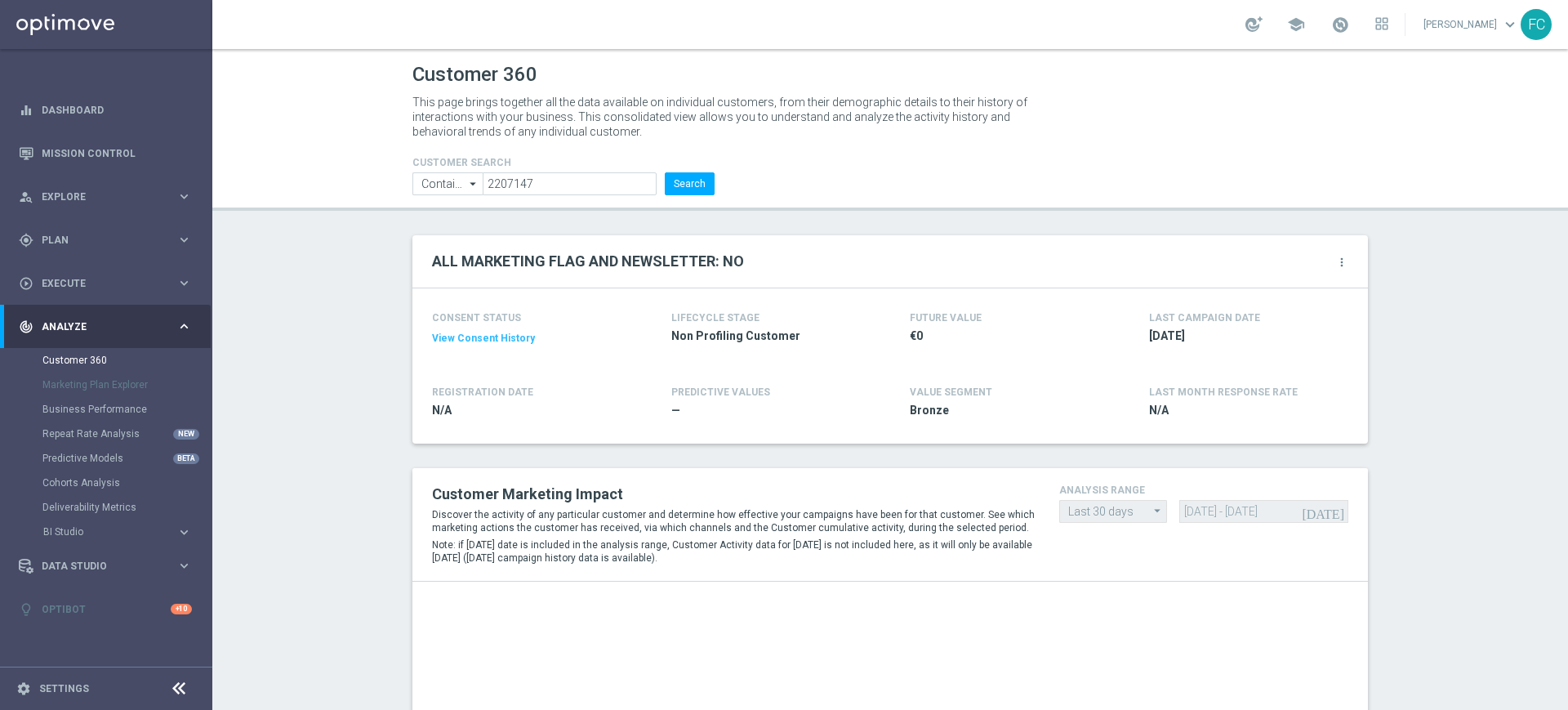 click on "View Consent History" 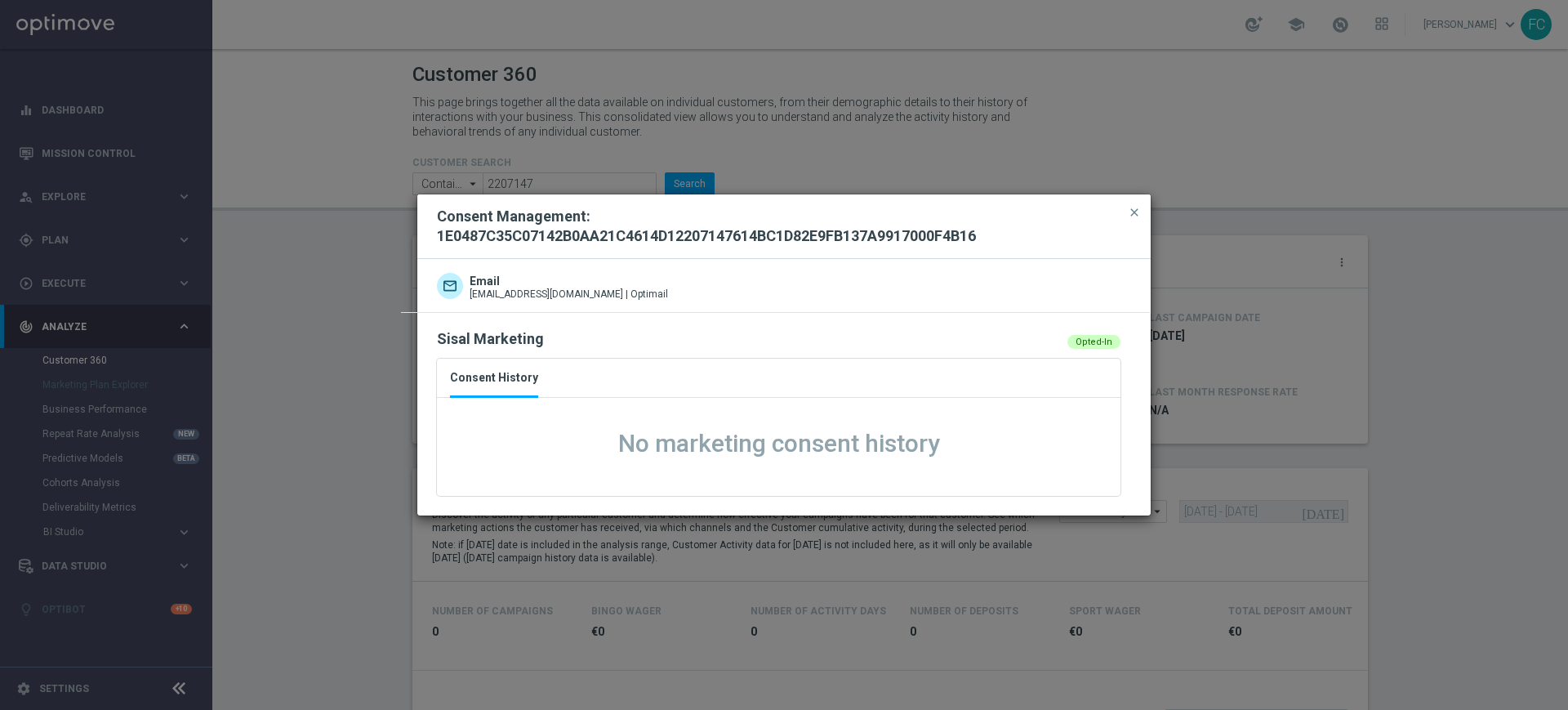 click on "close" 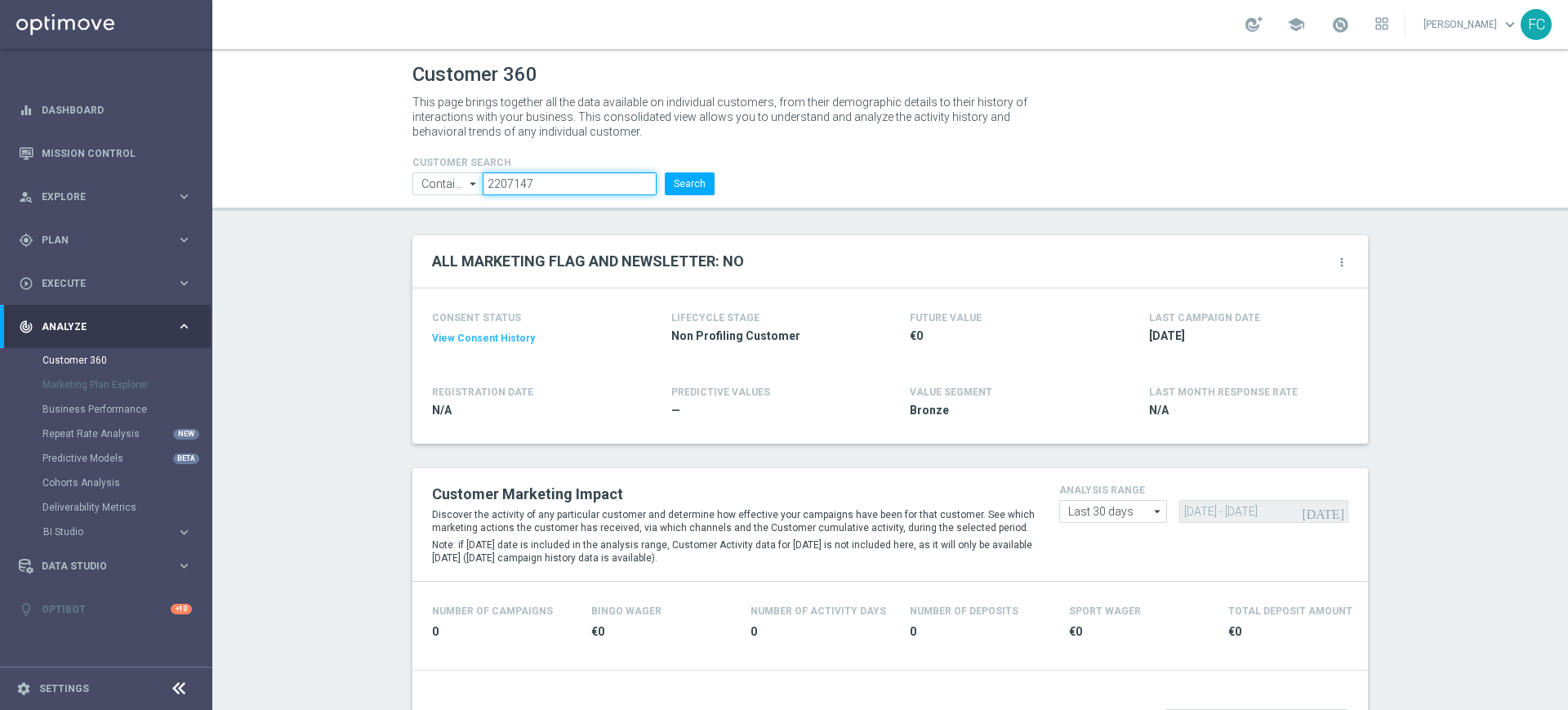 drag, startPoint x: 562, startPoint y: 178, endPoint x: 446, endPoint y: 171, distance: 116.21101 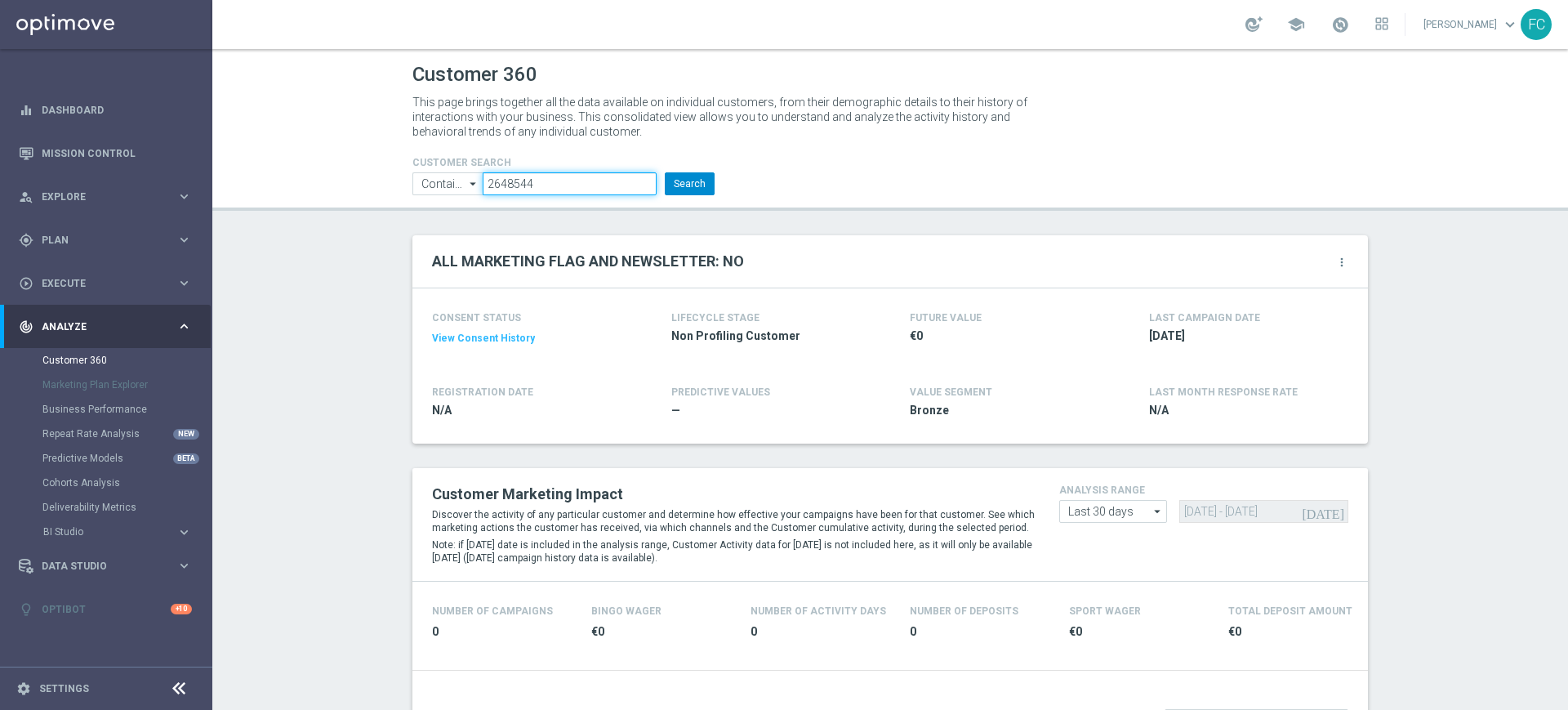 type on "2648544" 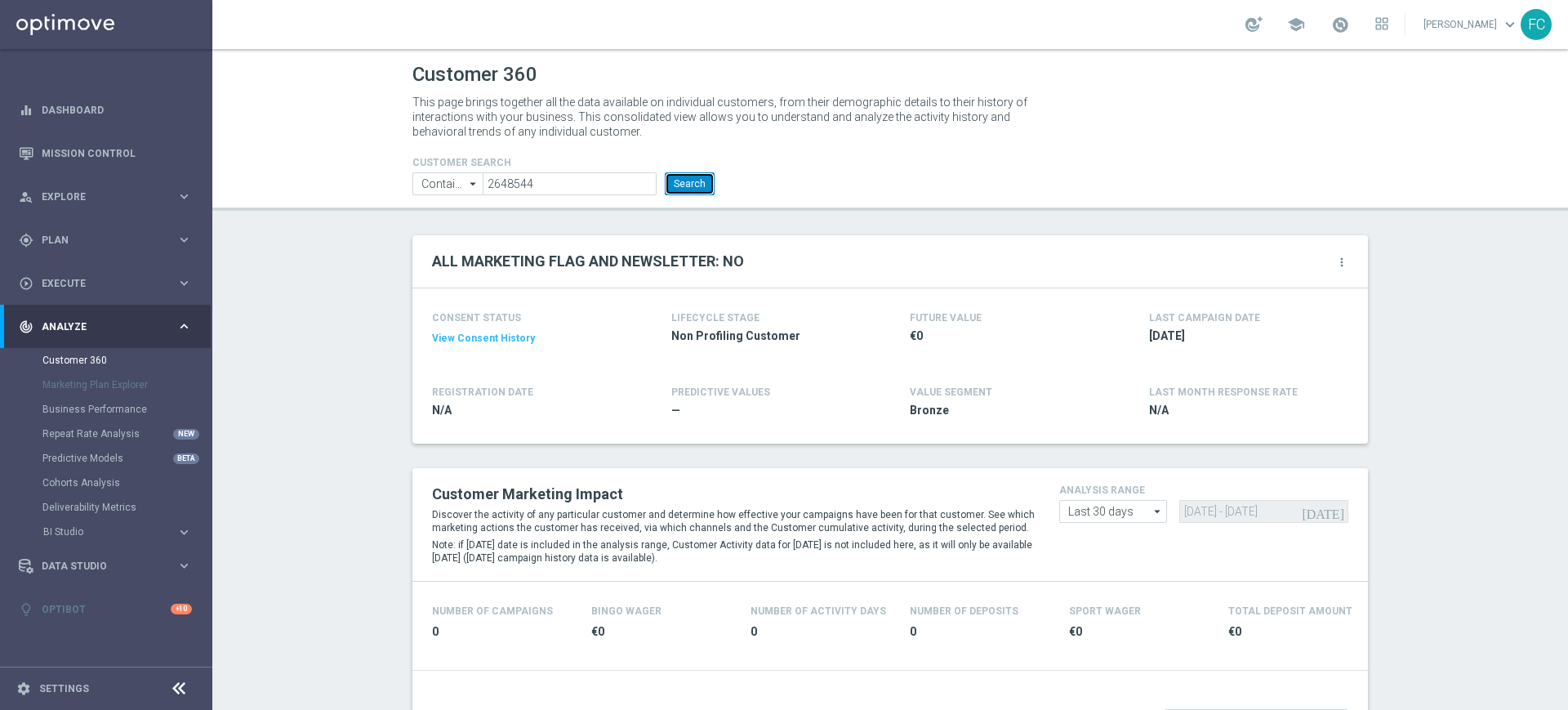 click on "Search" 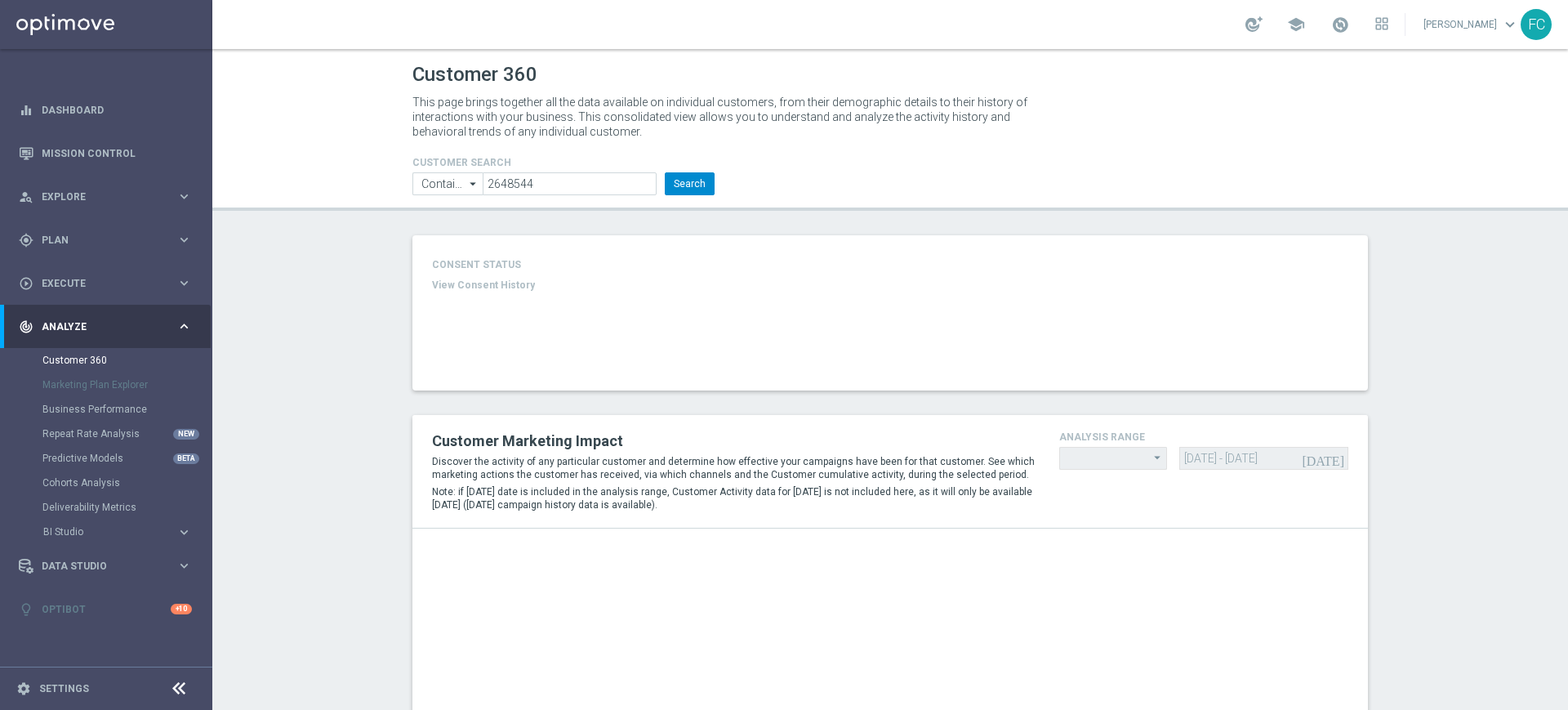 type on "Last 30 days" 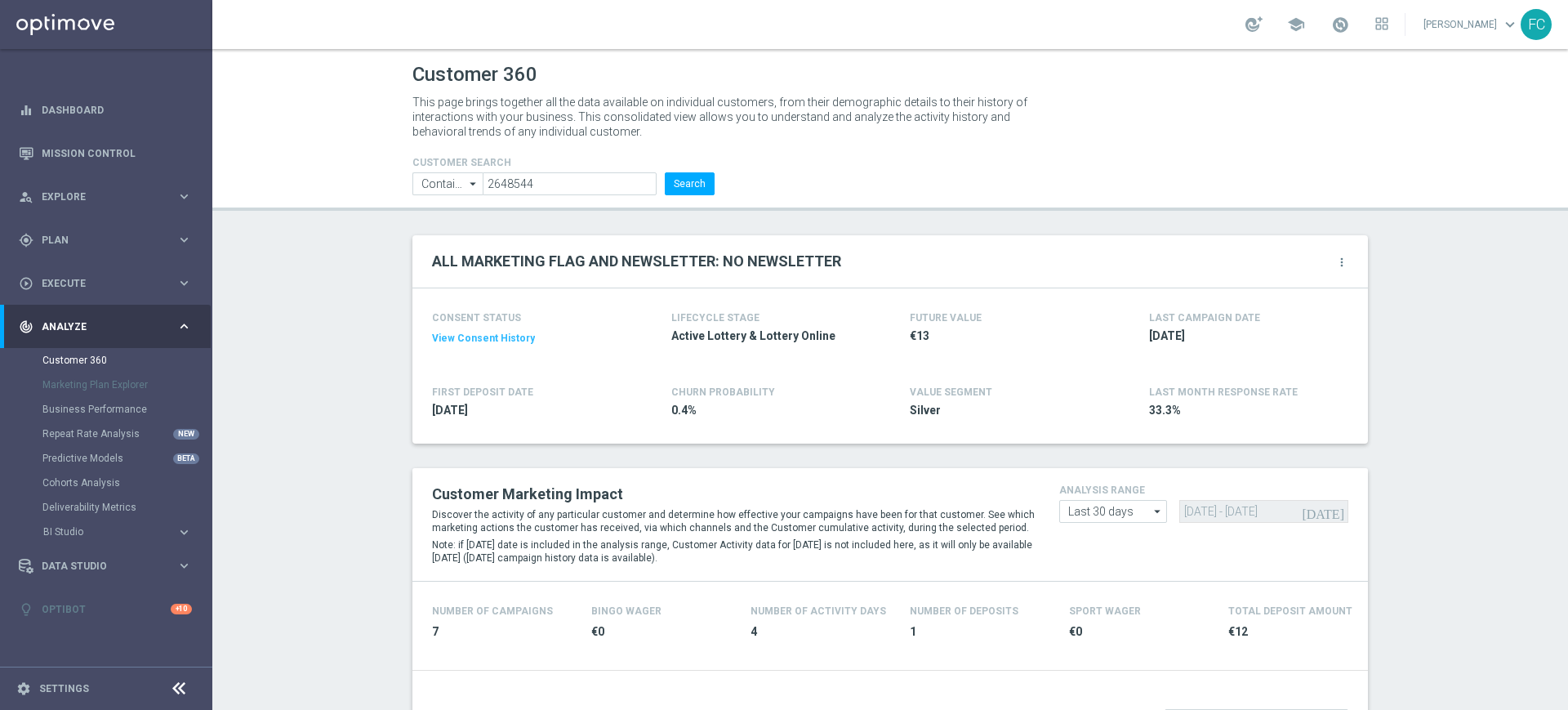 click on "View Consent History" 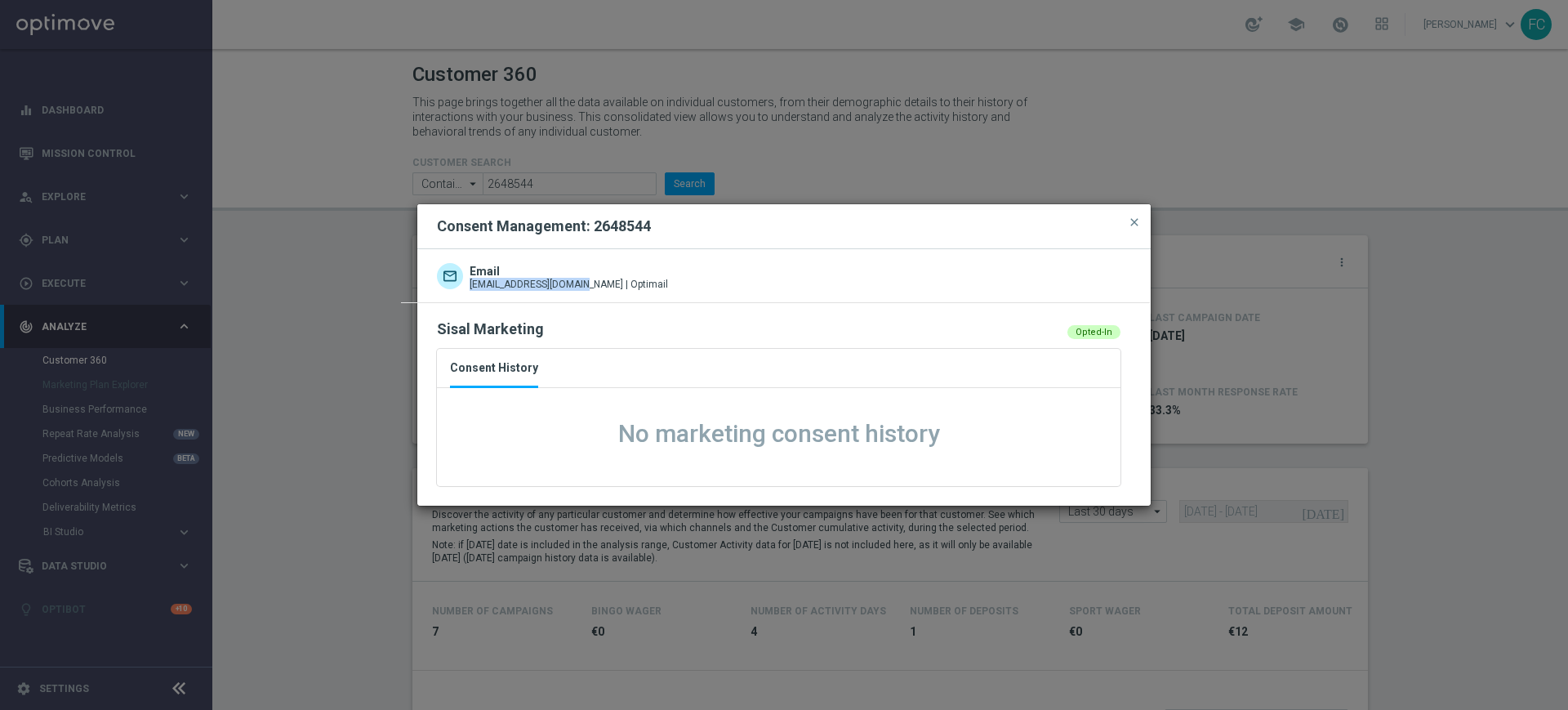 drag, startPoint x: 577, startPoint y: 283, endPoint x: 468, endPoint y: 288, distance: 109.11462 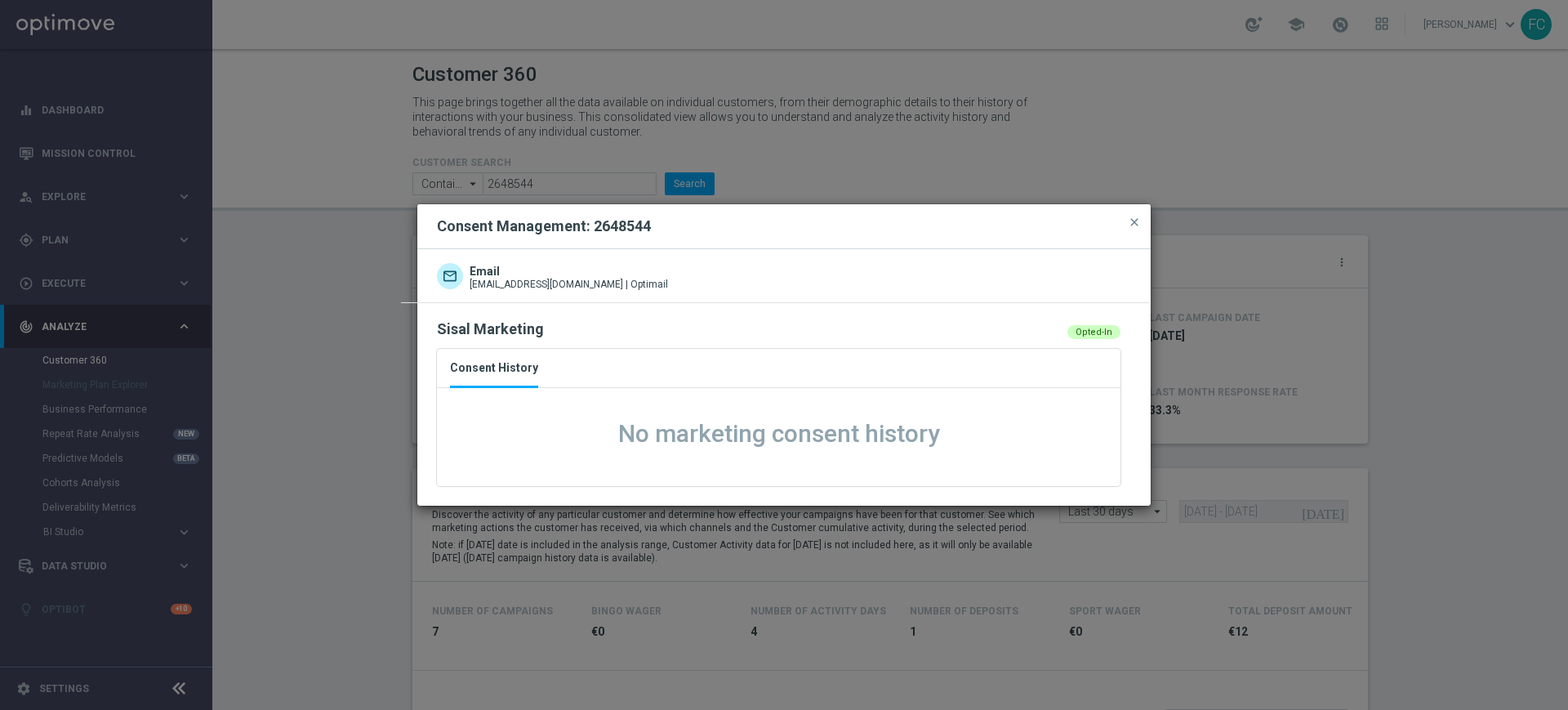 click on "Consent Management: 2648544" 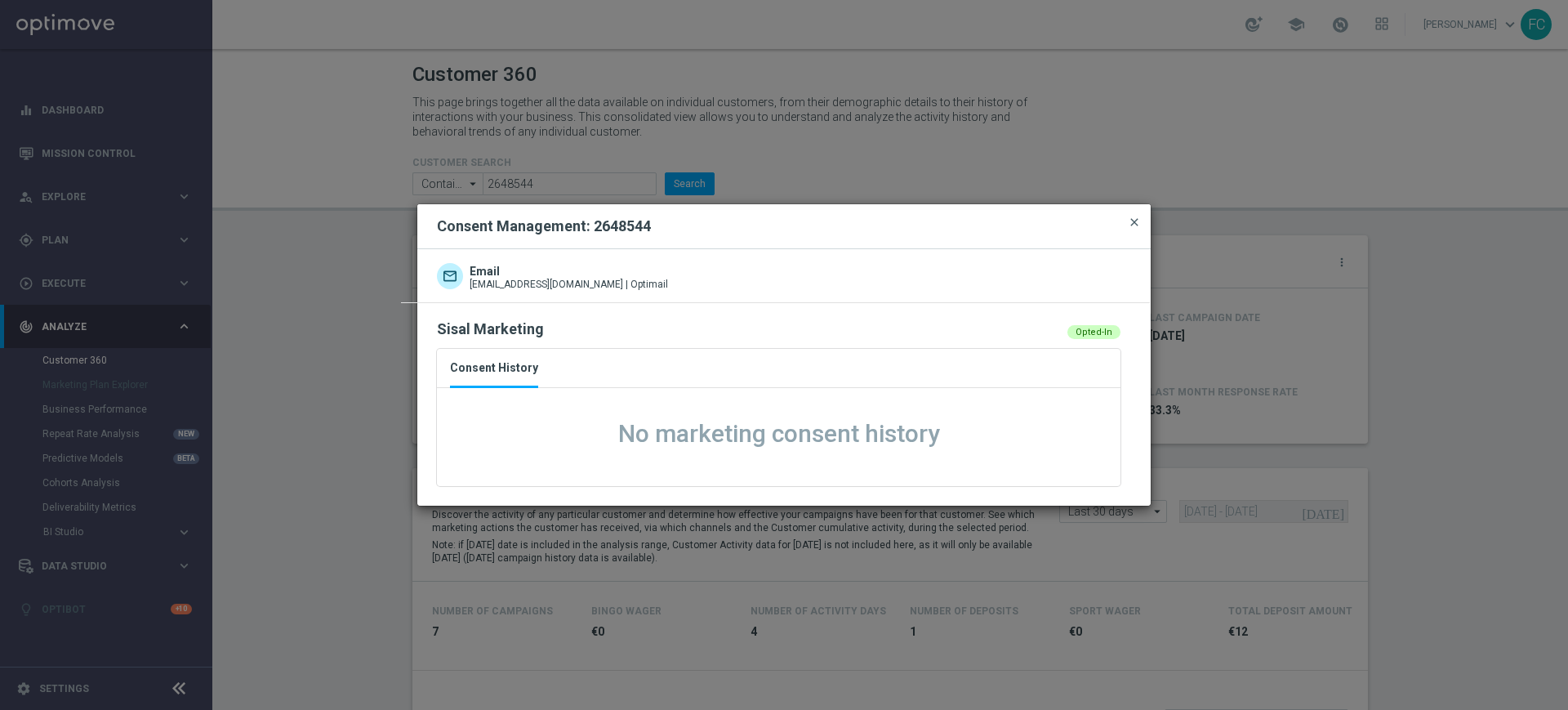 click on "close" 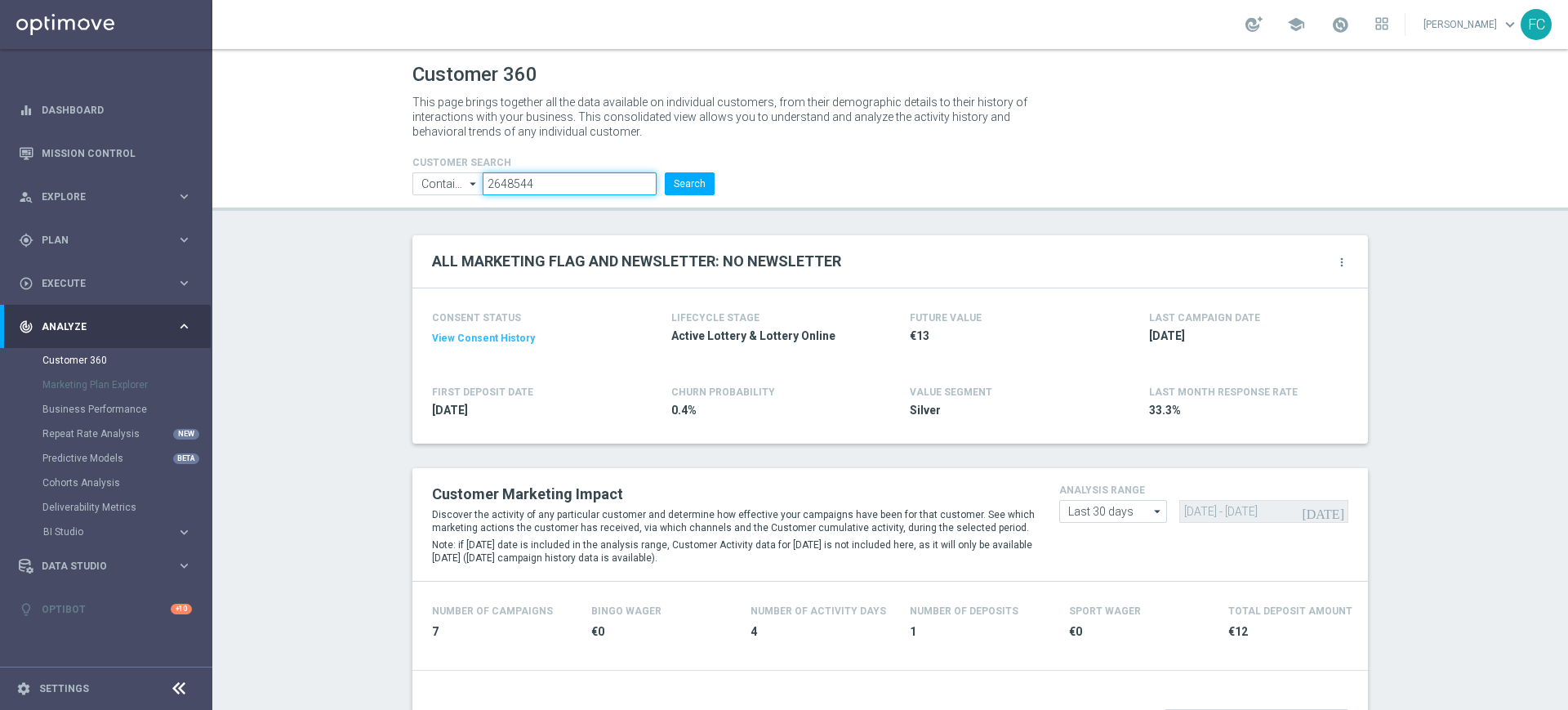 drag, startPoint x: 519, startPoint y: 177, endPoint x: 437, endPoint y: 166, distance: 82.73452 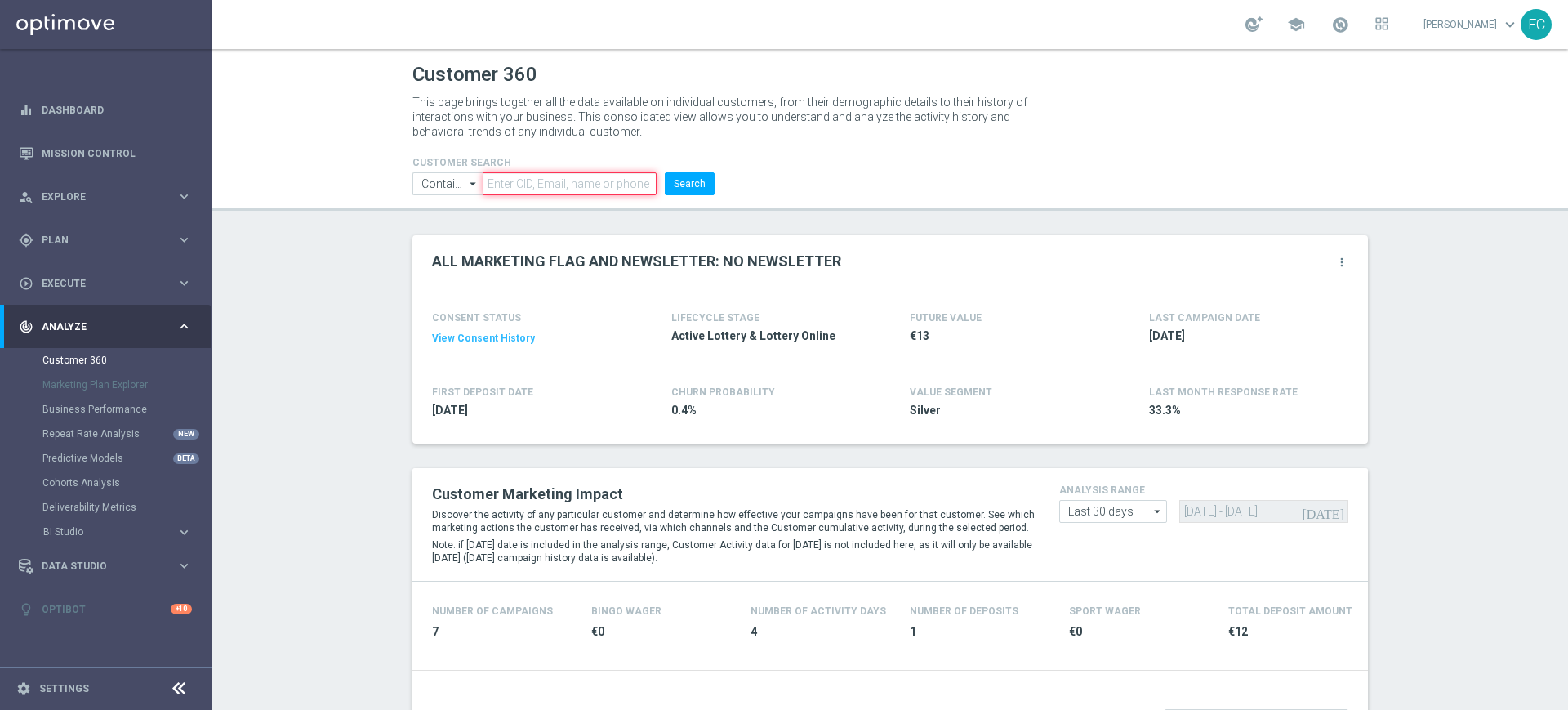 paste on "5387493" 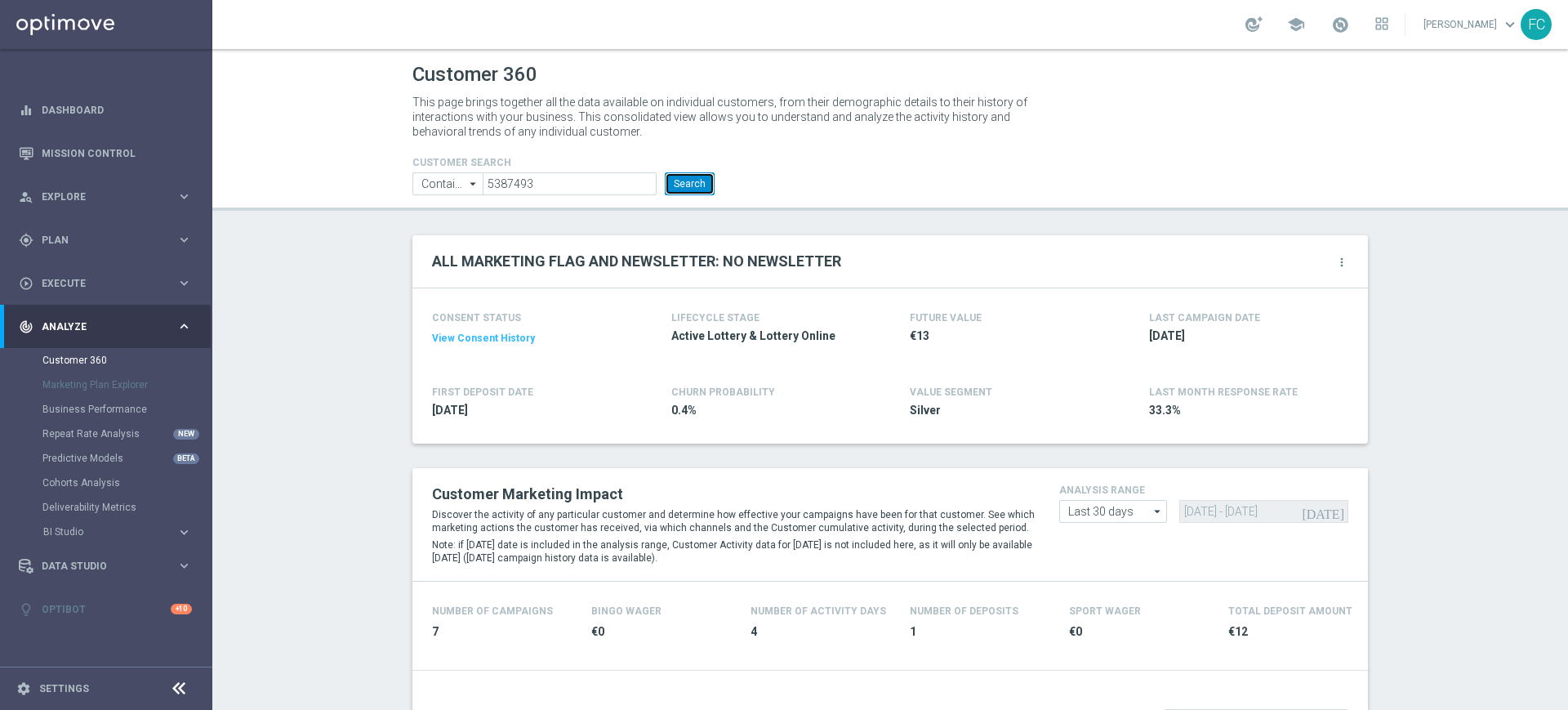 click on "Search" 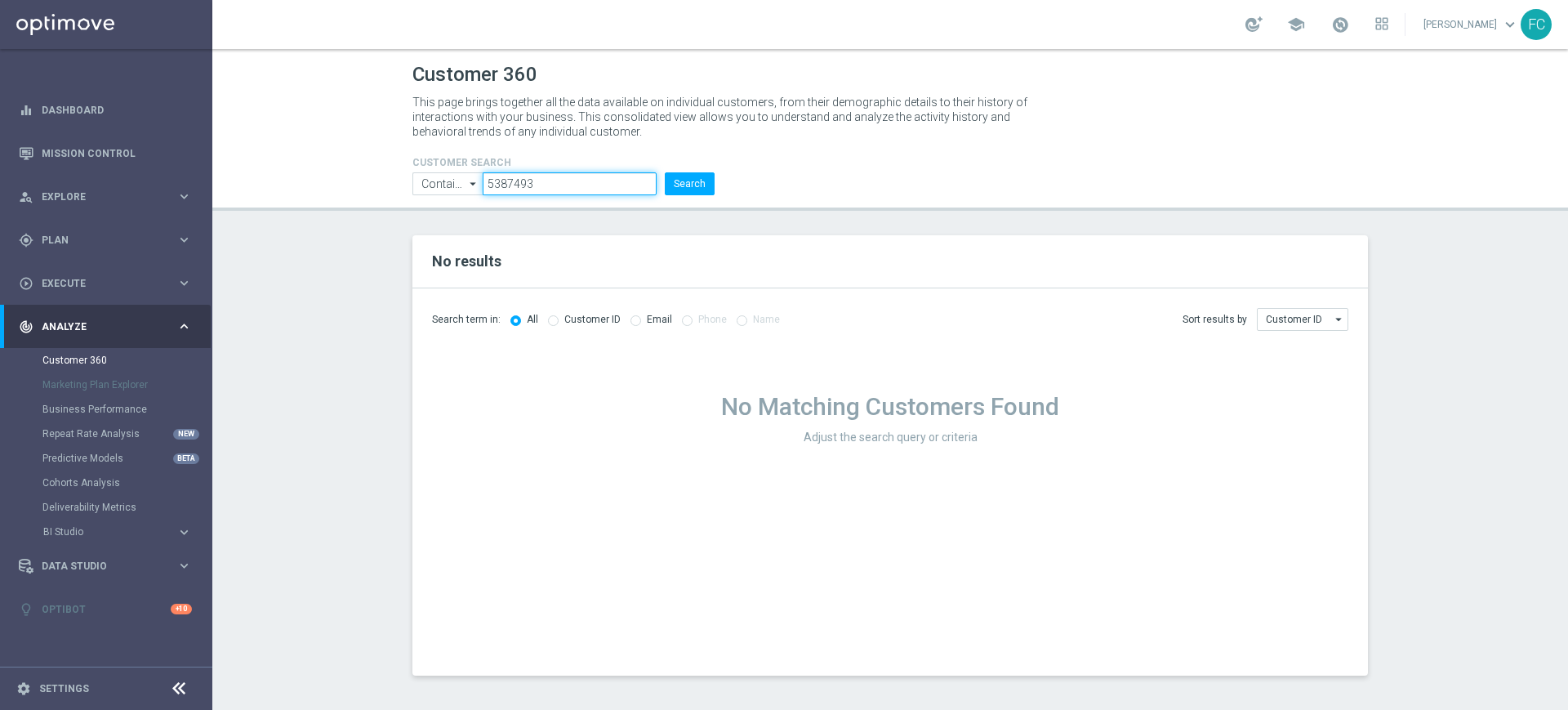 click on "5387493" 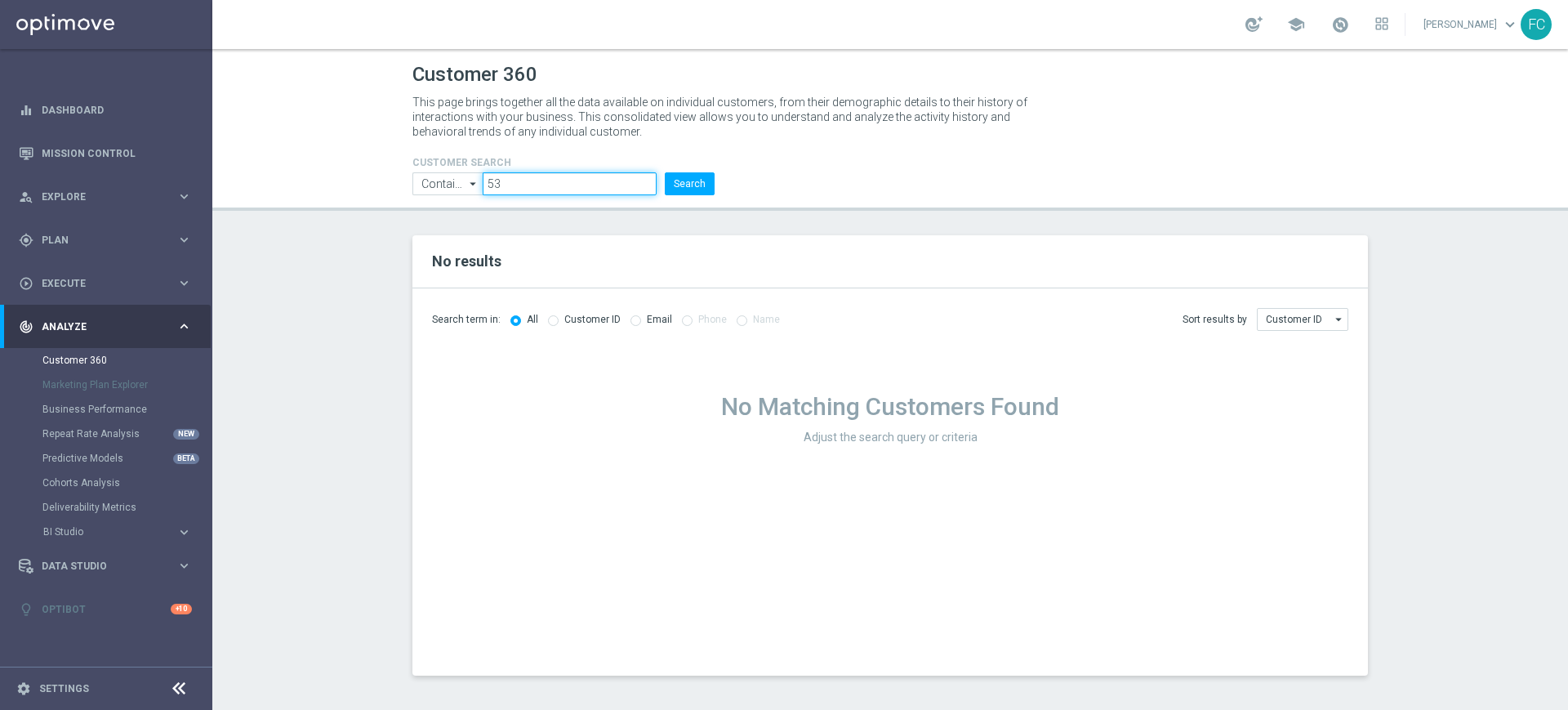 type on "5" 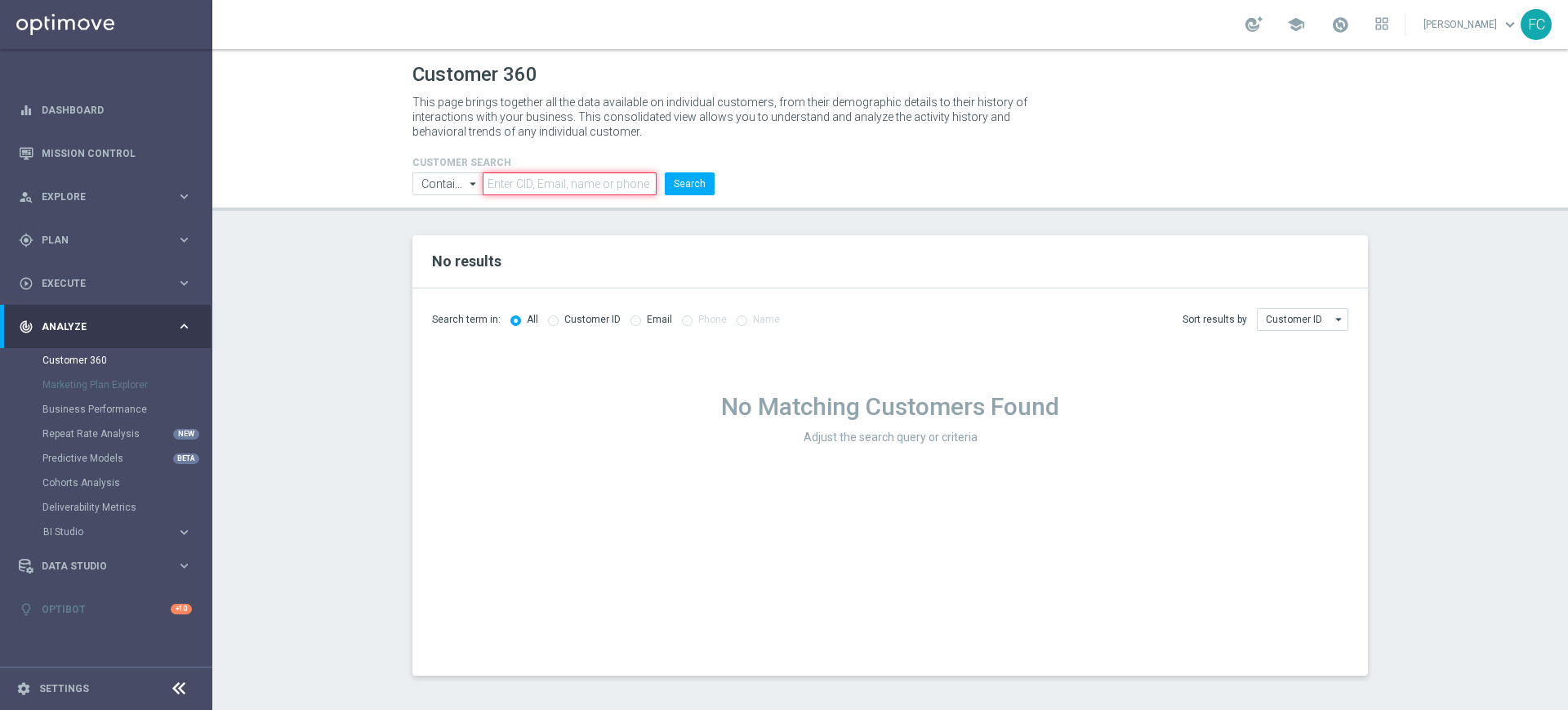 paste on "5414032]" 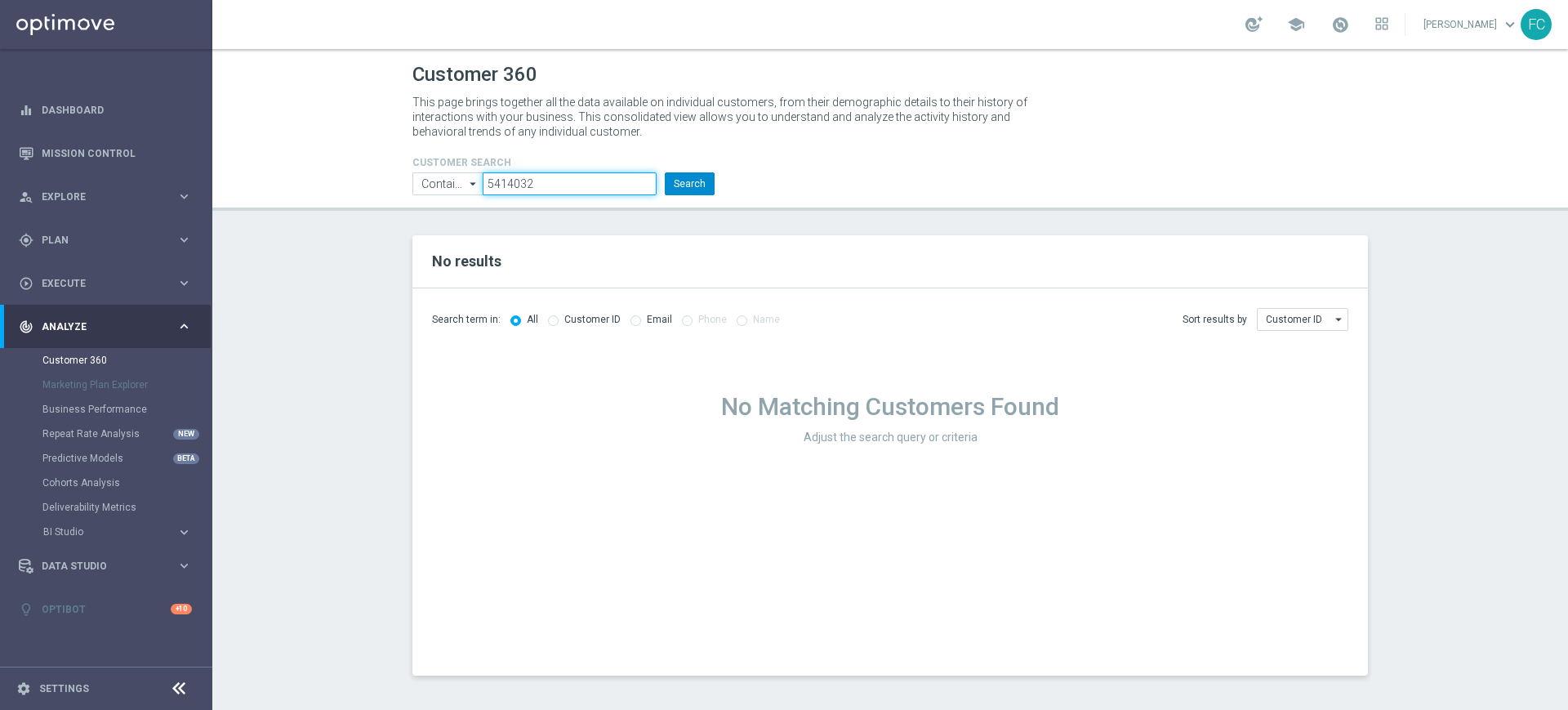 type on "5414032" 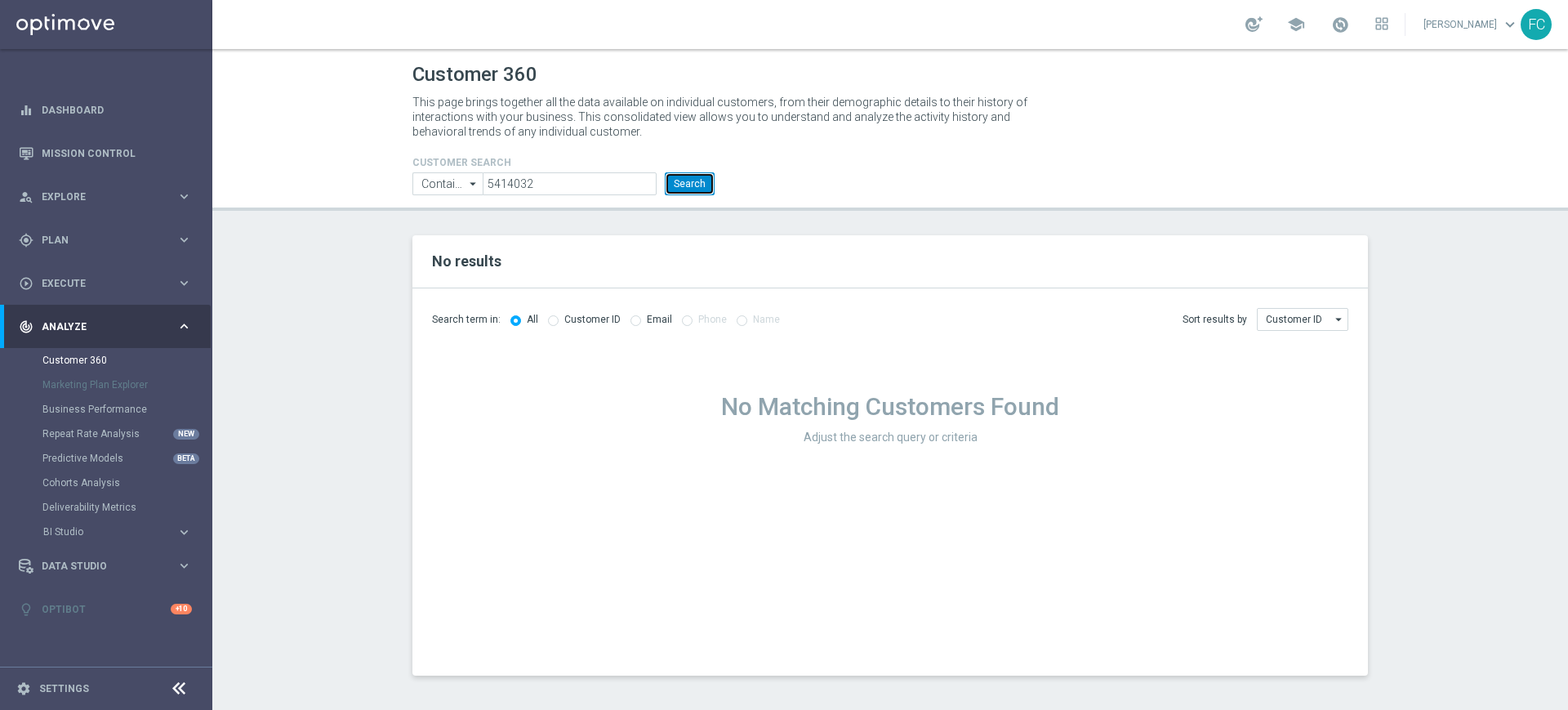 click on "Search" 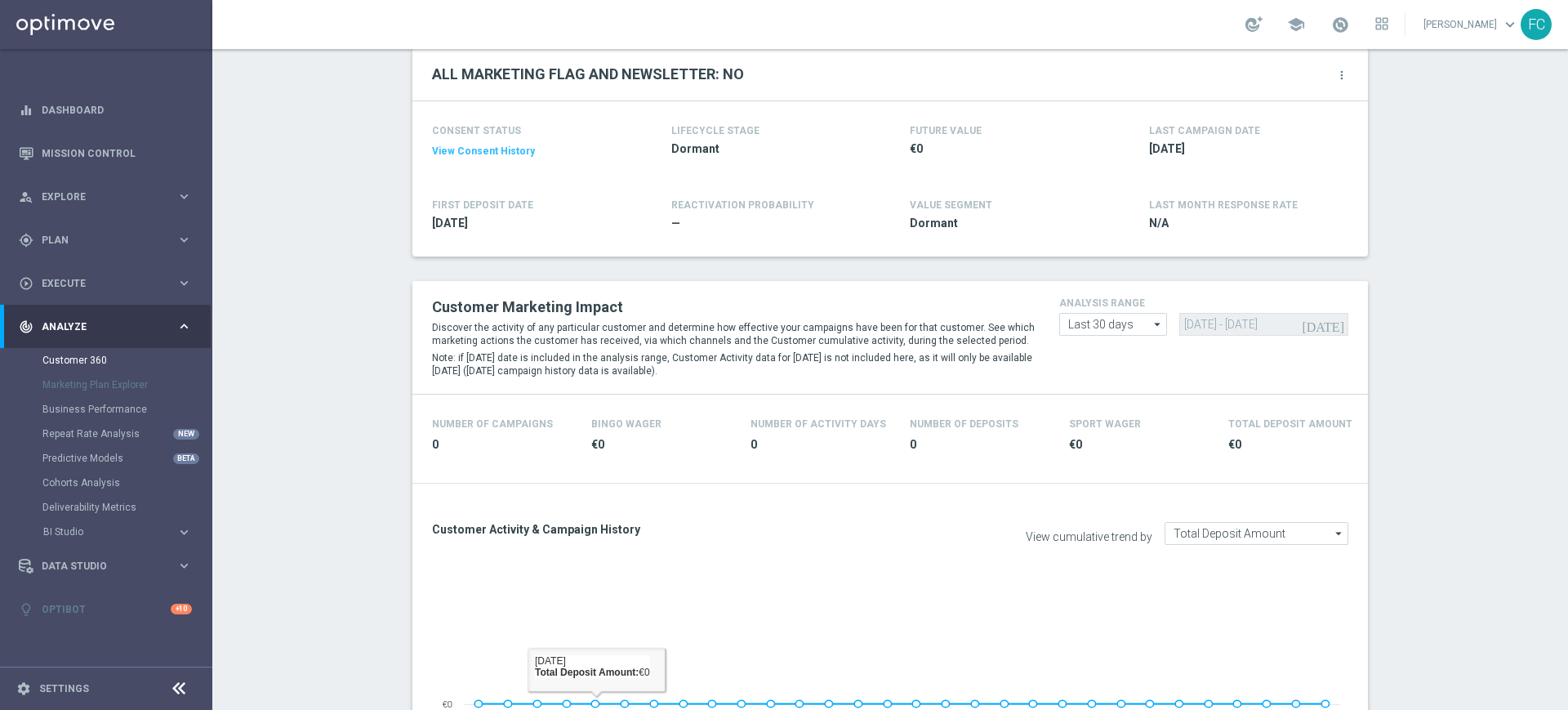 scroll, scrollTop: 102, scrollLeft: 0, axis: vertical 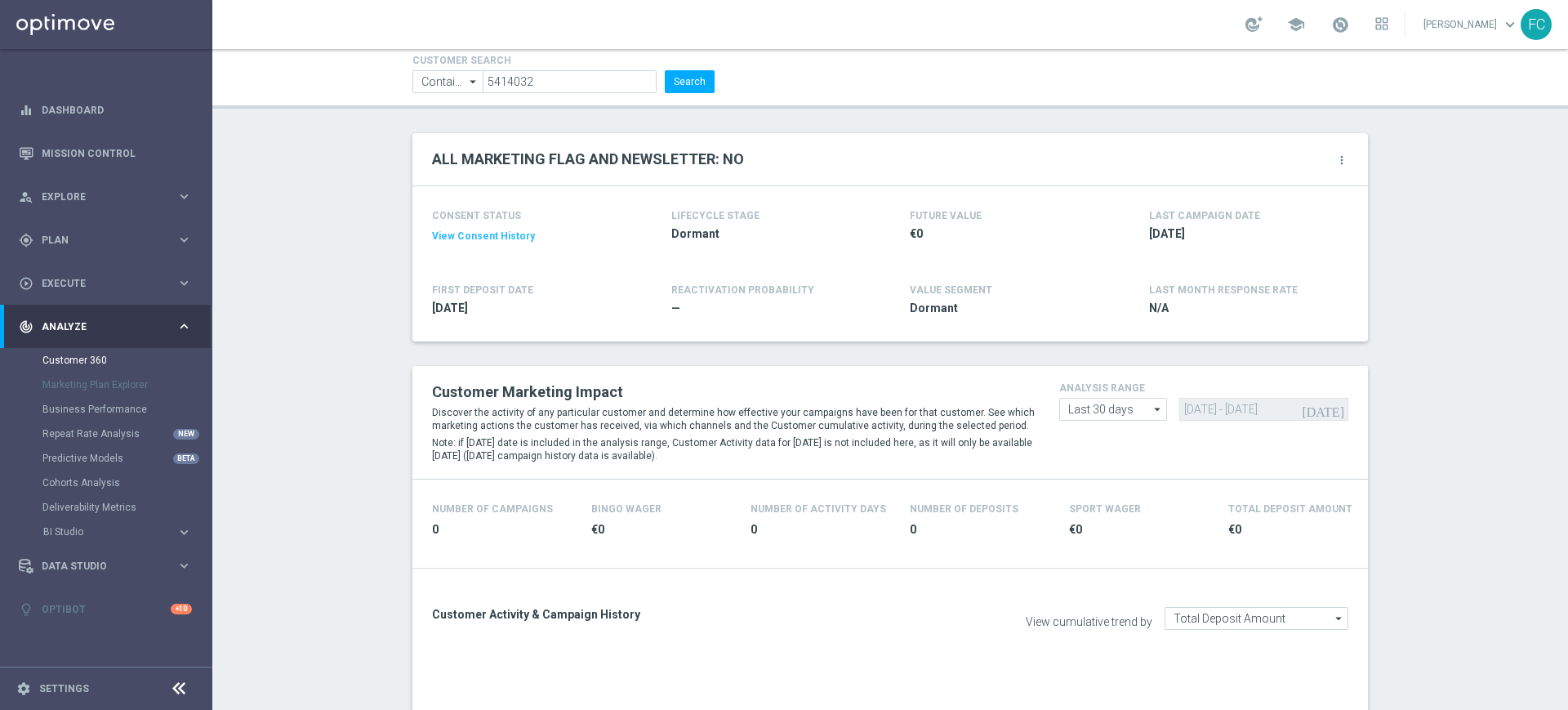 click on "View Consent History" 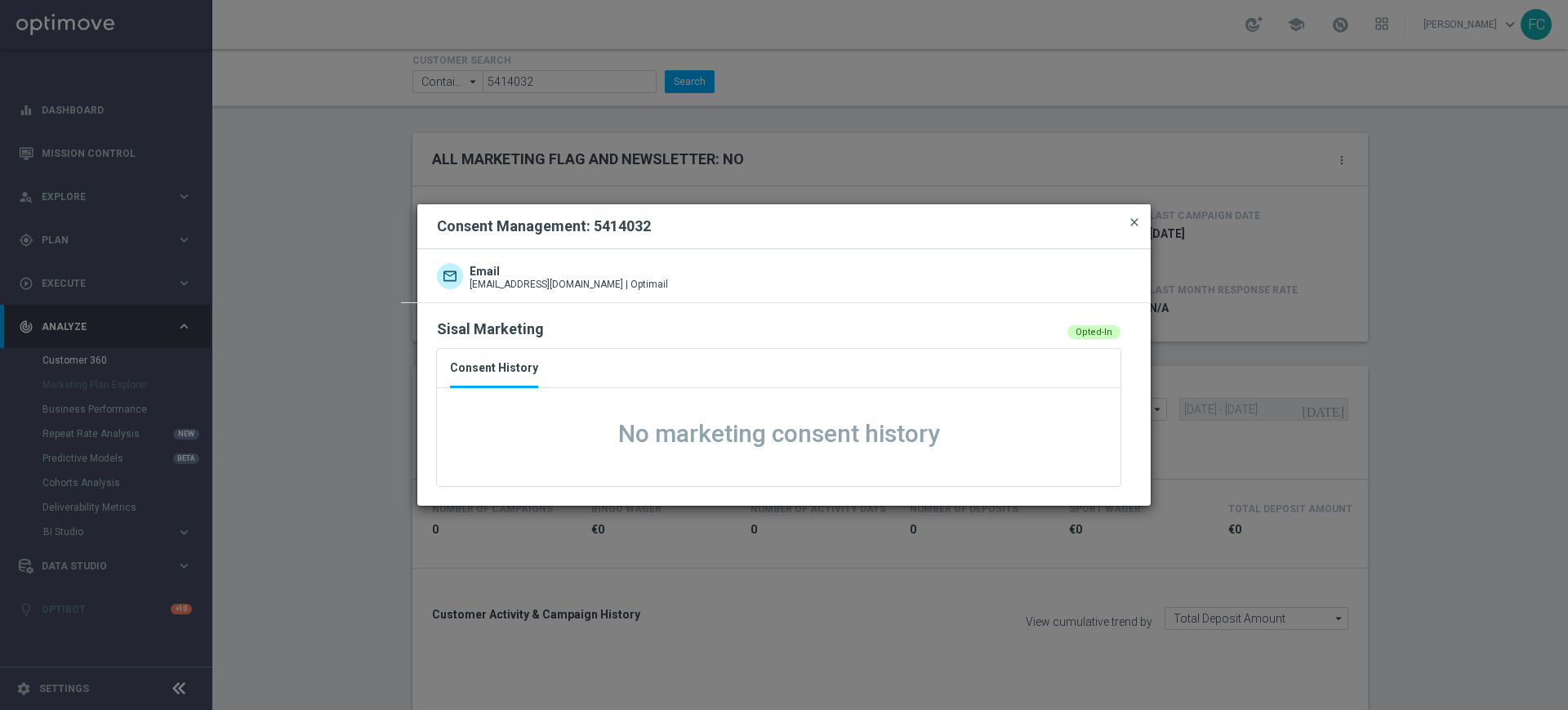 click on "close" 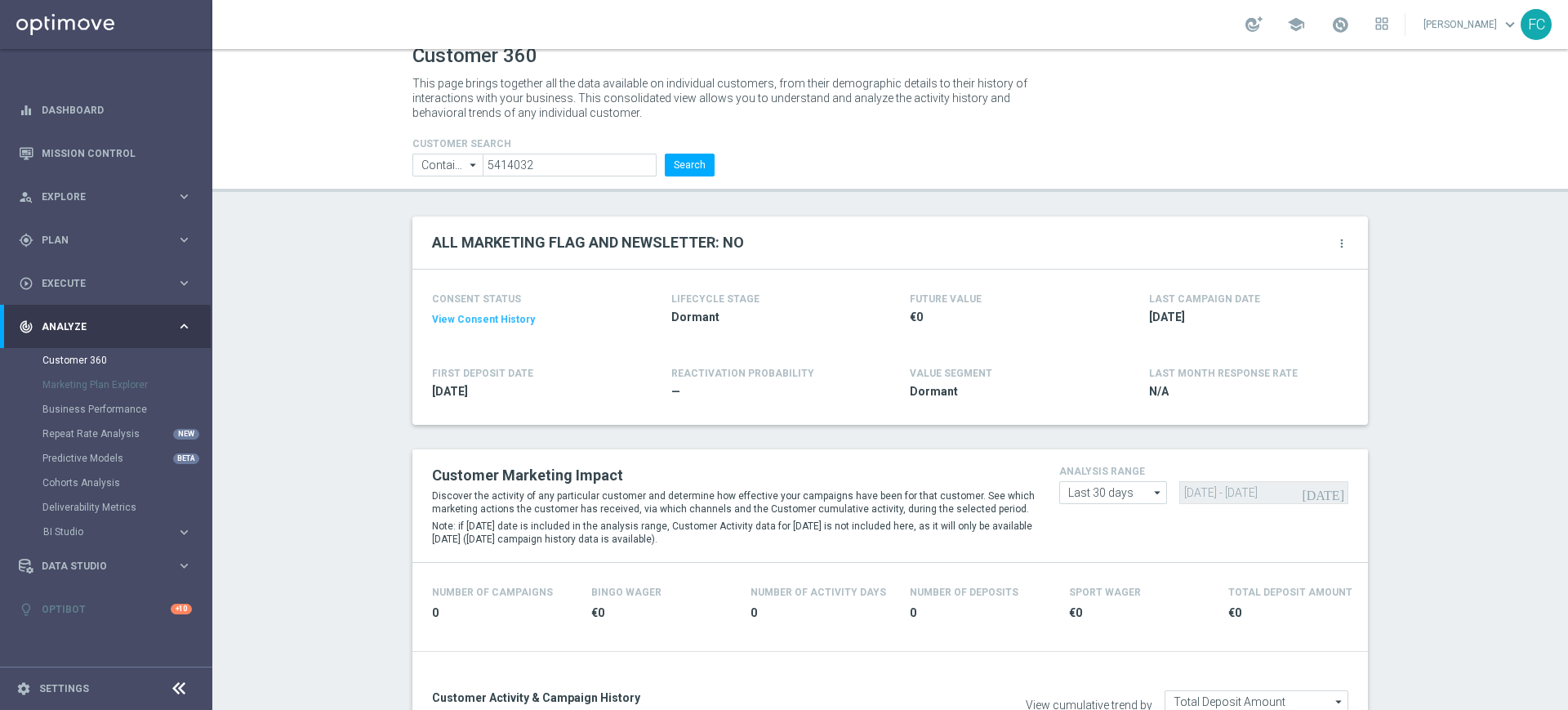scroll, scrollTop: 0, scrollLeft: 0, axis: both 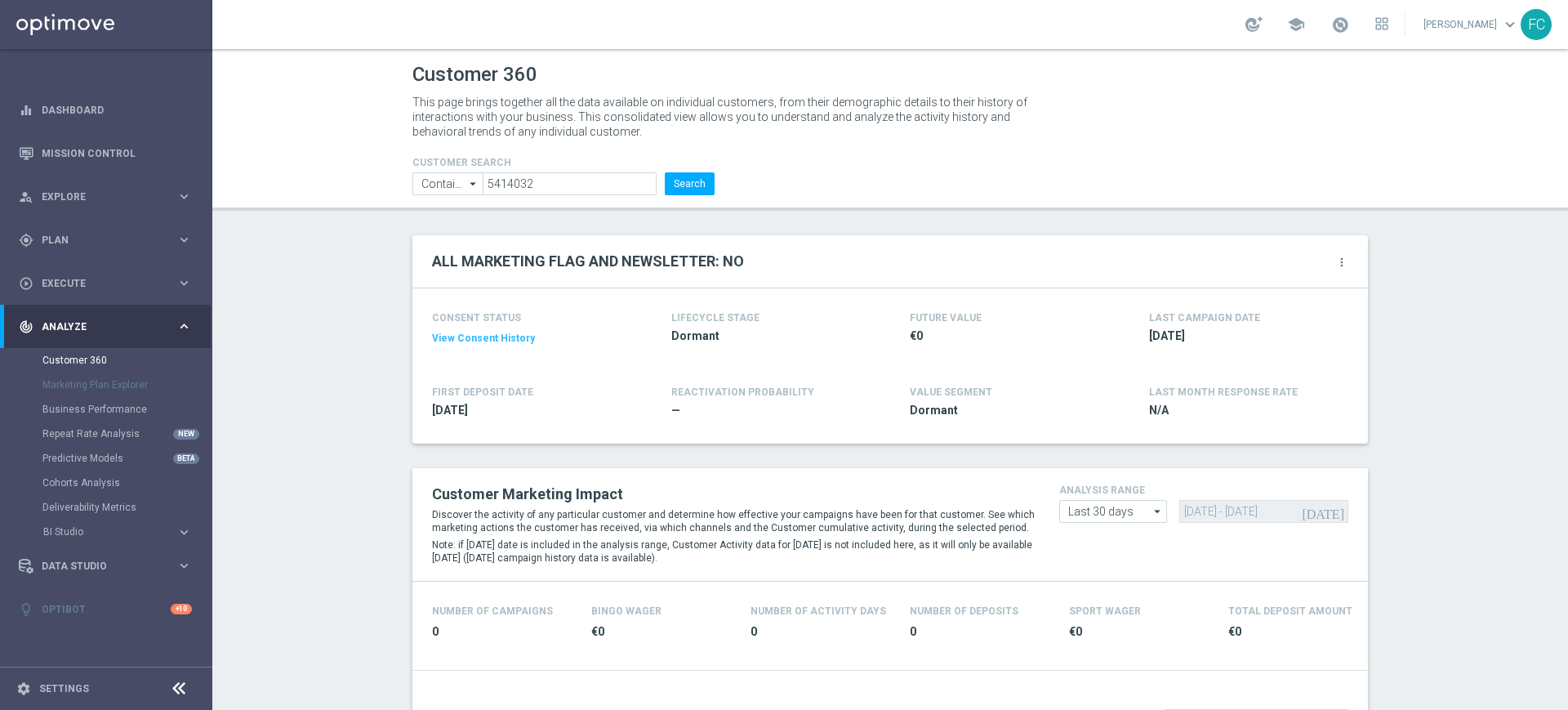 click on "View Consent History" 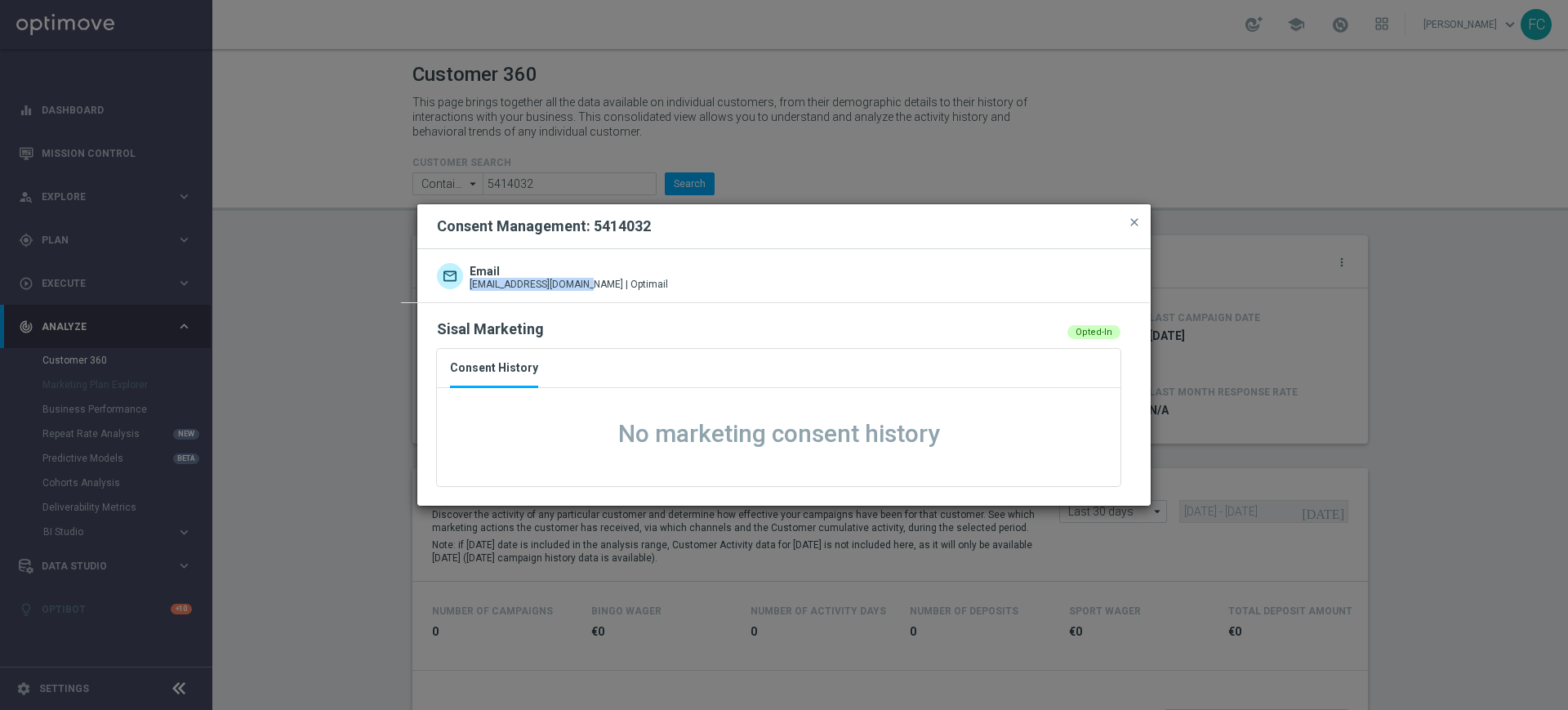 drag, startPoint x: 576, startPoint y: 285, endPoint x: 467, endPoint y: 282, distance: 109.04128 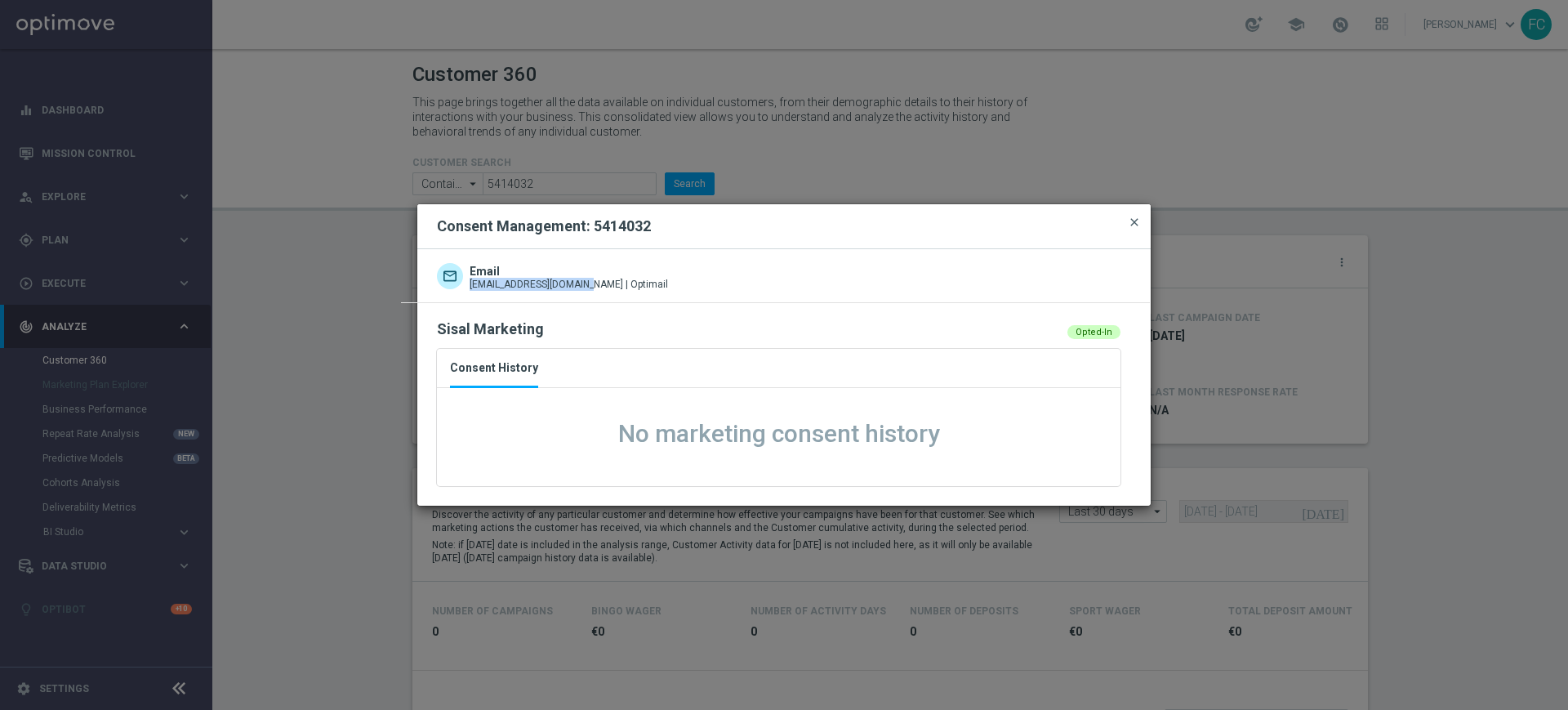 click on "close" 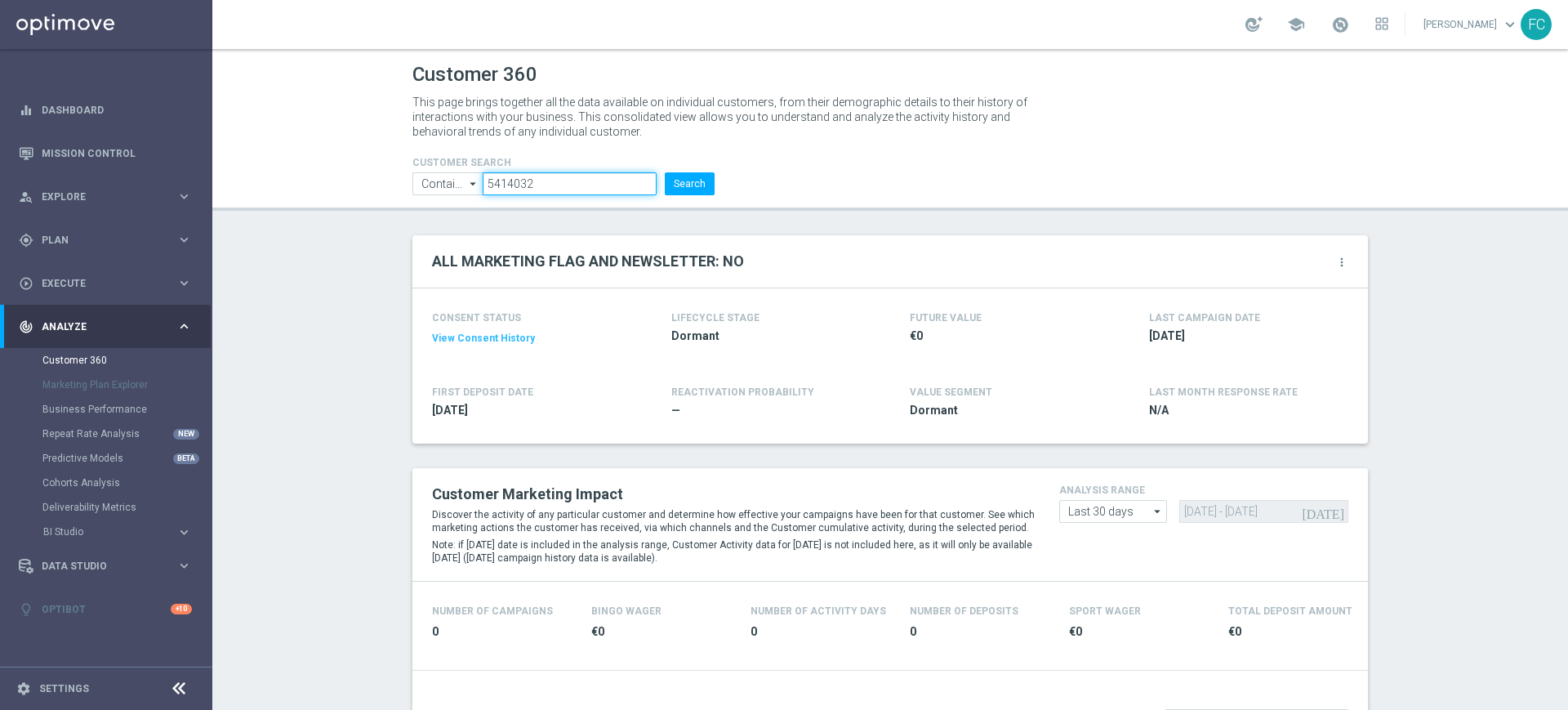 drag, startPoint x: 613, startPoint y: 181, endPoint x: 312, endPoint y: 147, distance: 302.91418 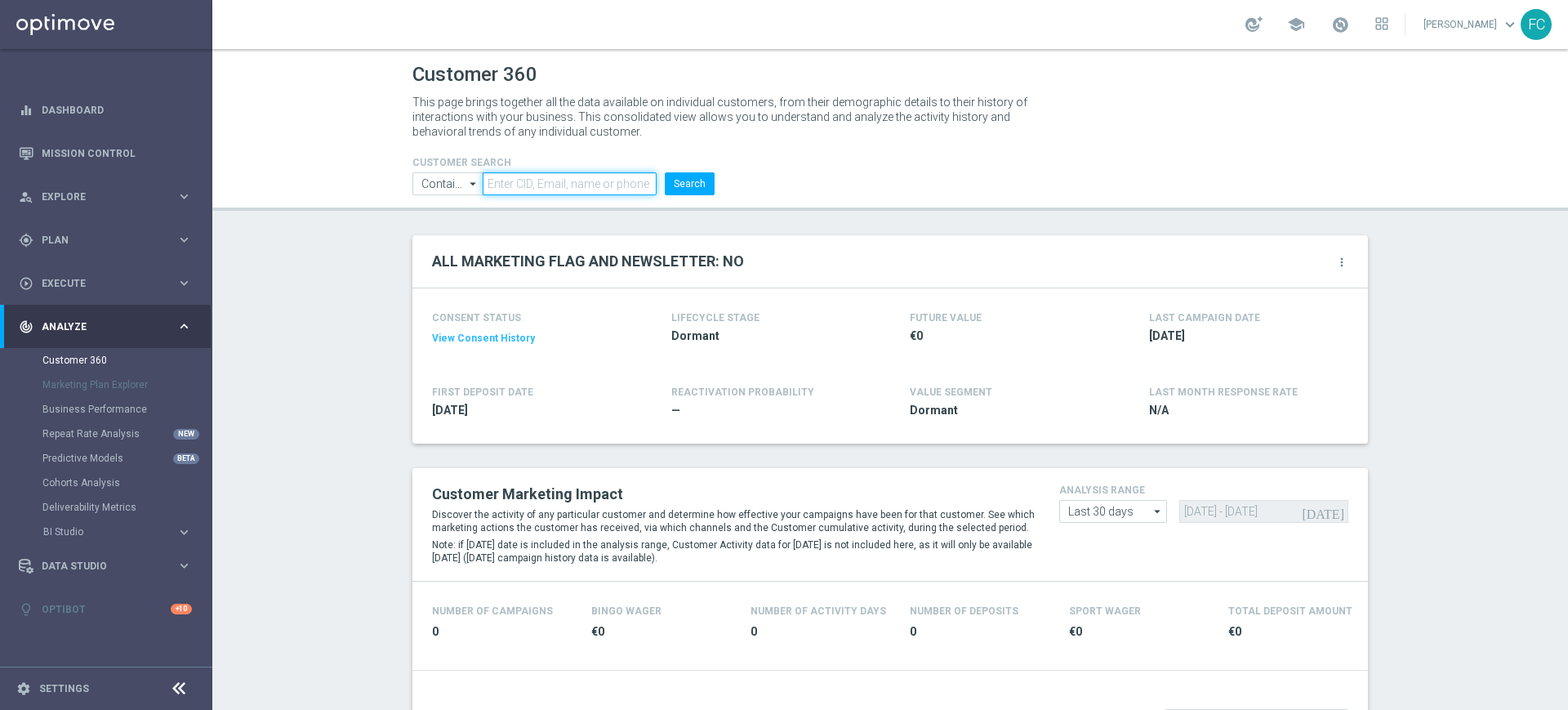 click on "Search" 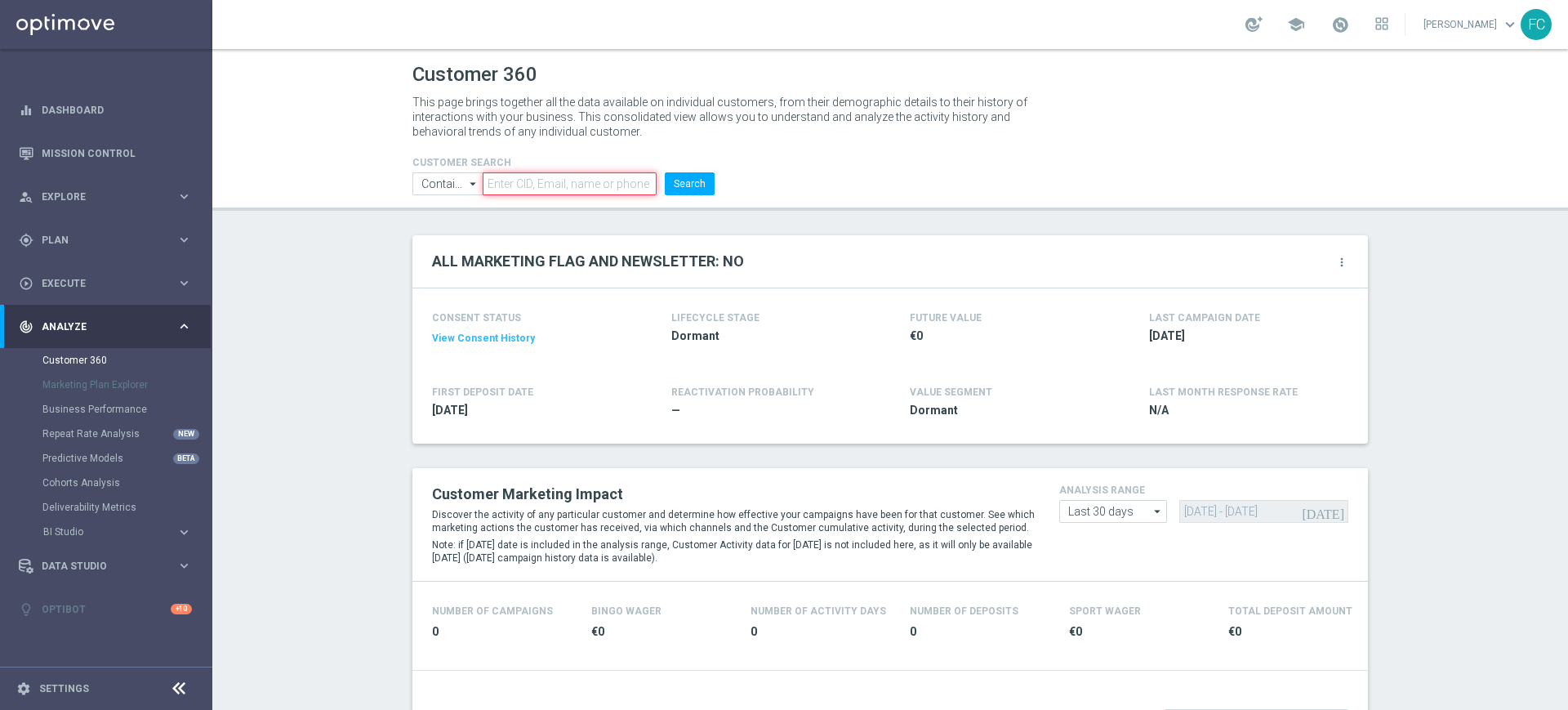 paste on "2903283" 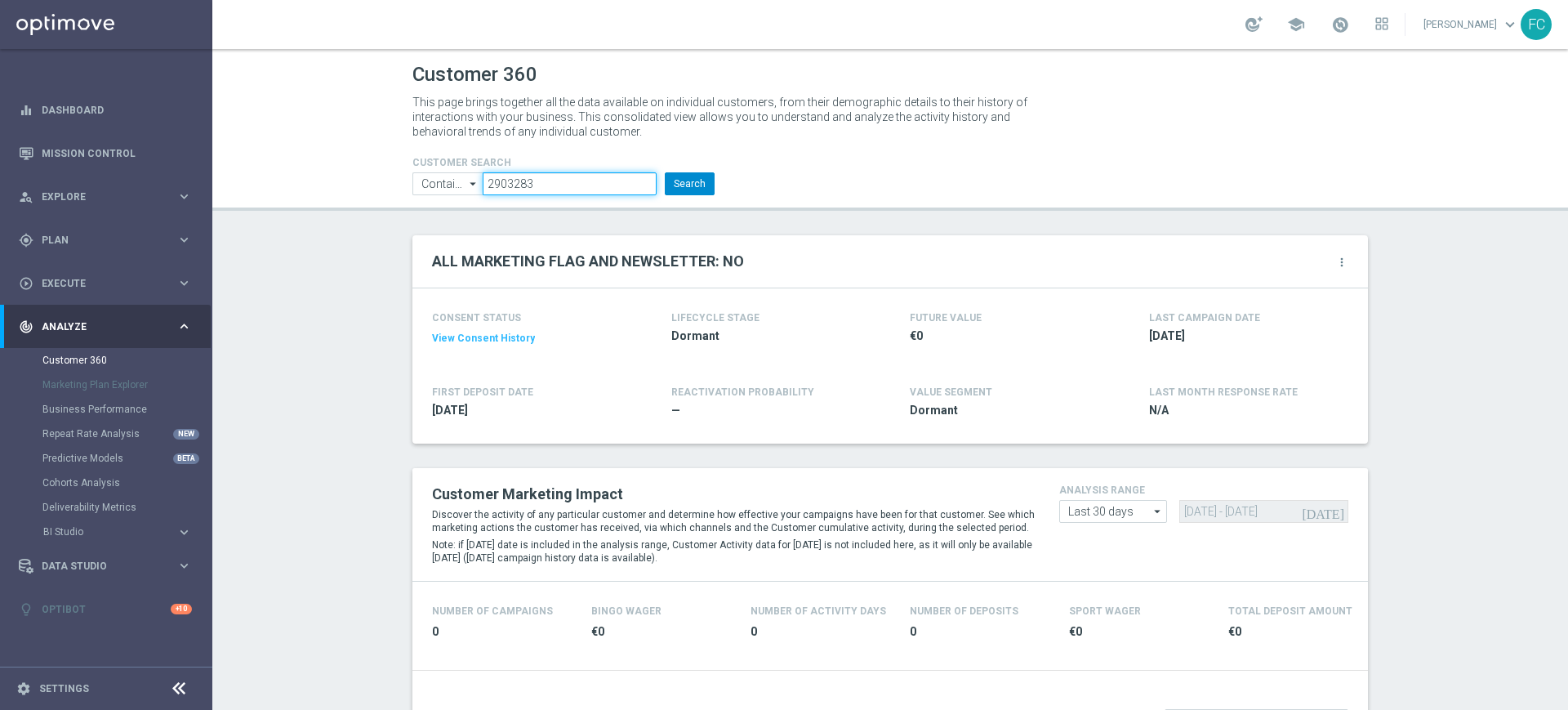type on "2903283" 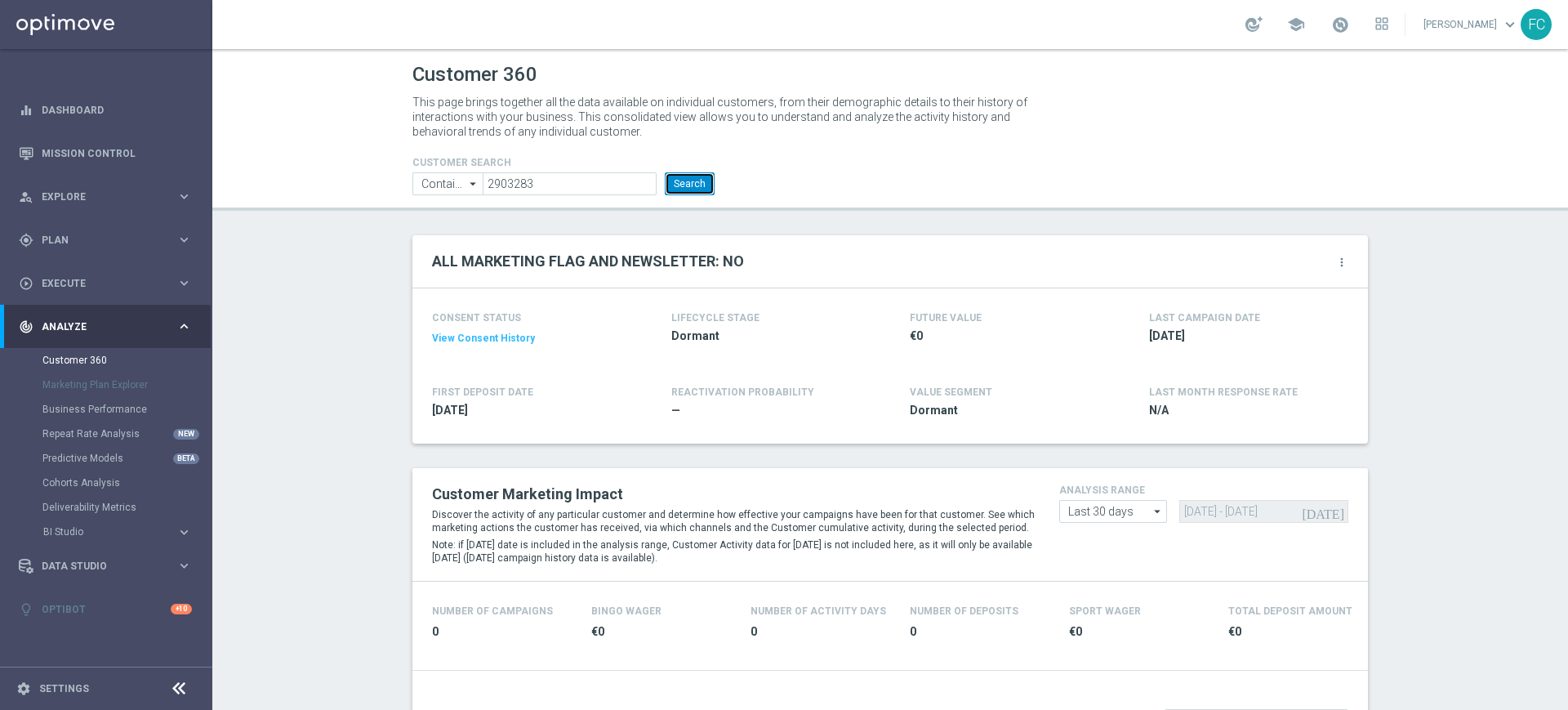 click on "Search" 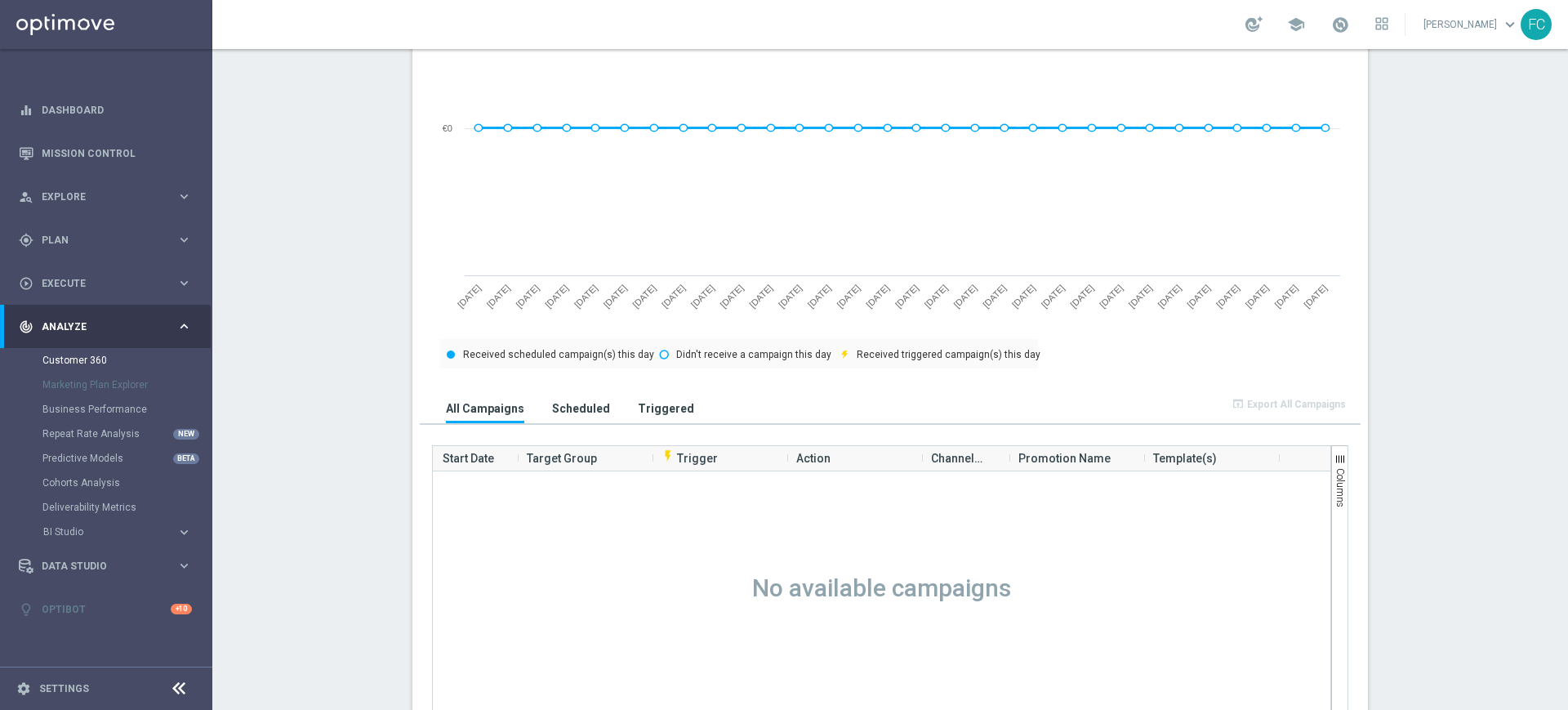 scroll, scrollTop: 817, scrollLeft: 0, axis: vertical 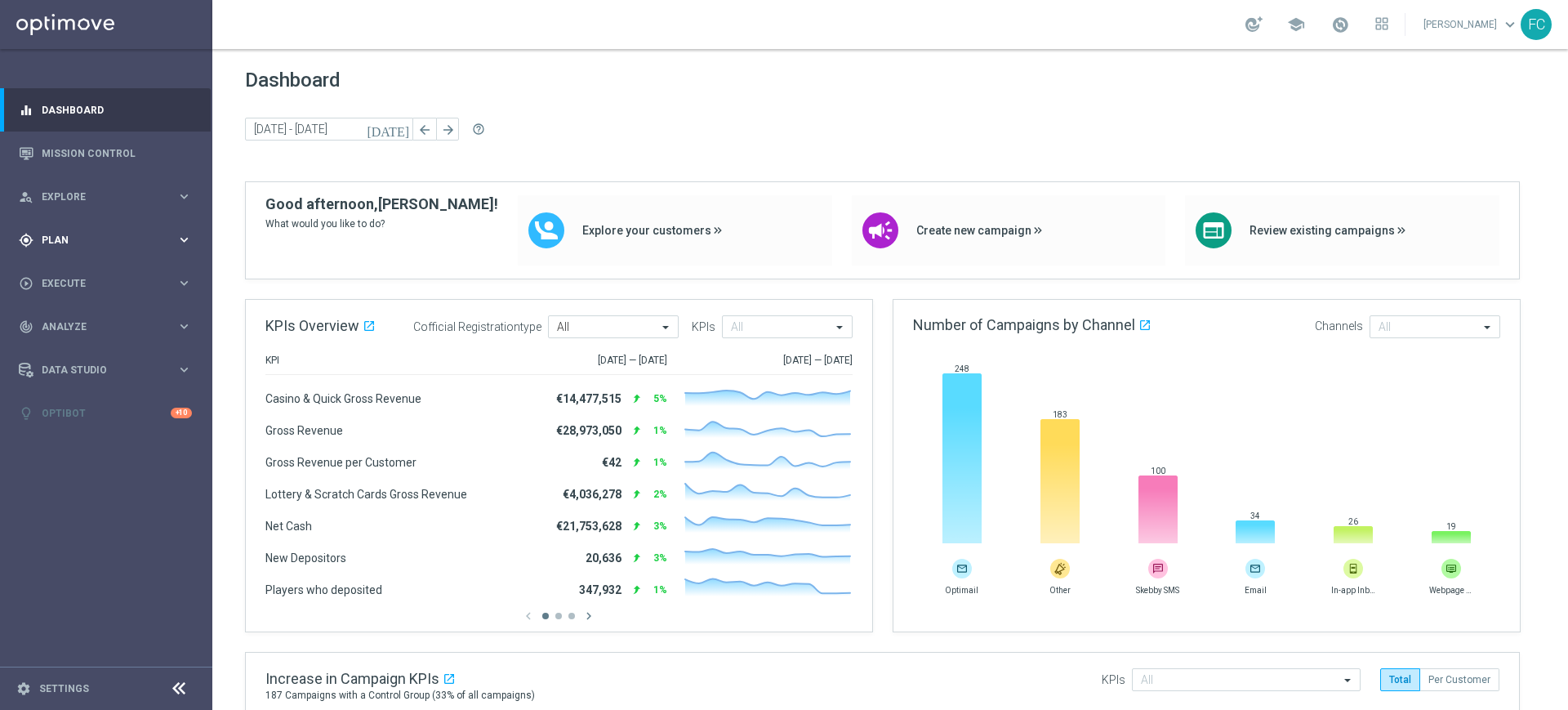 drag, startPoint x: 180, startPoint y: 233, endPoint x: 208, endPoint y: 178, distance: 61.717 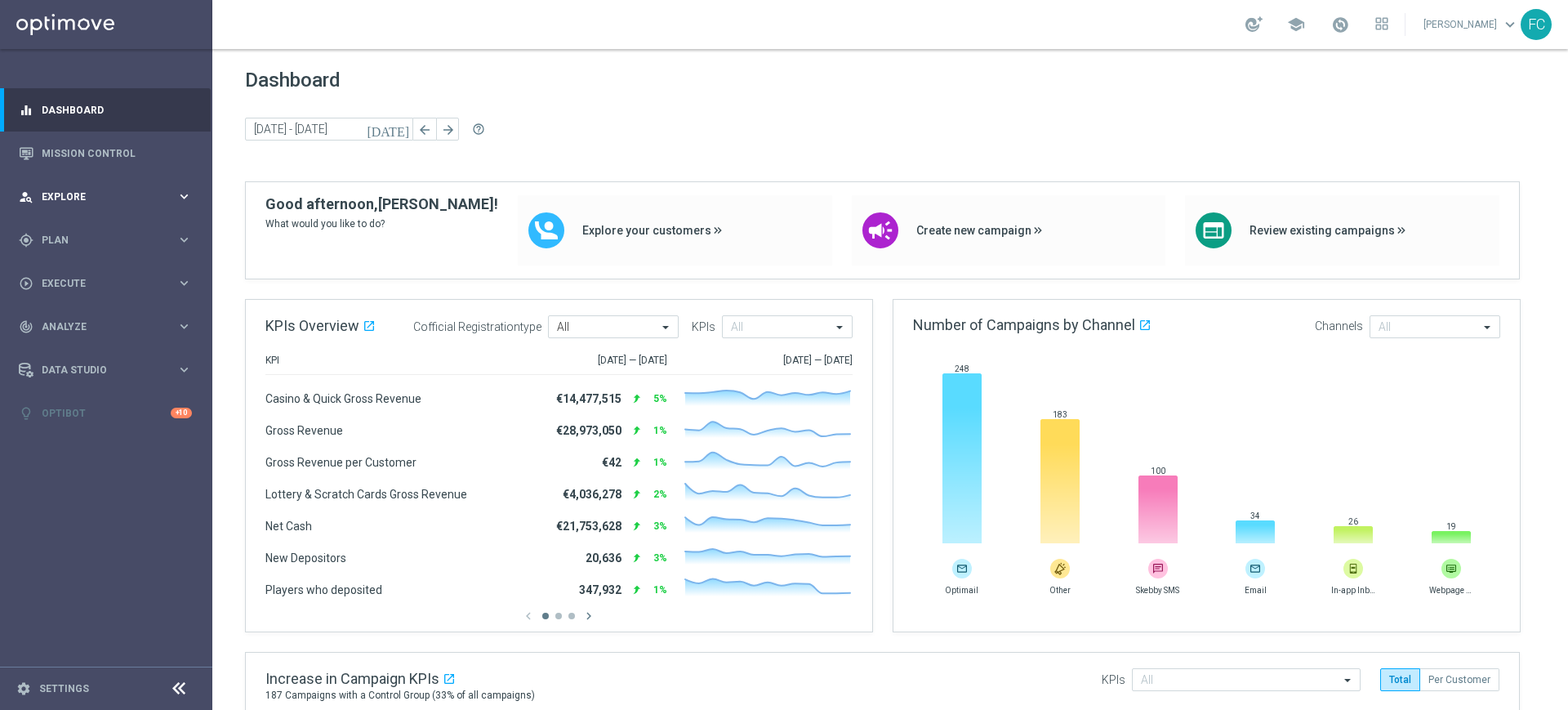 click on "keyboard_arrow_right" at bounding box center [184, 239] 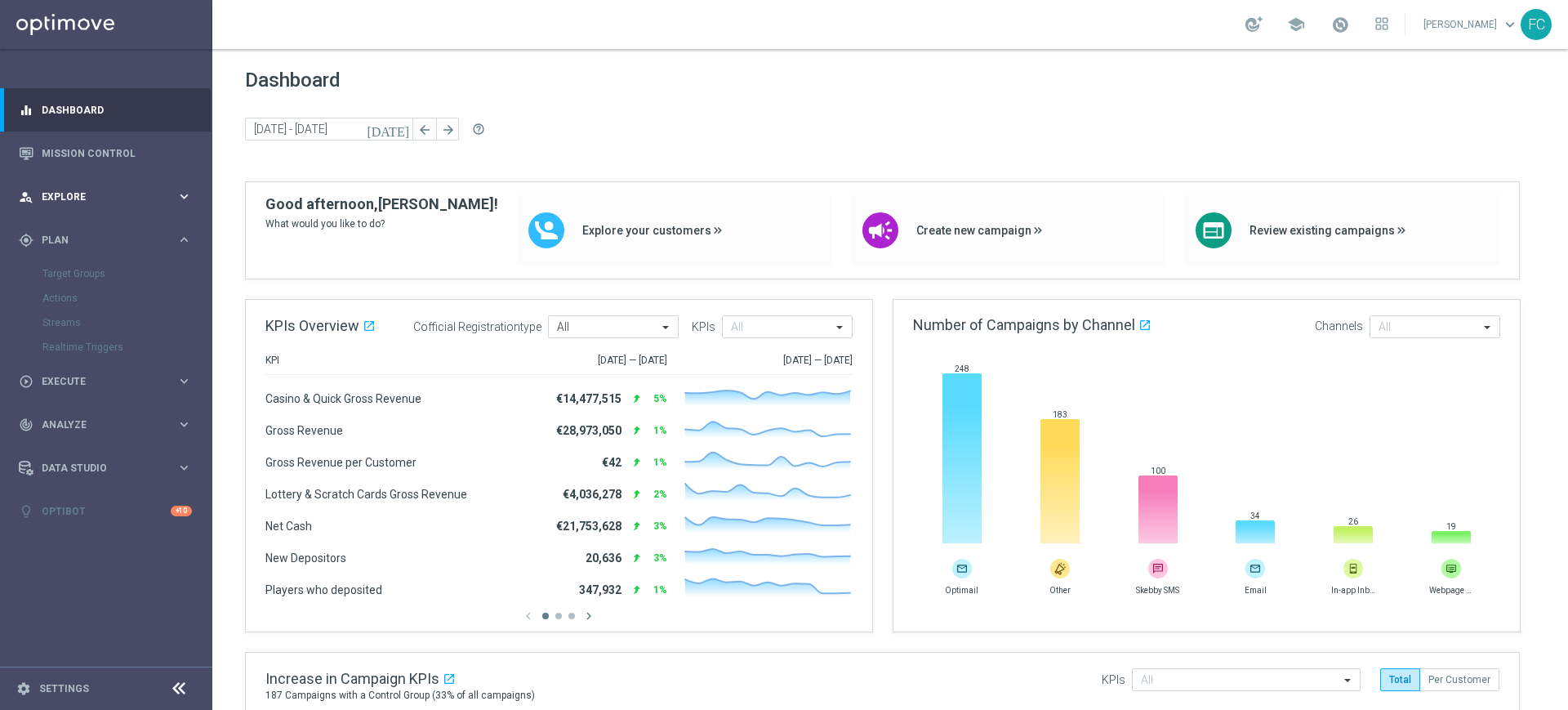 click on "keyboard_arrow_right" at bounding box center [184, 196] 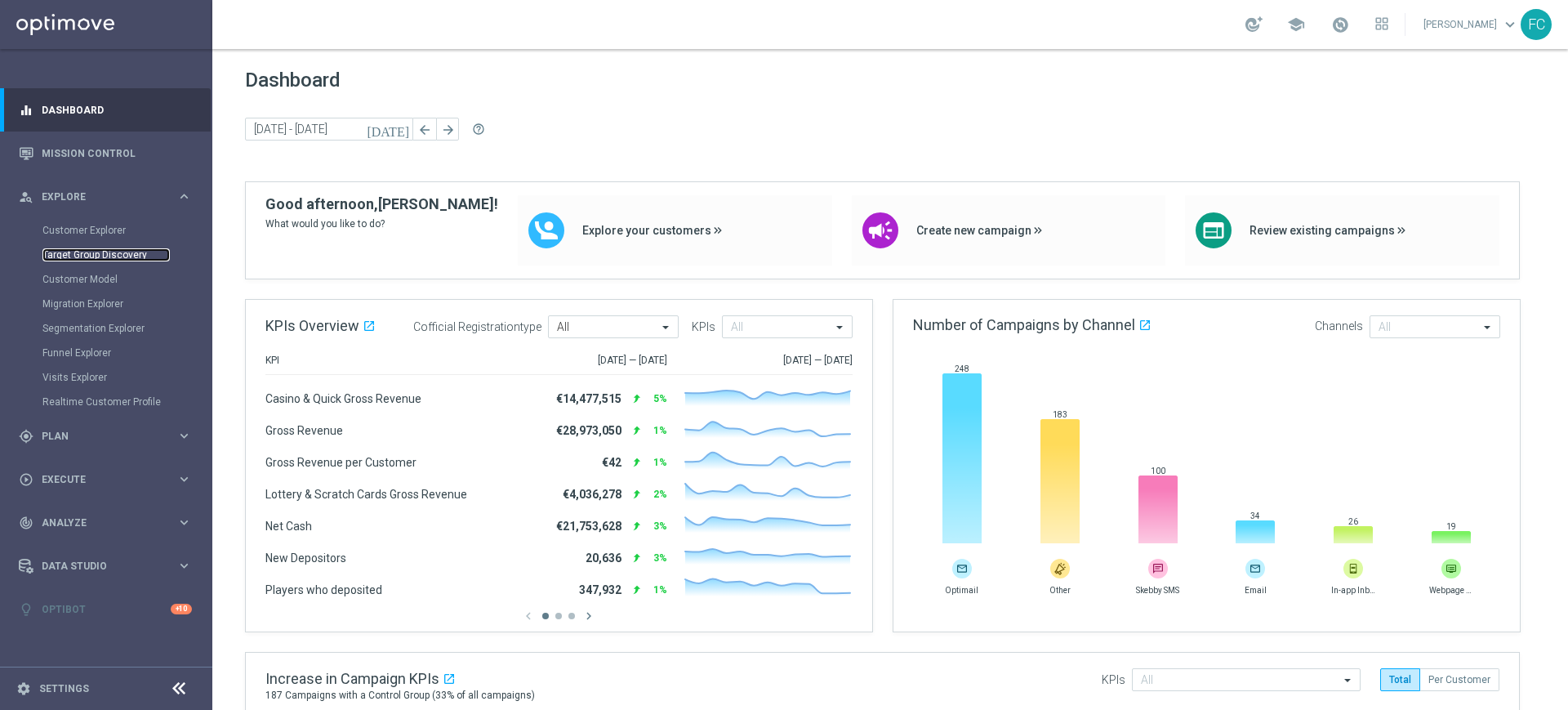 click on "Target Group Discovery" at bounding box center [106, 255] 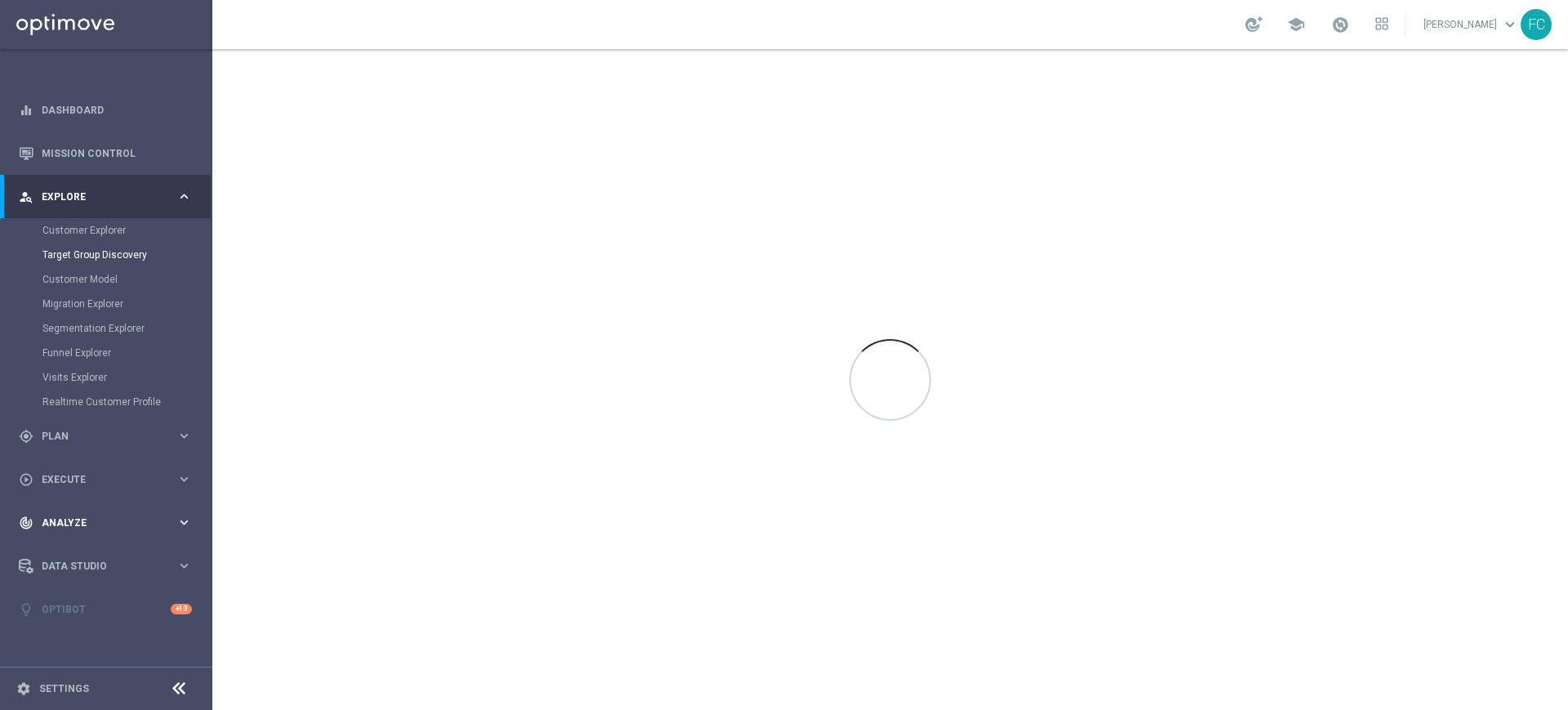 click on "keyboard_arrow_right" at bounding box center (184, 522) 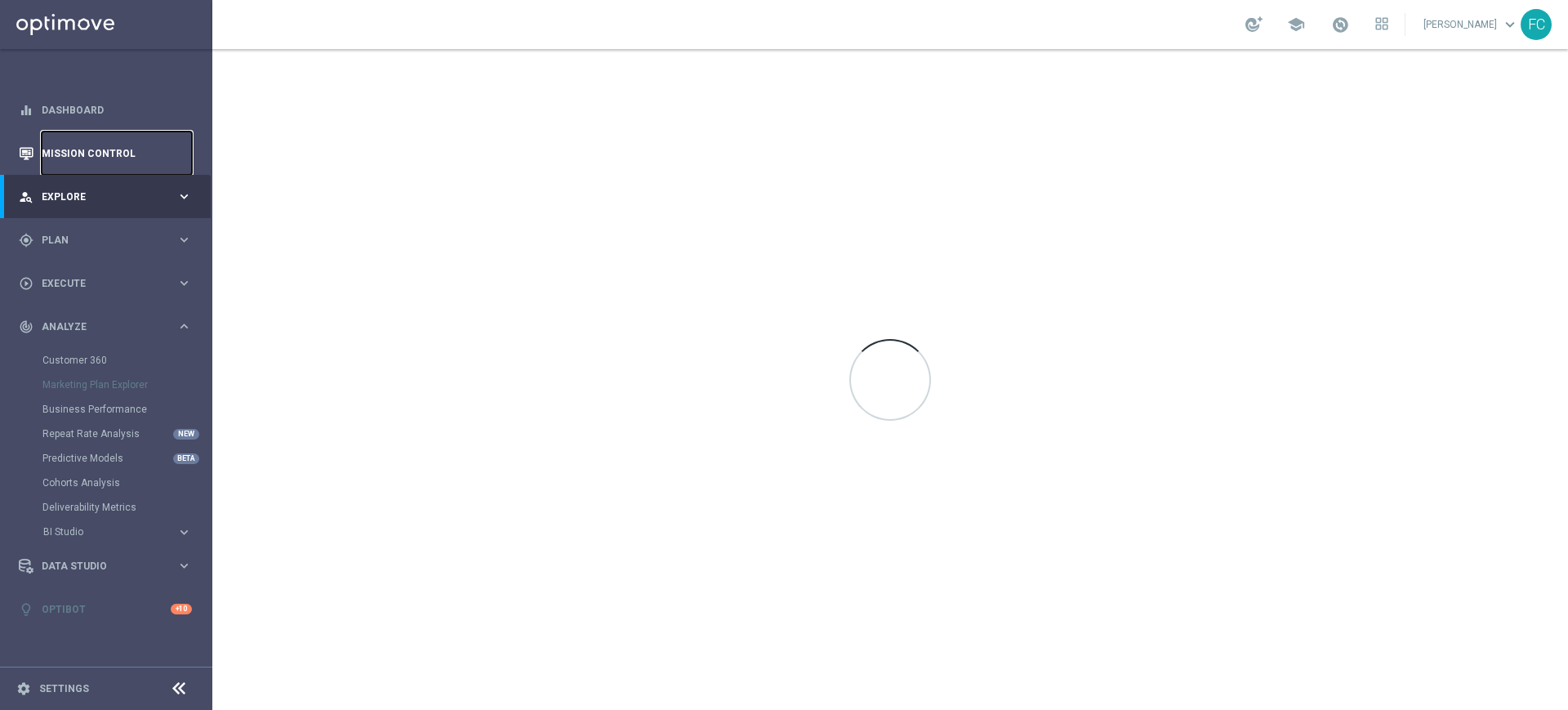 click on "Mission Control" at bounding box center [117, 153] 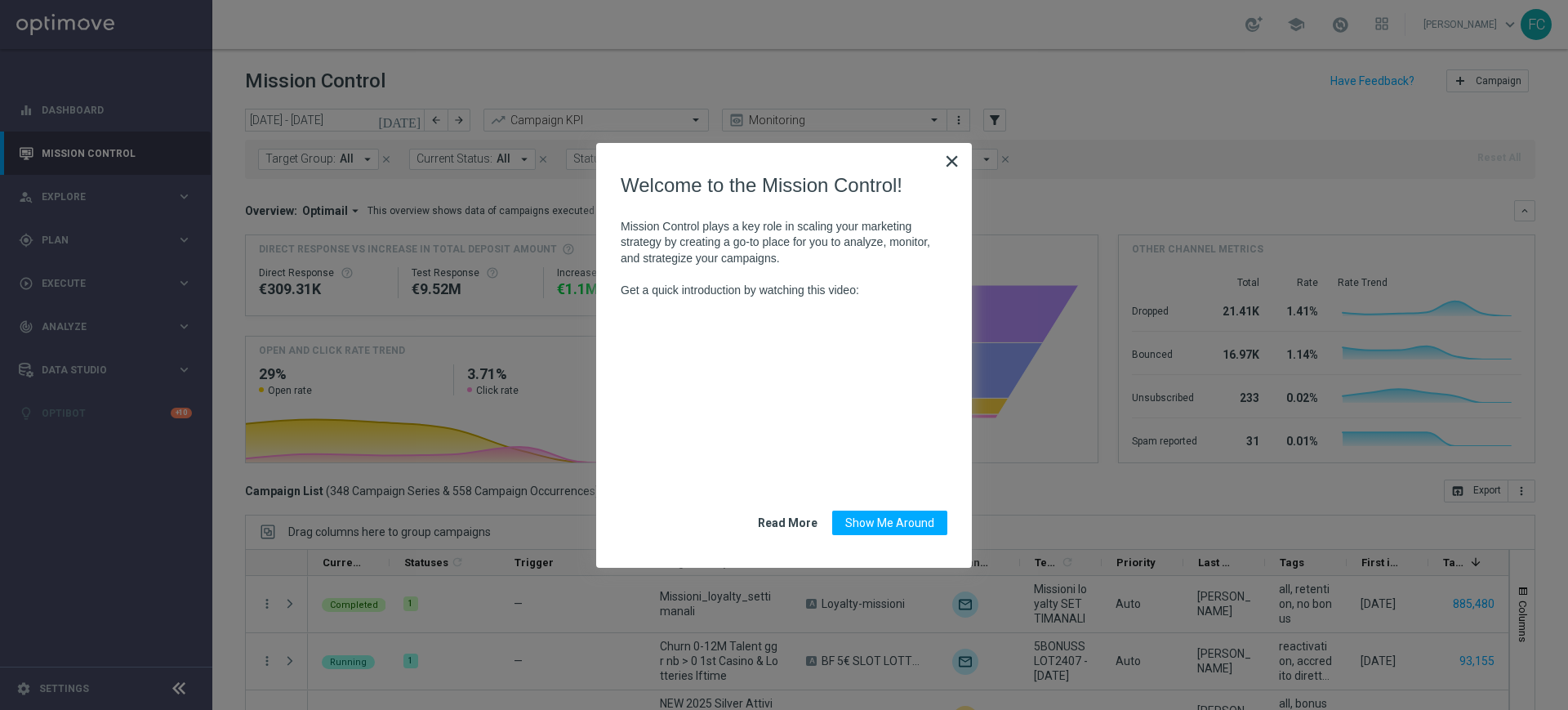 click on "×" at bounding box center (951, 161) 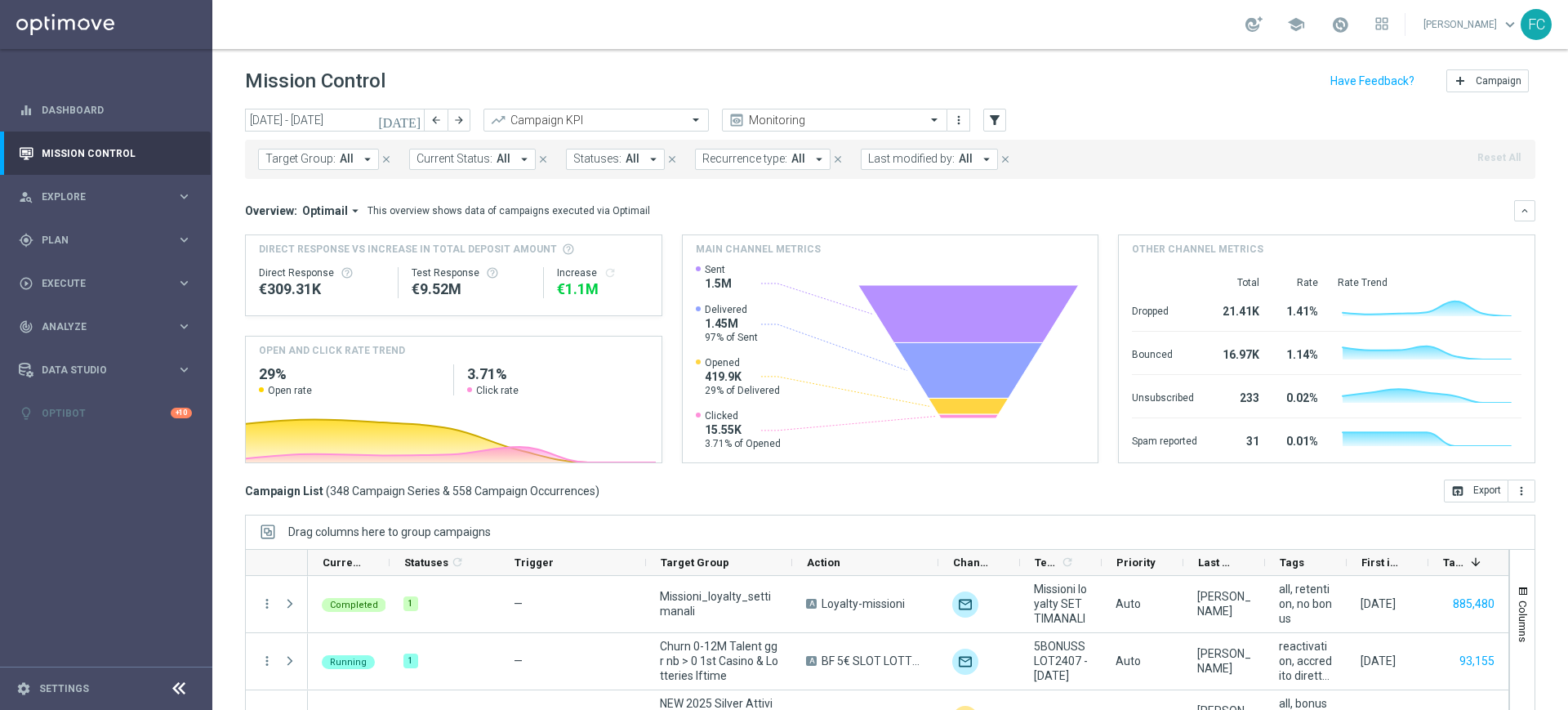 click on "arrow_drop_down" at bounding box center (368, 159) 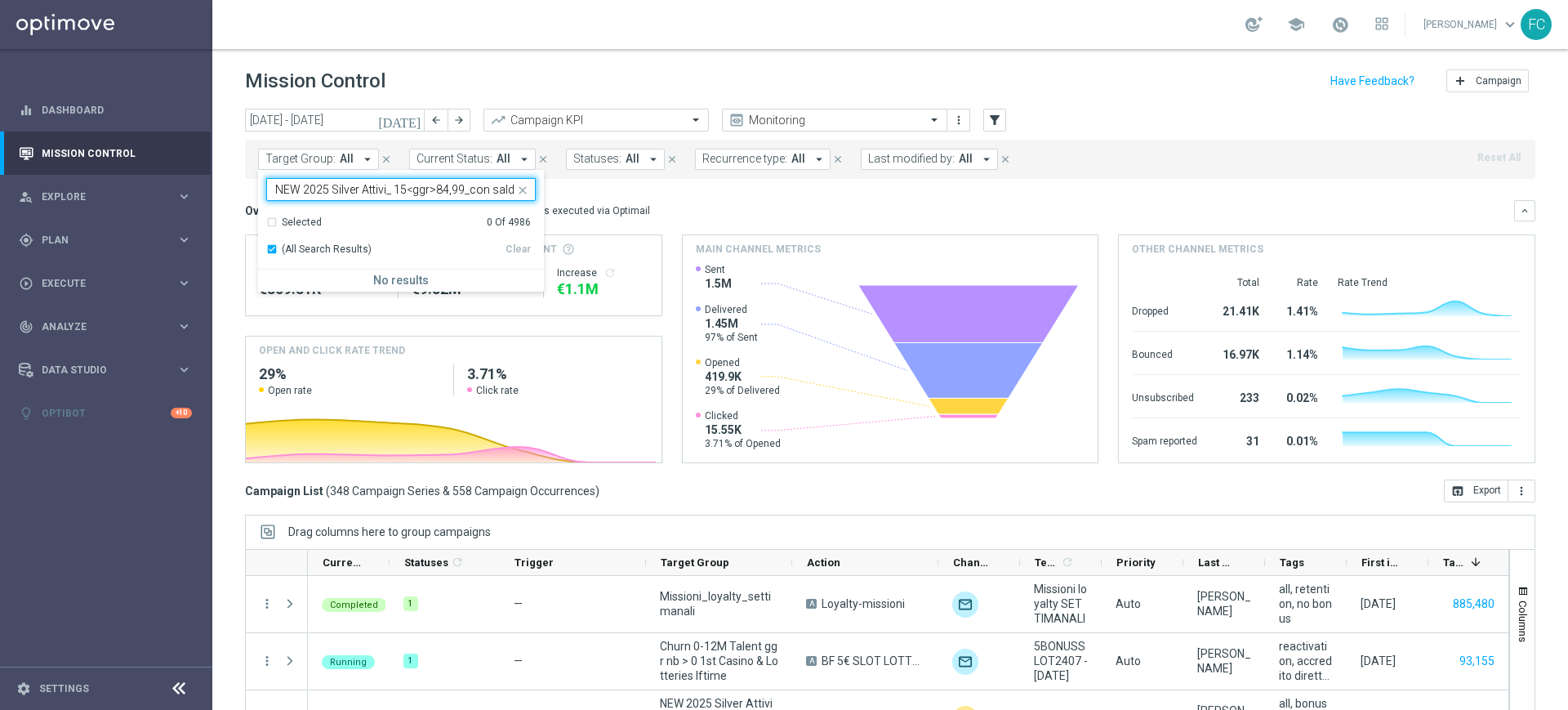 scroll, scrollTop: 0, scrollLeft: 0, axis: both 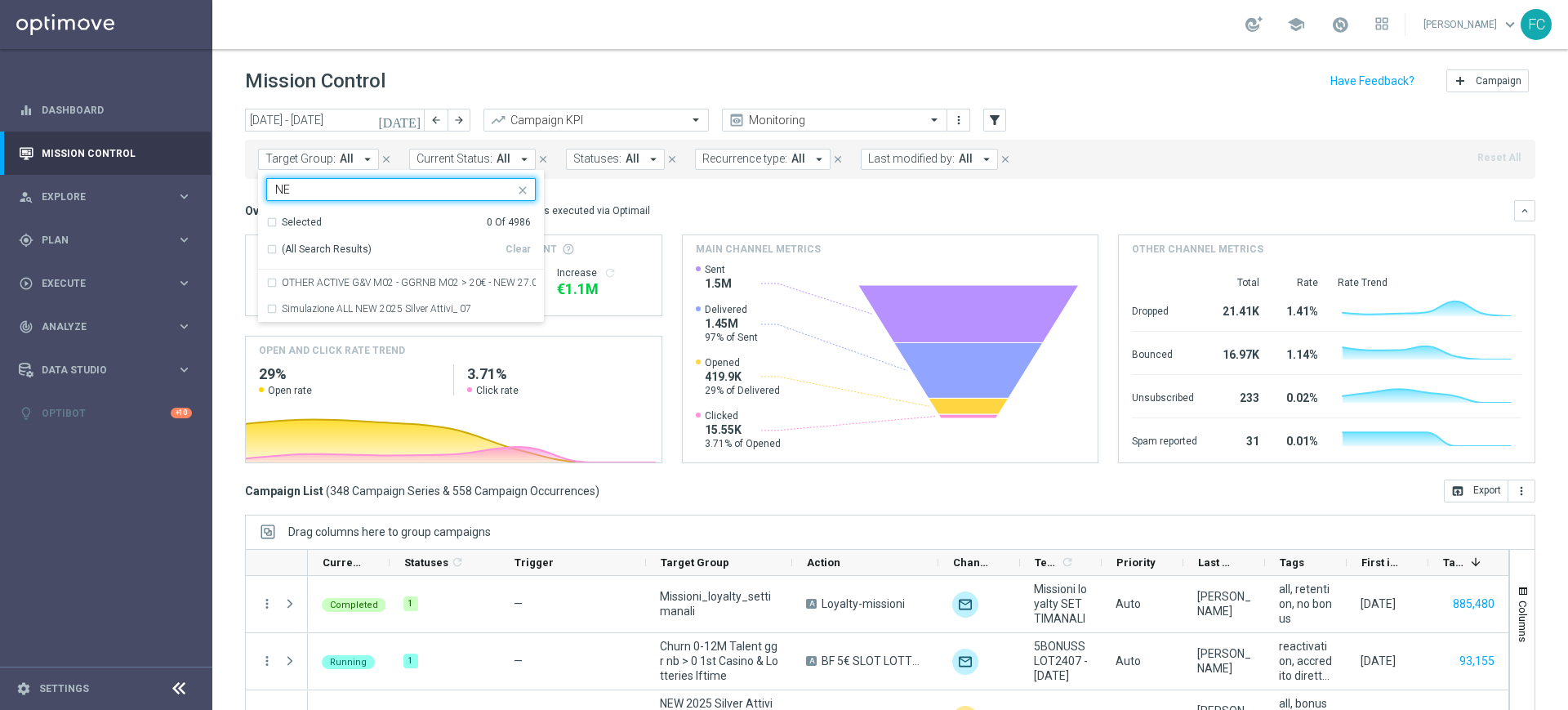 type on "N" 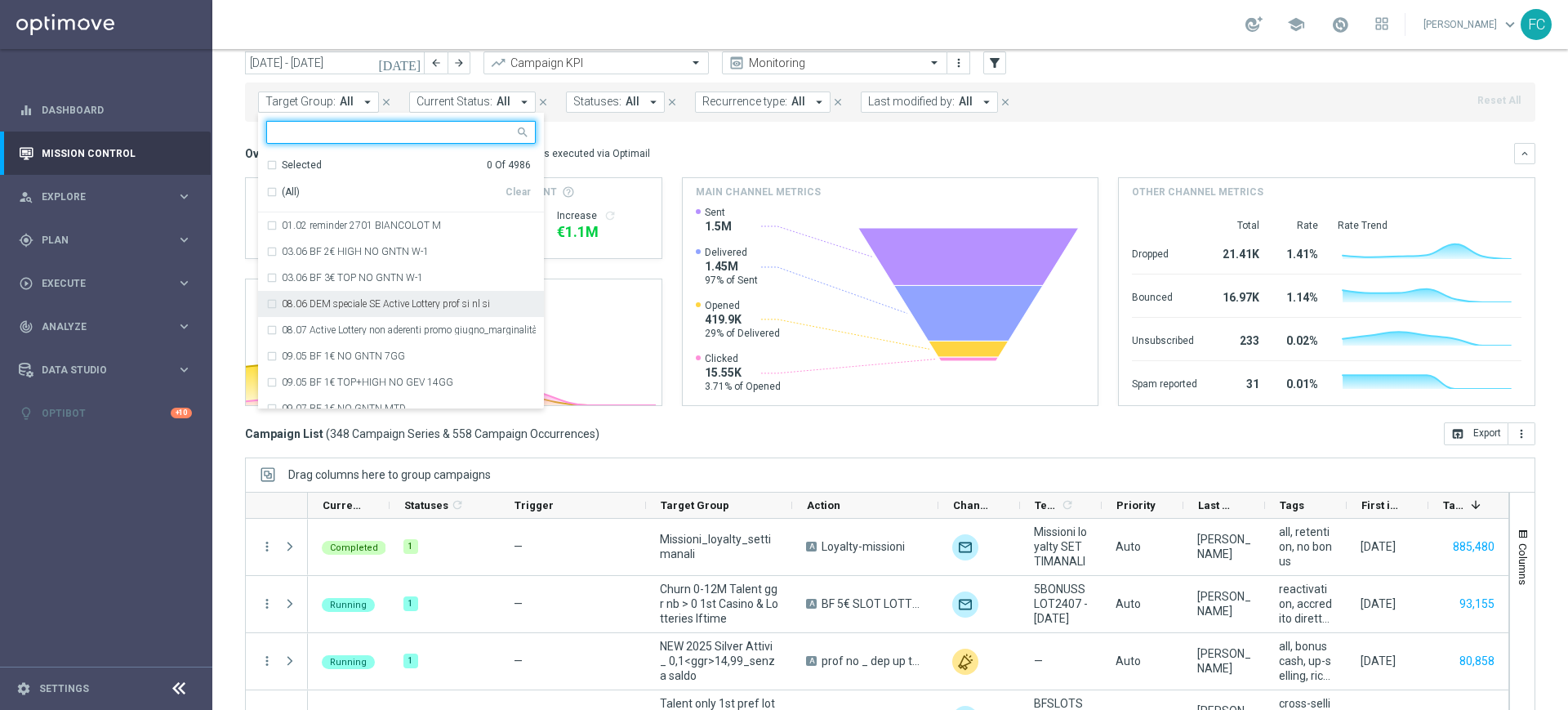 scroll, scrollTop: 102, scrollLeft: 0, axis: vertical 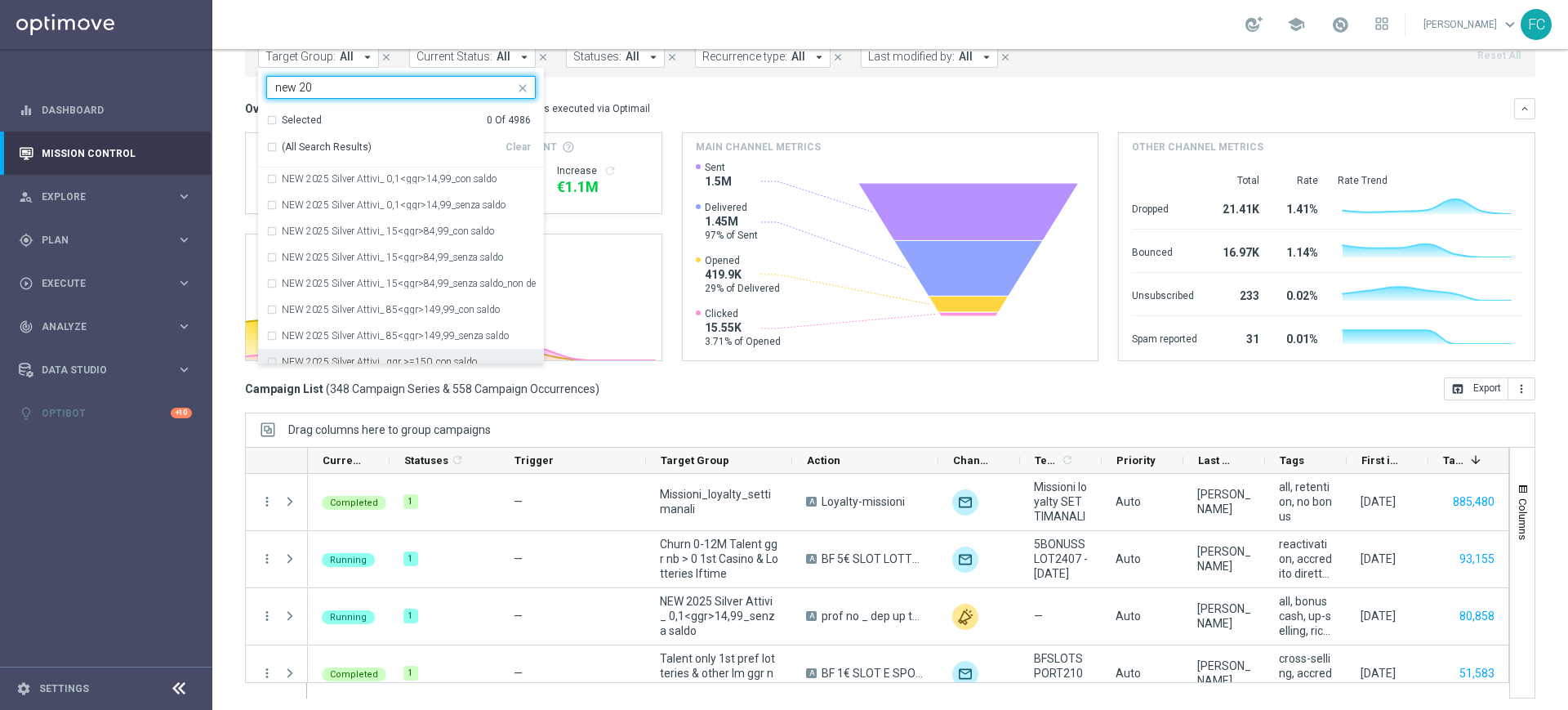 type on "new 20" 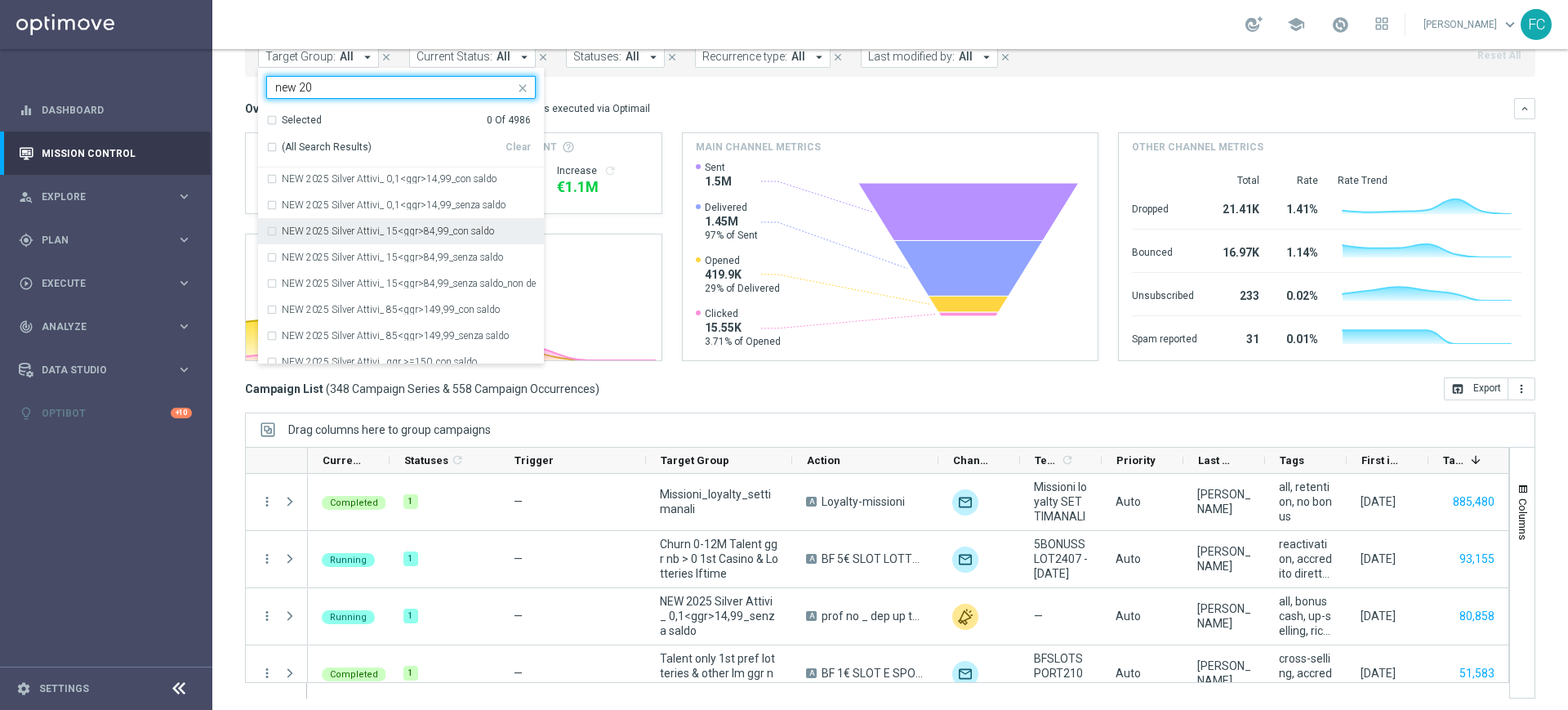 click on "NEW 2025 Silver Attivi_ 15<ggr>84,99_con saldo" at bounding box center [401, 231] 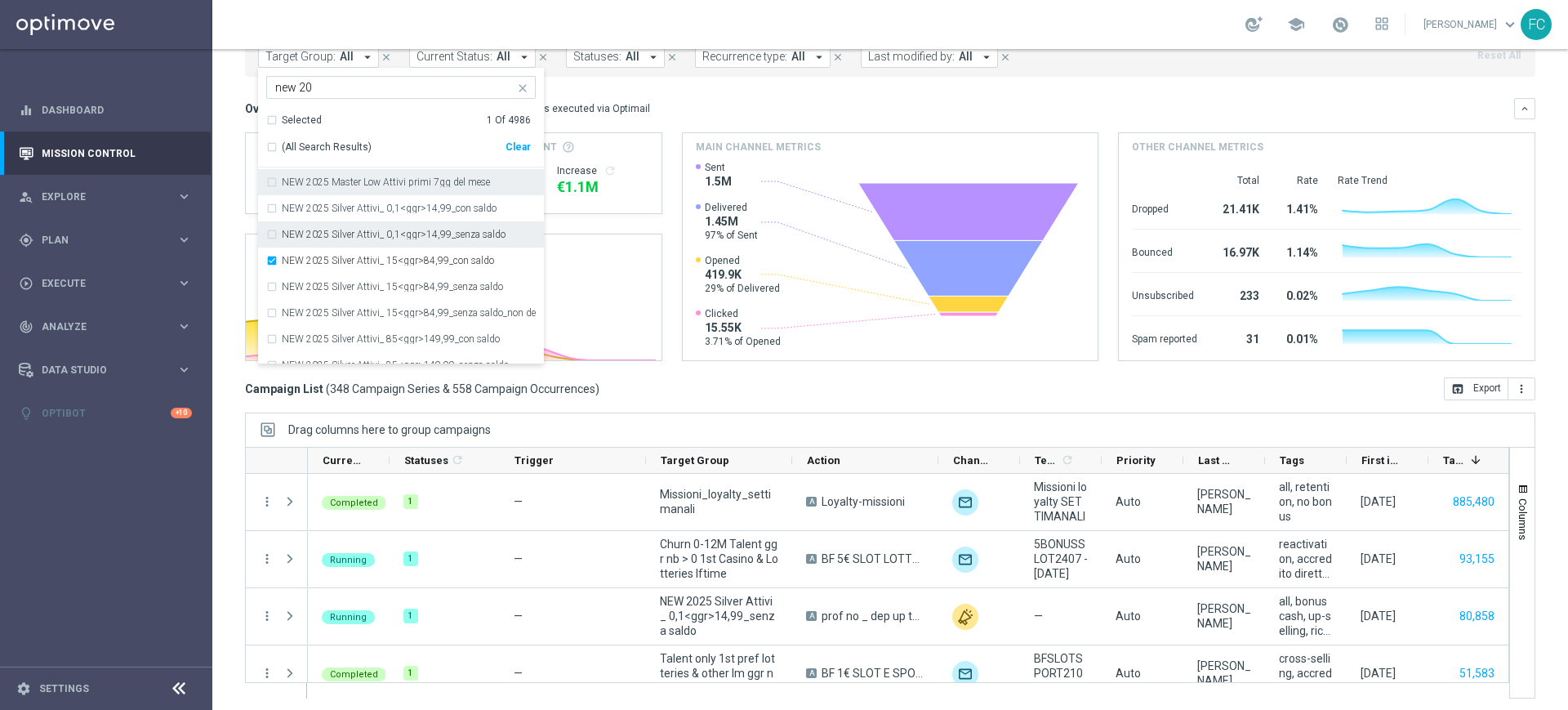 scroll, scrollTop: 0, scrollLeft: 0, axis: both 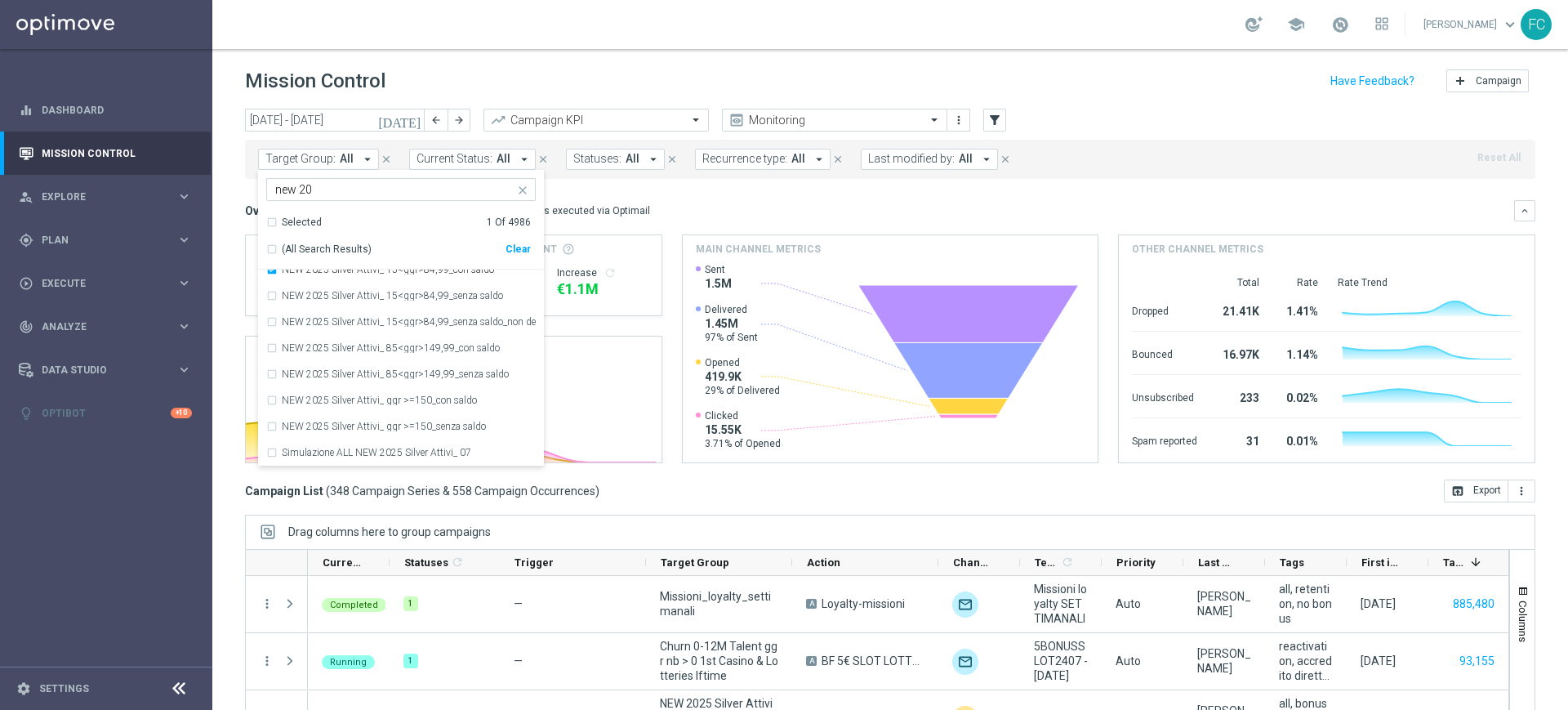 click on "1 Of 4986" at bounding box center (509, 222) 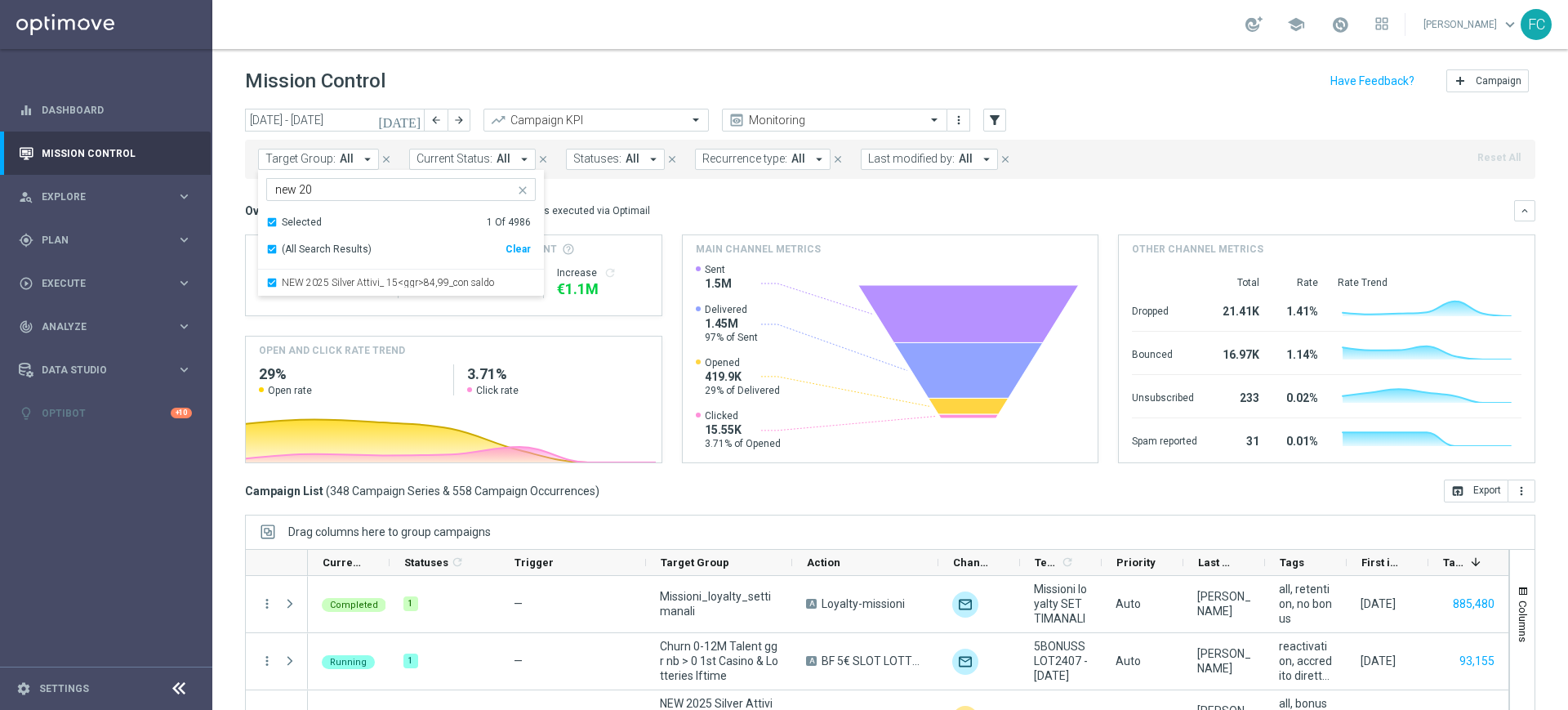 scroll, scrollTop: 0, scrollLeft: 0, axis: both 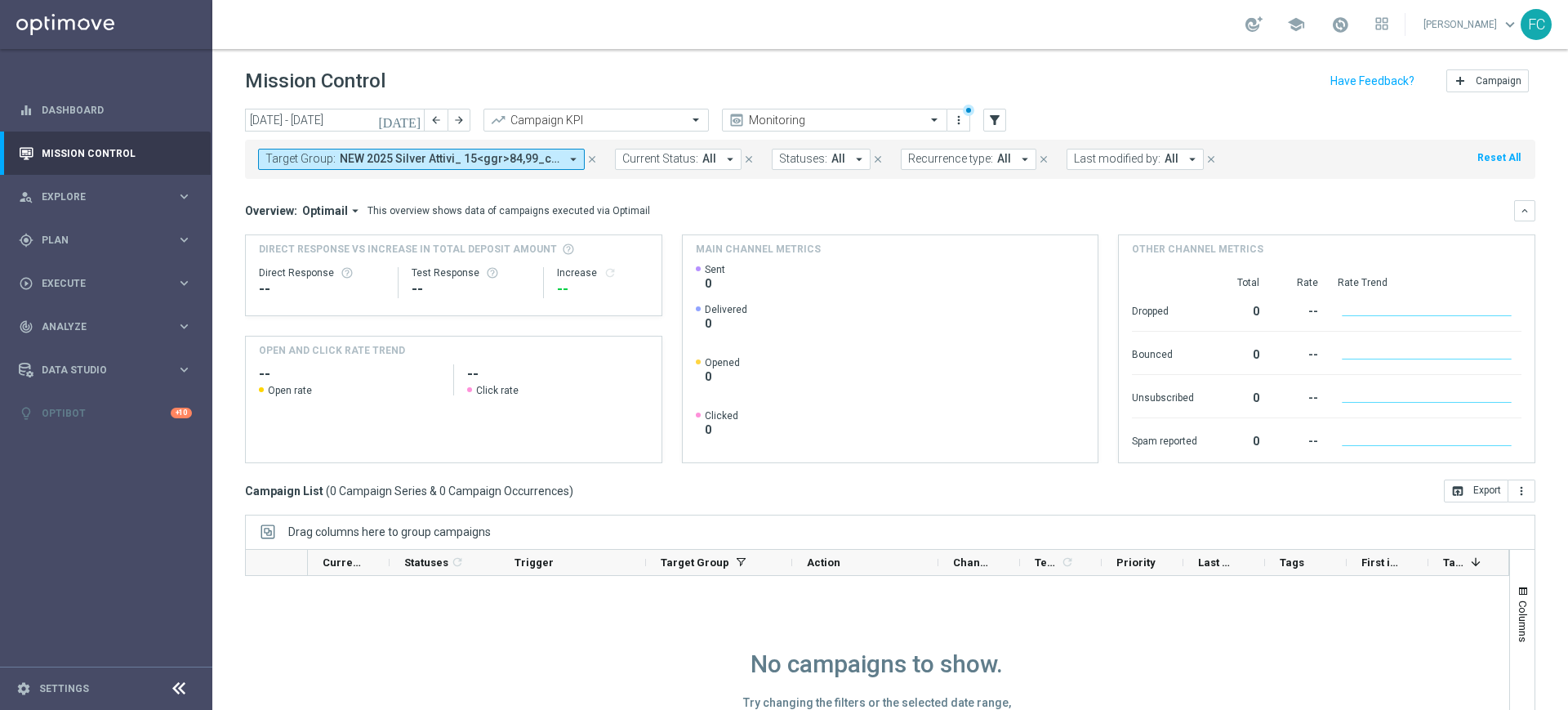 click on "arrow_drop_down" at bounding box center (730, 159) 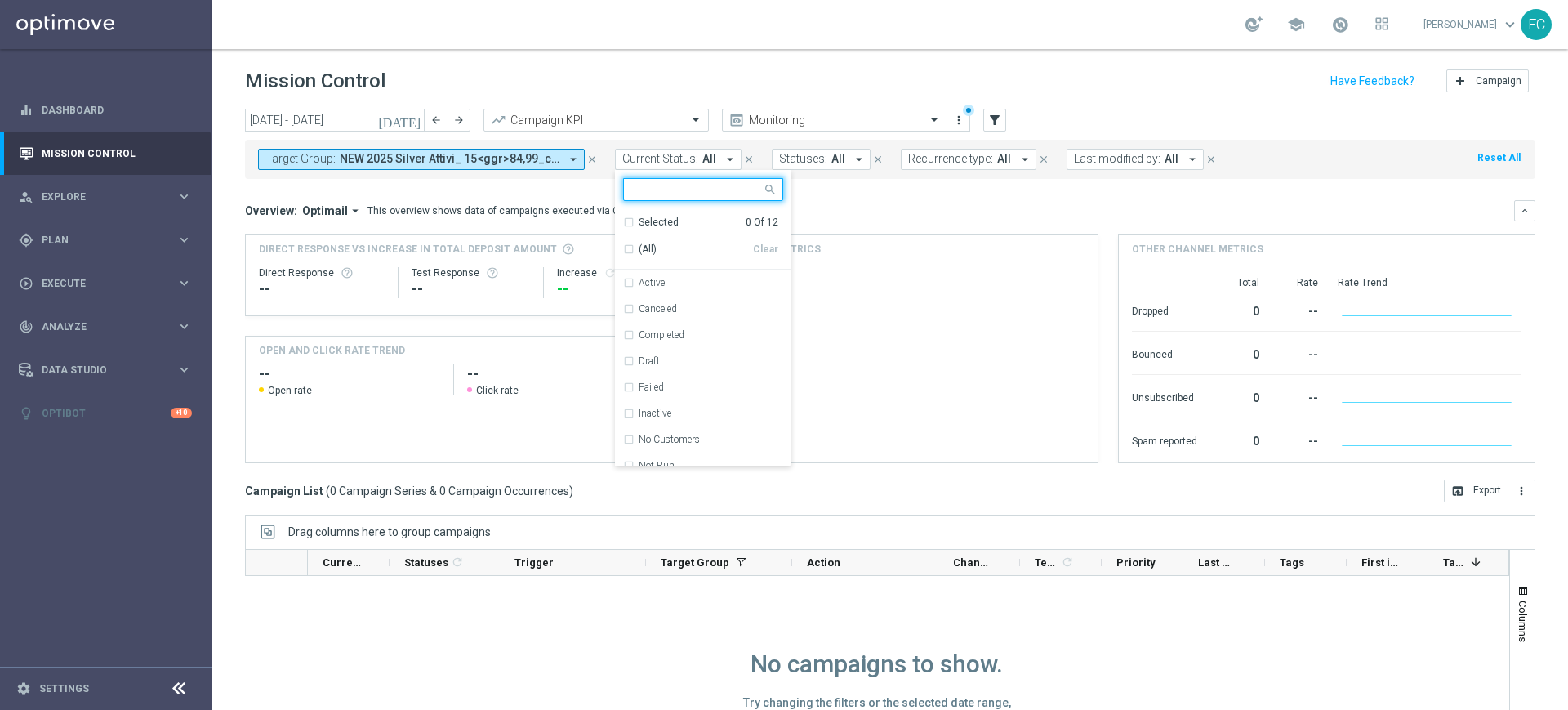 click on "Overview:
Optimail
arrow_drop_down
This overview shows data of campaigns executed via Optimail" 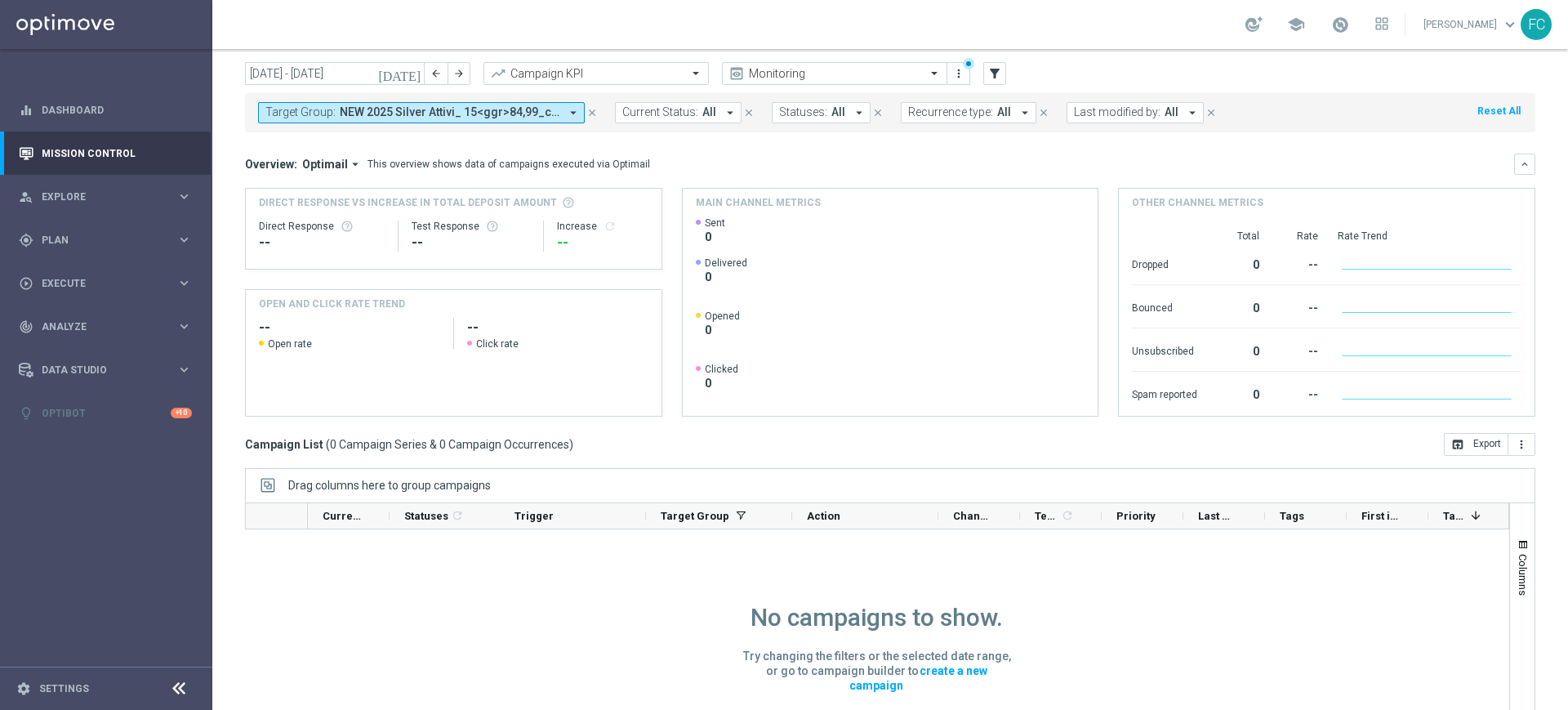 scroll, scrollTop: 0, scrollLeft: 0, axis: both 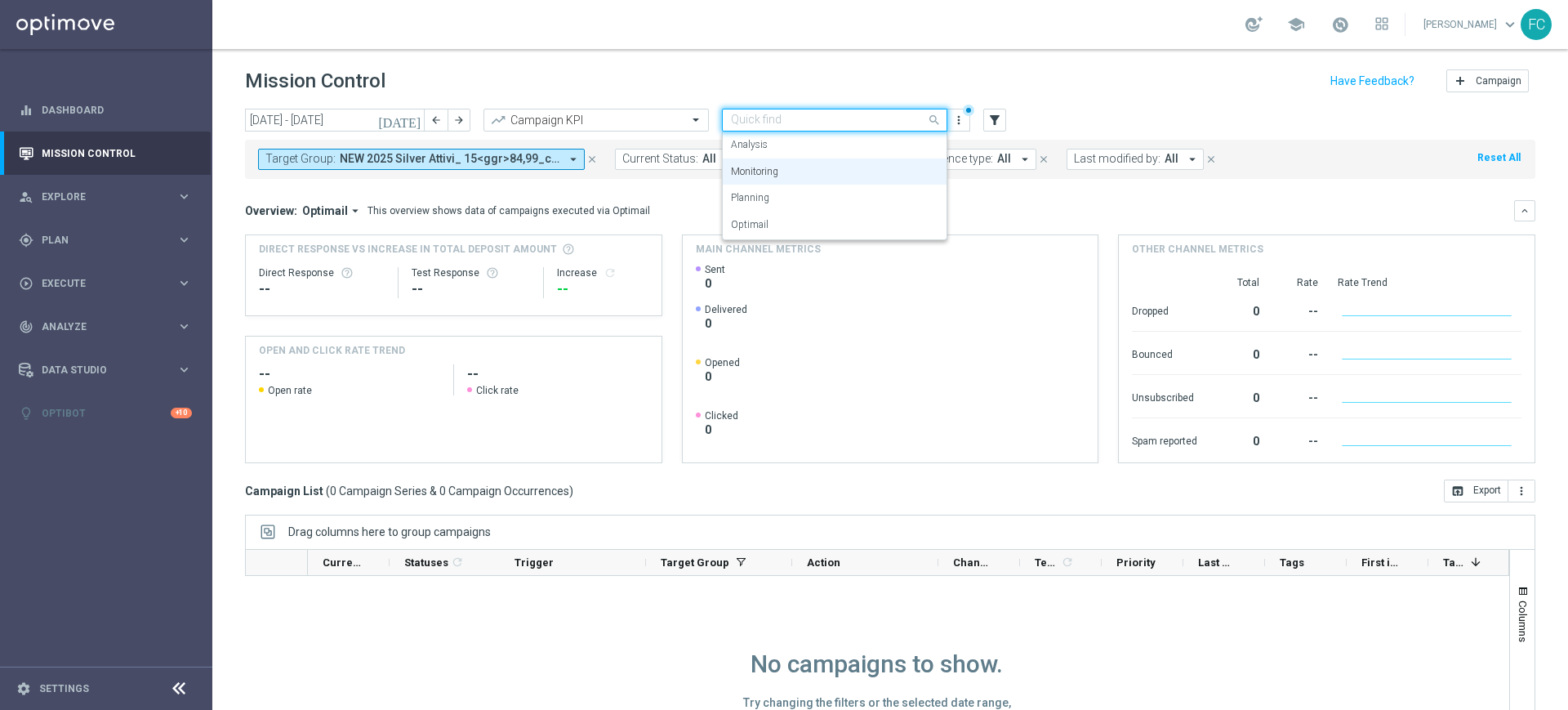 click 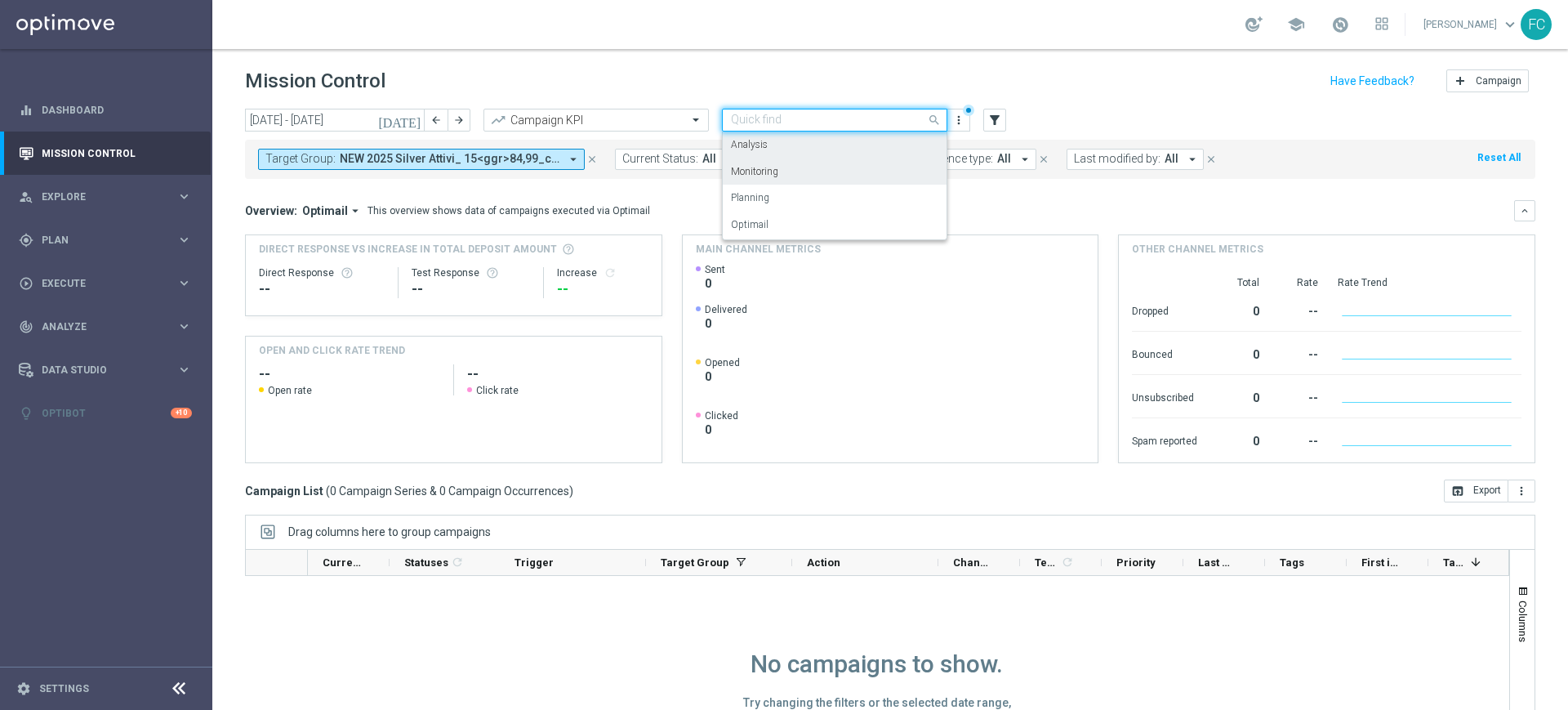 click on "Analysis" at bounding box center (835, 145) 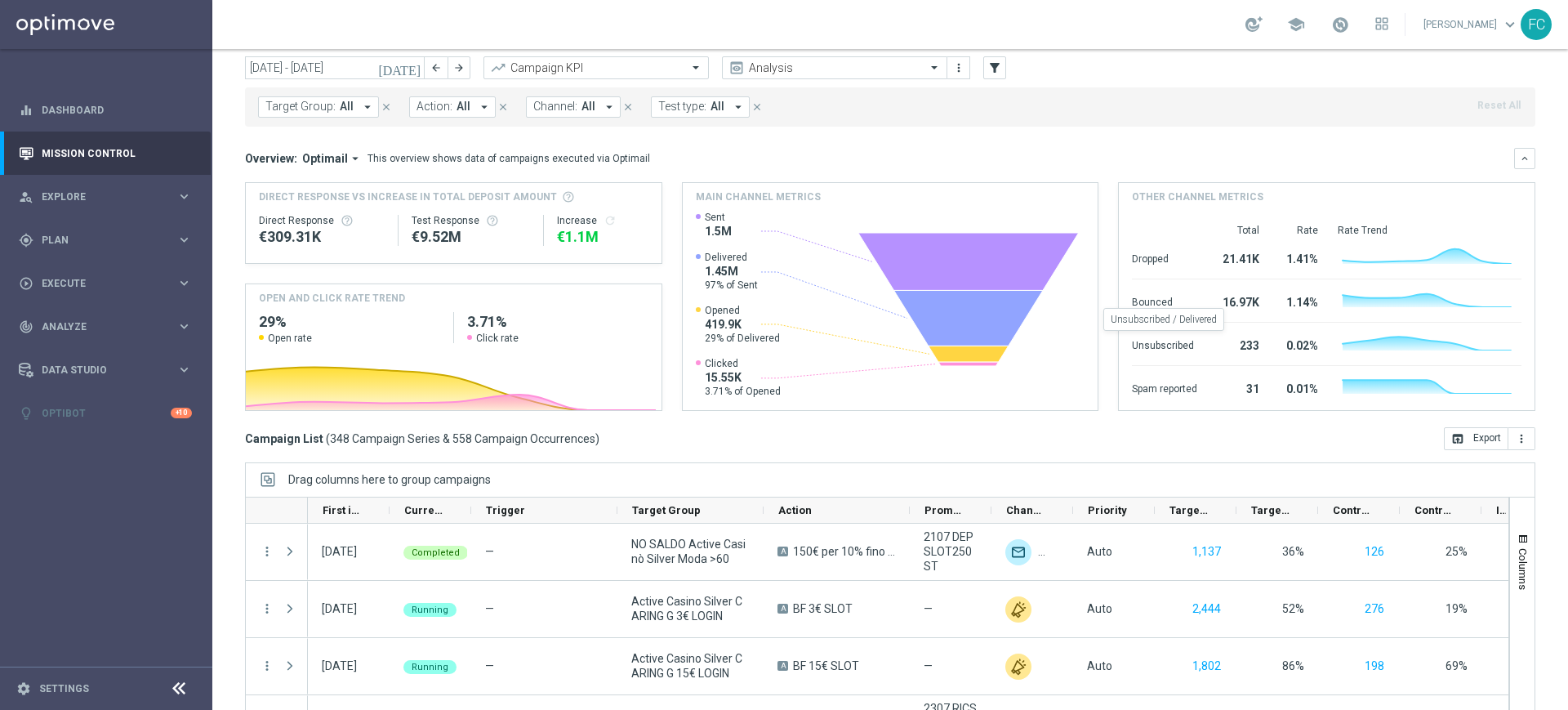 scroll, scrollTop: 102, scrollLeft: 0, axis: vertical 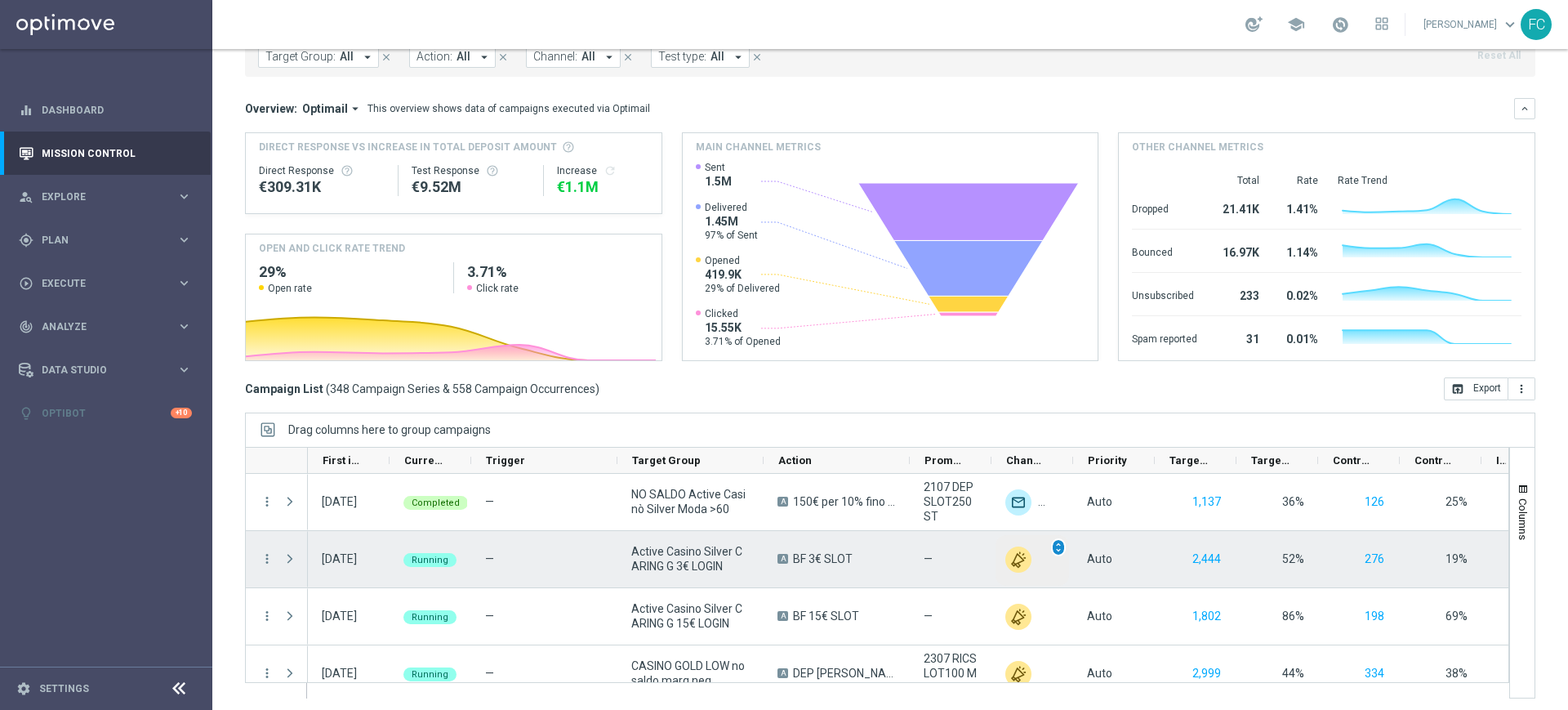 click on "unfold_more" at bounding box center (1058, 547) 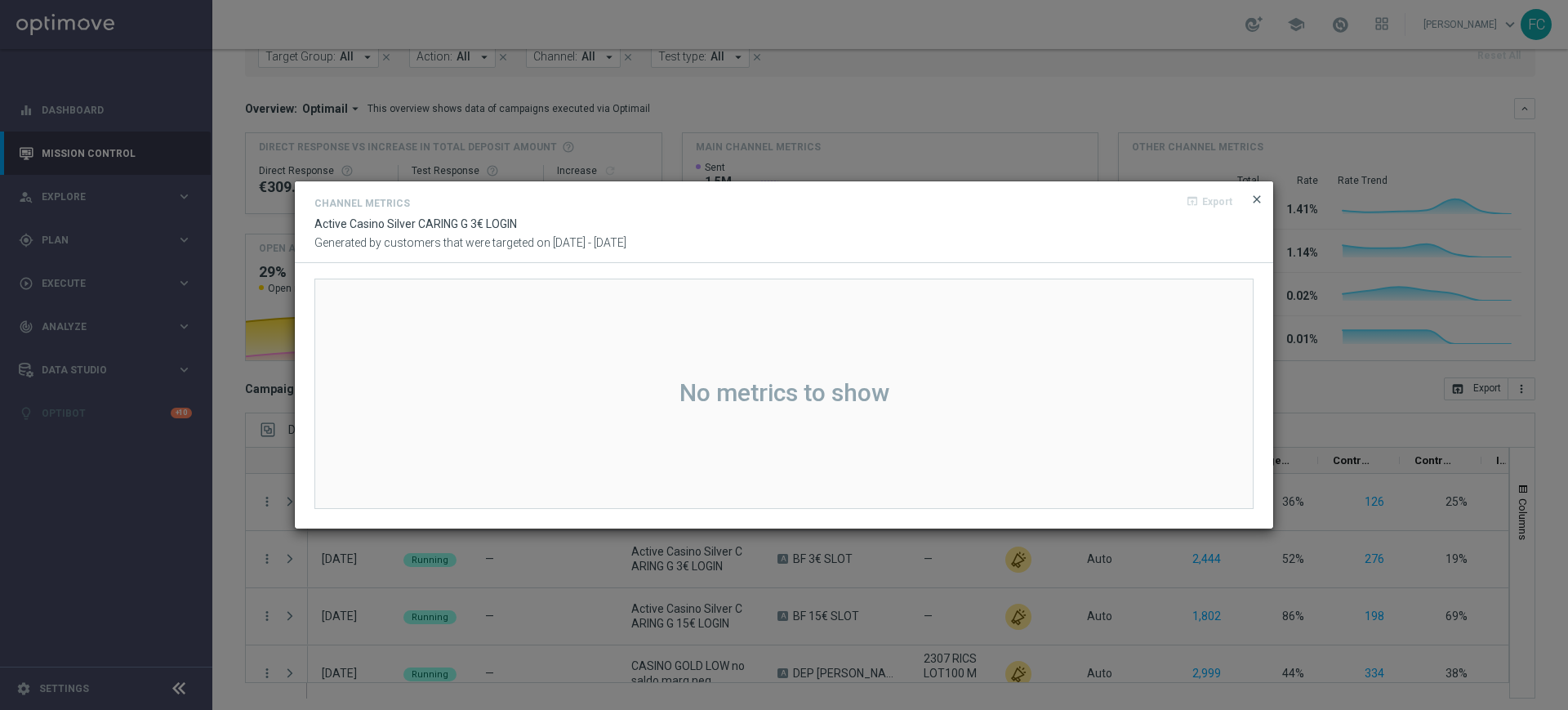 click on "close" 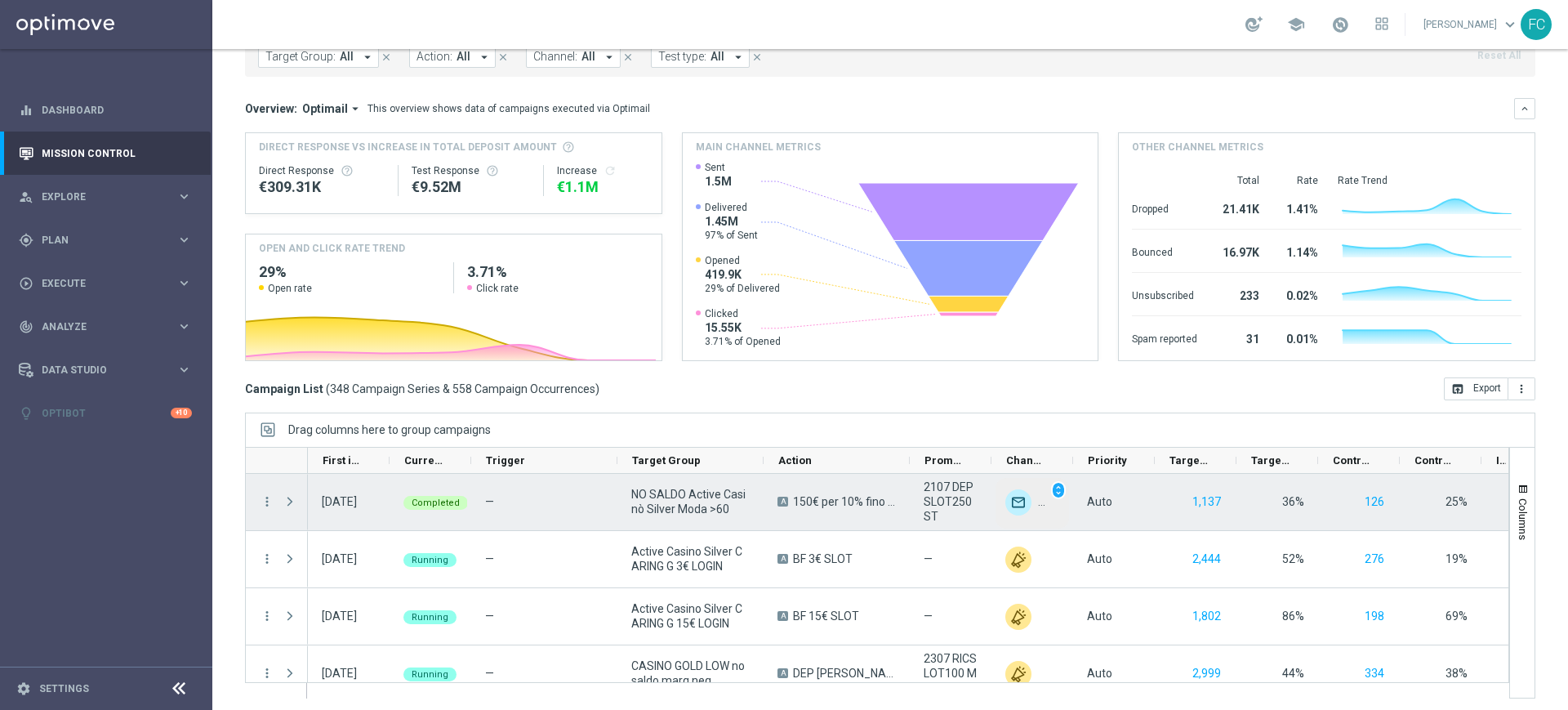 click at bounding box center [1018, 502] 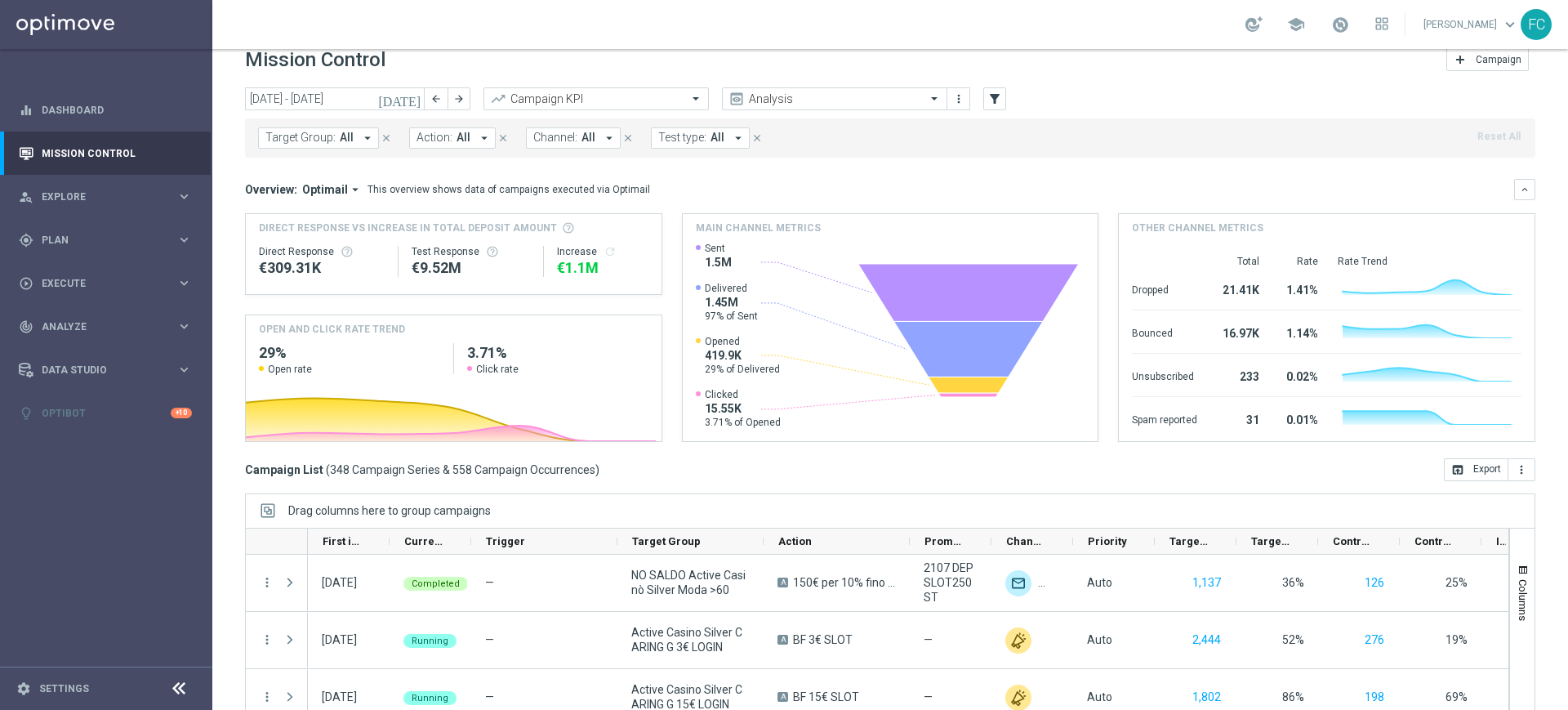 scroll, scrollTop: 0, scrollLeft: 0, axis: both 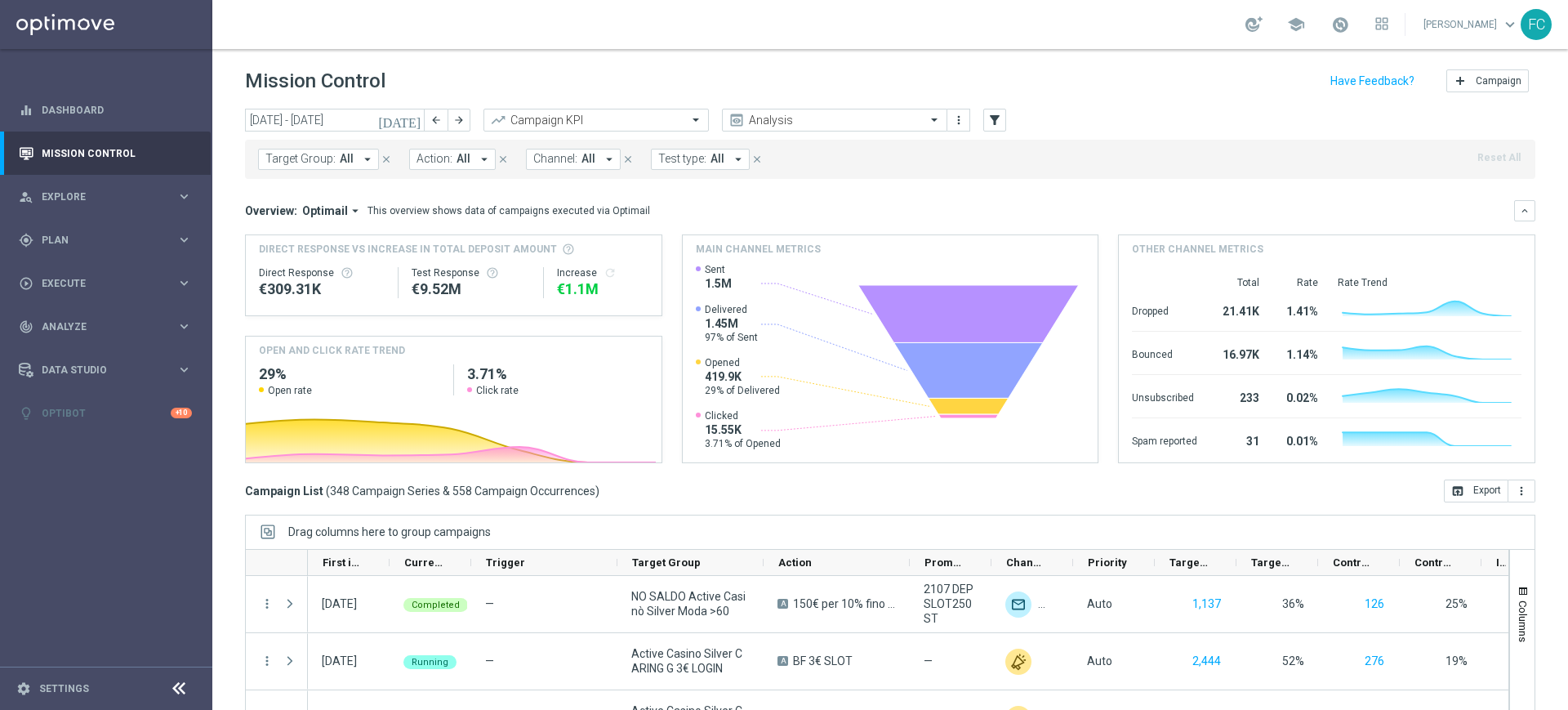 click on "arrow_drop_down" at bounding box center [484, 159] 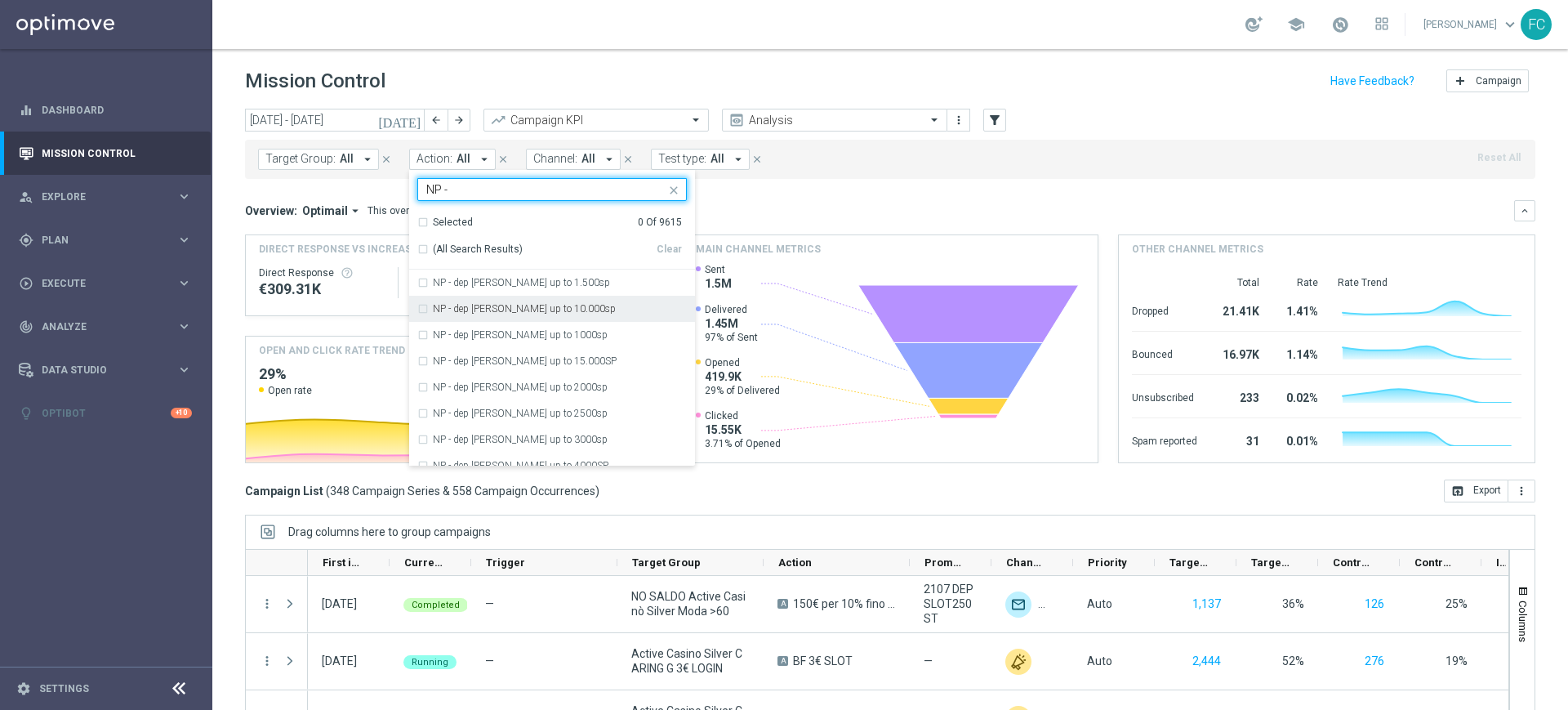 type on "NP -" 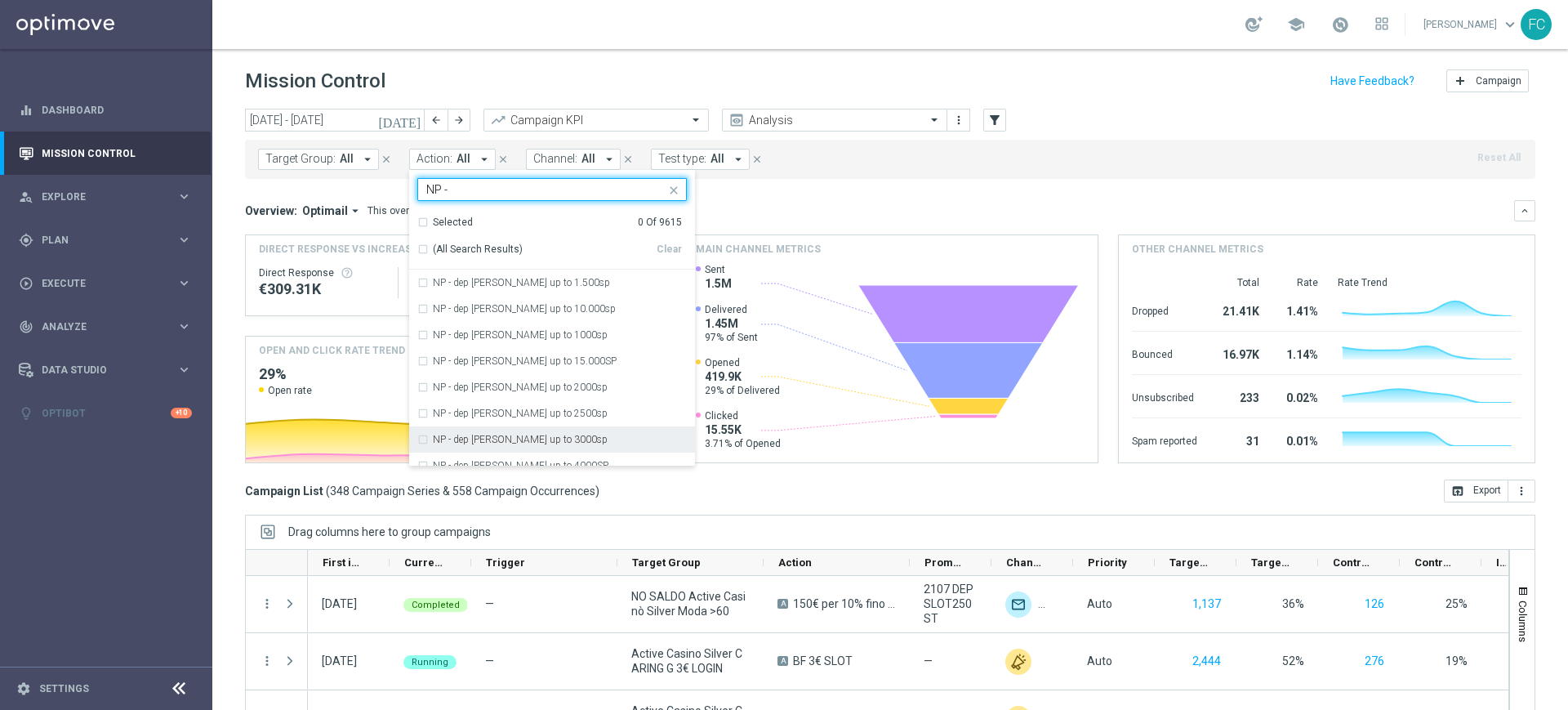 click on "NP - dep fasce up to 3000sp" at bounding box center [512, 440] 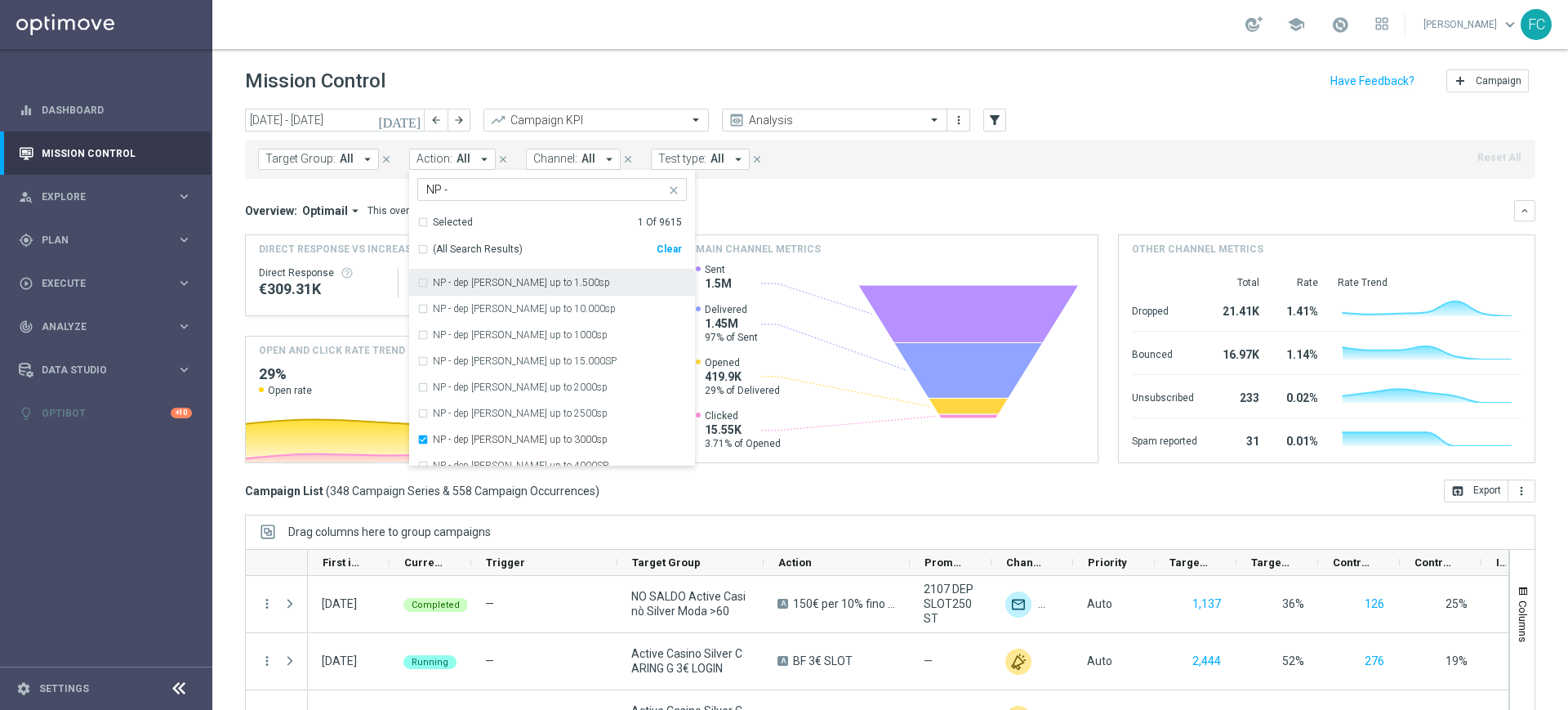 click on "Overview:
Optimail
arrow_drop_down
This overview shows data of campaigns executed via Optimail
keyboard_arrow_down
Direct Response VS Increase In Total Deposit Amount
Direct Response
€309.31K
Test Response
refresh" 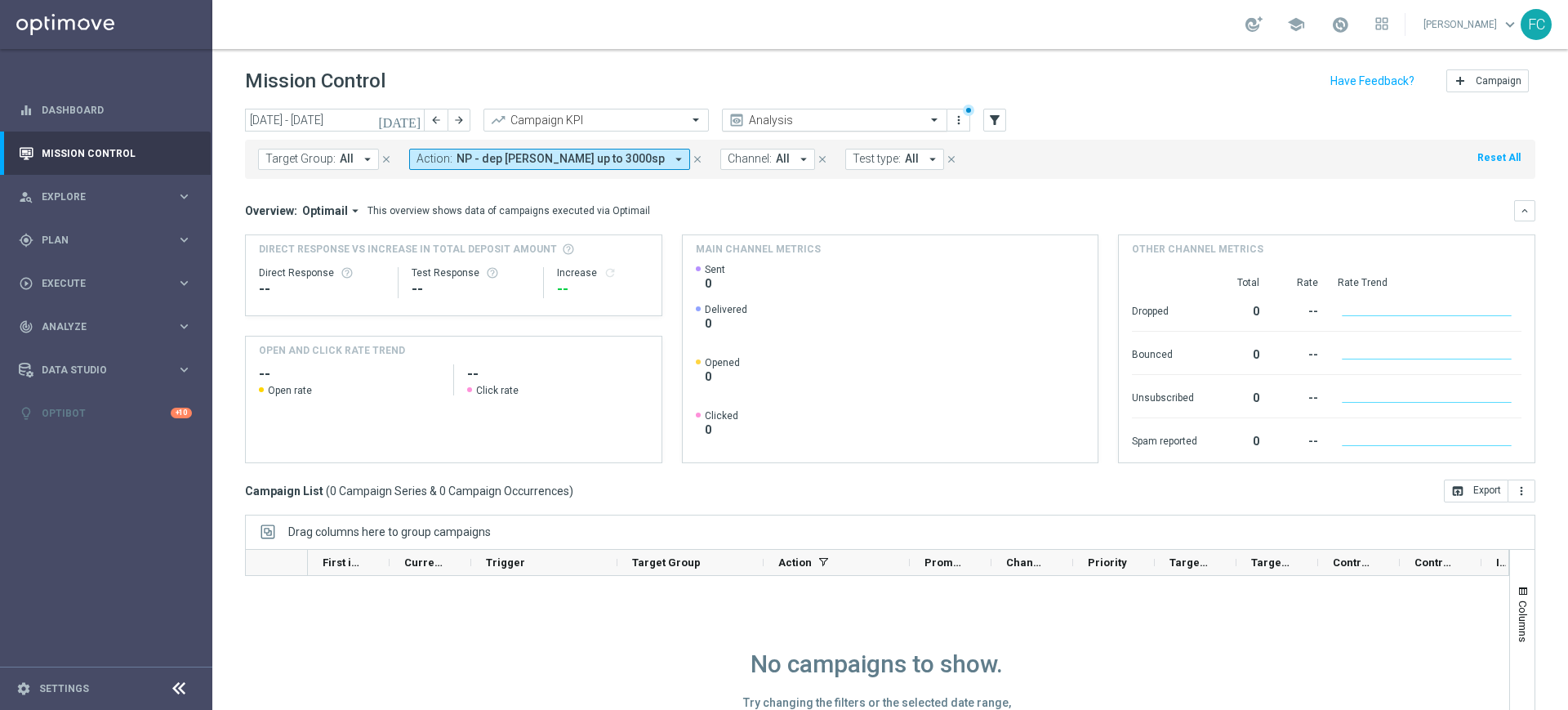 click on "Analysis" 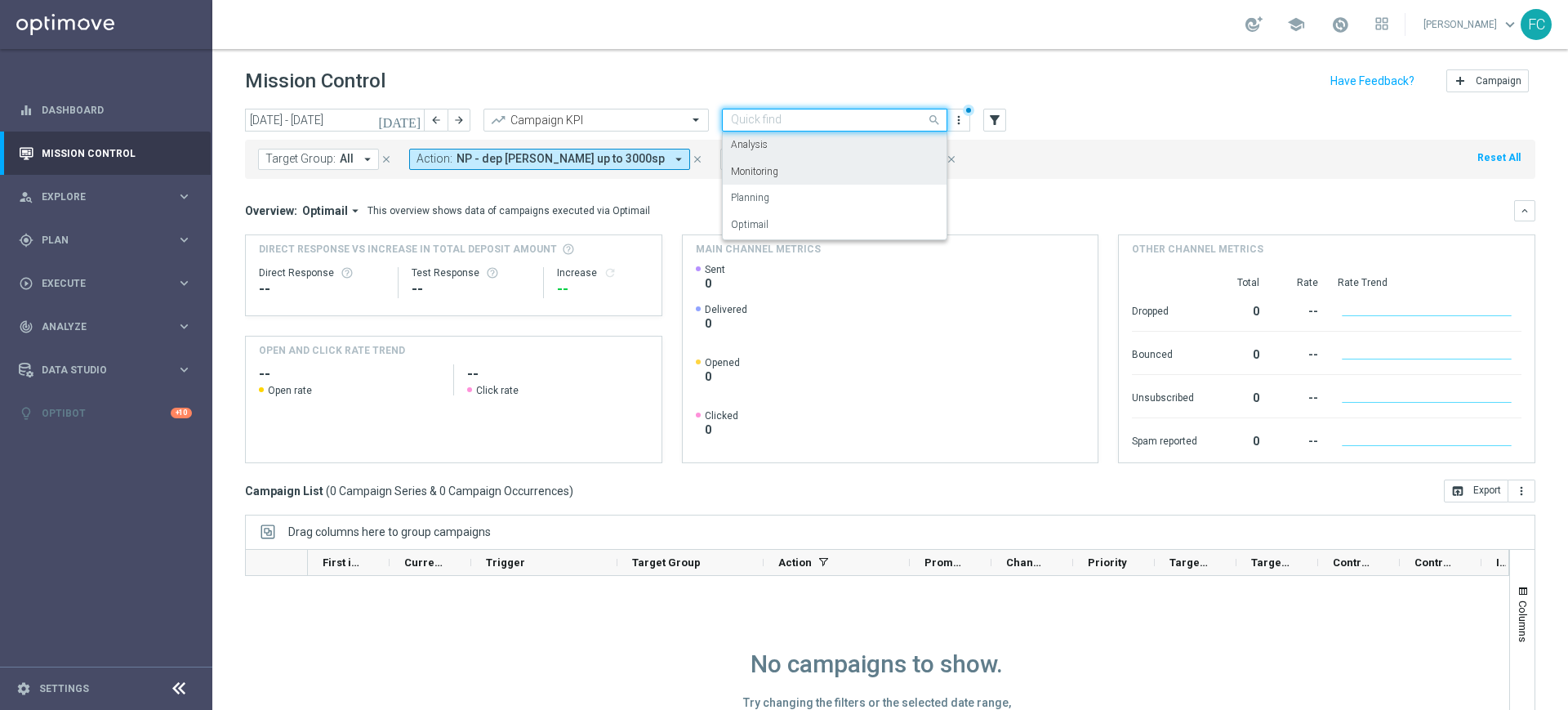 click on "Monitoring" at bounding box center (835, 172) 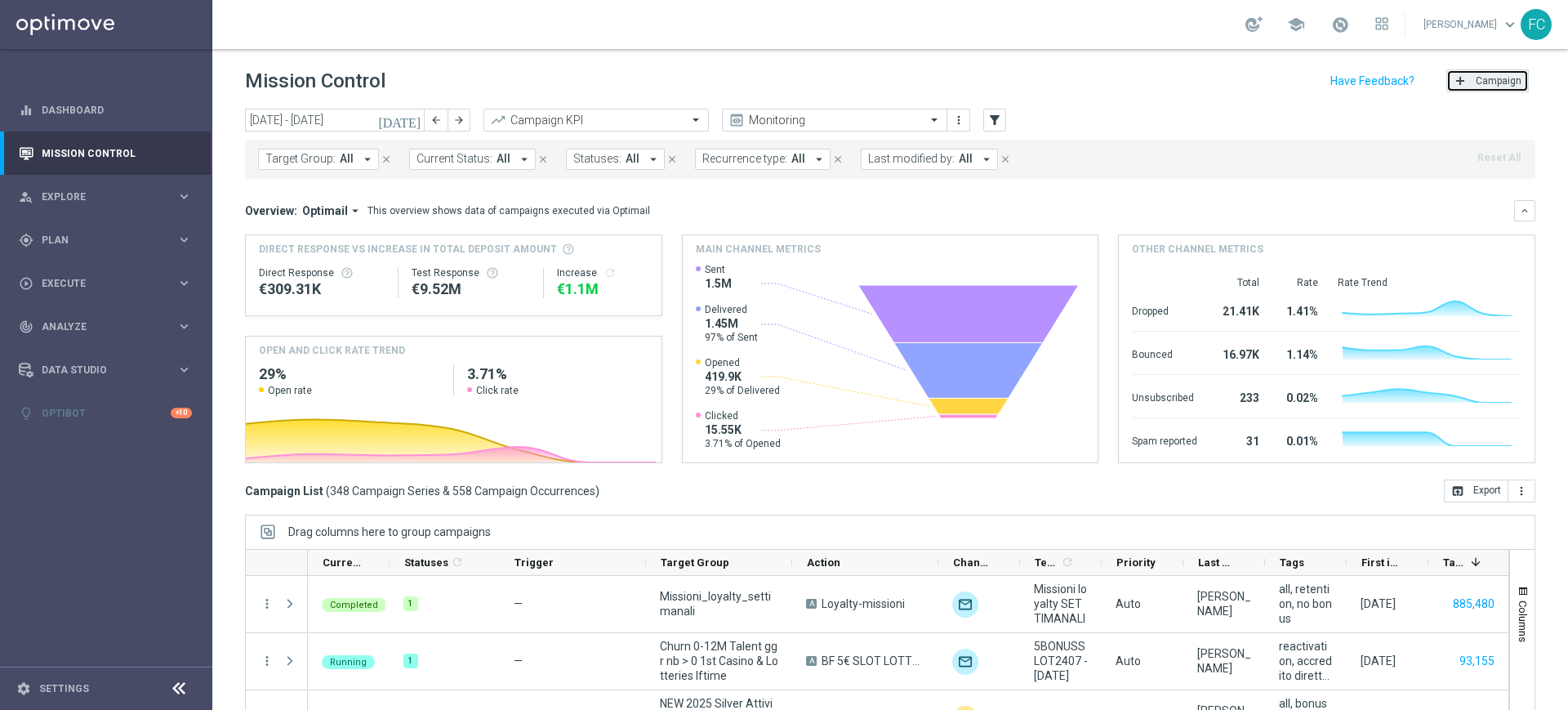 click on "add" 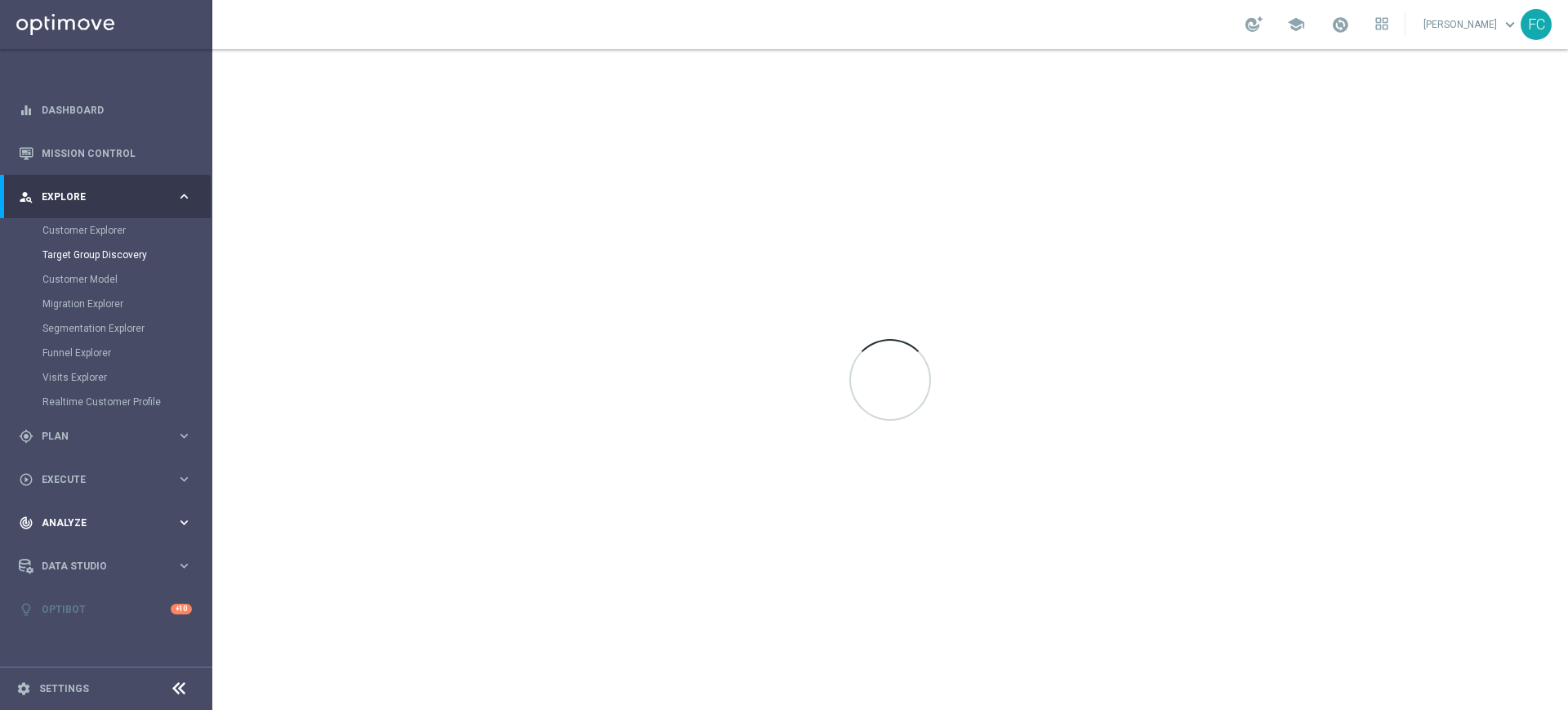 click on "Analyze" at bounding box center (109, 523) 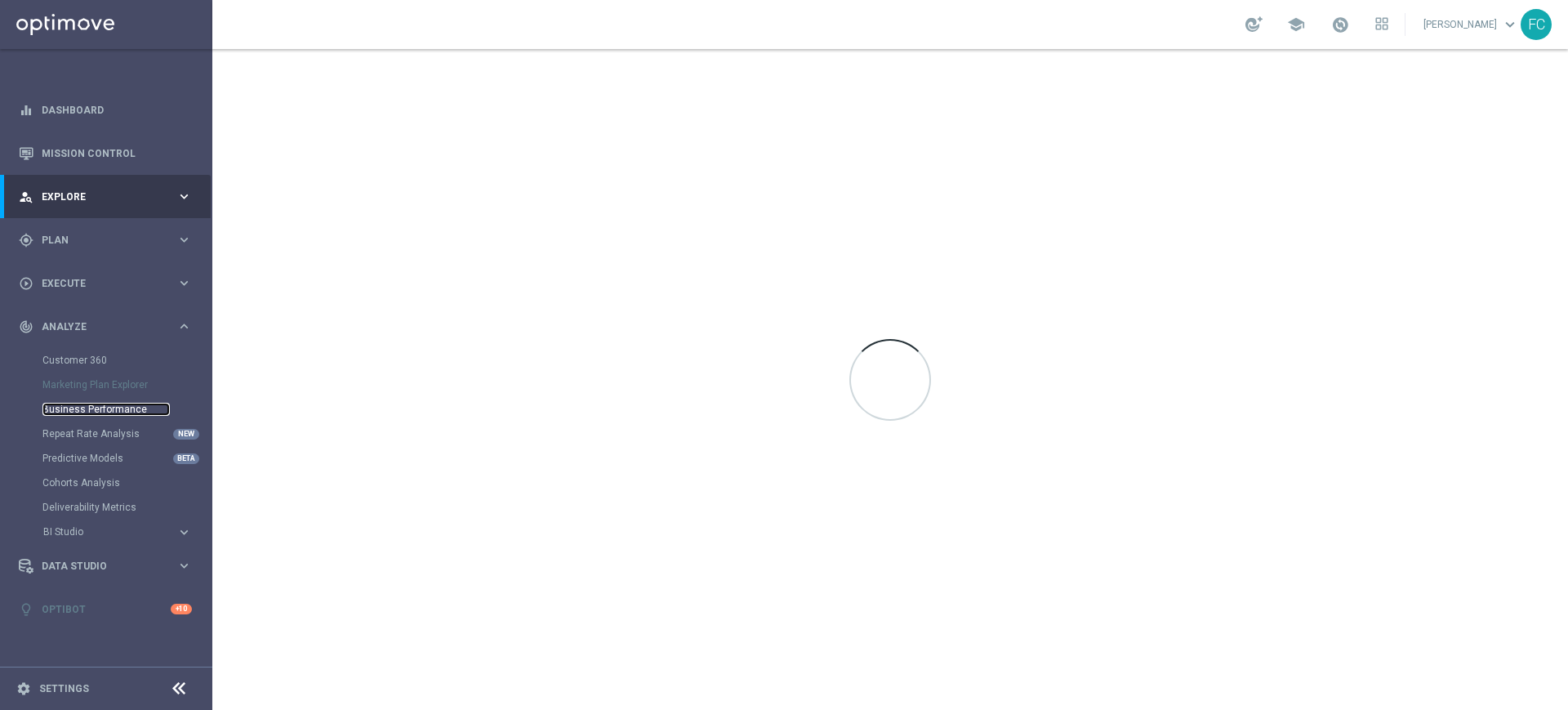 click on "Business Performance" at bounding box center (106, 409) 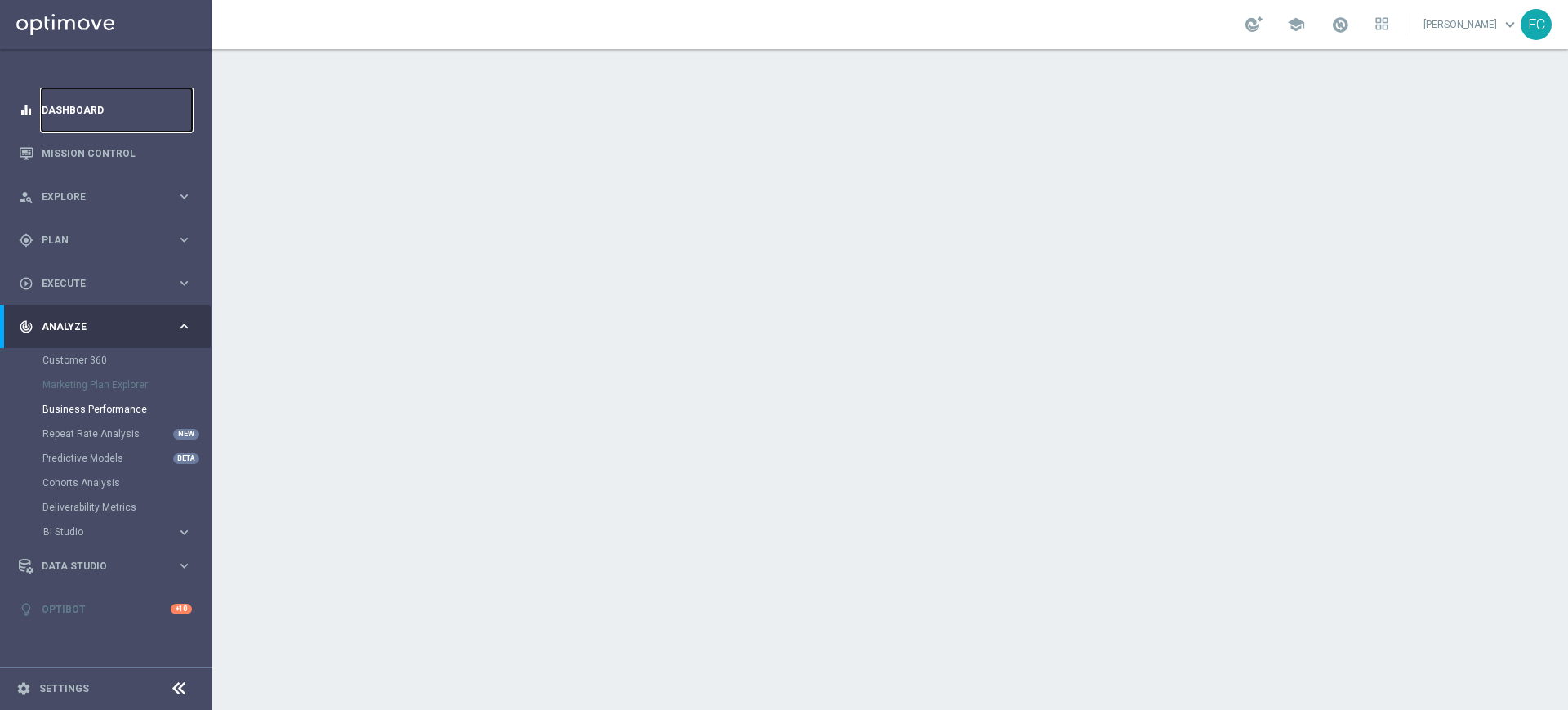 click on "Dashboard" at bounding box center [117, 109] 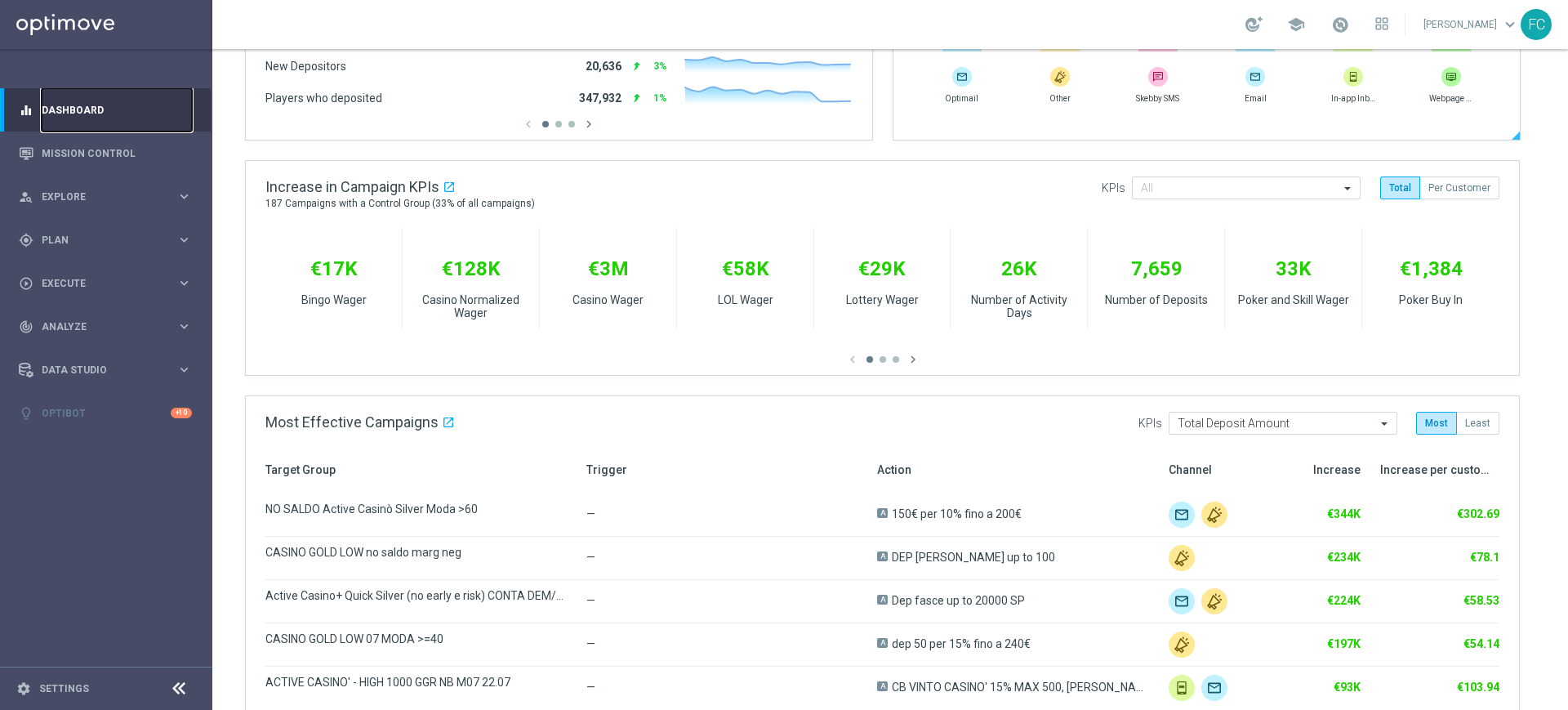 scroll, scrollTop: 613, scrollLeft: 0, axis: vertical 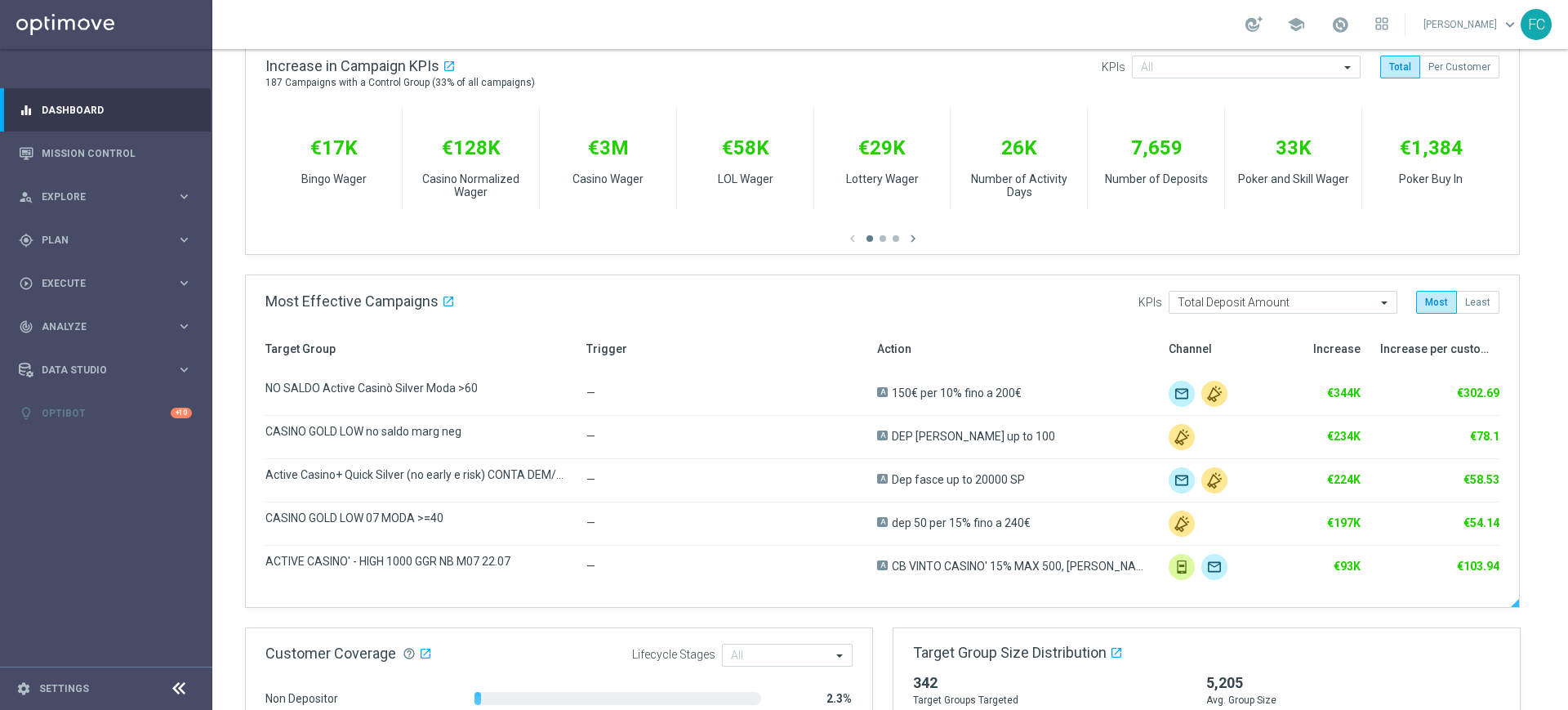 click on "Target Group   Trigger   Action   Channel   Increase   Increase per customer" 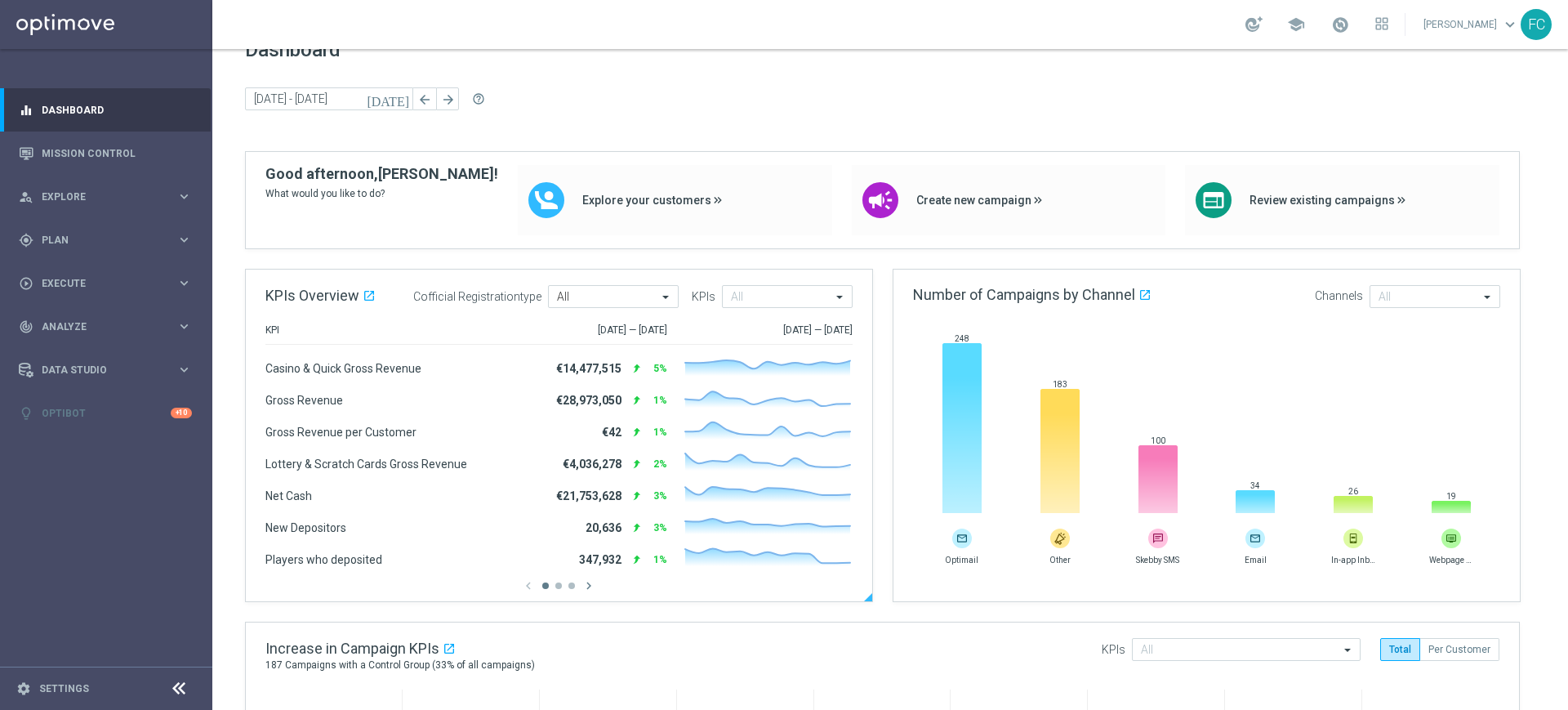 scroll, scrollTop: 0, scrollLeft: 0, axis: both 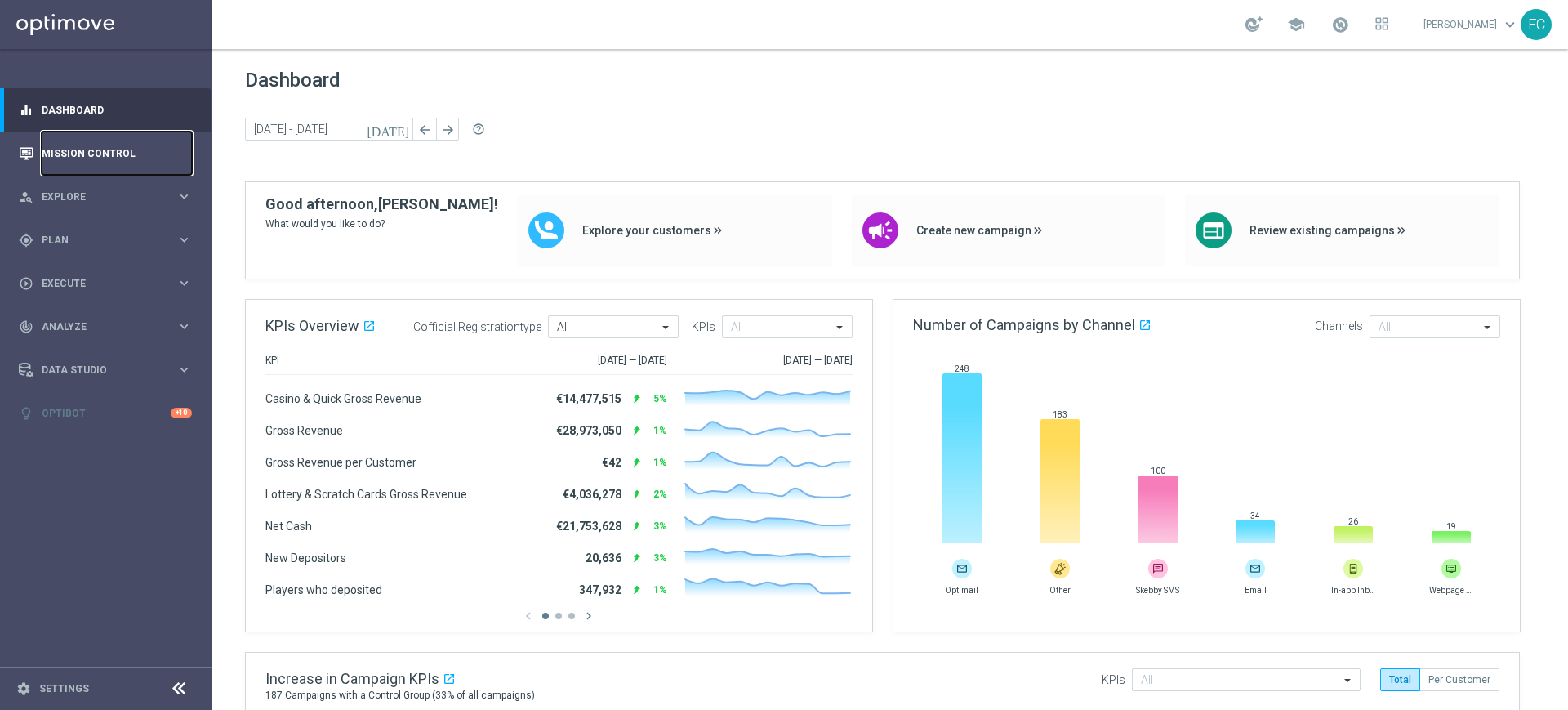 click on "Mission Control" at bounding box center (117, 153) 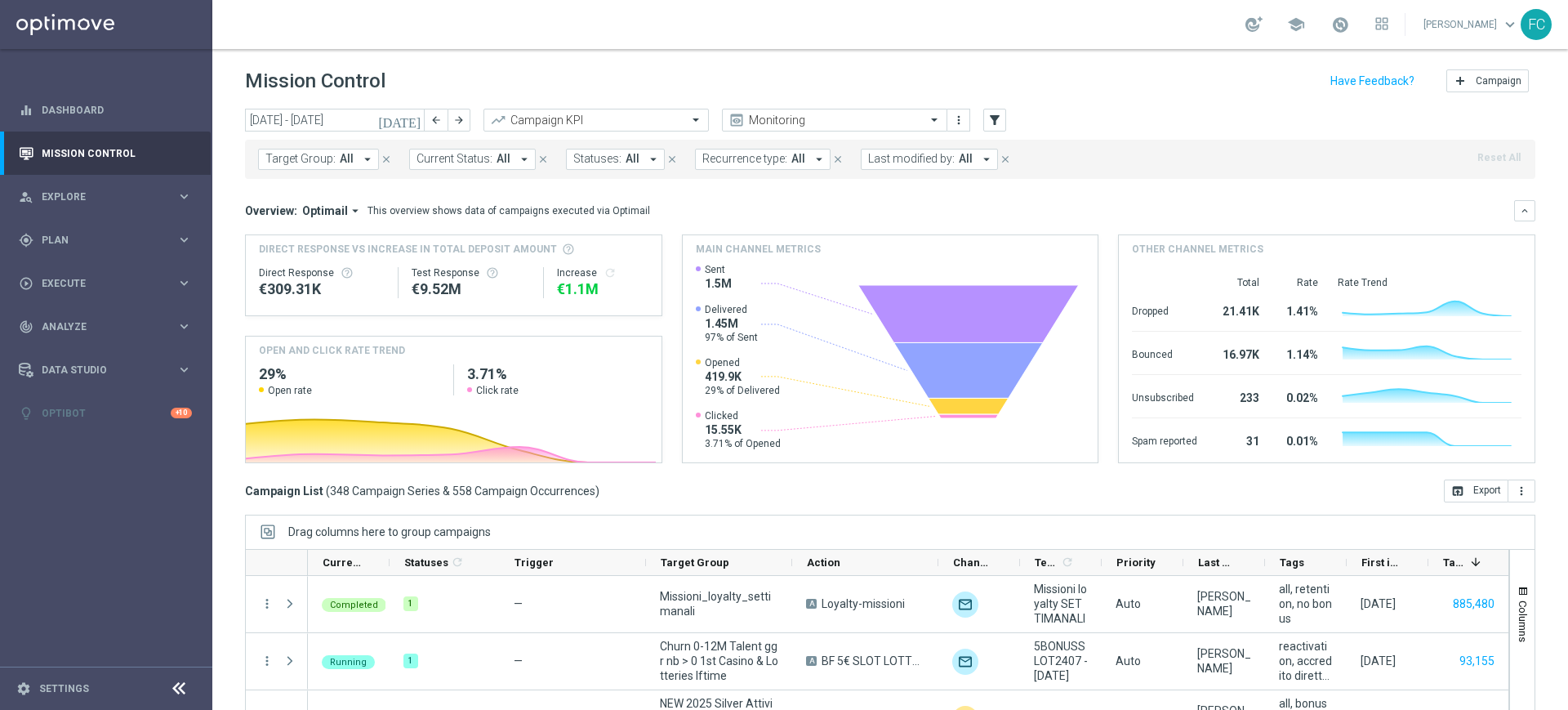 click on "Target Group:
All
arrow_drop_down" at bounding box center (318, 159) 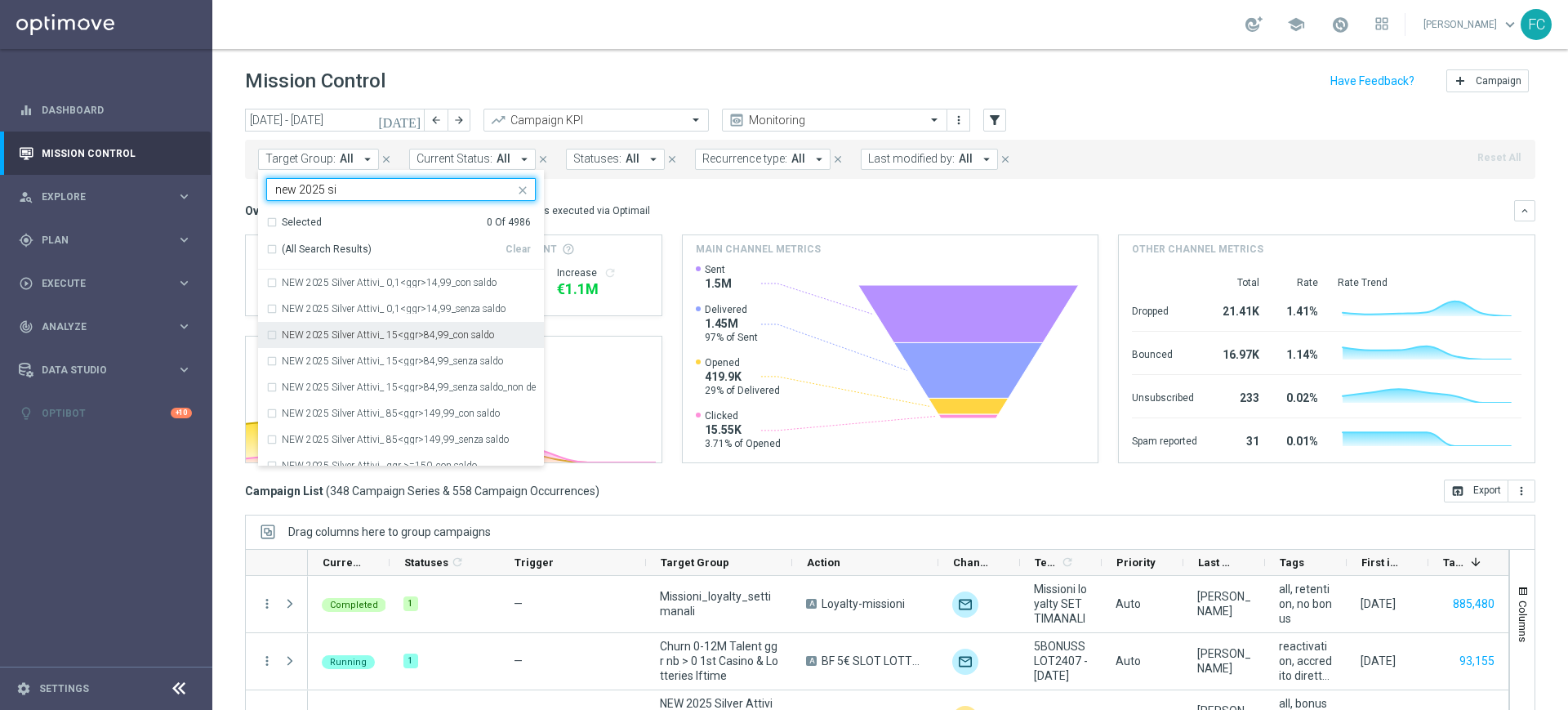 click on "NEW 2025 Silver Attivi_ 15<ggr>84,99_con saldo" at bounding box center [380, 335] 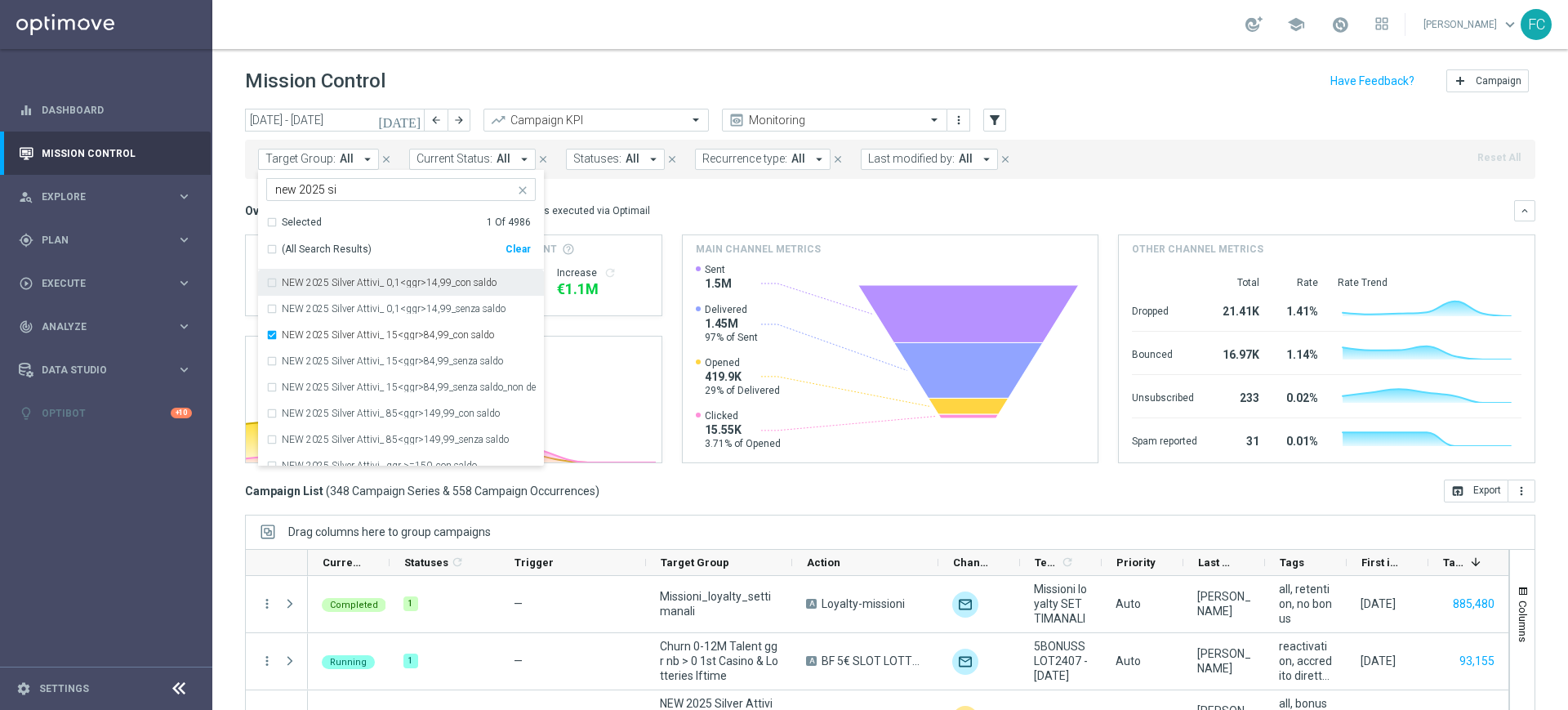 click on "Overview:
Optimail
arrow_drop_down
This overview shows data of campaigns executed via Optimail
keyboard_arrow_down" 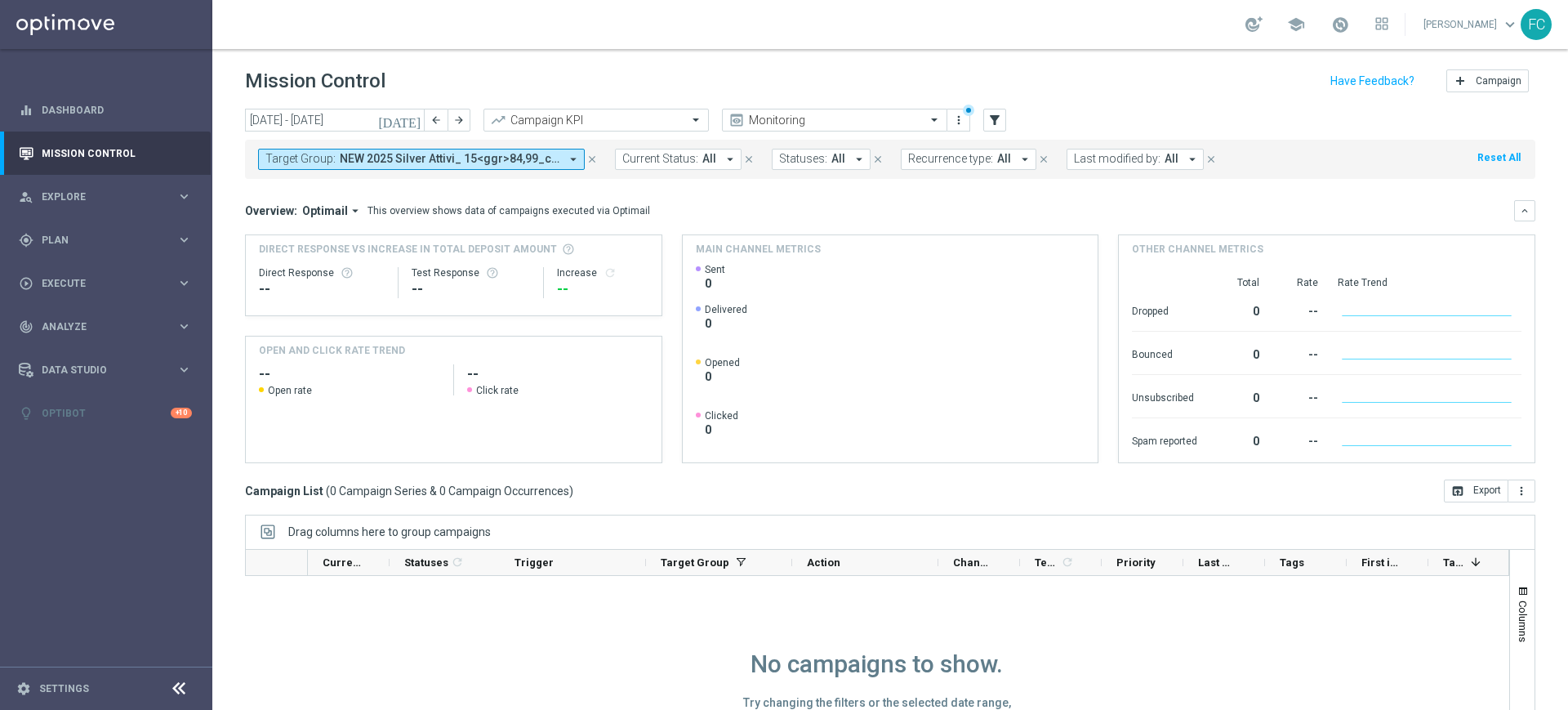 click on "Current Status:" at bounding box center [660, 159] 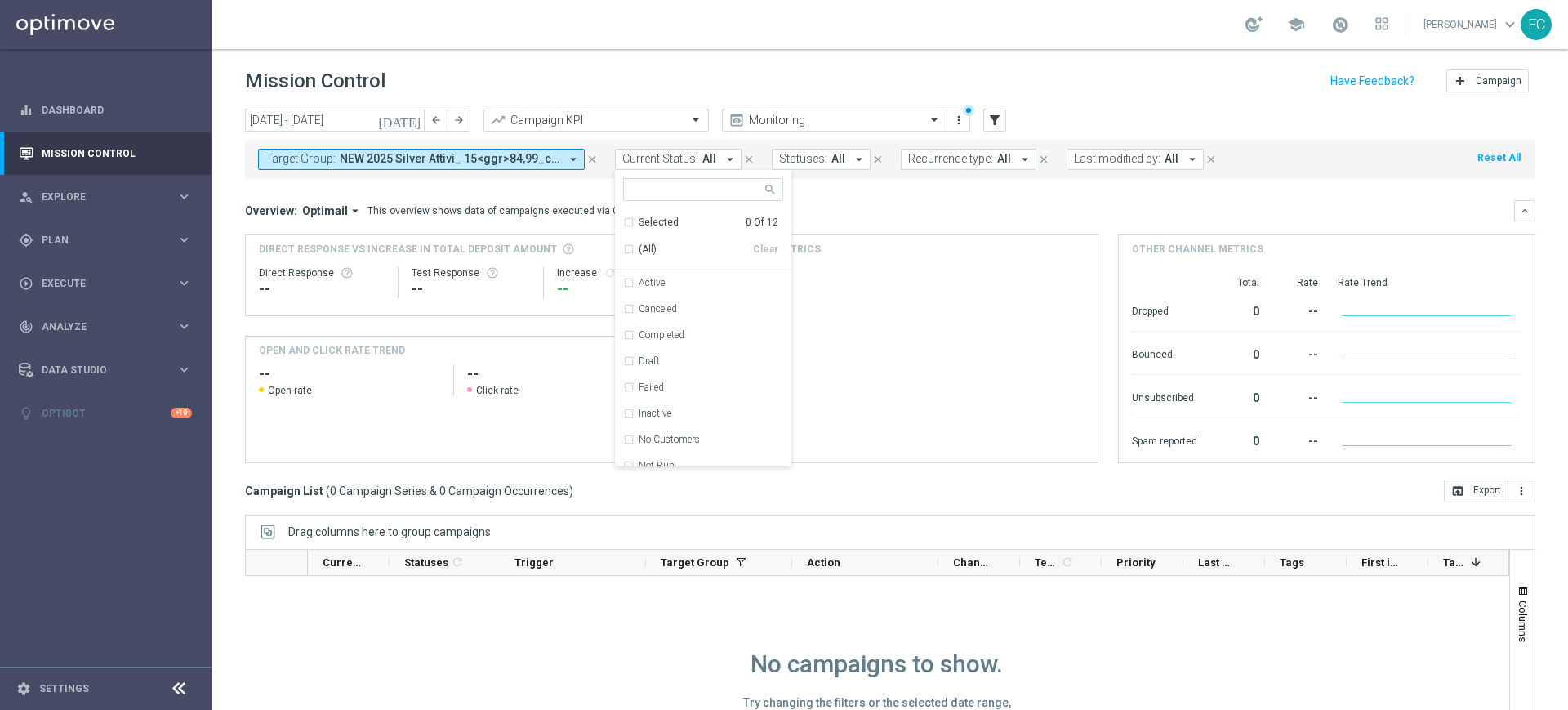 click on "Statuses:" at bounding box center [803, 159] 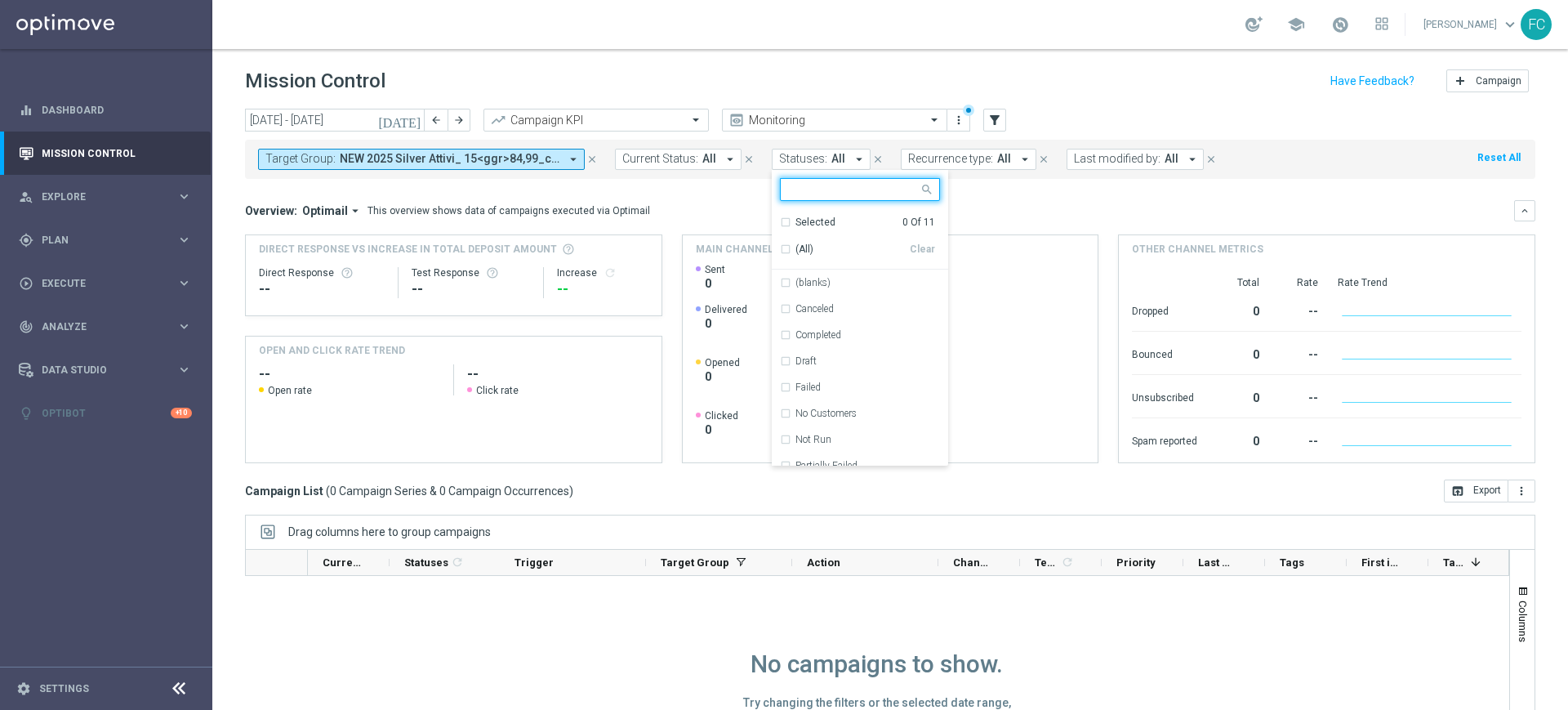 click on "Main channel metrics" 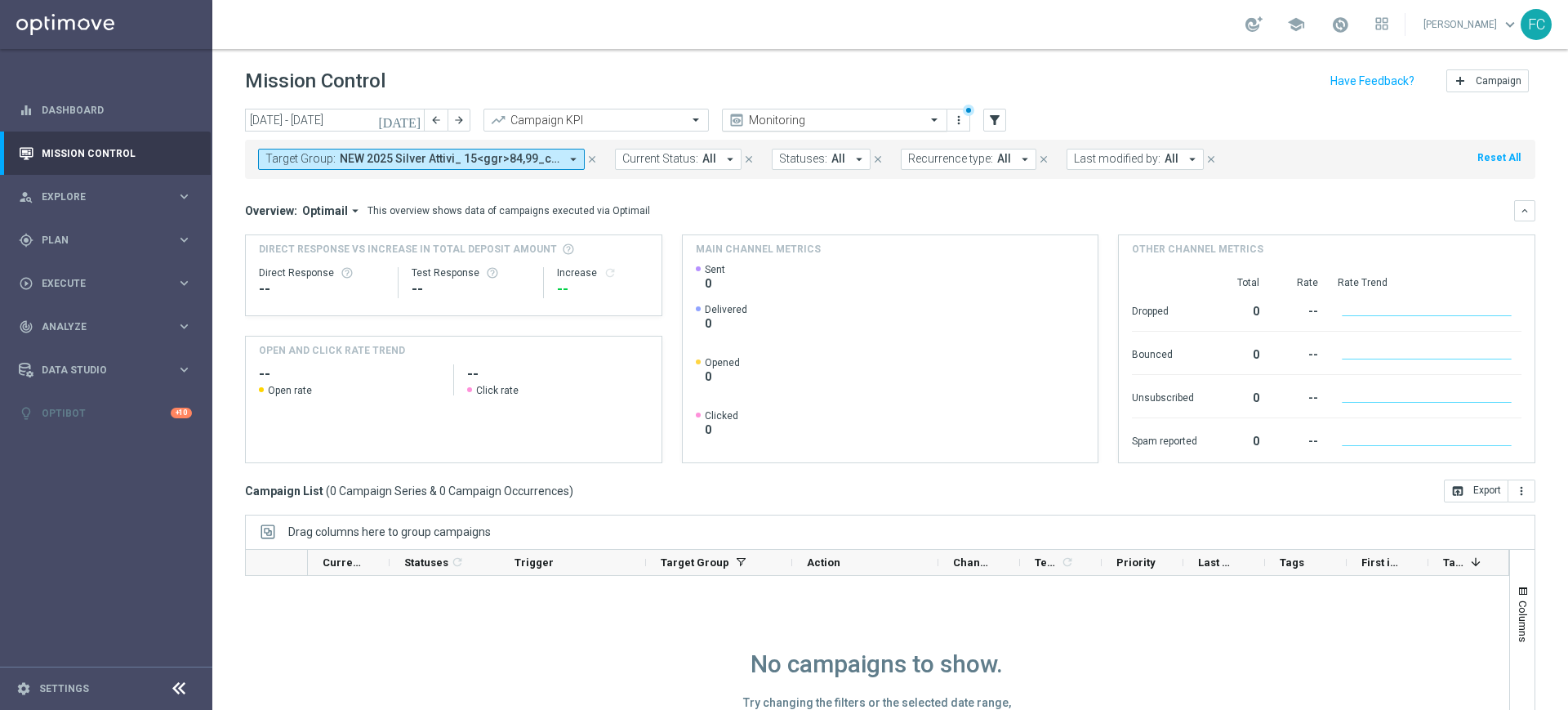 click 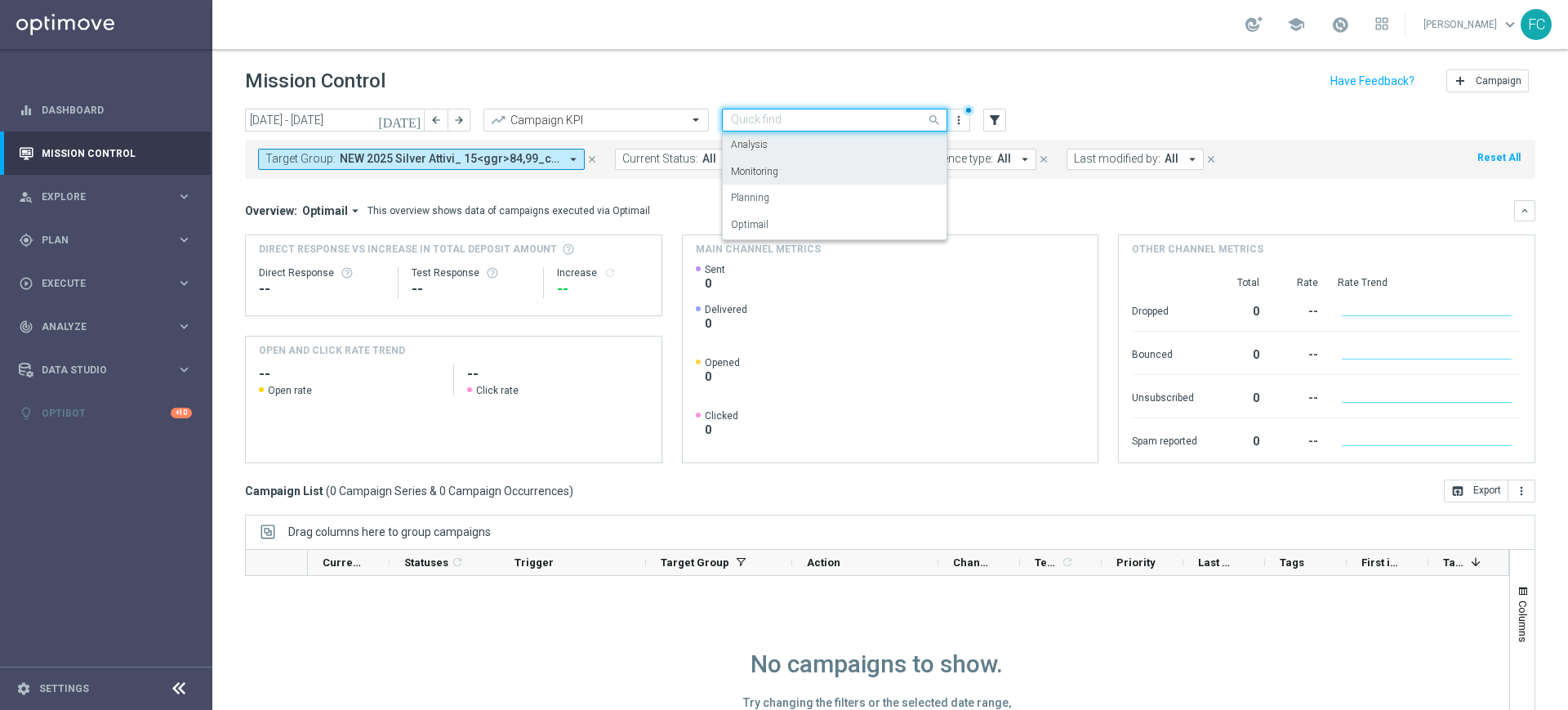 click on "Analysis" at bounding box center [835, 145] 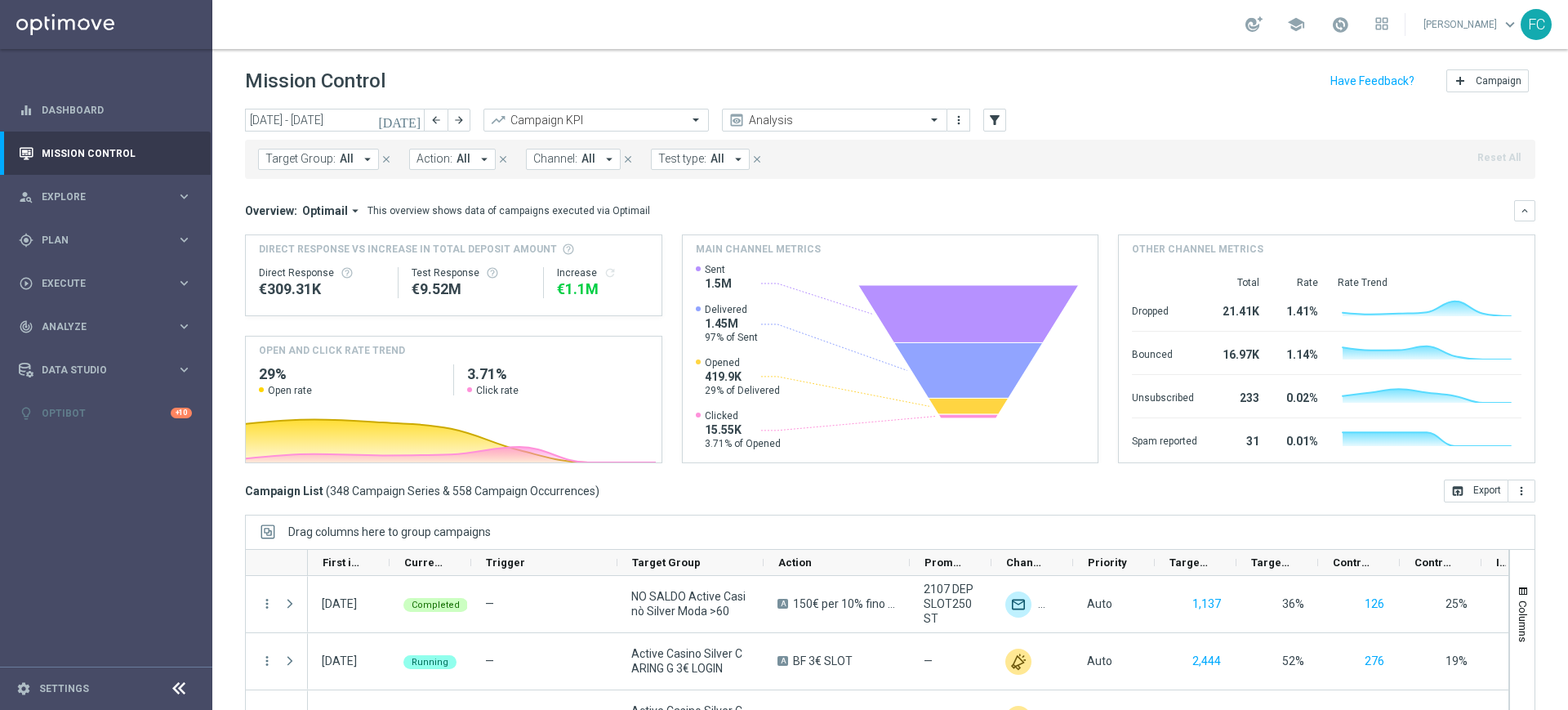 click on "Target Group:
All
arrow_drop_down" at bounding box center [318, 159] 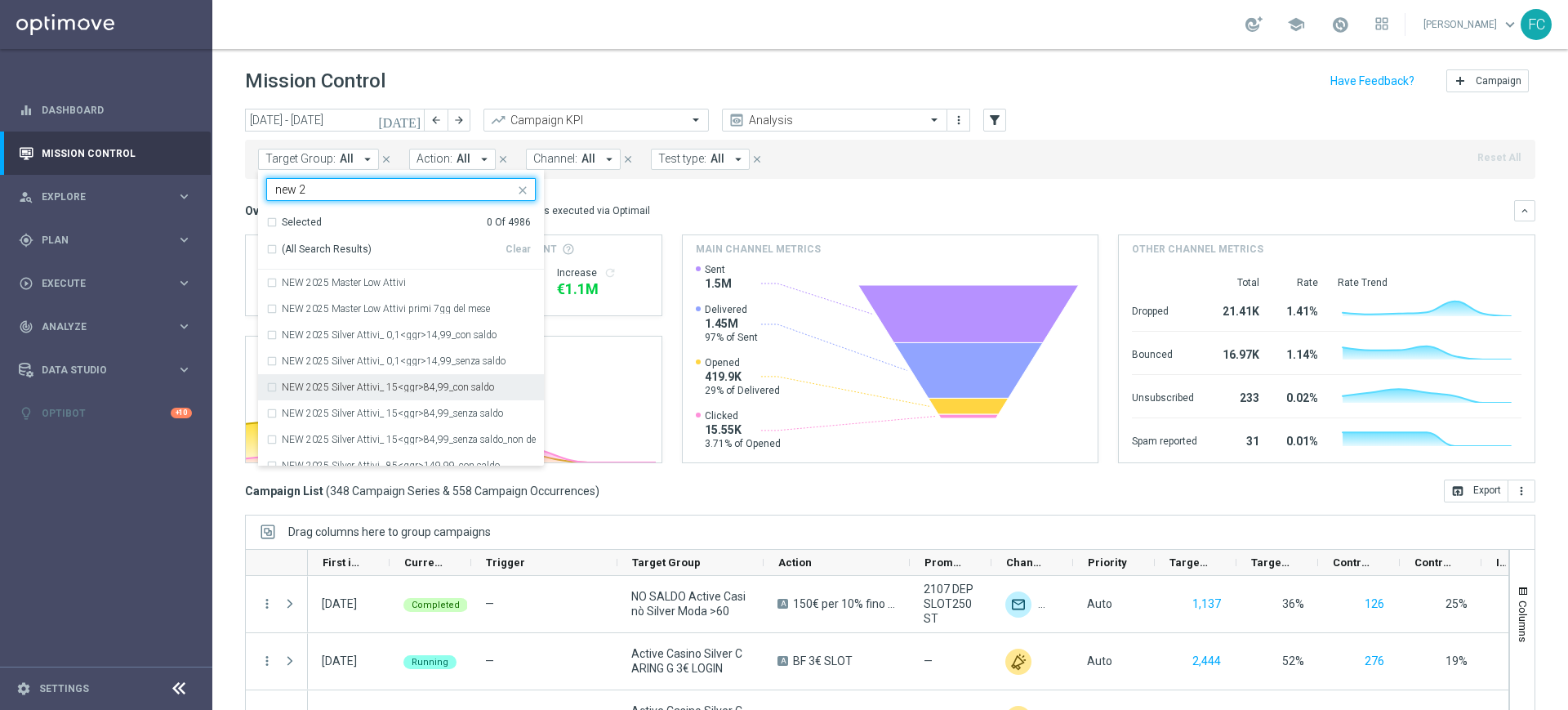 click on "NEW 2025 Silver Attivi_ 15<ggr>84,99_con saldo" at bounding box center (380, 387) 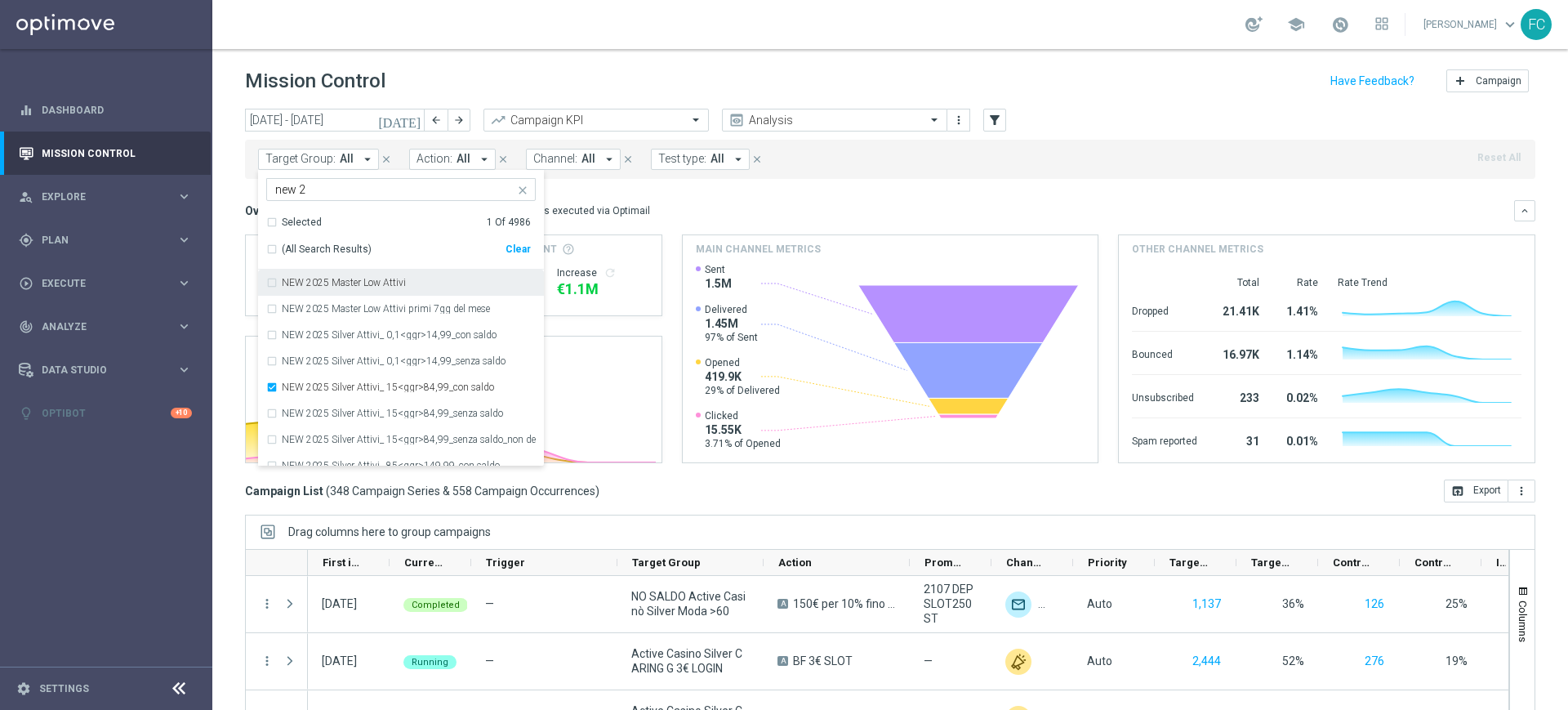 click on "Overview:
Optimail
arrow_drop_down
This overview shows data of campaigns executed via Optimail" 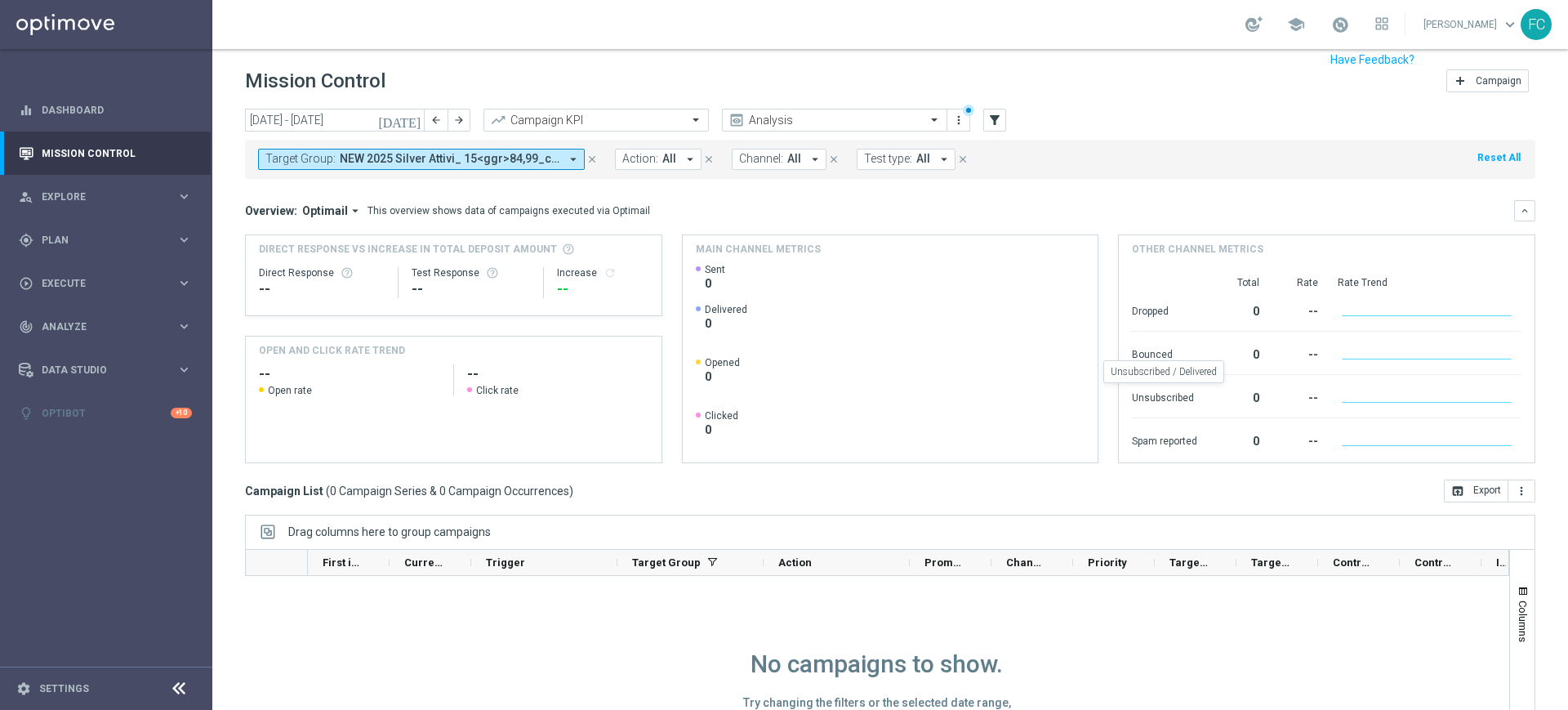 scroll, scrollTop: 107, scrollLeft: 0, axis: vertical 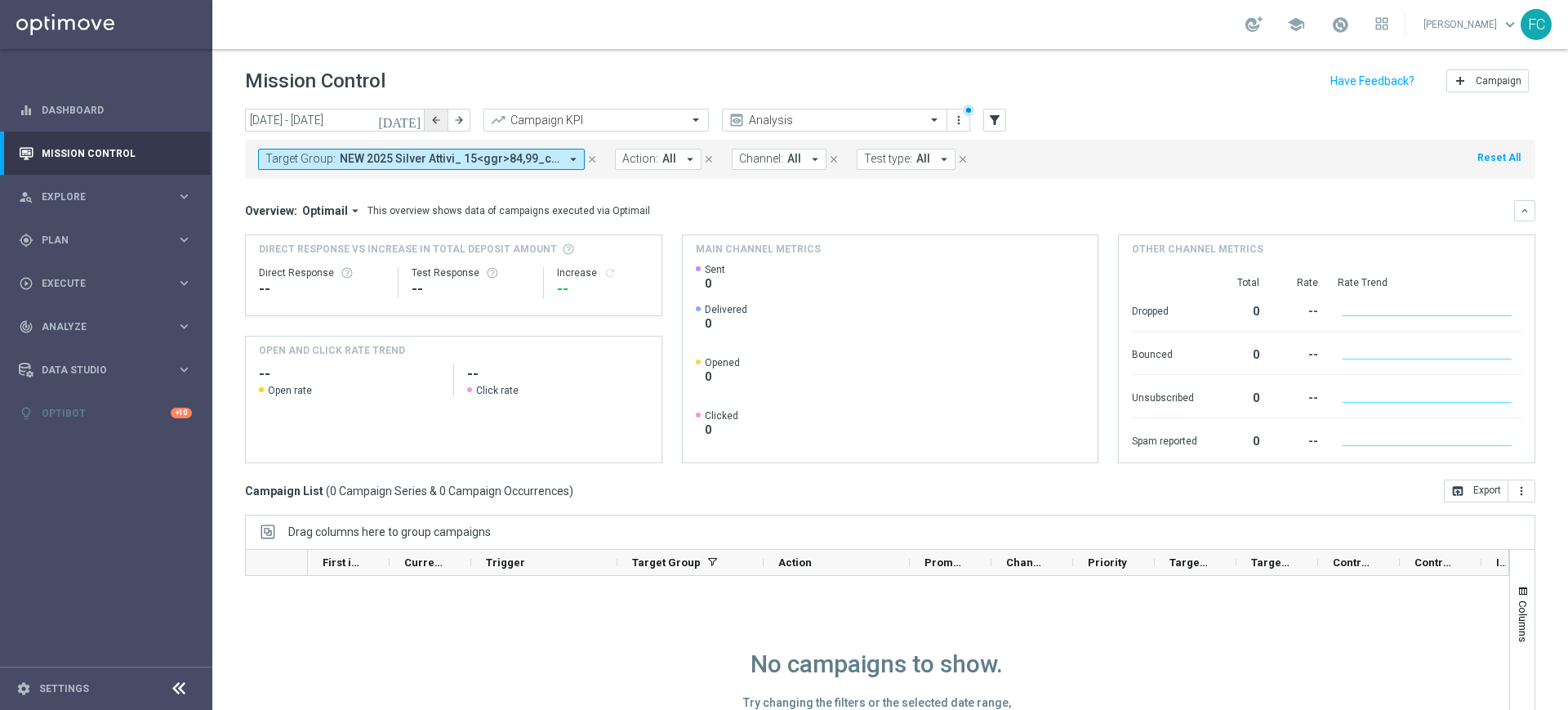 click on "arrow_back" 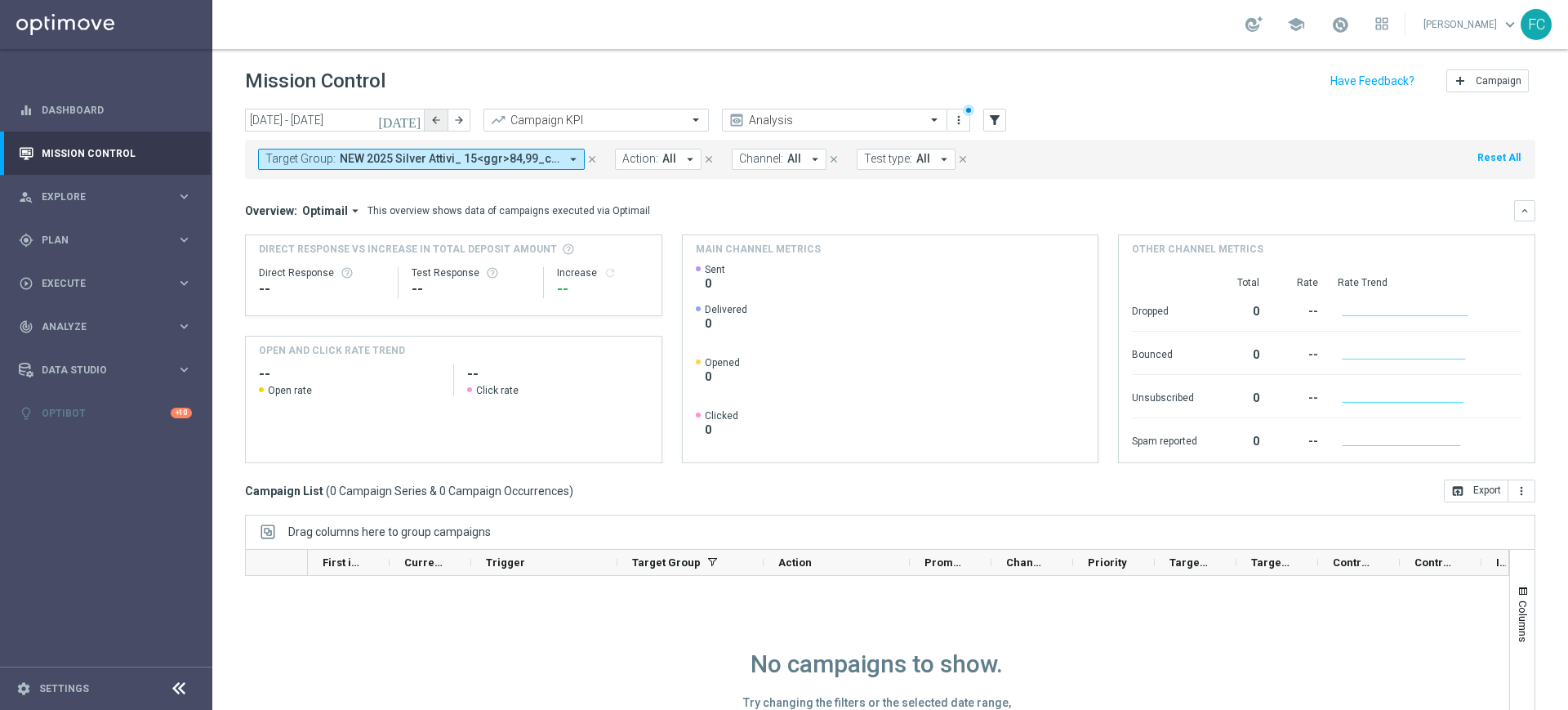 click on "arrow_back" 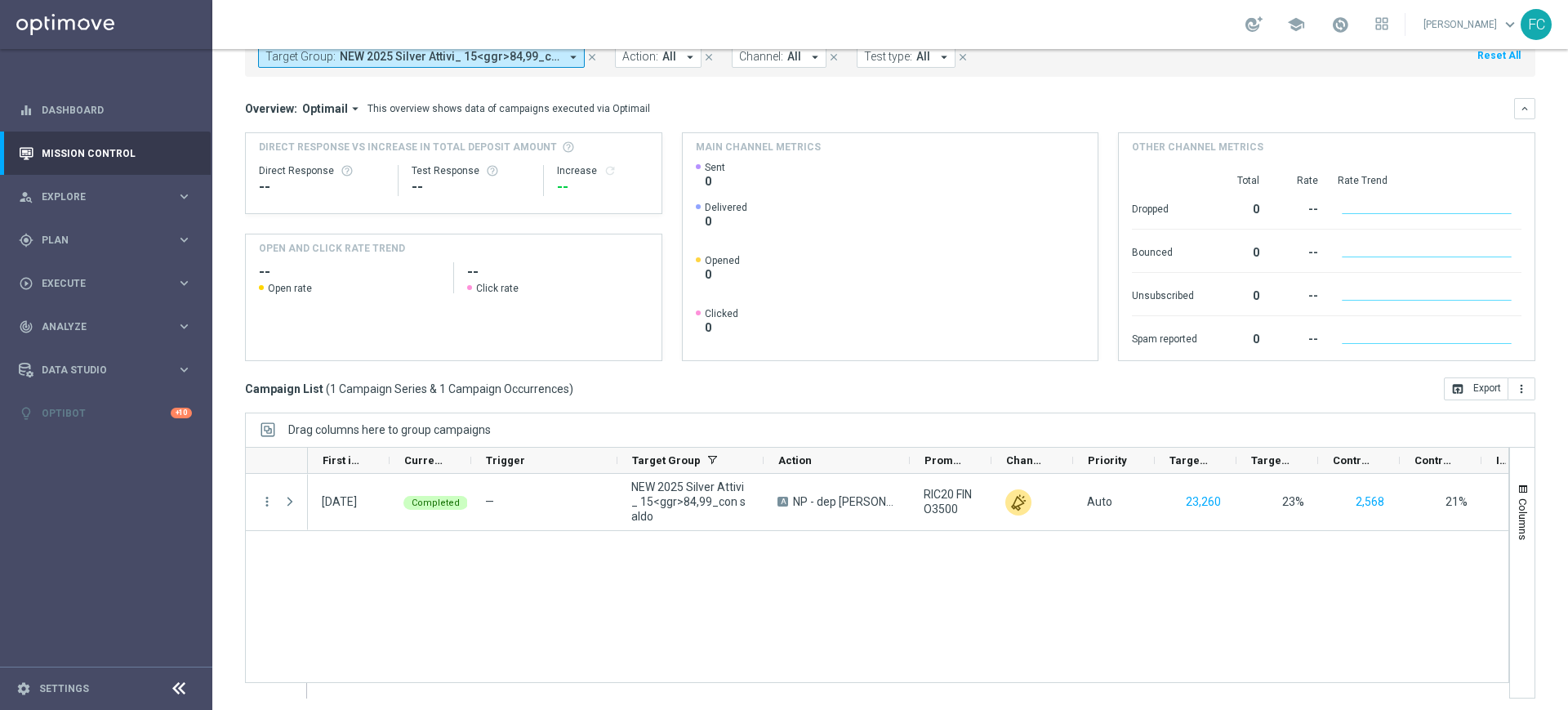 scroll, scrollTop: 107, scrollLeft: 0, axis: vertical 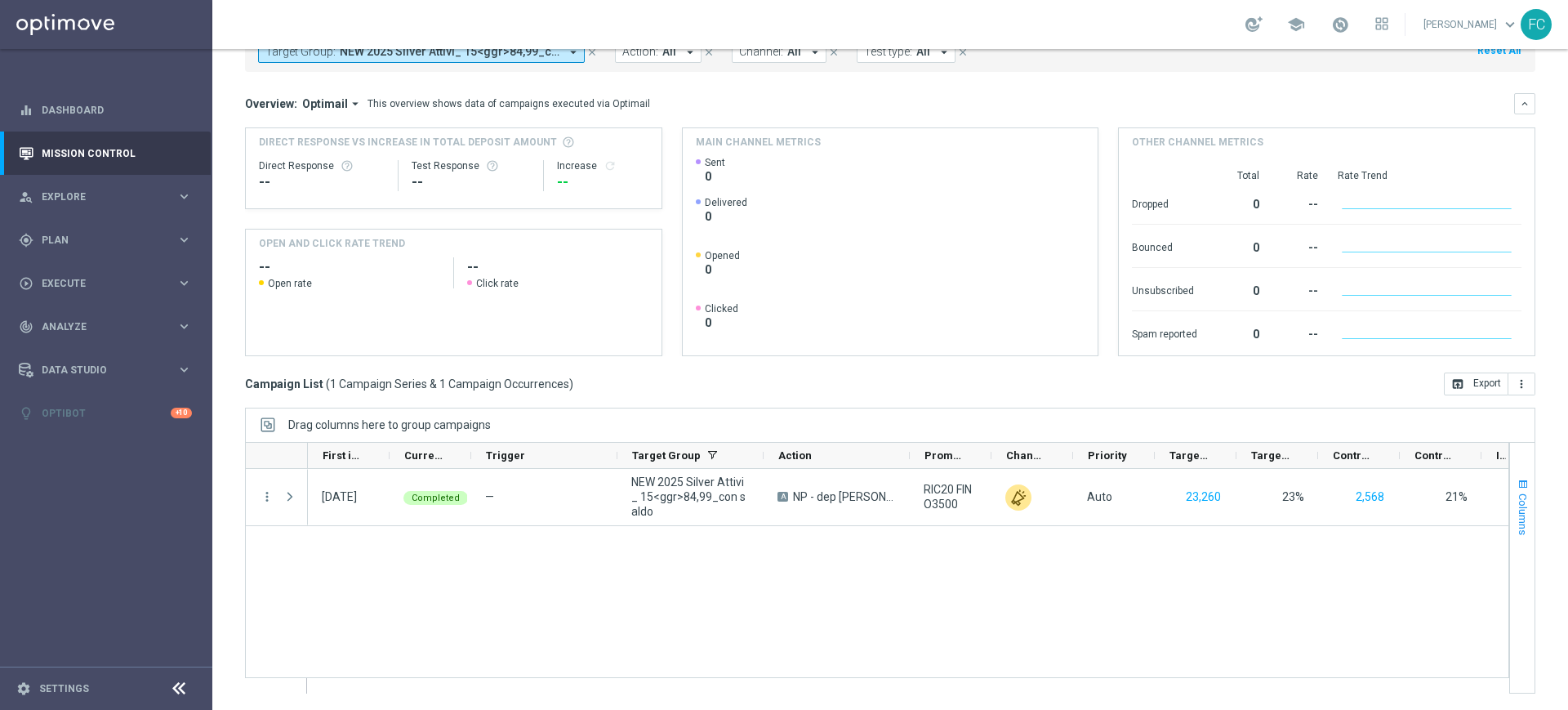 click at bounding box center (1523, 484) 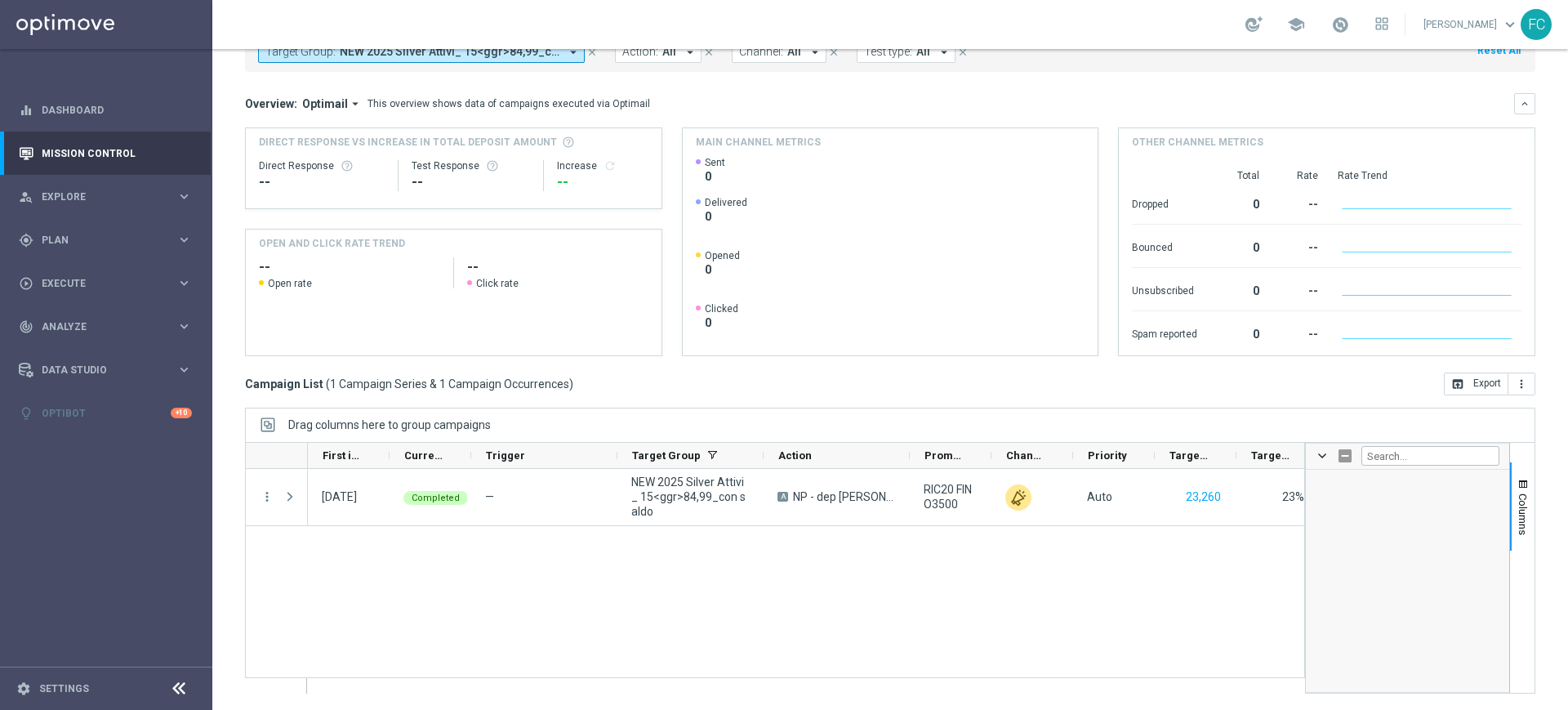 scroll, scrollTop: 3219, scrollLeft: 0, axis: vertical 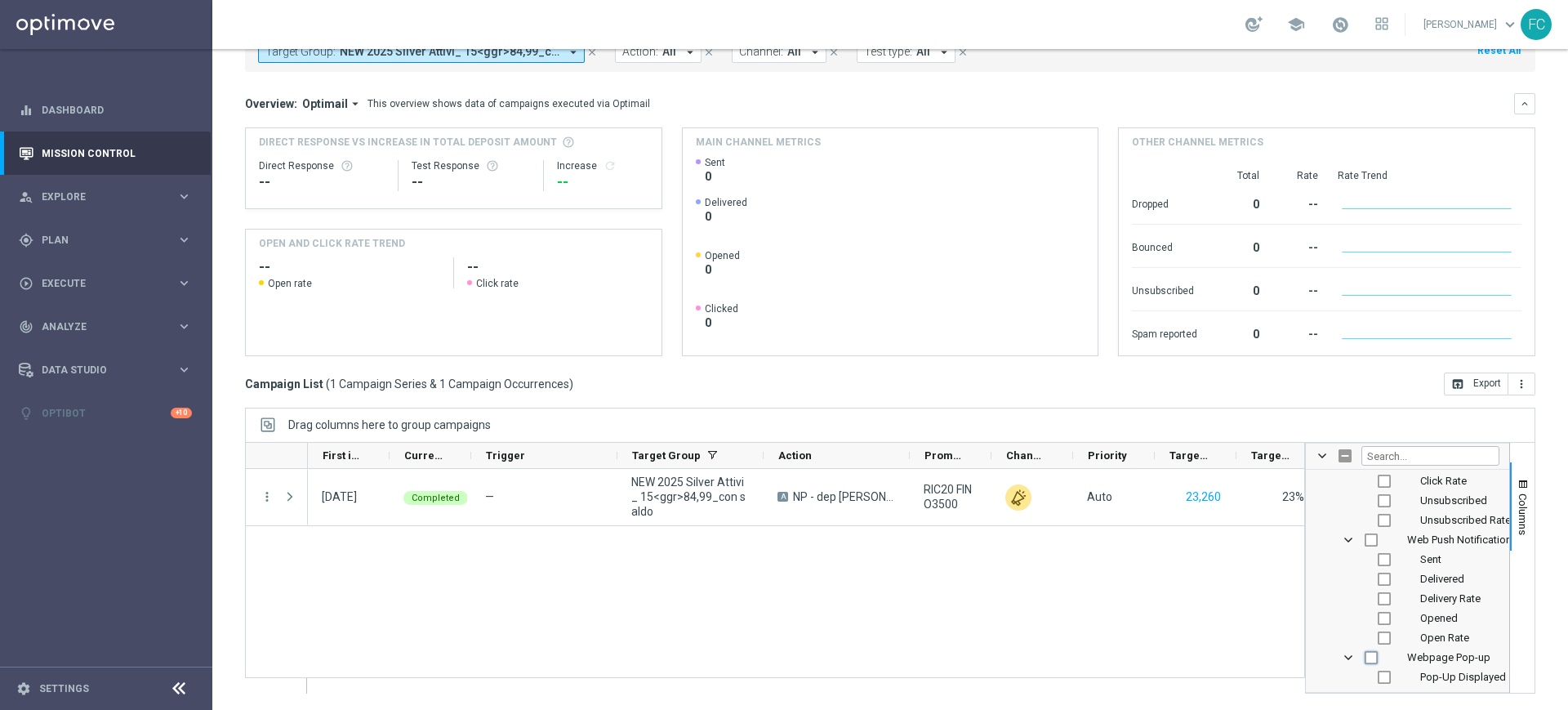 click at bounding box center [1371, 658] 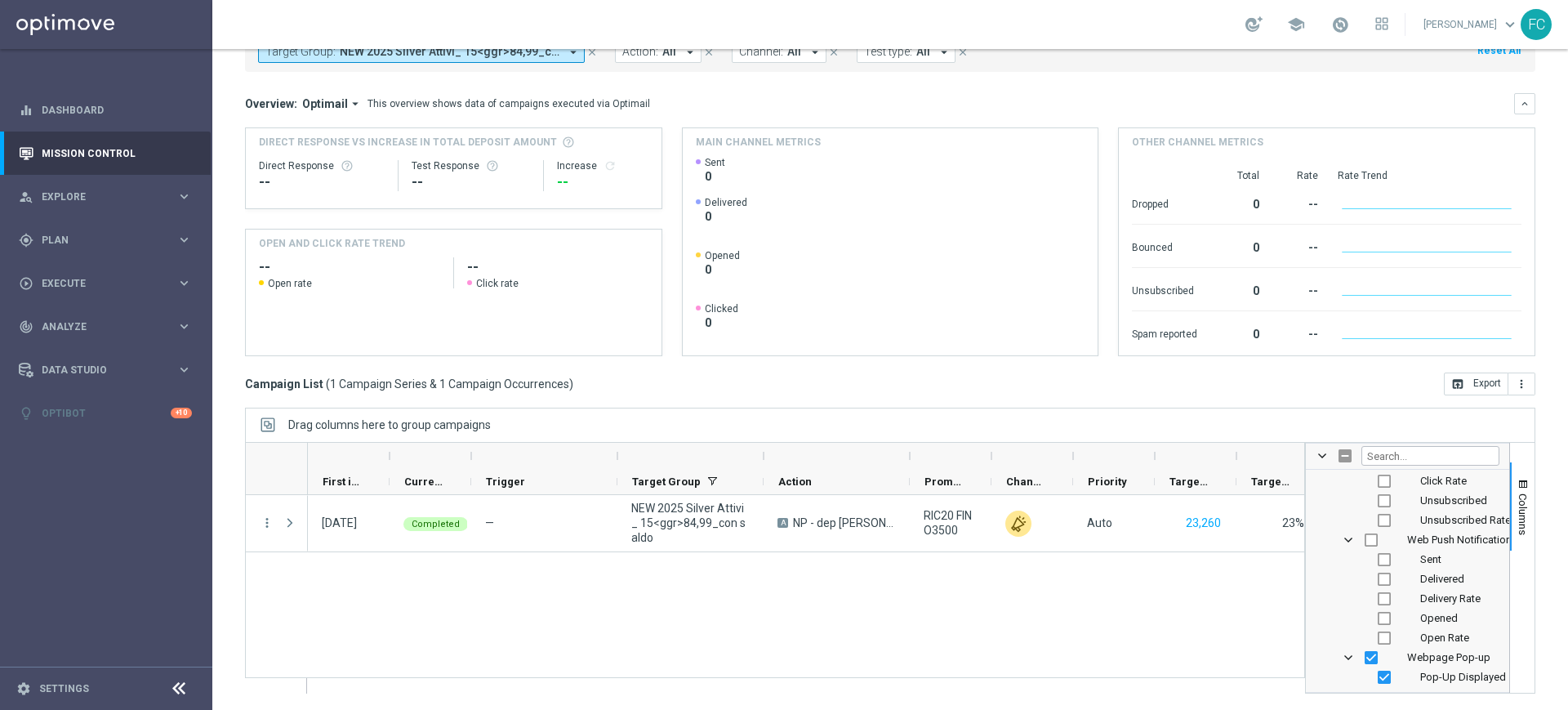 scroll, scrollTop: 0, scrollLeft: 440, axis: horizontal 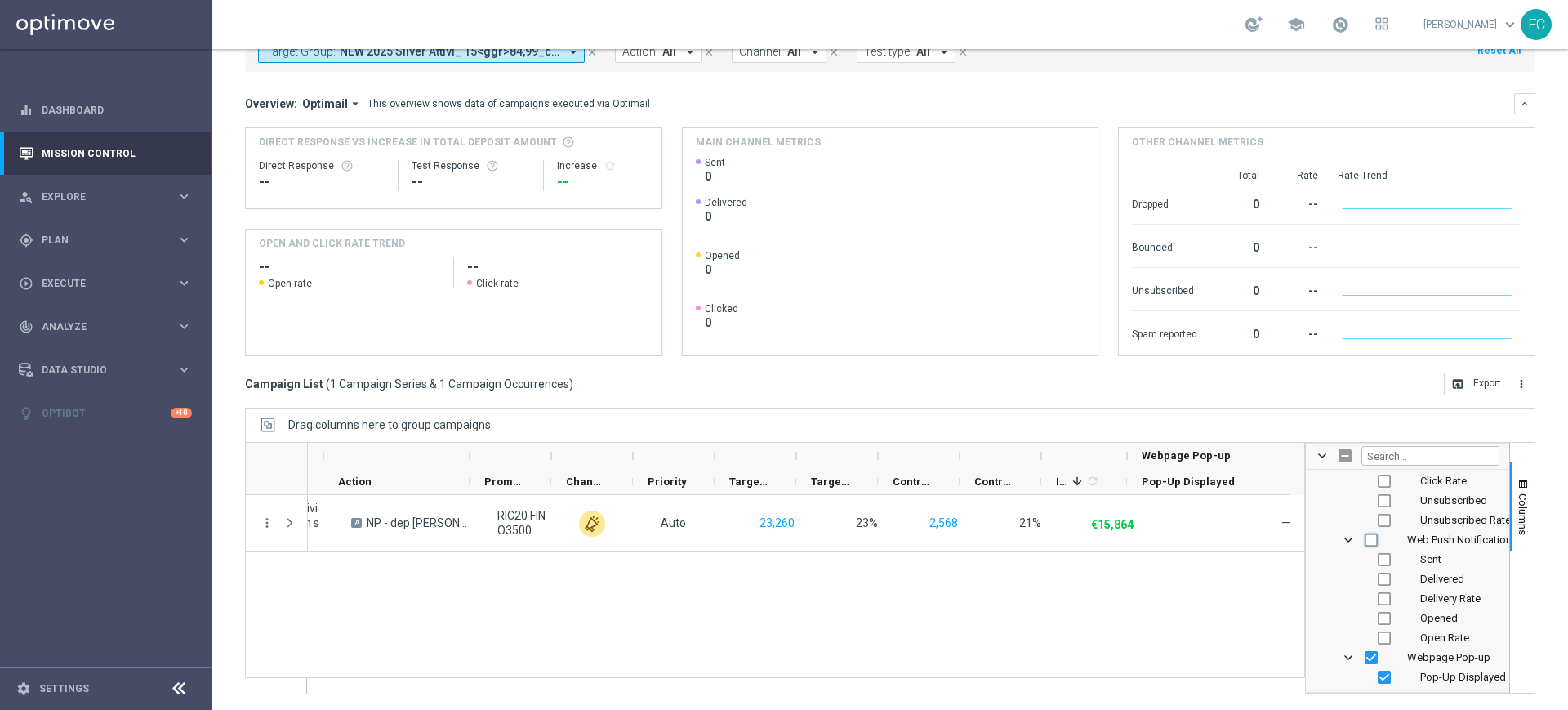click at bounding box center (1371, 540) 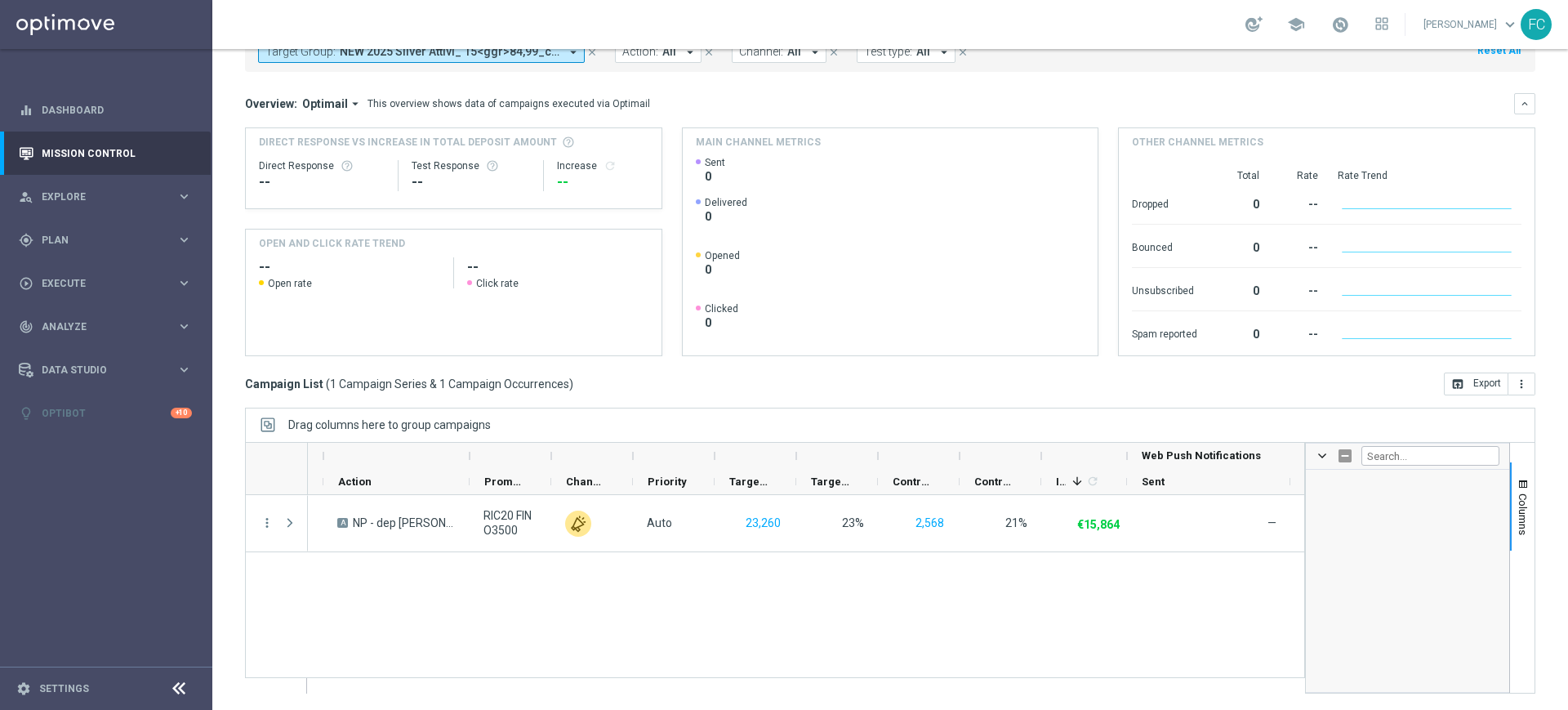 scroll, scrollTop: 0, scrollLeft: 0, axis: both 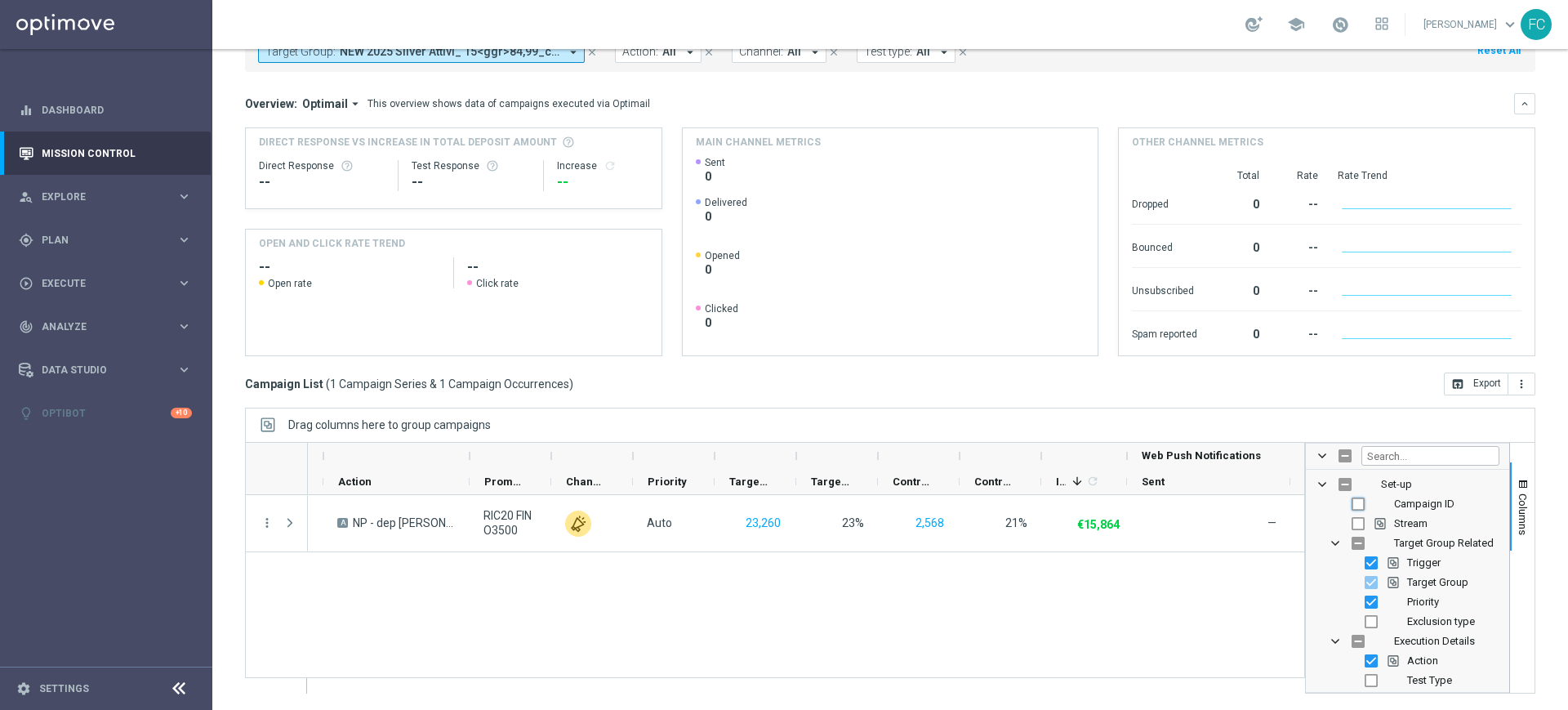 click at bounding box center (1358, 504) 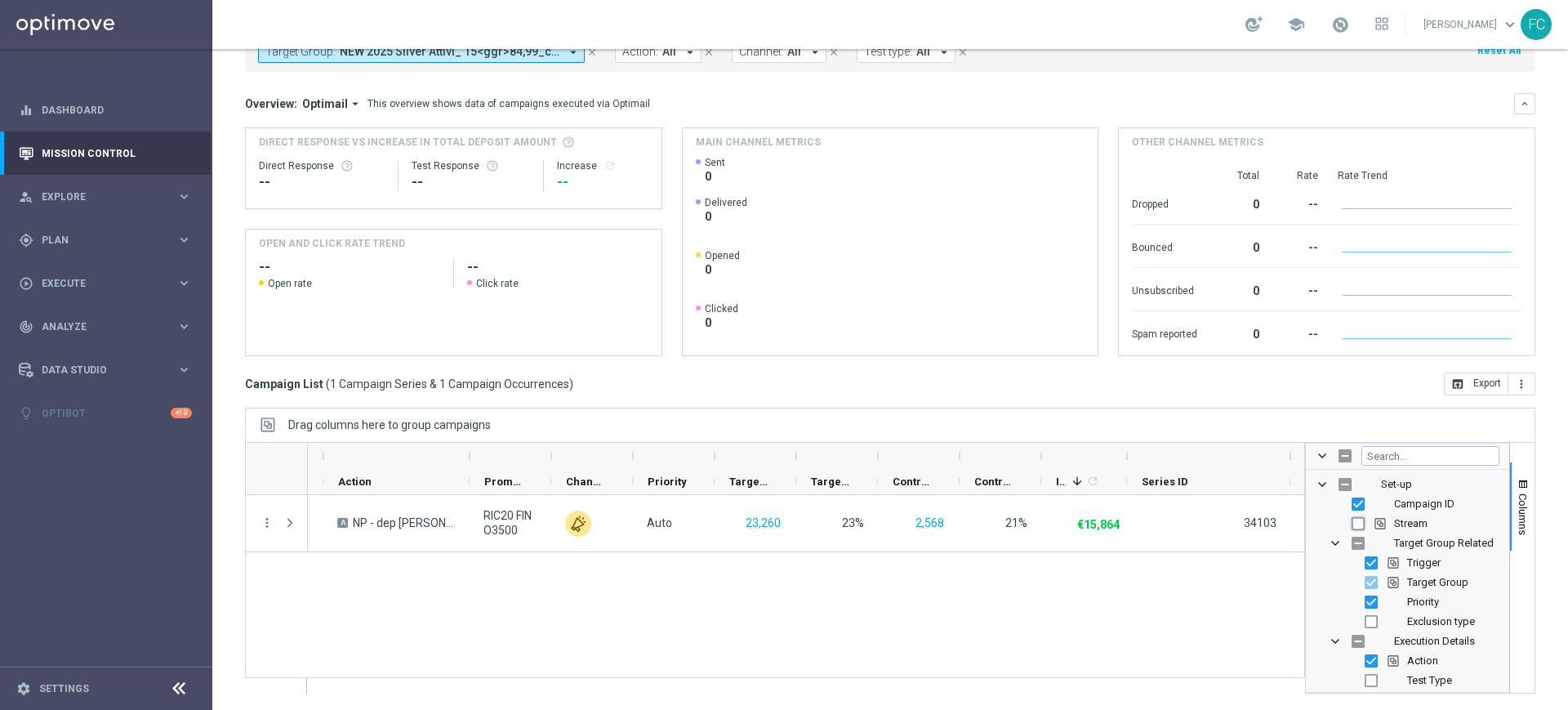 click at bounding box center (1358, 524) 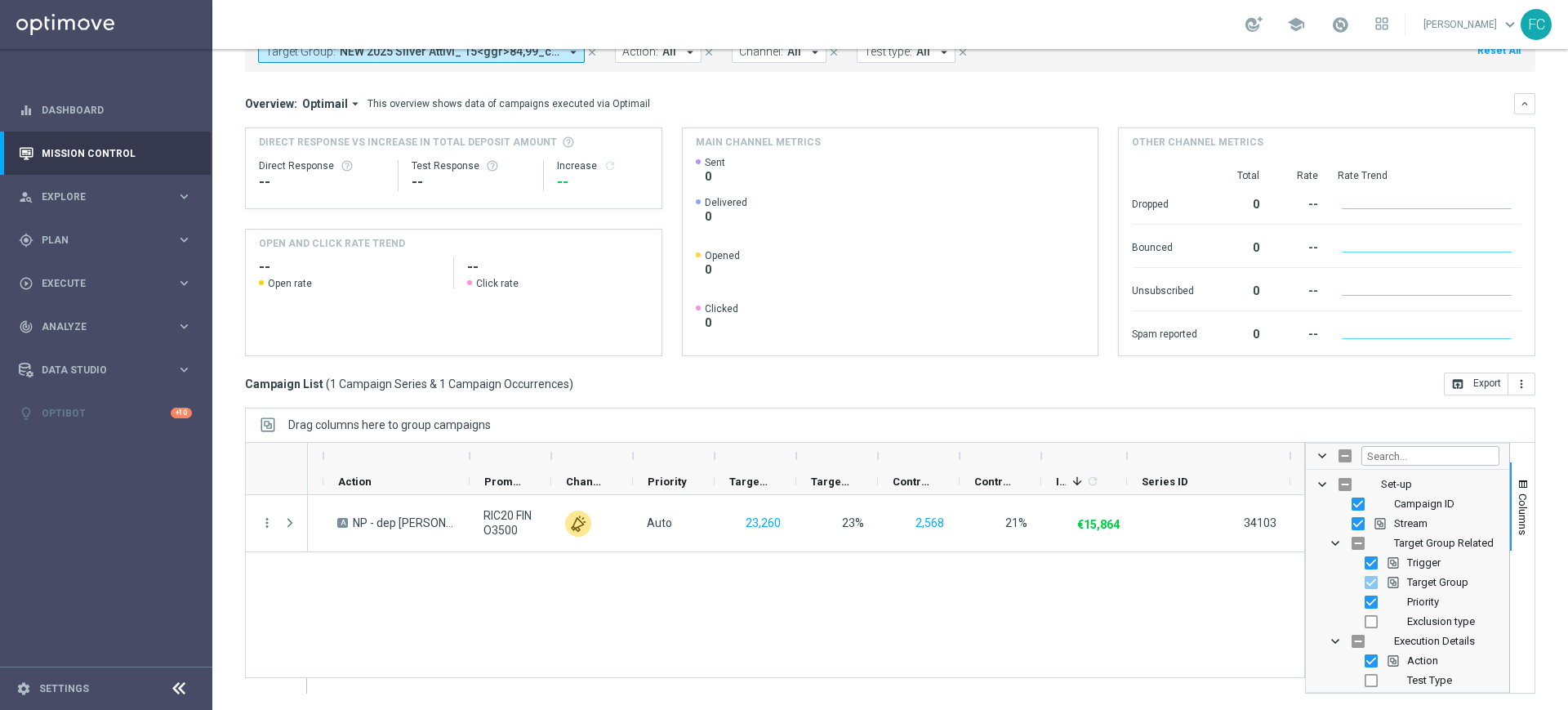 click on "Exclusion type" at bounding box center [1419, 622] 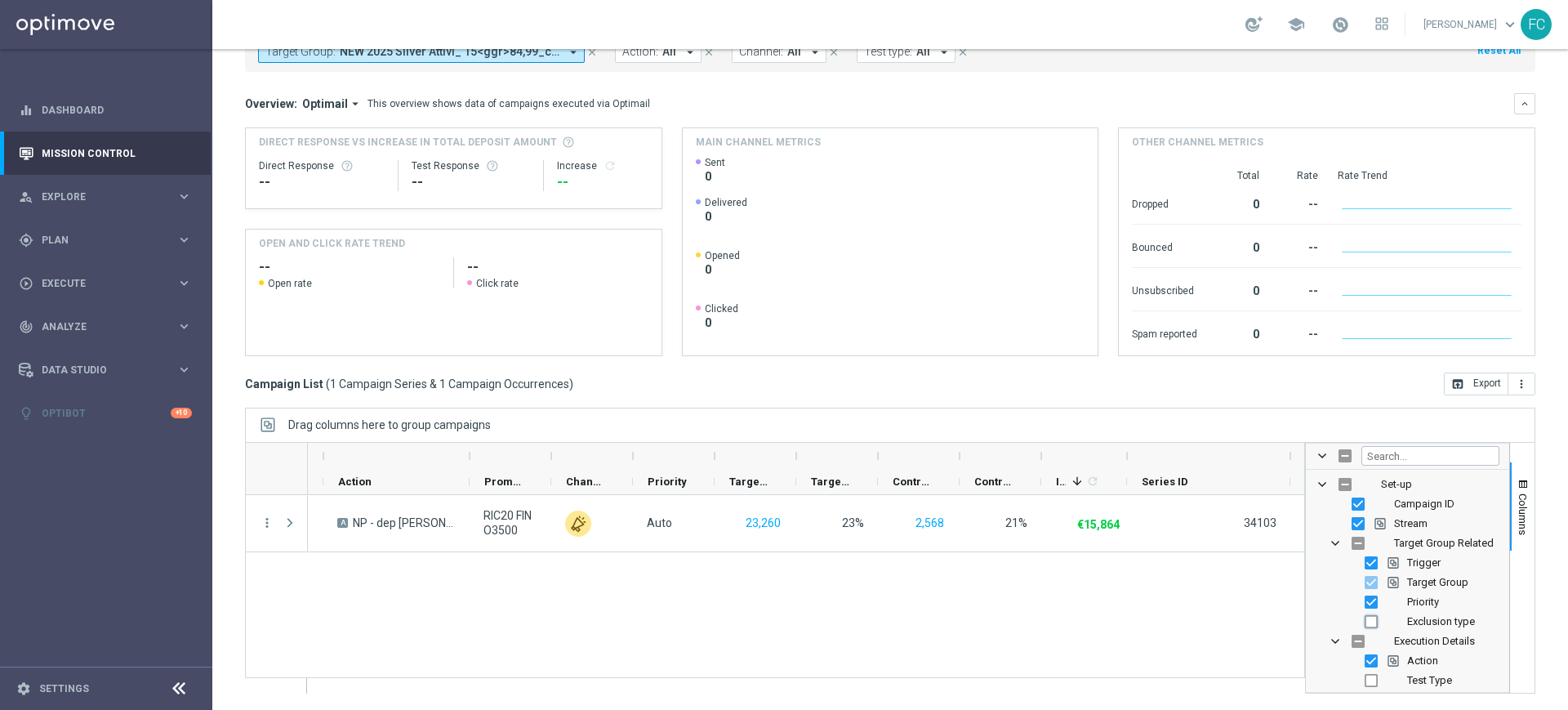 click at bounding box center (1371, 622) 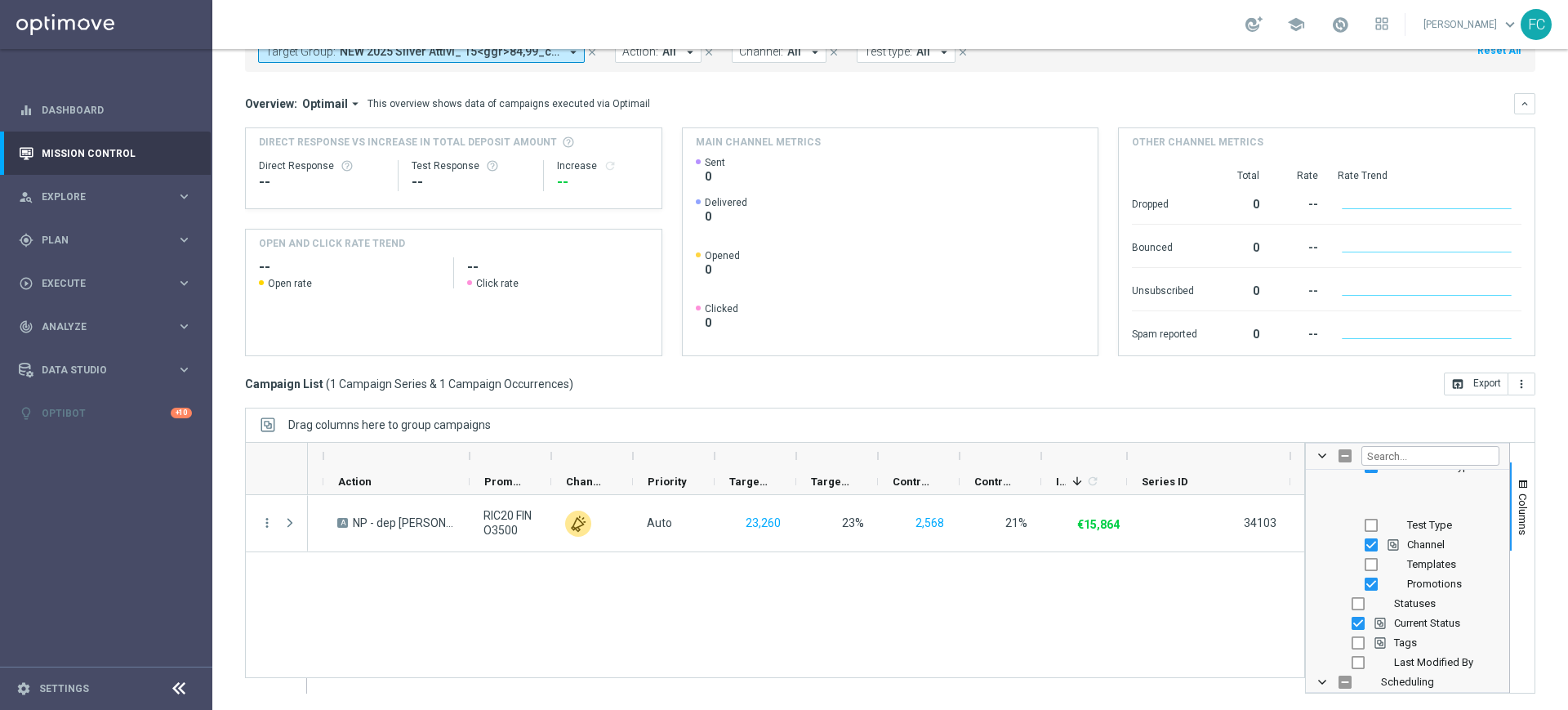 scroll, scrollTop: 204, scrollLeft: 0, axis: vertical 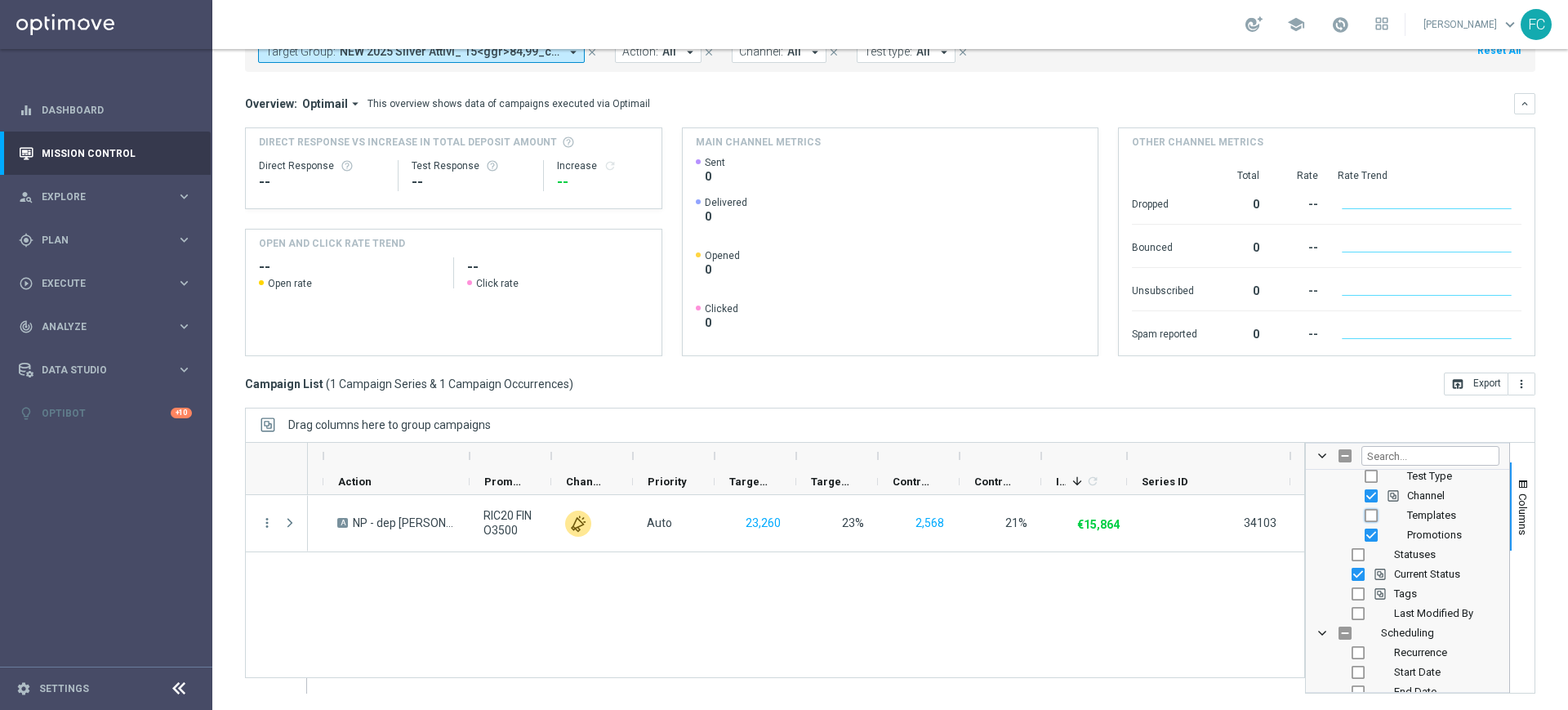 click at bounding box center [1371, 516] 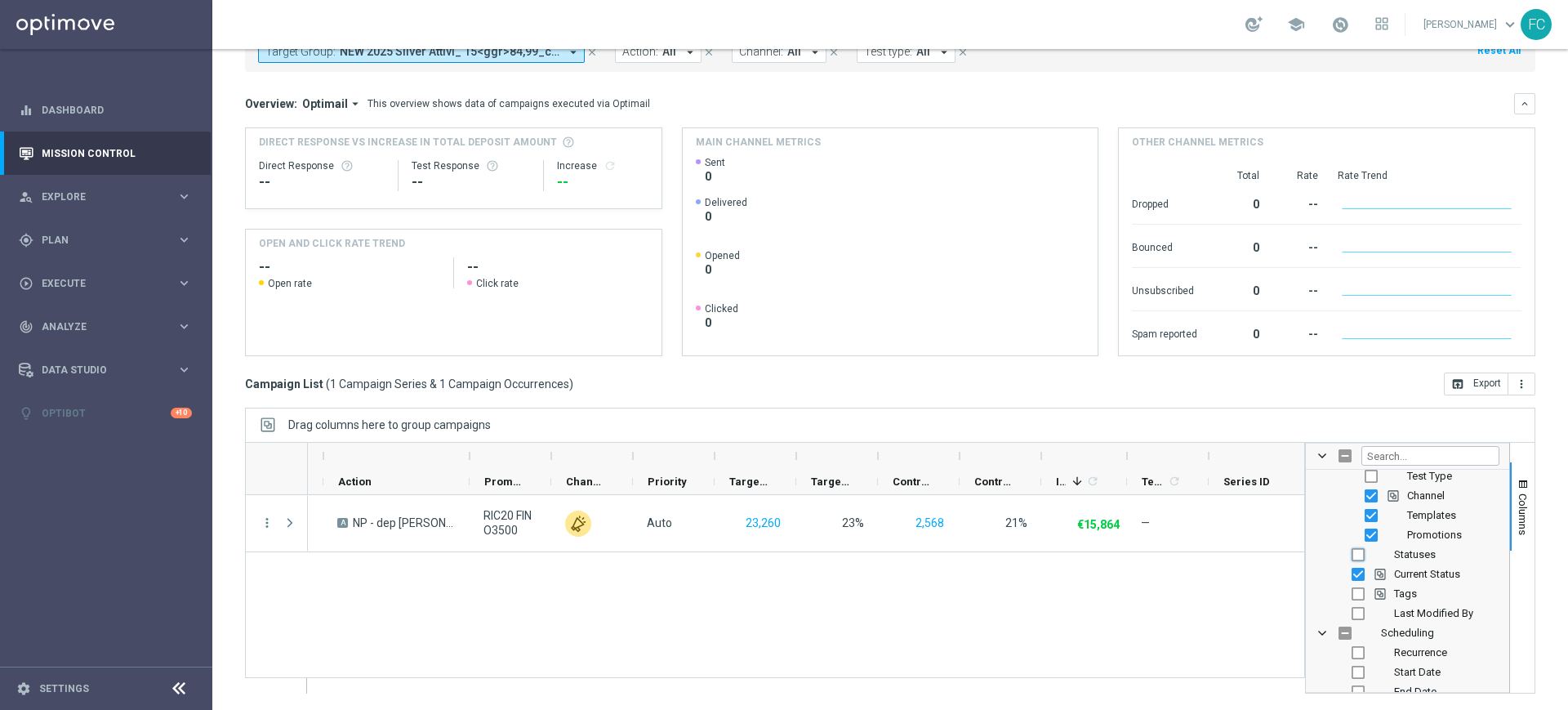 click at bounding box center [1358, 555] 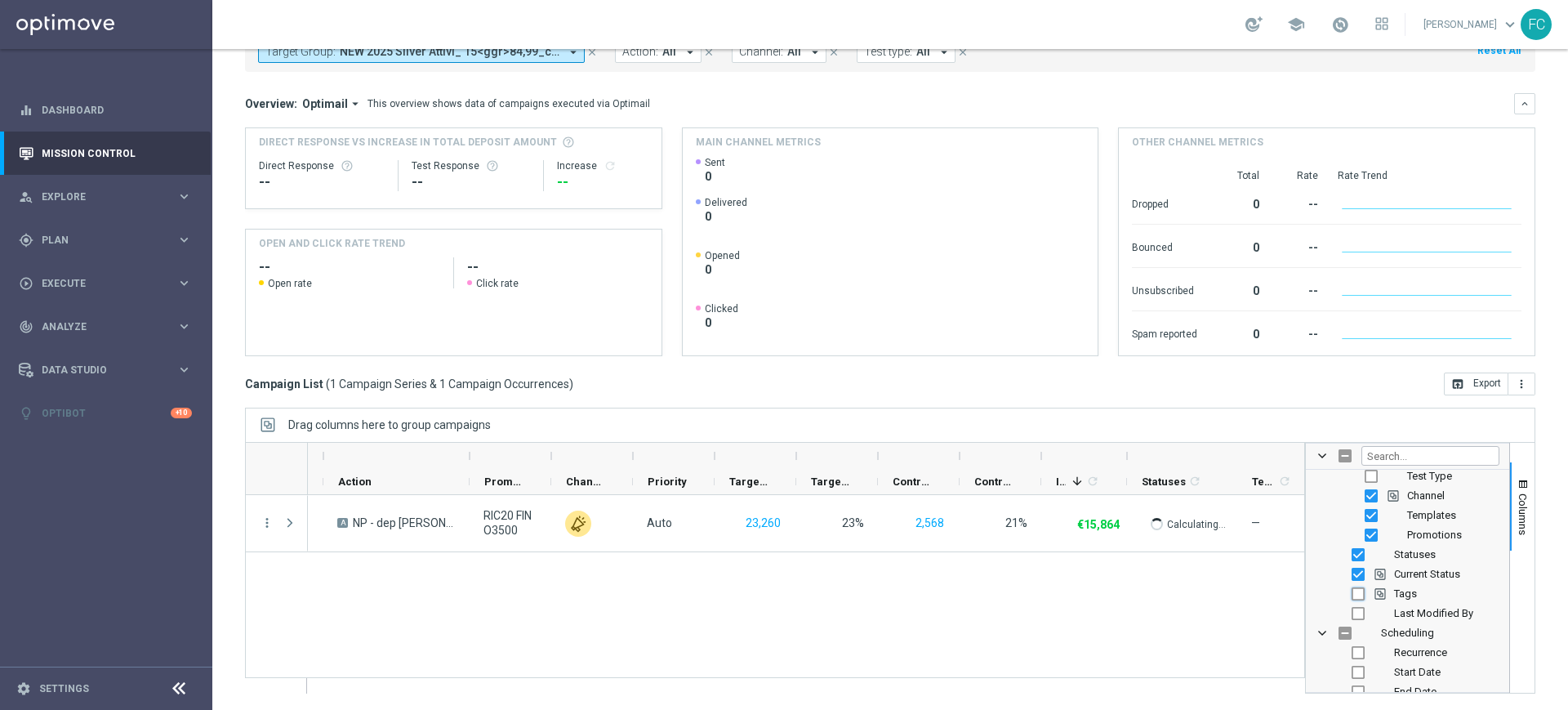 click at bounding box center (1358, 594) 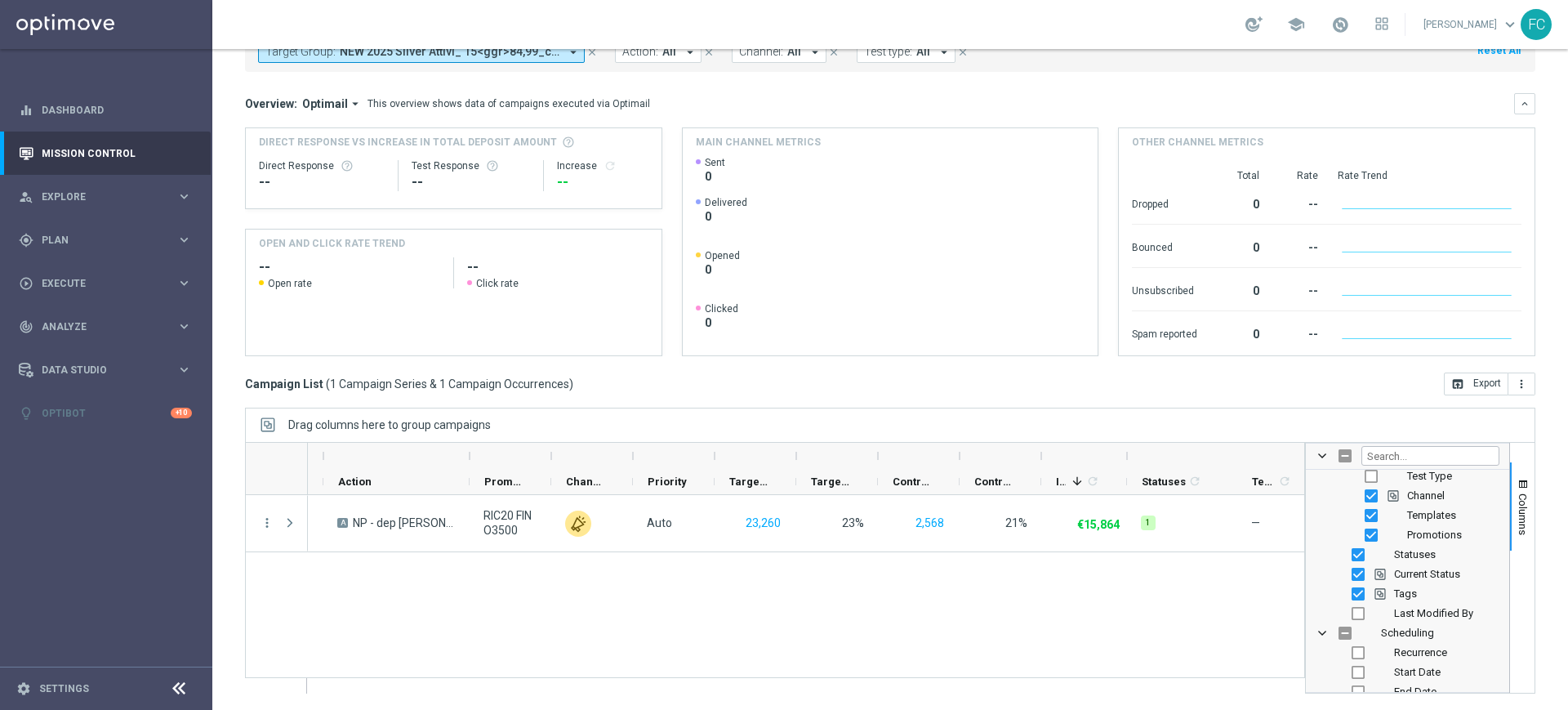 click on "Last Modified By" at bounding box center [1419, 614] 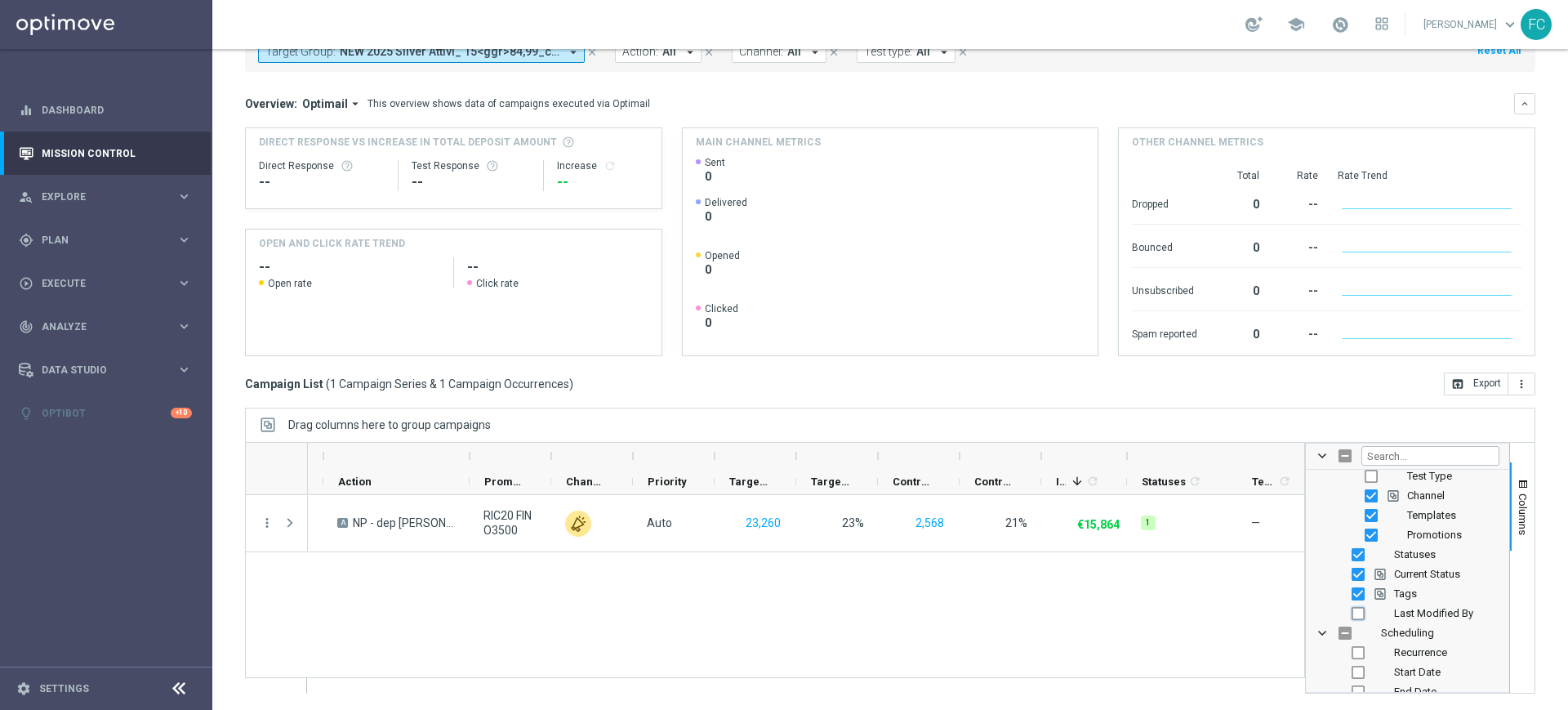 click at bounding box center (1358, 614) 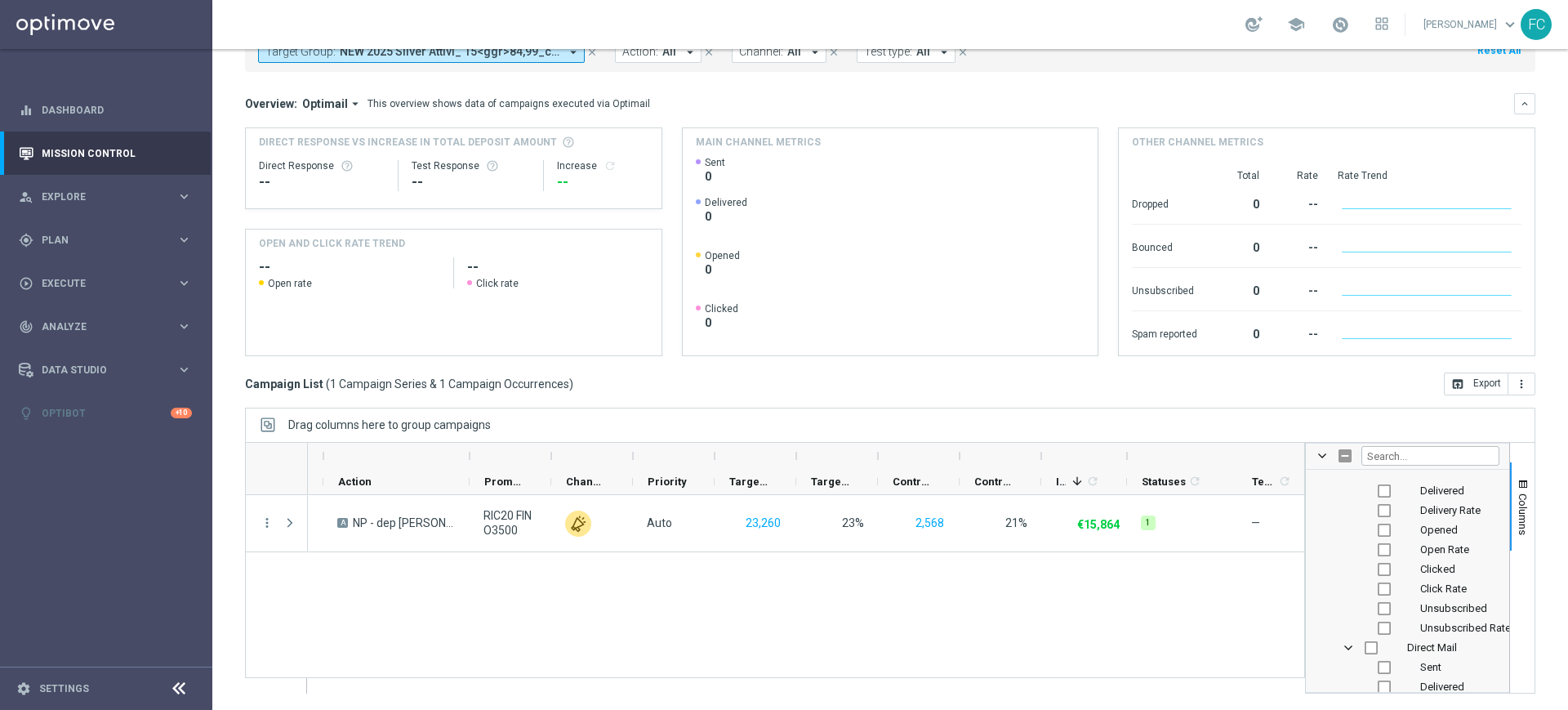 scroll, scrollTop: 919, scrollLeft: 0, axis: vertical 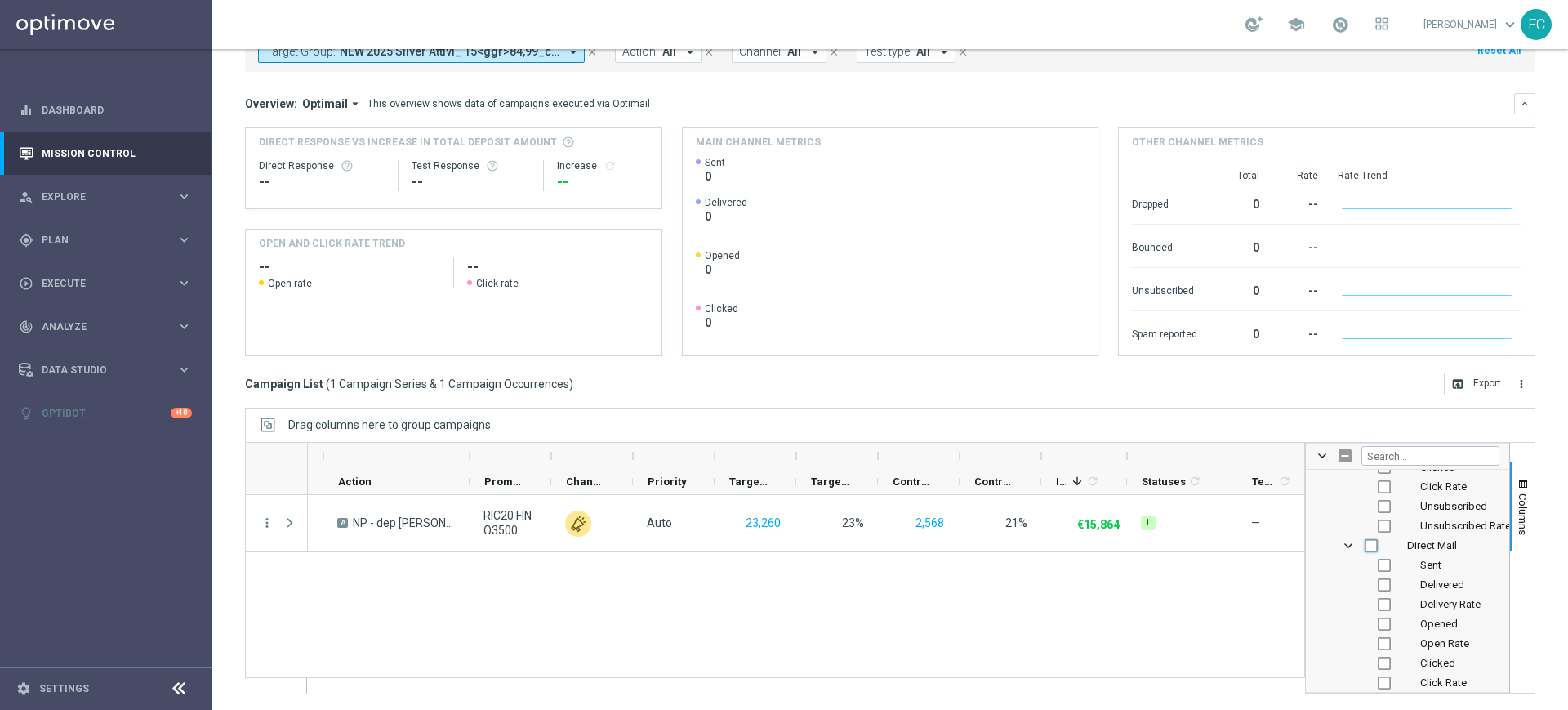 click at bounding box center [1371, 546] 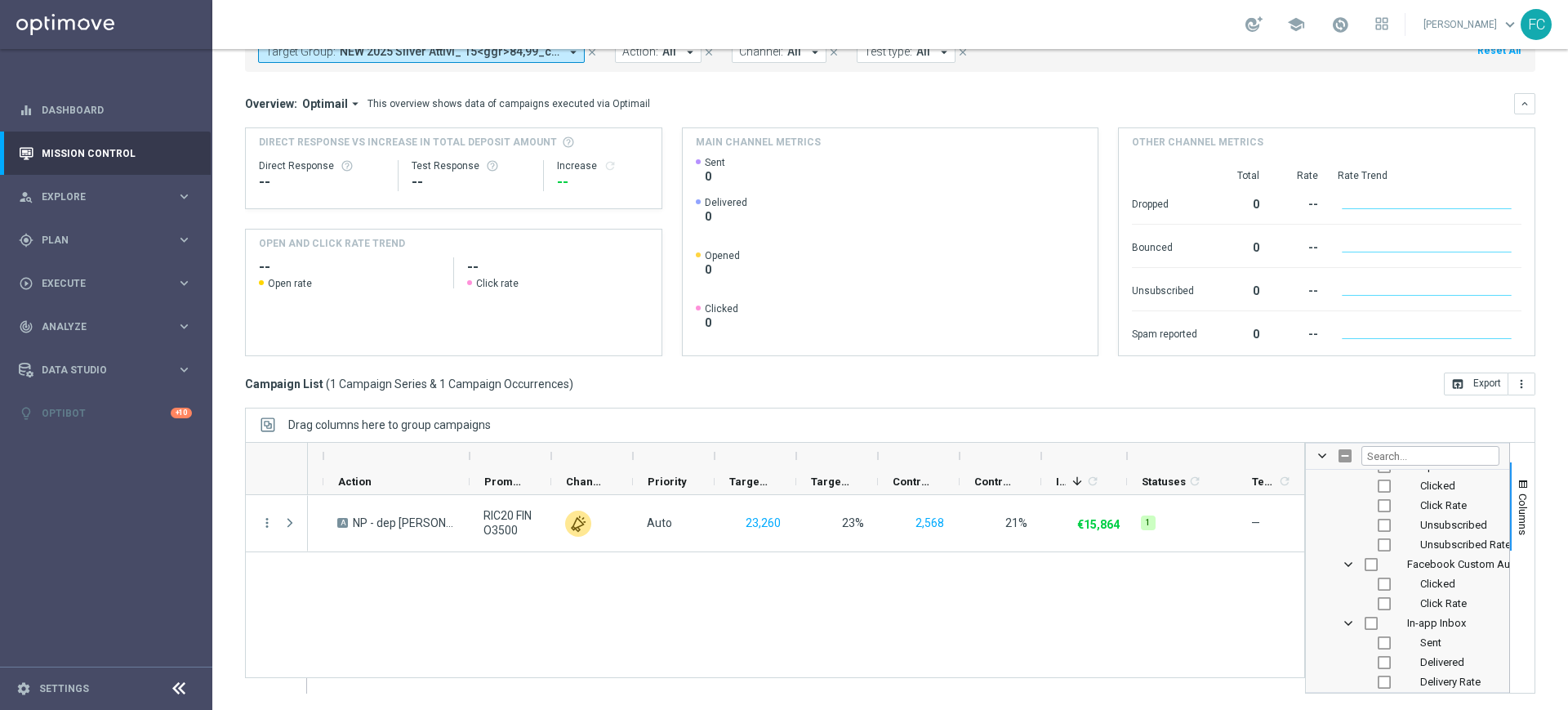 scroll, scrollTop: 1328, scrollLeft: 0, axis: vertical 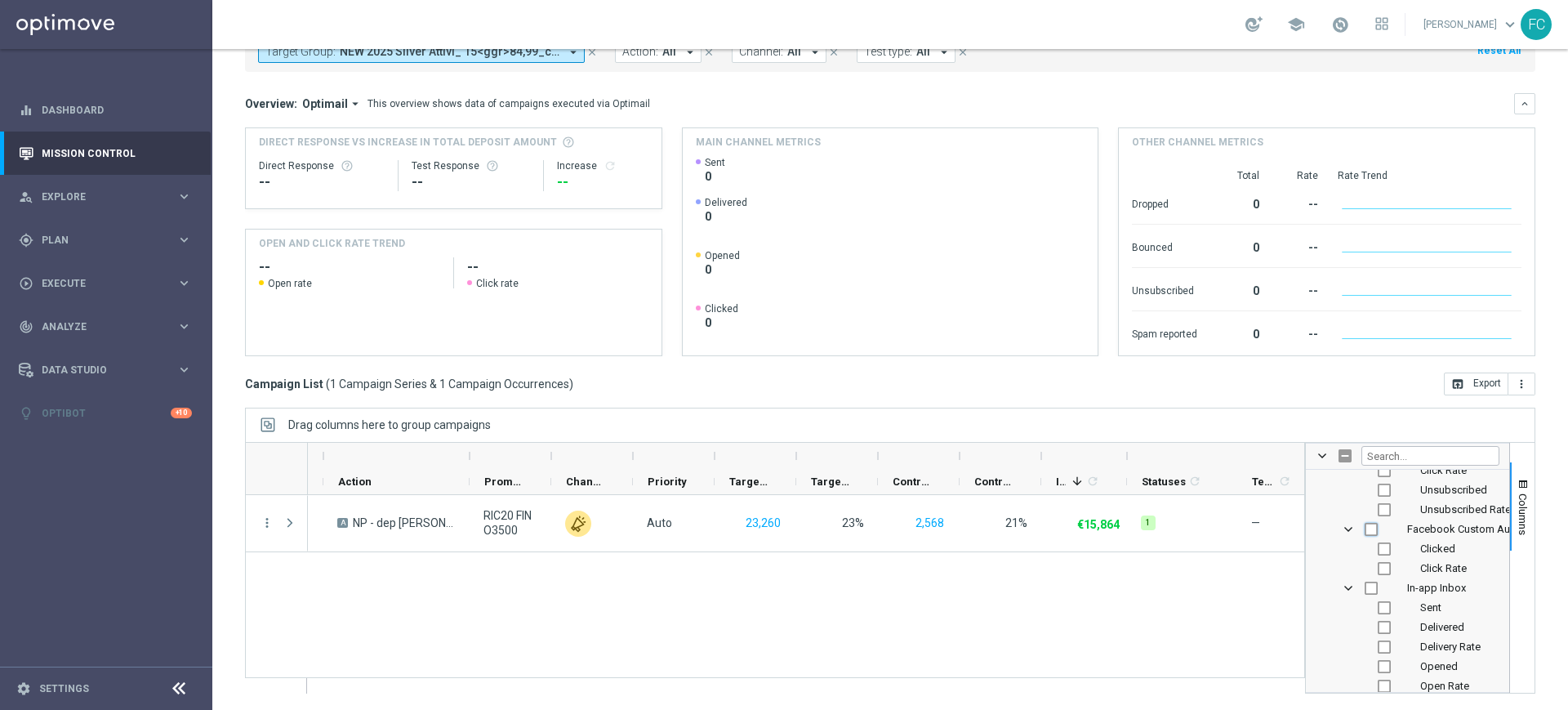 click at bounding box center [1371, 529] 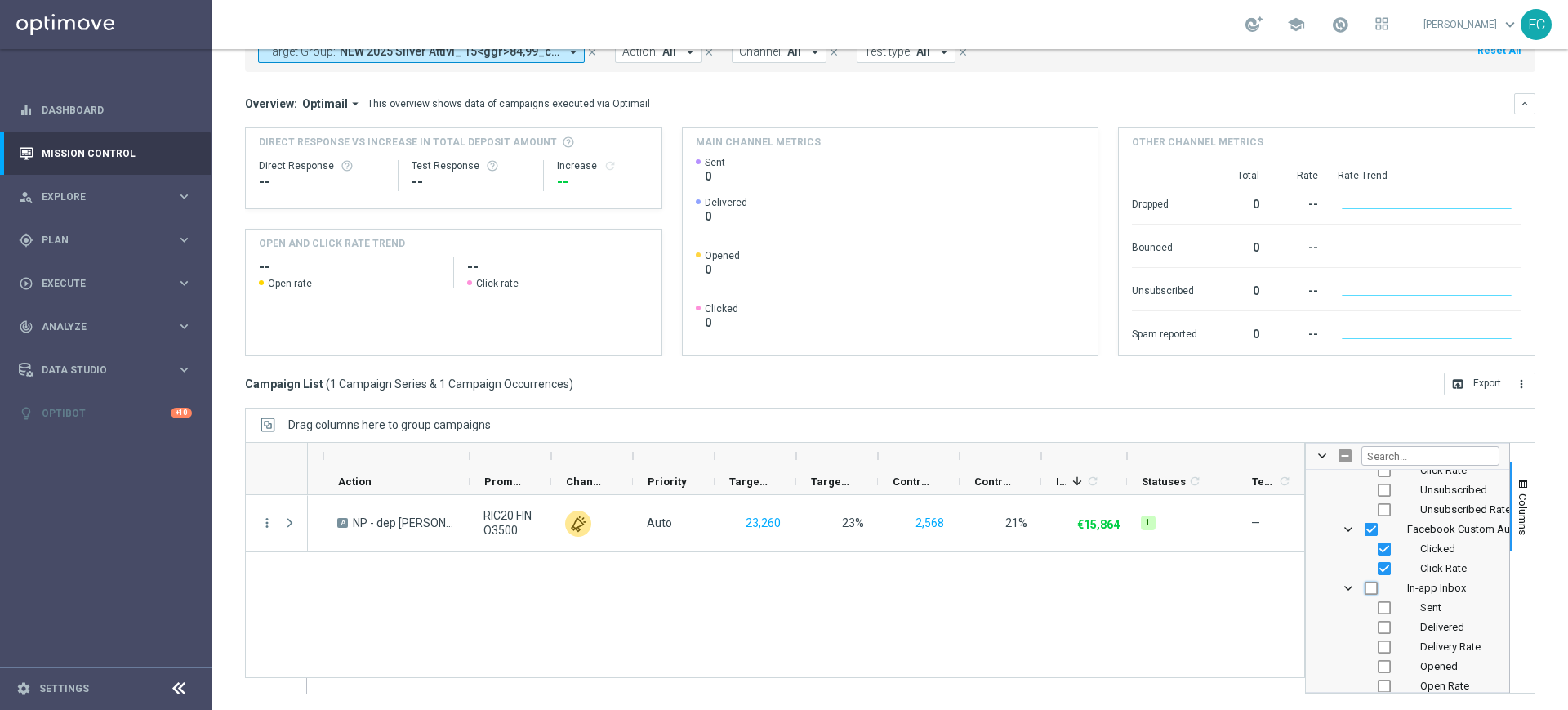click at bounding box center [1371, 588] 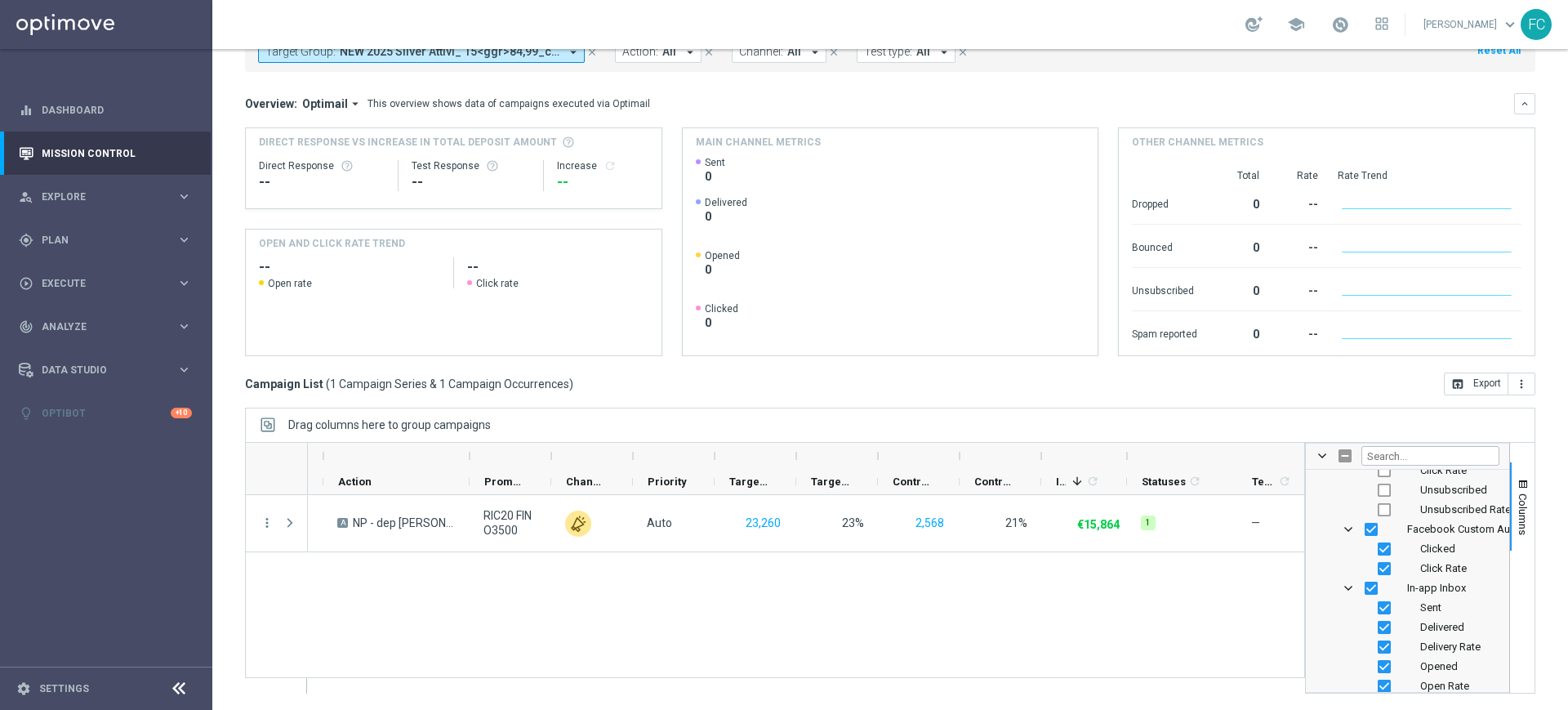 scroll, scrollTop: 1532, scrollLeft: 0, axis: vertical 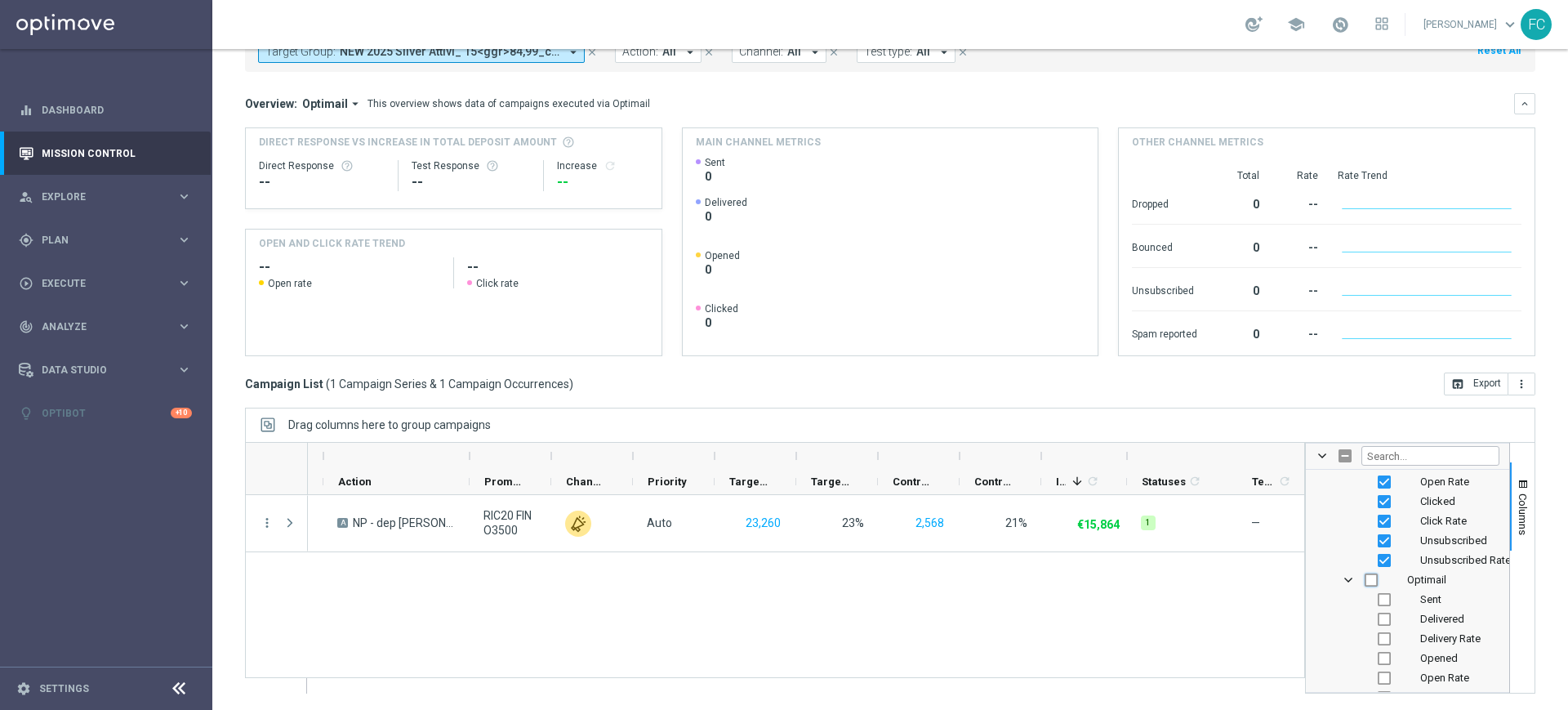 click at bounding box center [1371, 580] 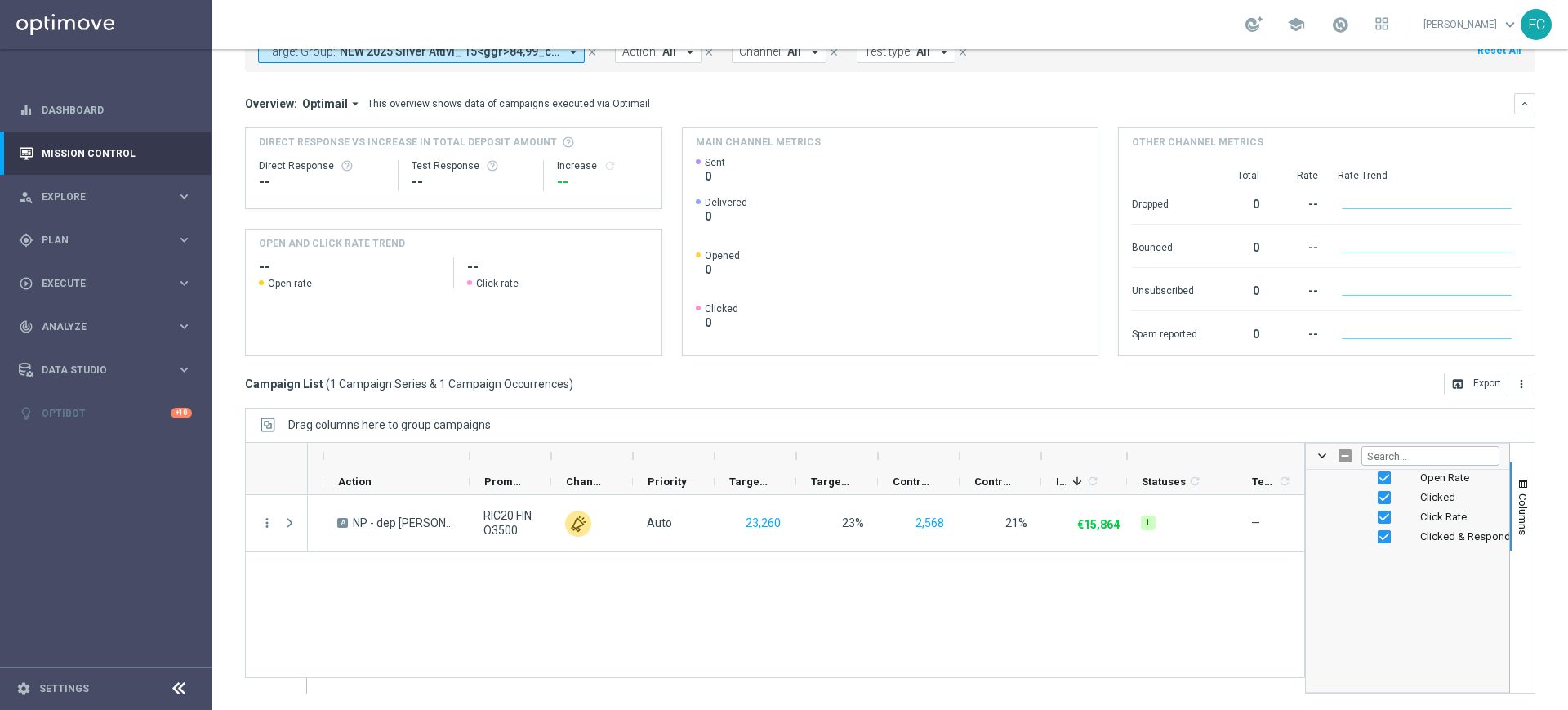 scroll, scrollTop: 1736, scrollLeft: 0, axis: vertical 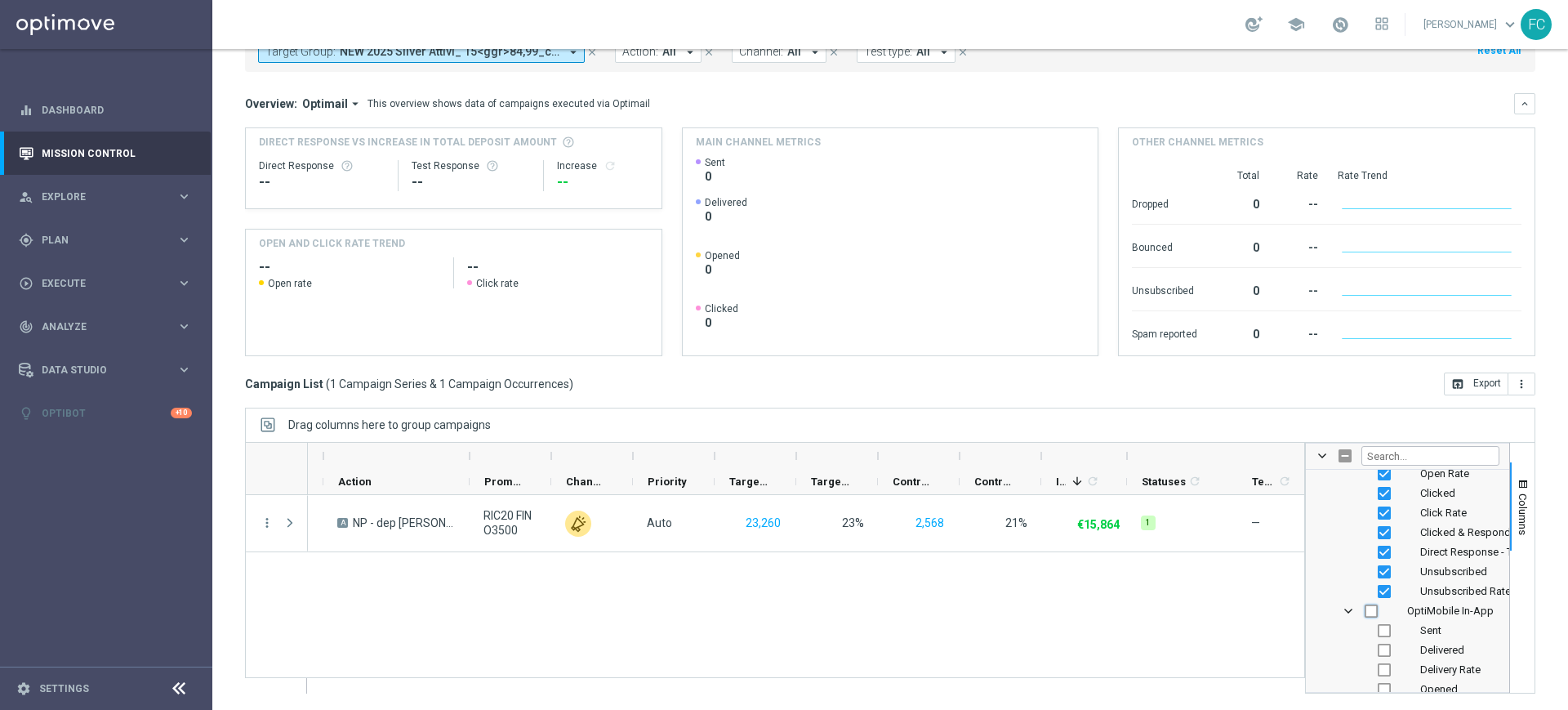 click at bounding box center [1371, 611] 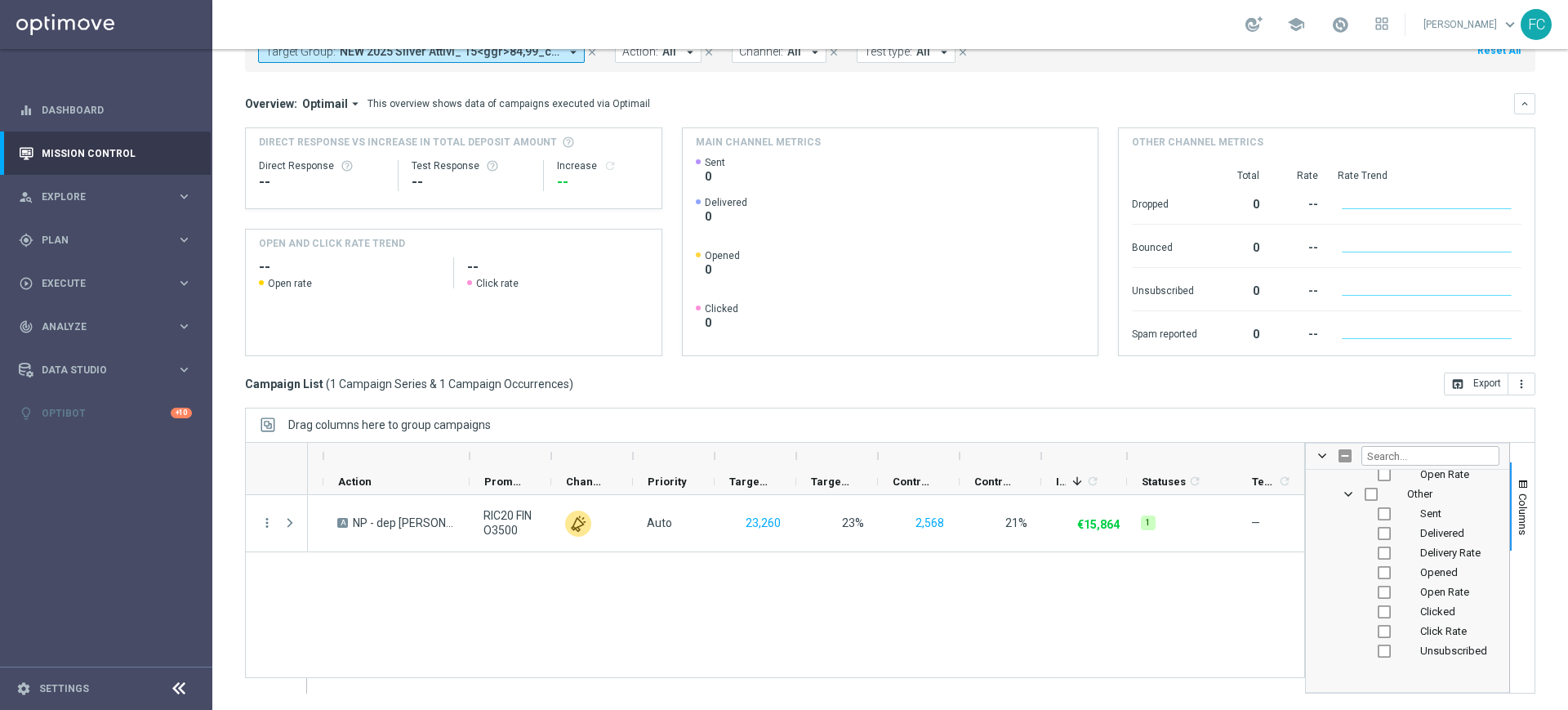 scroll, scrollTop: 2043, scrollLeft: 0, axis: vertical 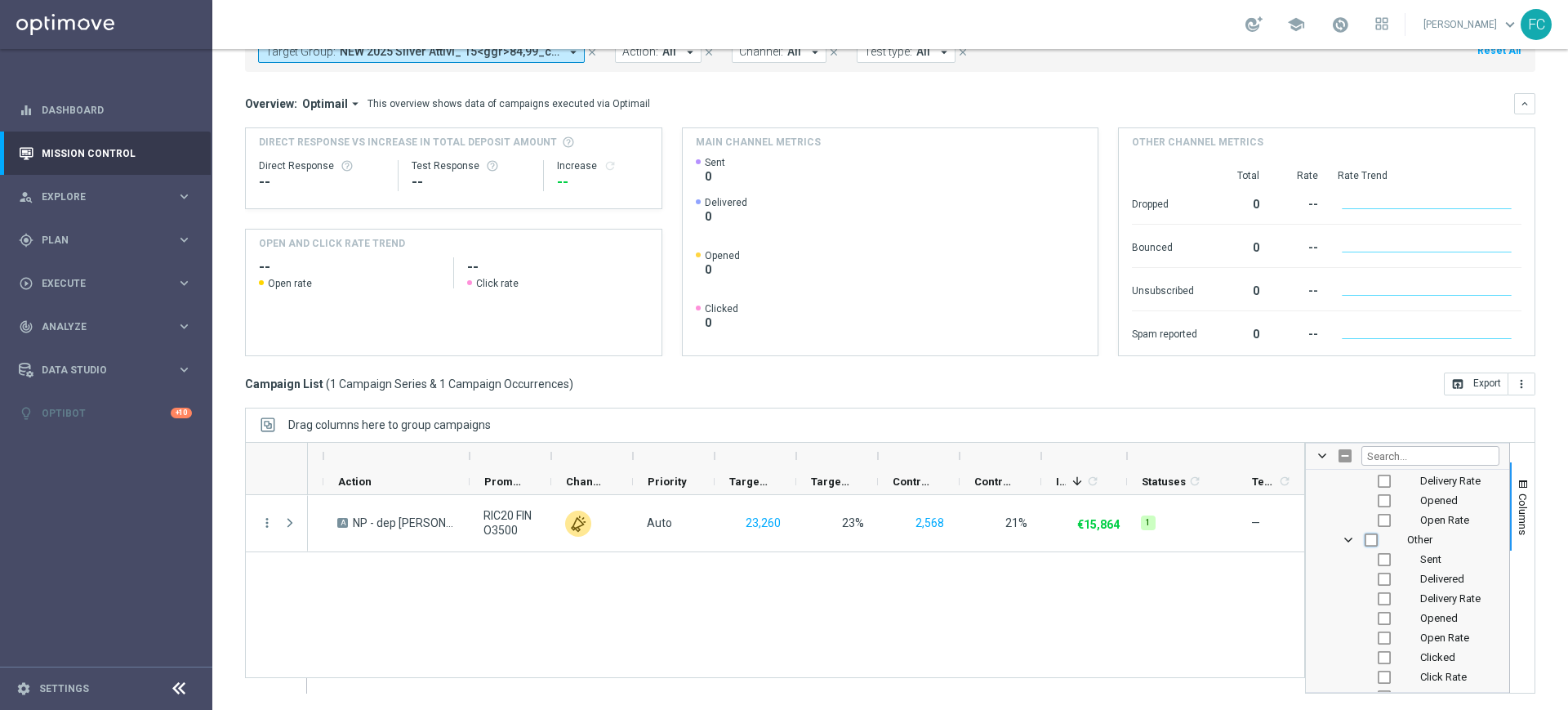 click at bounding box center (1371, 540) 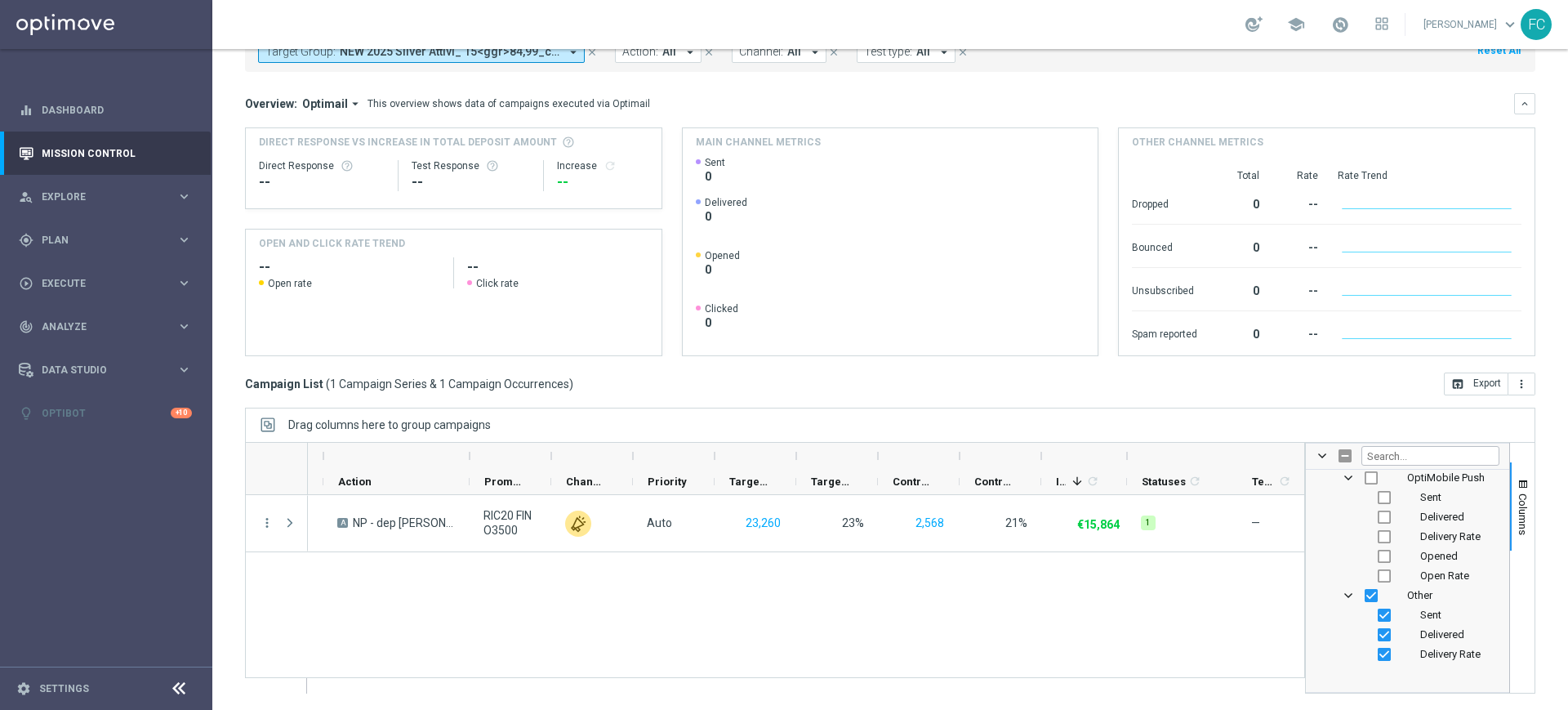 scroll, scrollTop: 1940, scrollLeft: 0, axis: vertical 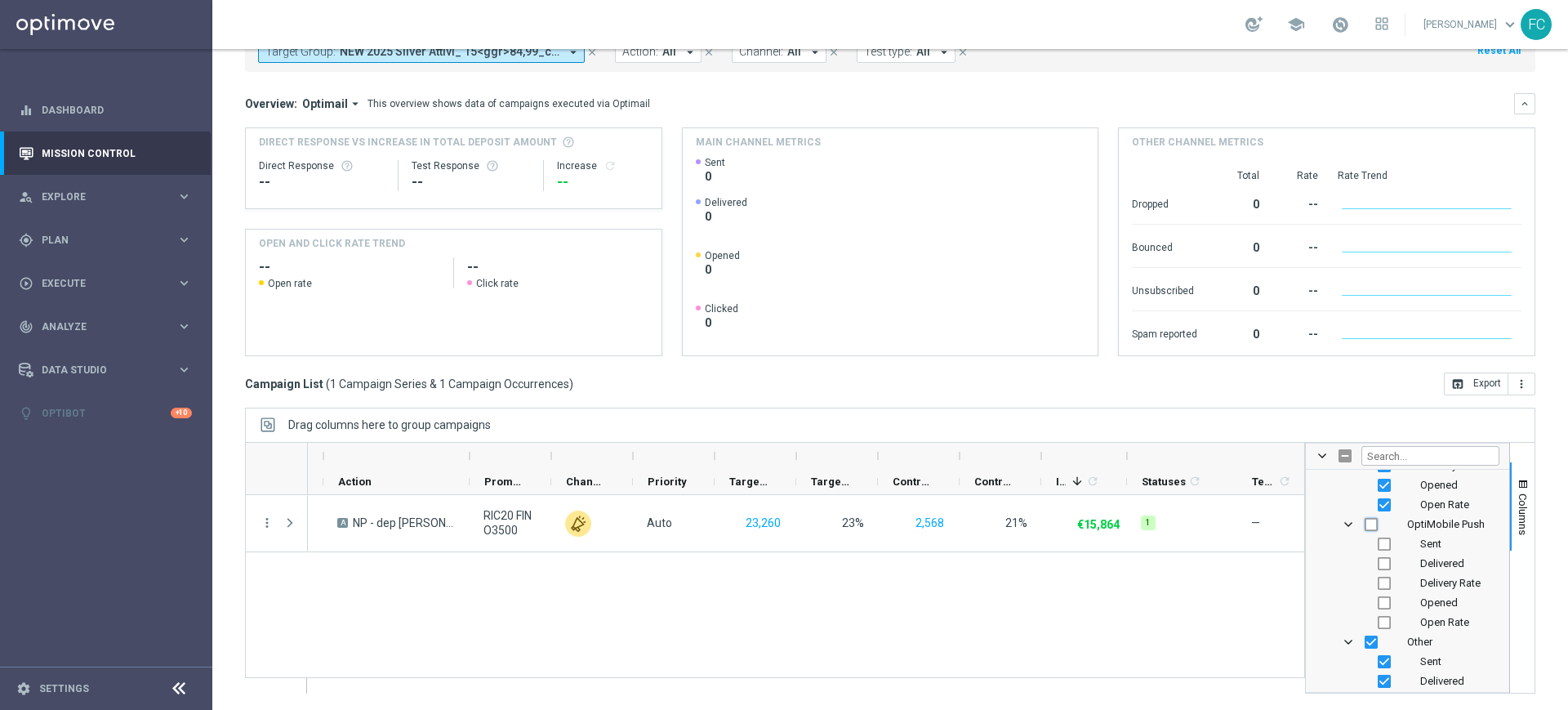 click at bounding box center (1371, 525) 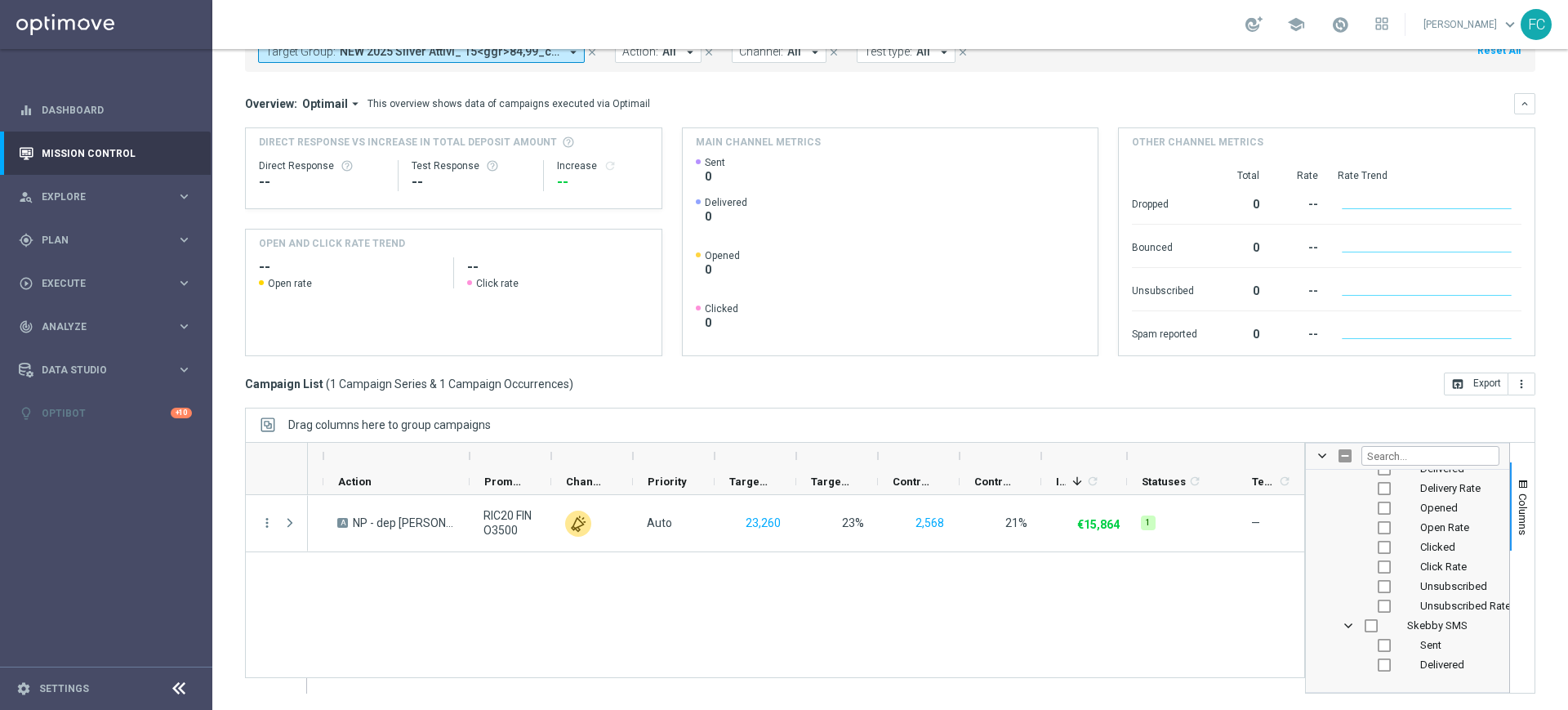 scroll, scrollTop: 2247, scrollLeft: 0, axis: vertical 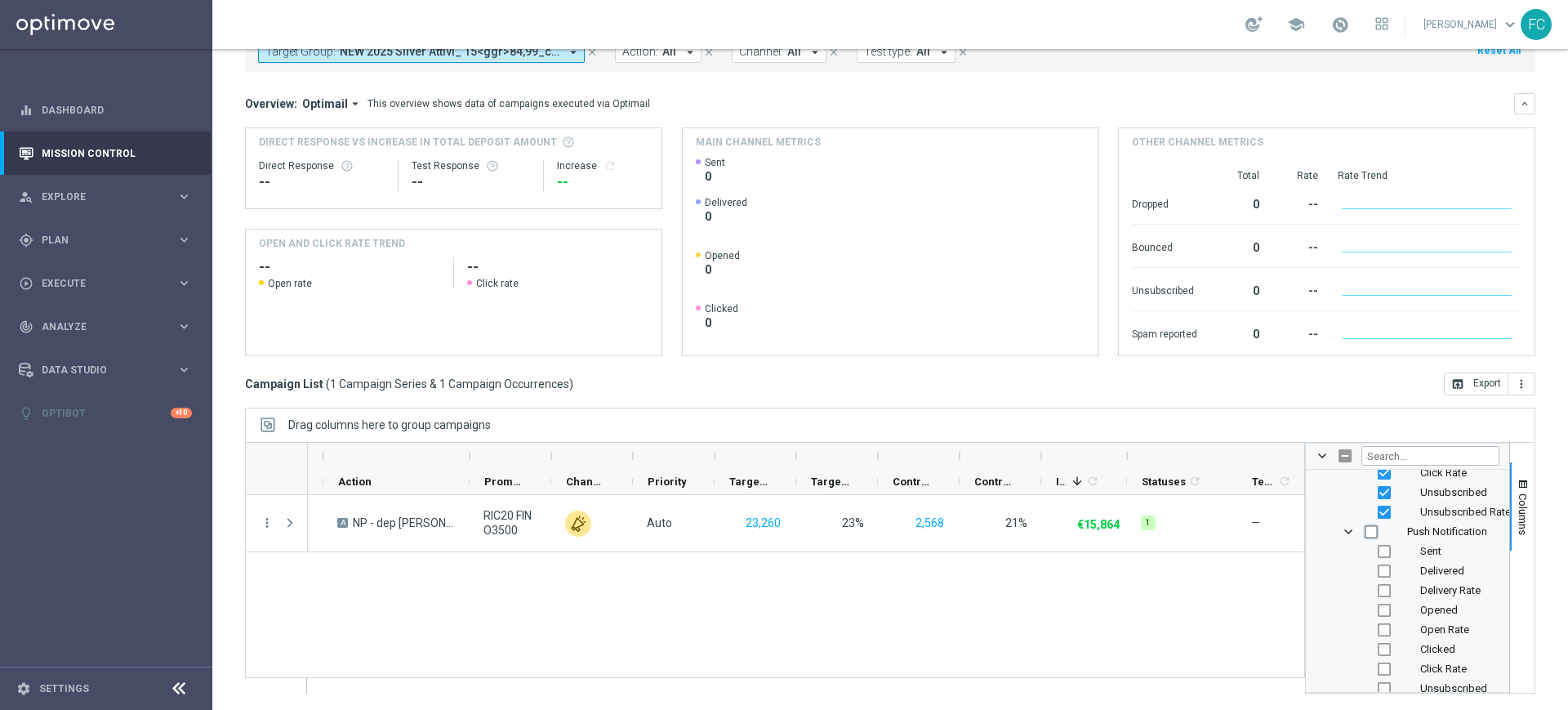 click at bounding box center [1371, 532] 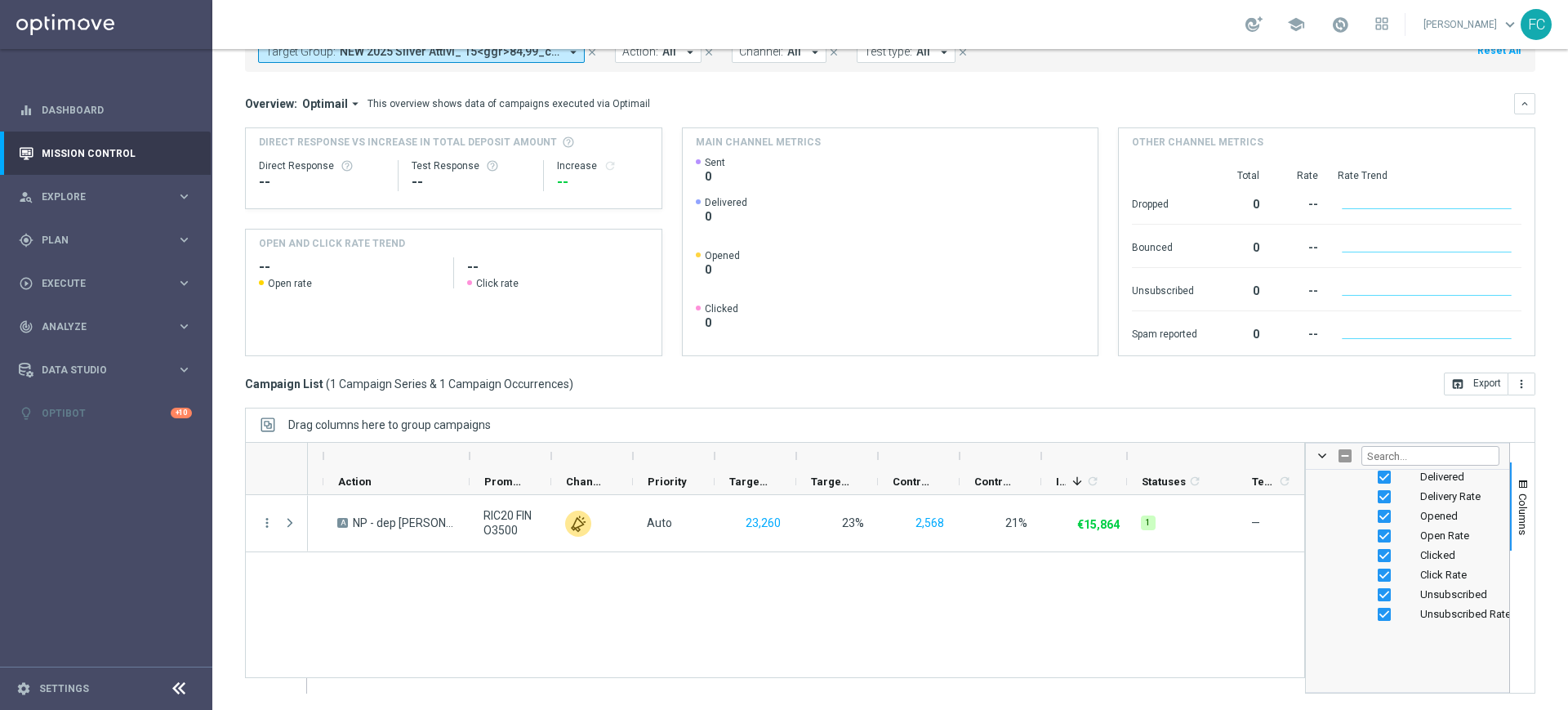 scroll, scrollTop: 2451, scrollLeft: 0, axis: vertical 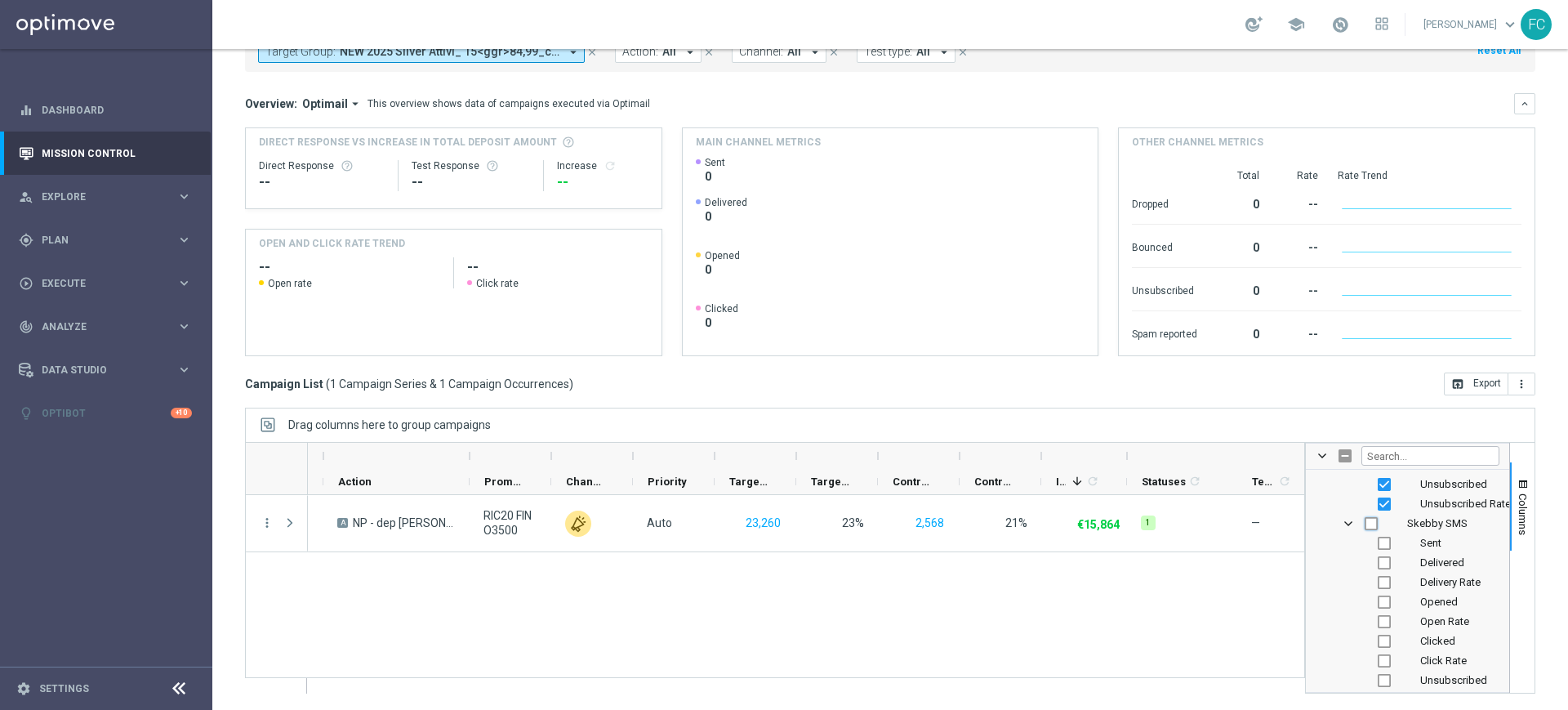 click at bounding box center [1371, 524] 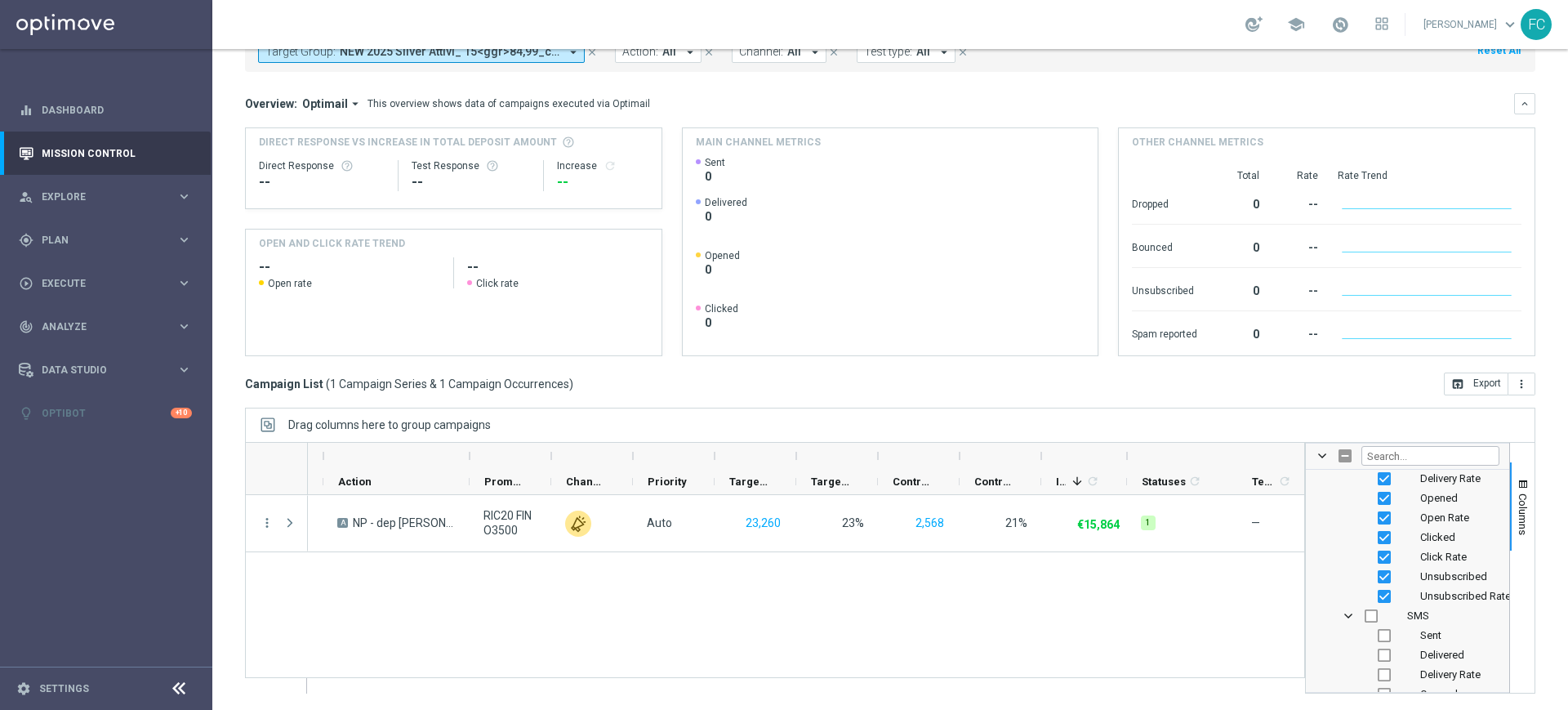 scroll, scrollTop: 2655, scrollLeft: 0, axis: vertical 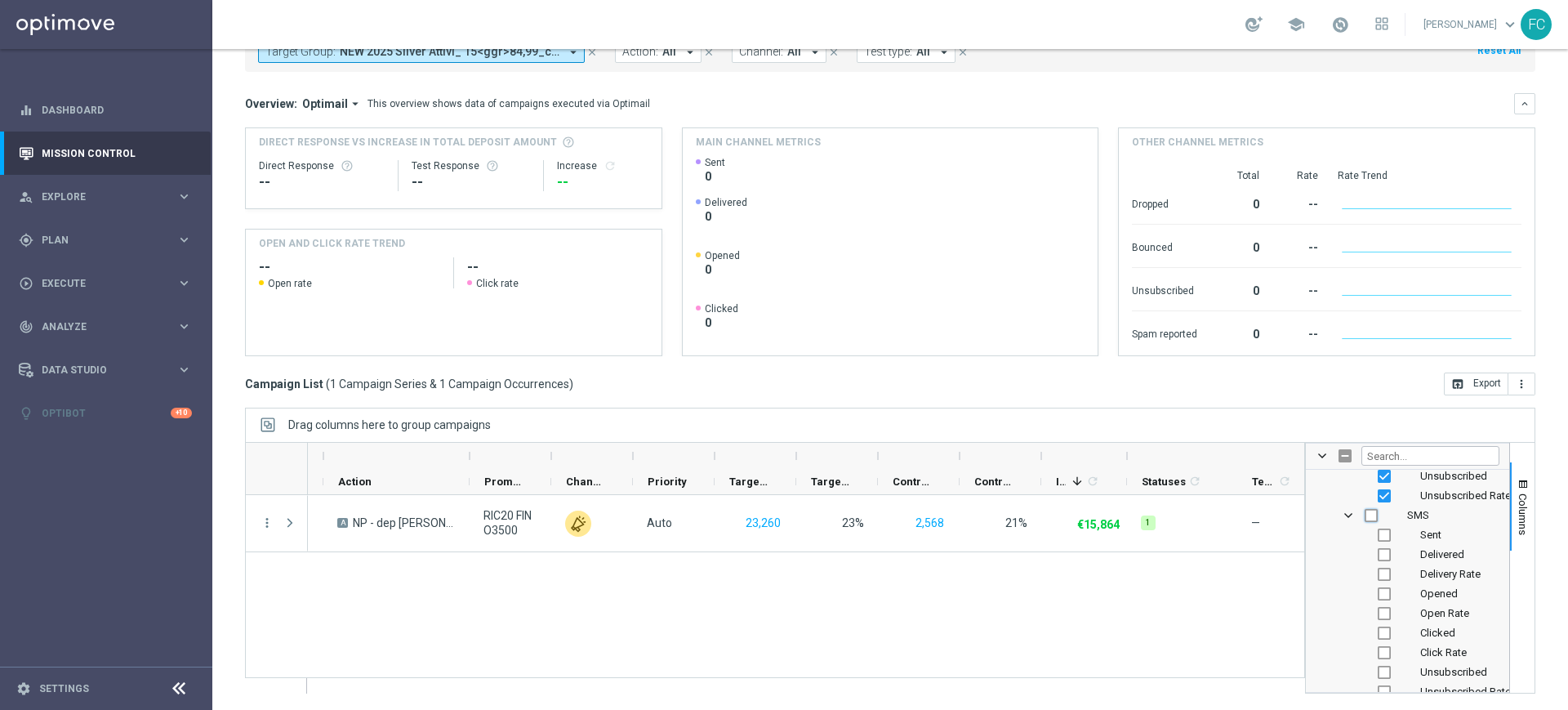 click at bounding box center [1371, 516] 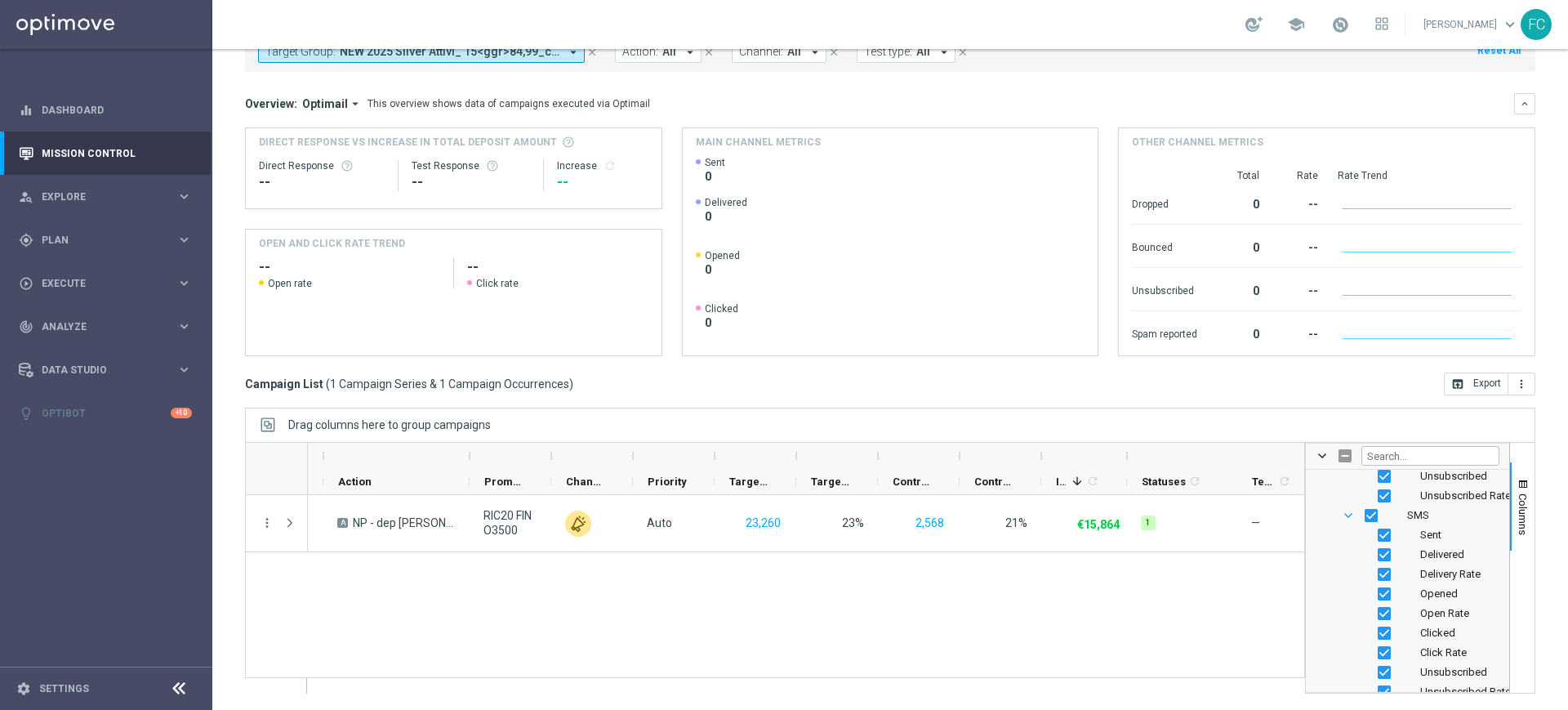 click at bounding box center [1348, 516] 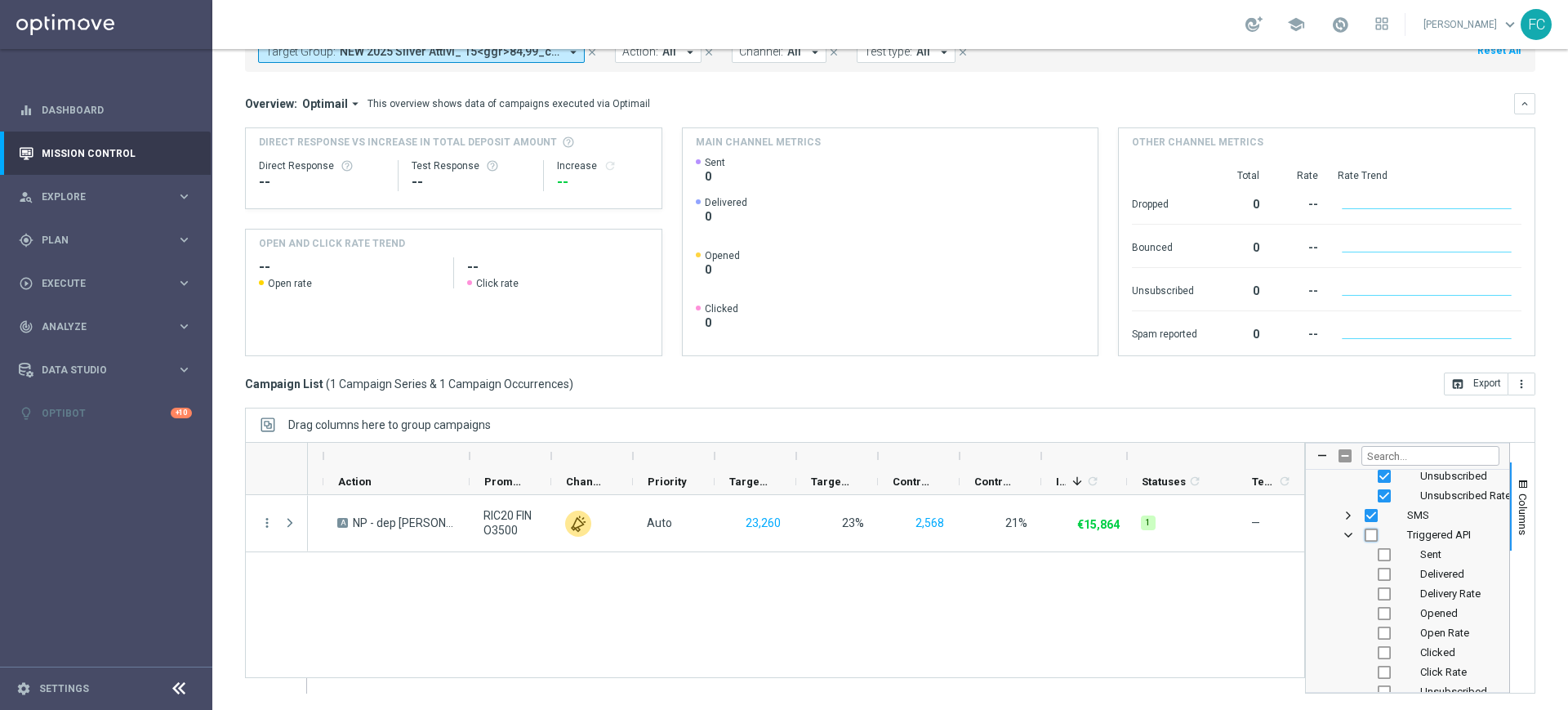 click at bounding box center [1371, 535] 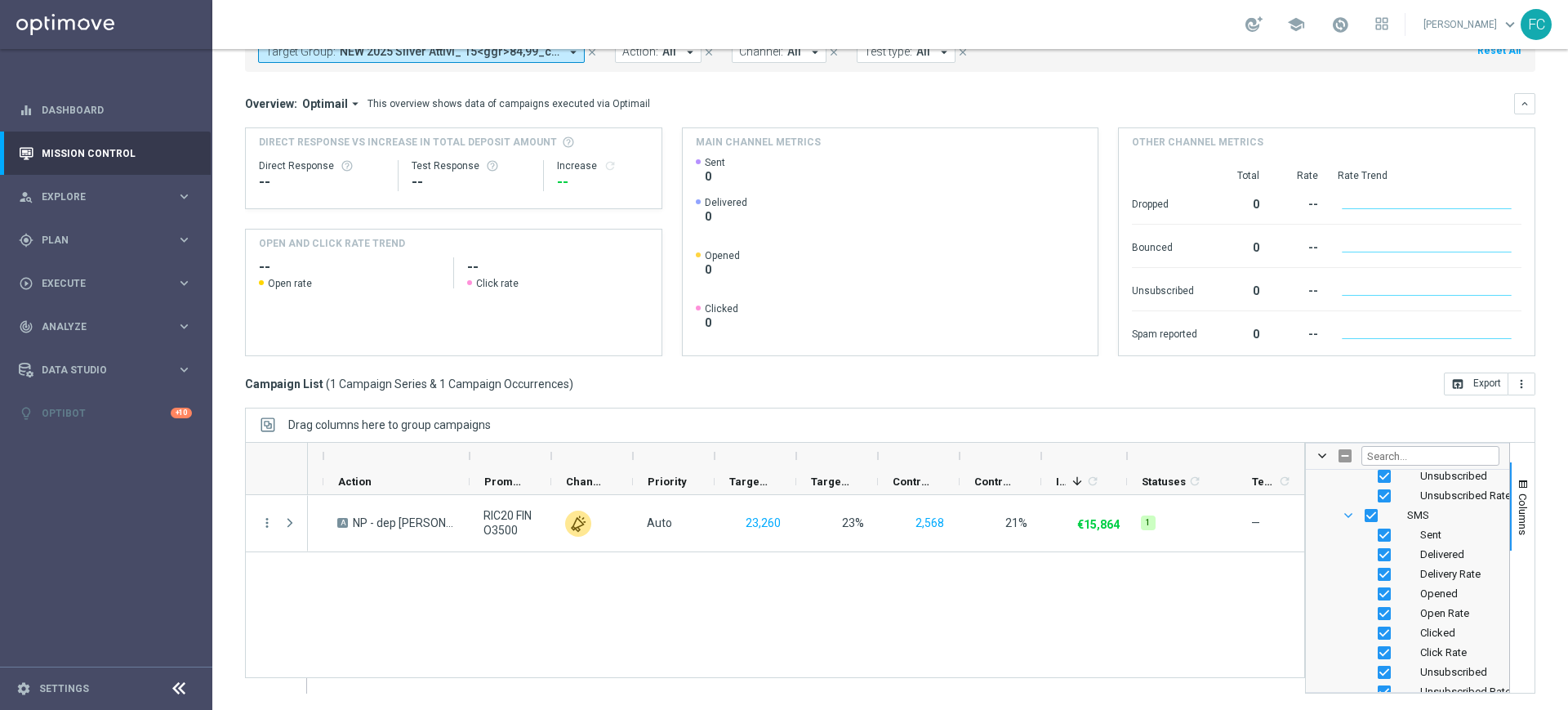click at bounding box center [1348, 516] 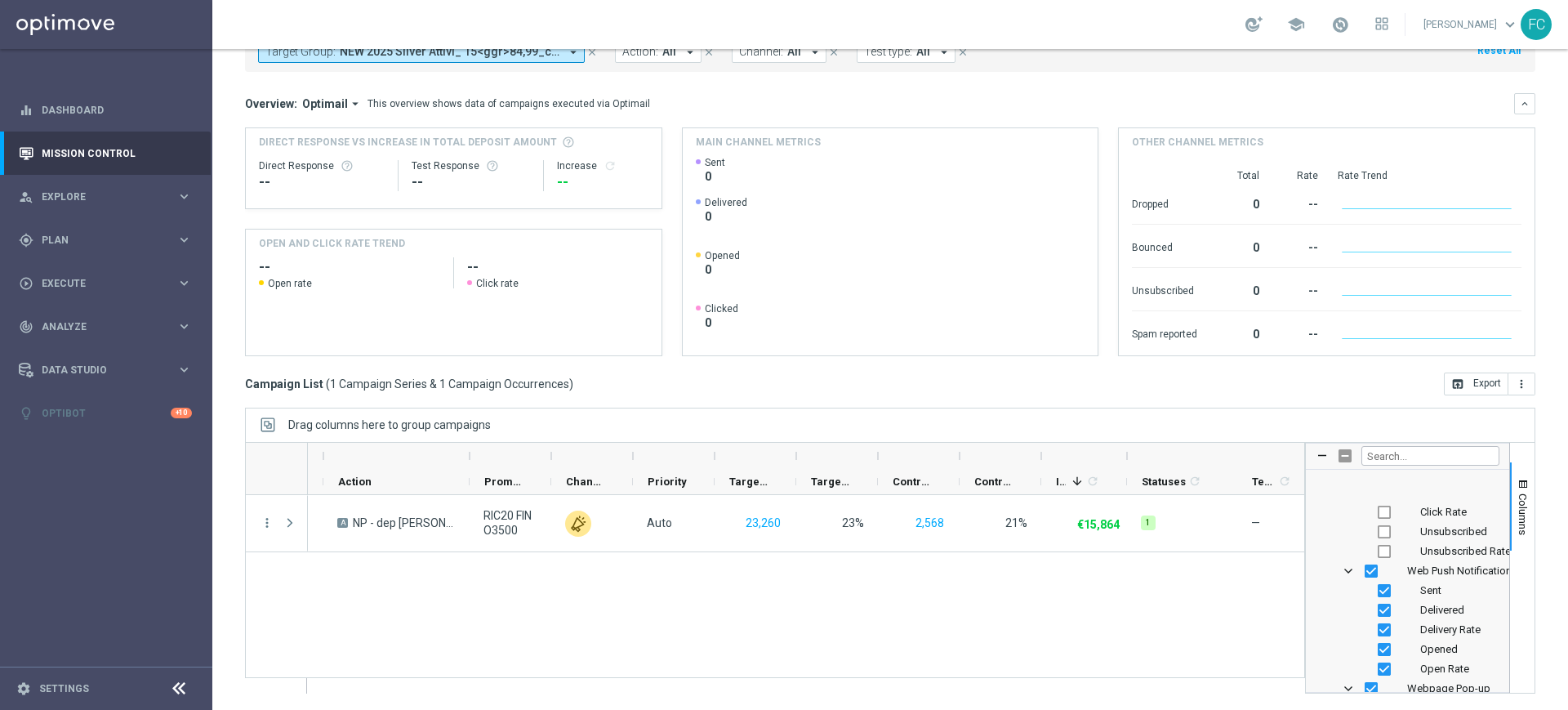 scroll, scrollTop: 3043, scrollLeft: 0, axis: vertical 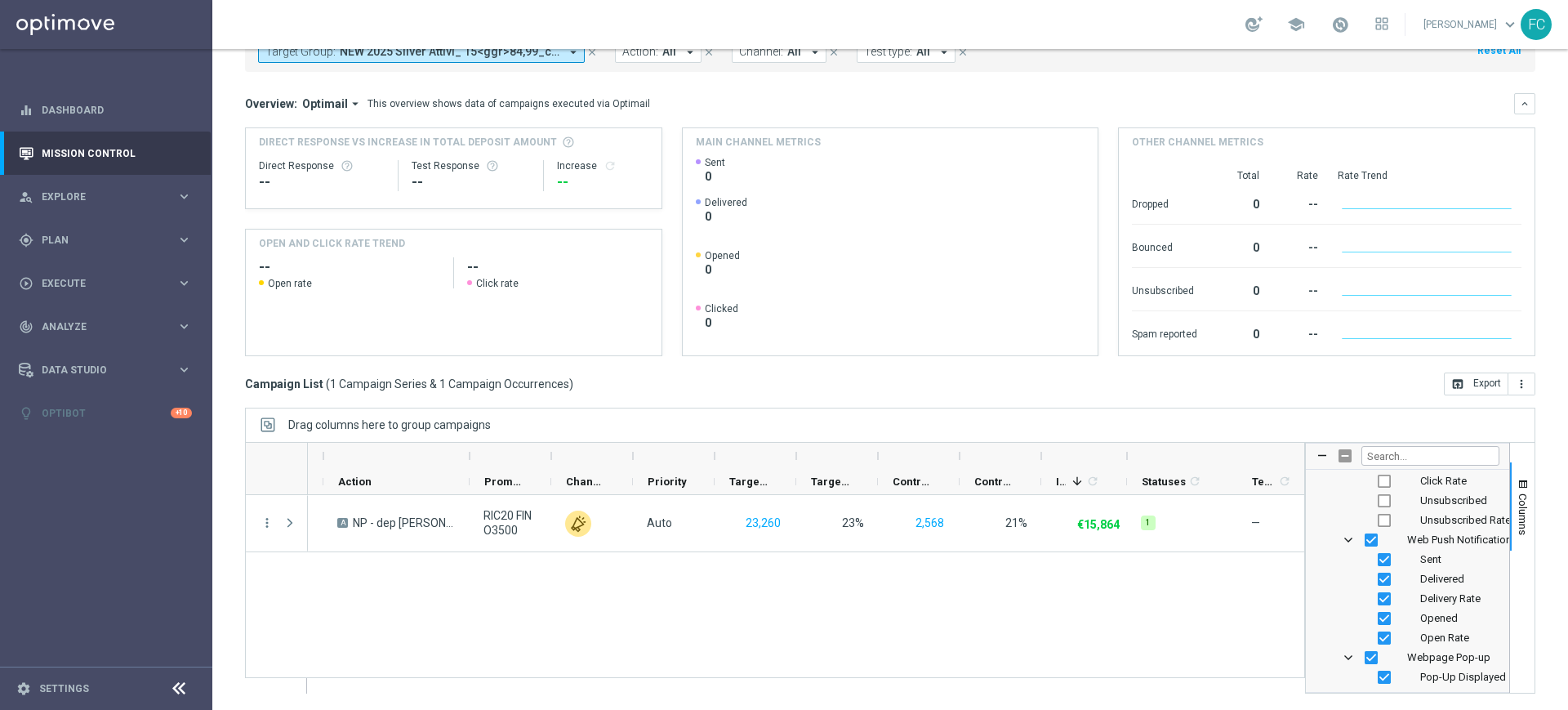 click on "—
NEW 2025 Silver Attivi_ 15<ggr>84,99_con saldo
A
NP - dep fasce up to 4000SP
RIC20 FINO3500
unfold_more
Auto
23,260
23%
2,568
21%
€15,864
unfold_more
—
1
all, up-selling, sisal points, ricarica, talent
sara parisi" at bounding box center [806, 594] 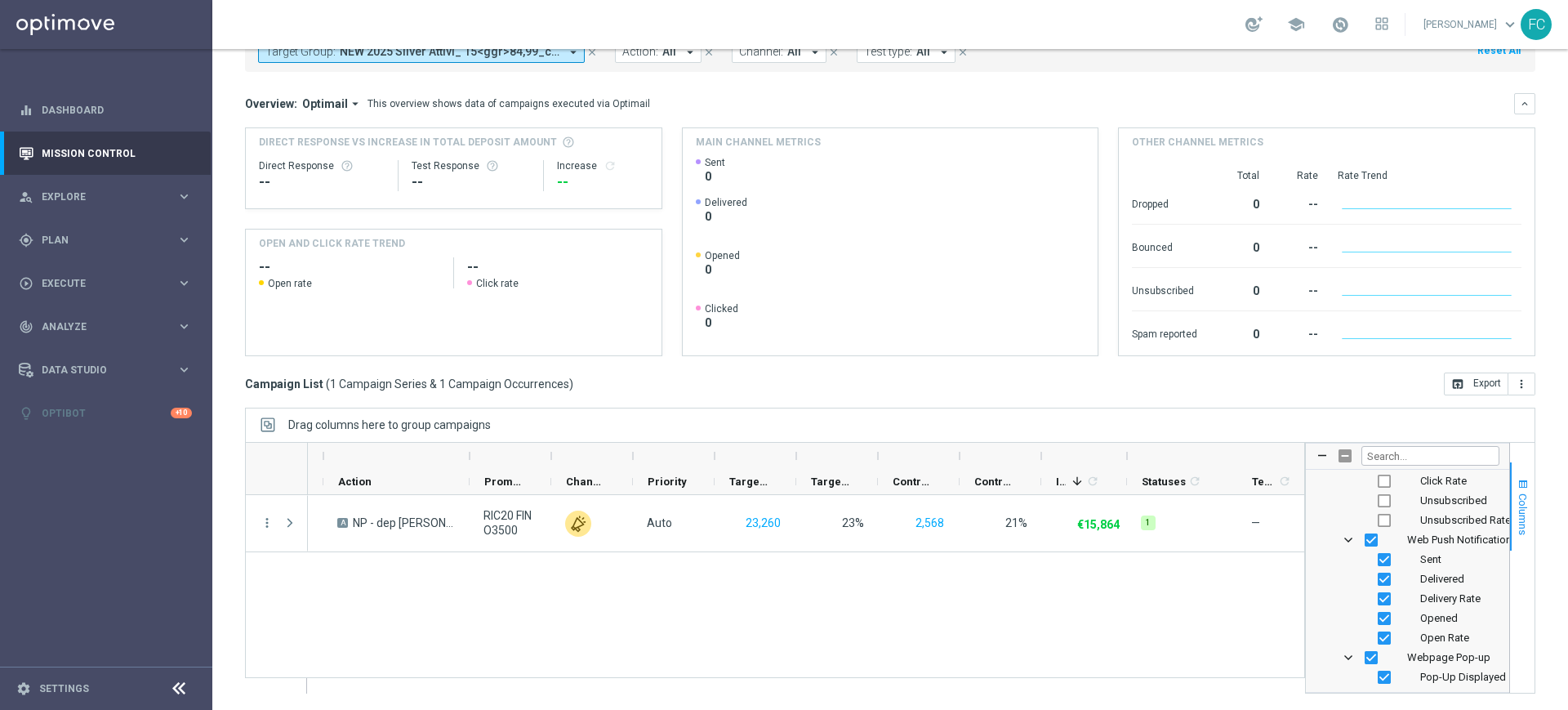 click on "Columns" at bounding box center (1523, 514) 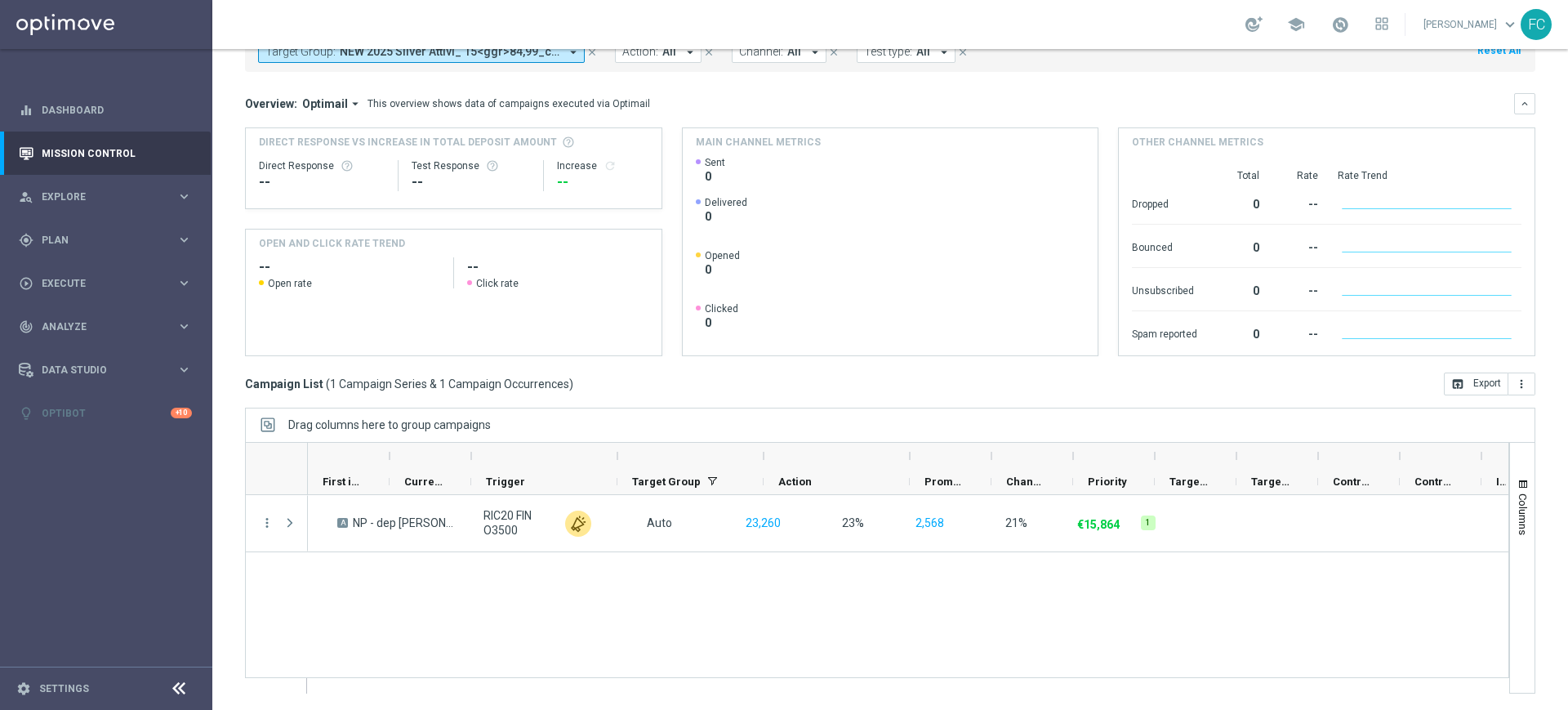 scroll, scrollTop: 0, scrollLeft: 0, axis: both 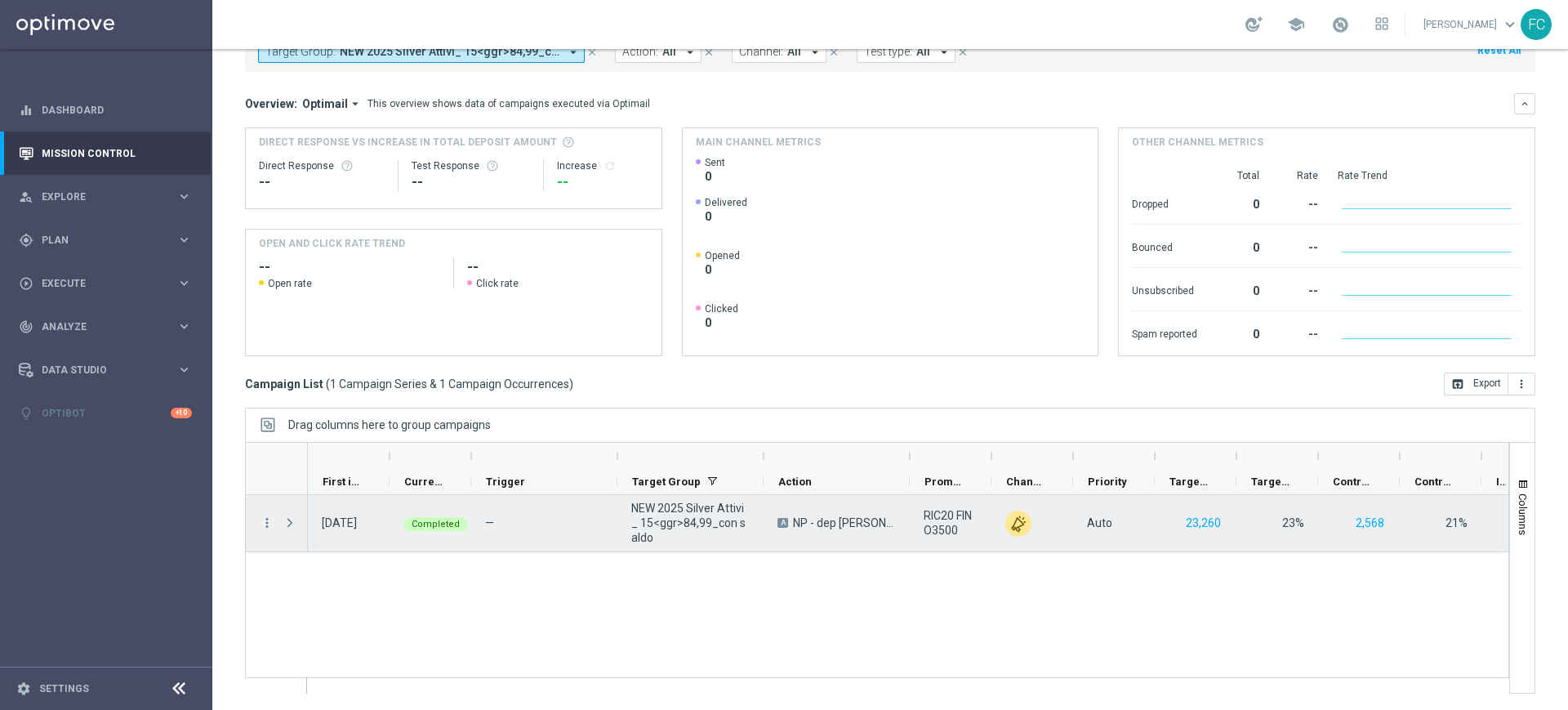 click at bounding box center [292, 523] 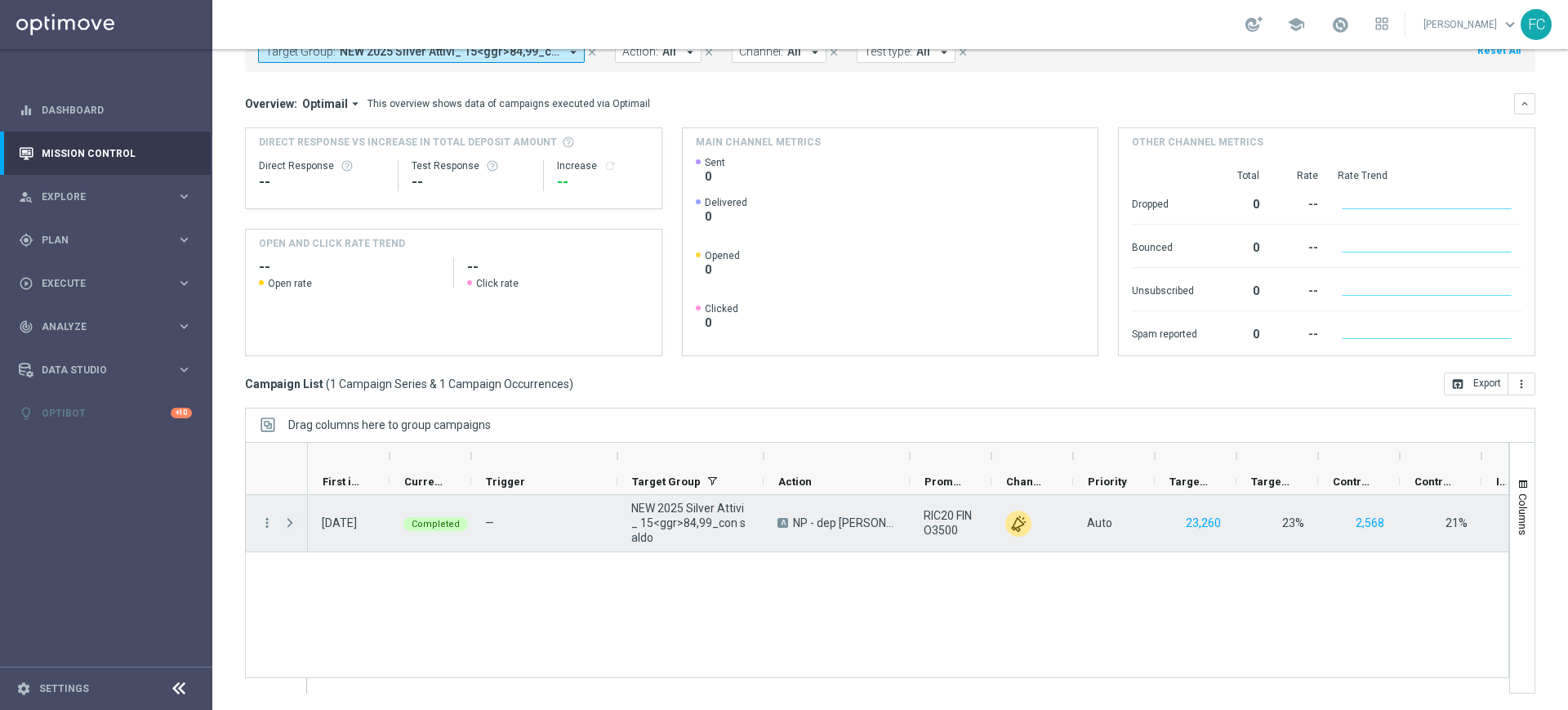 click at bounding box center (290, 523) 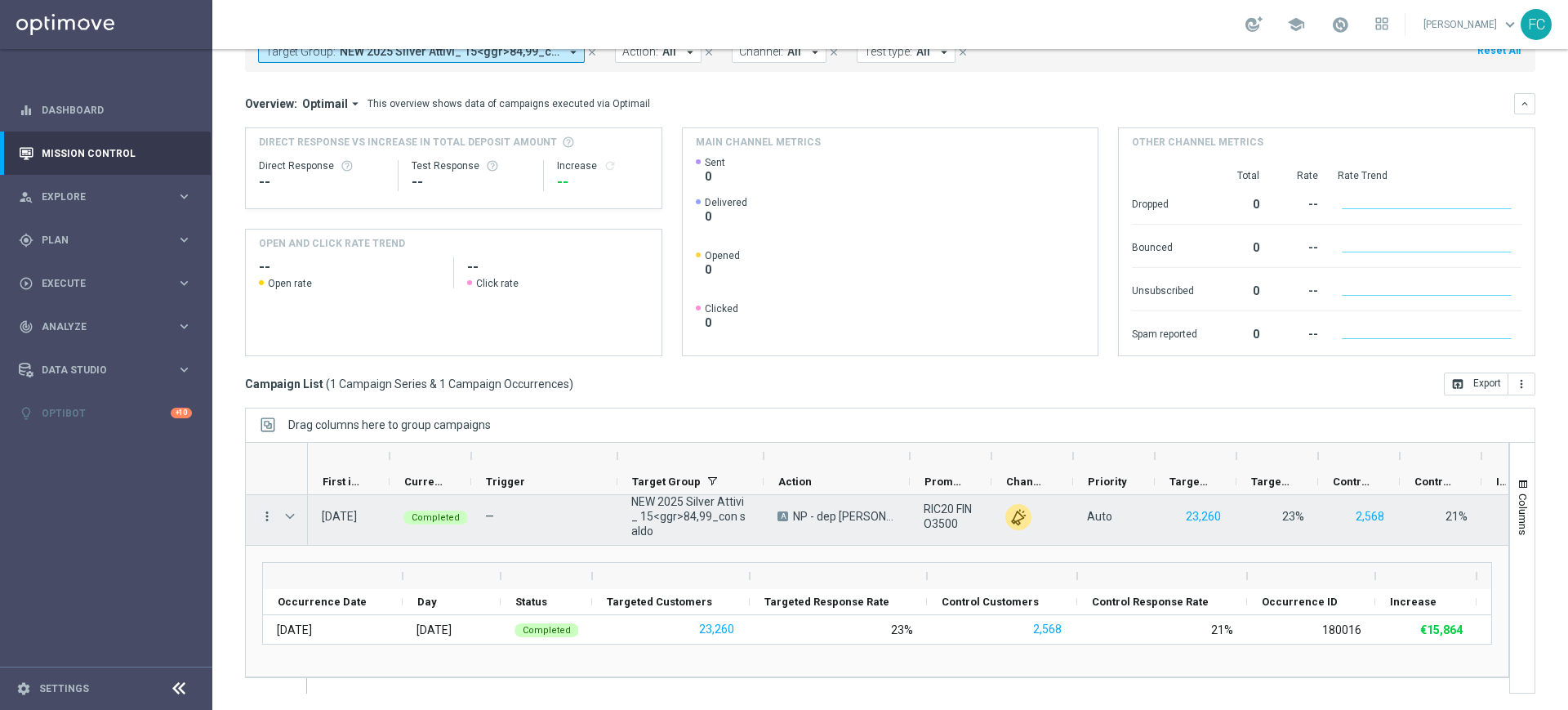 click on "more_vert" at bounding box center [267, 516] 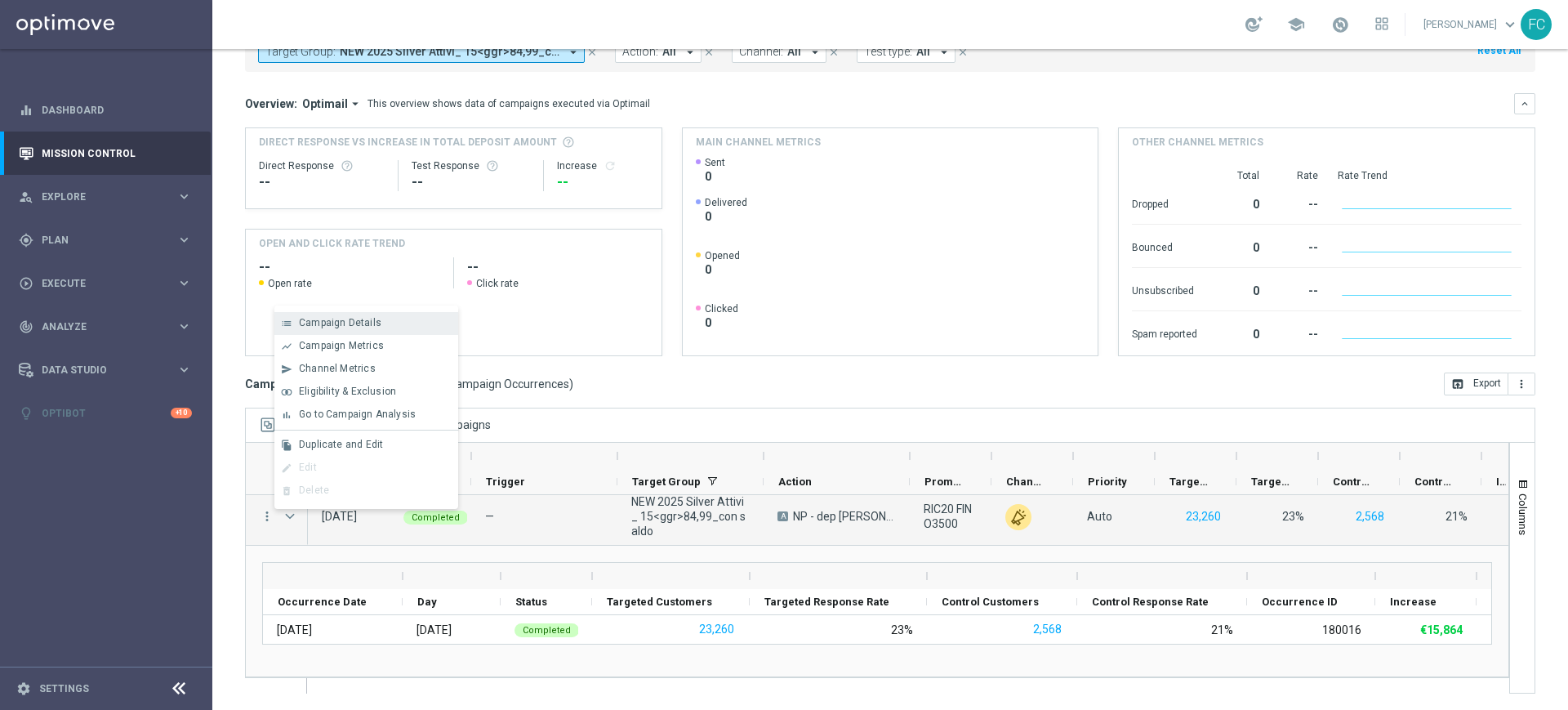 click on "Campaign Details" at bounding box center (340, 323) 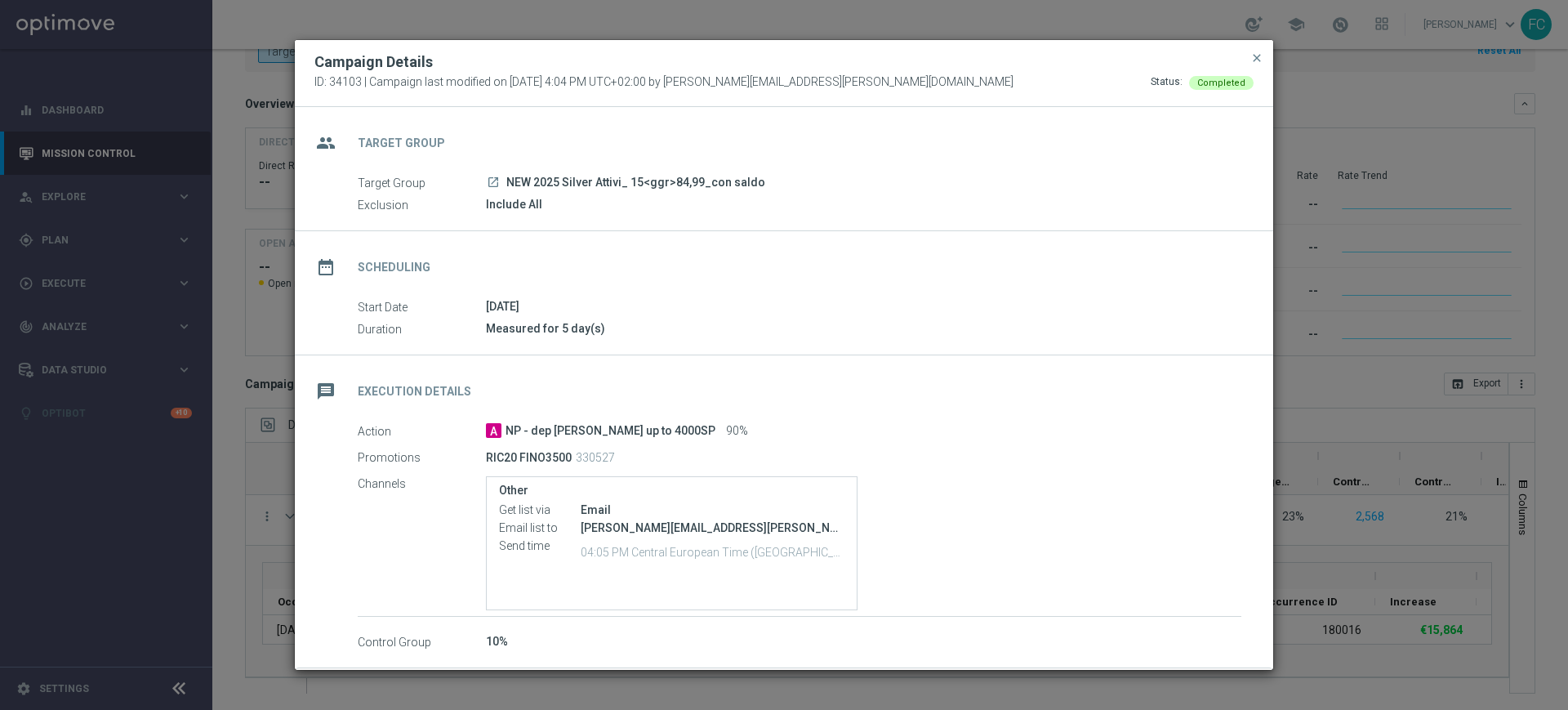 click on "close" 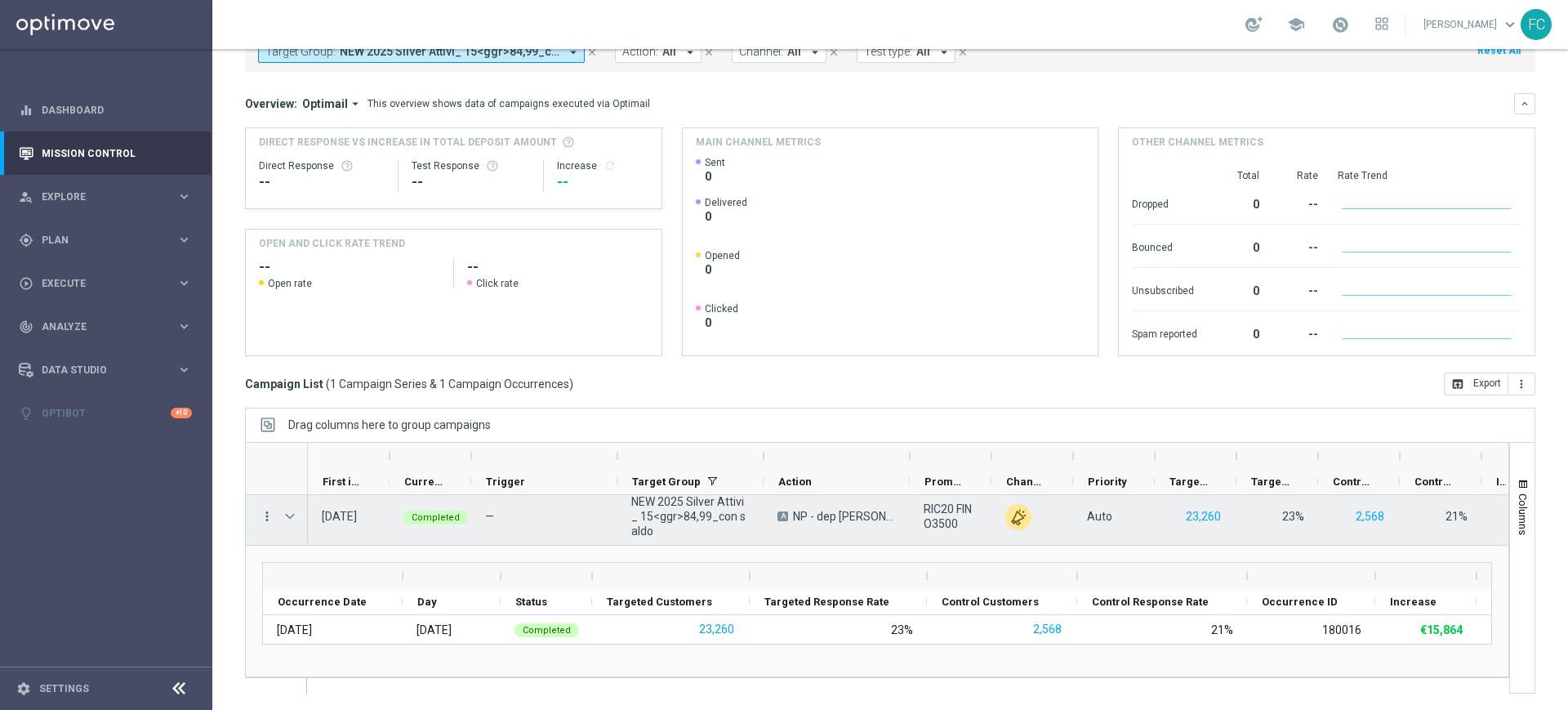 click on "more_vert" at bounding box center (267, 516) 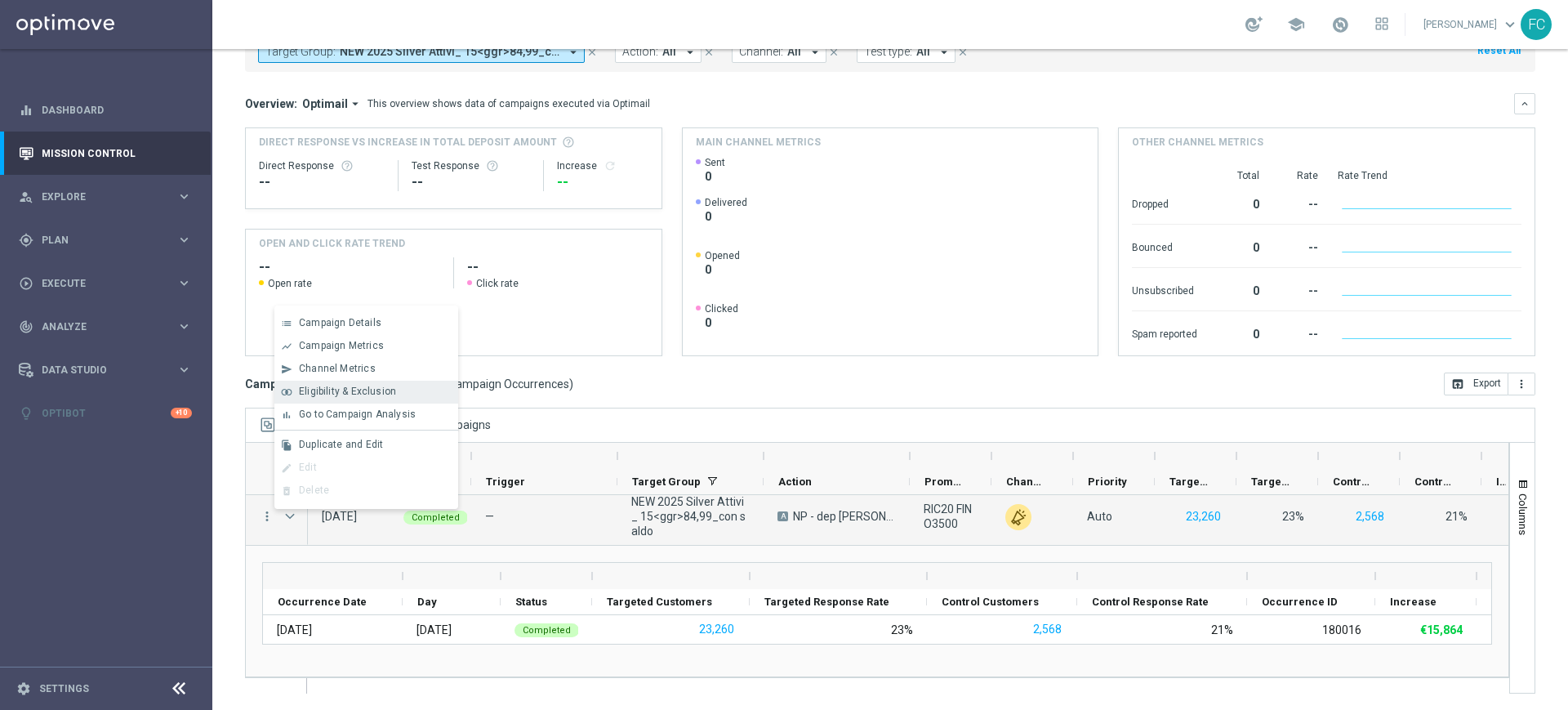 click on "join_inner
Eligibility & Exclusion" at bounding box center [366, 392] 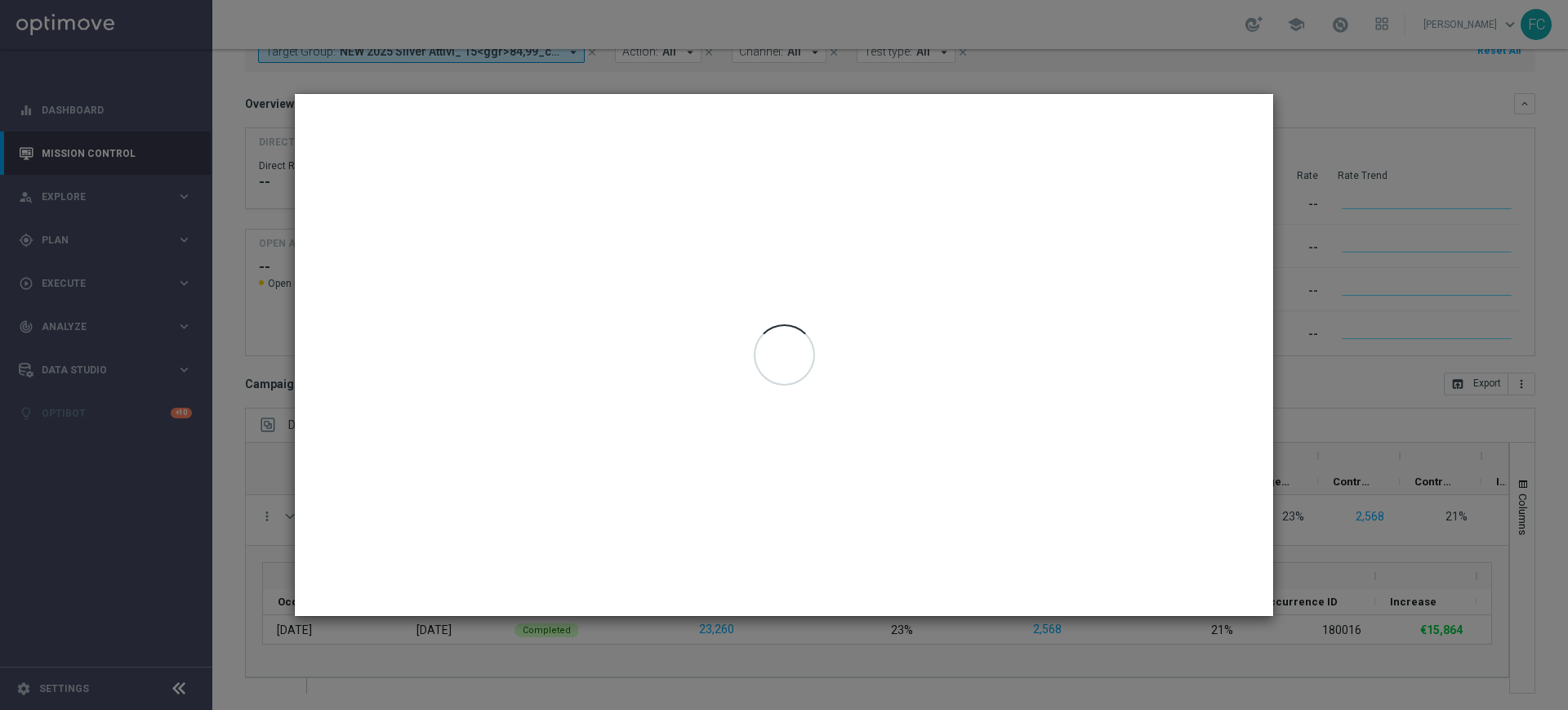 type on "11 Jul 2025 - 11 Jul 2025" 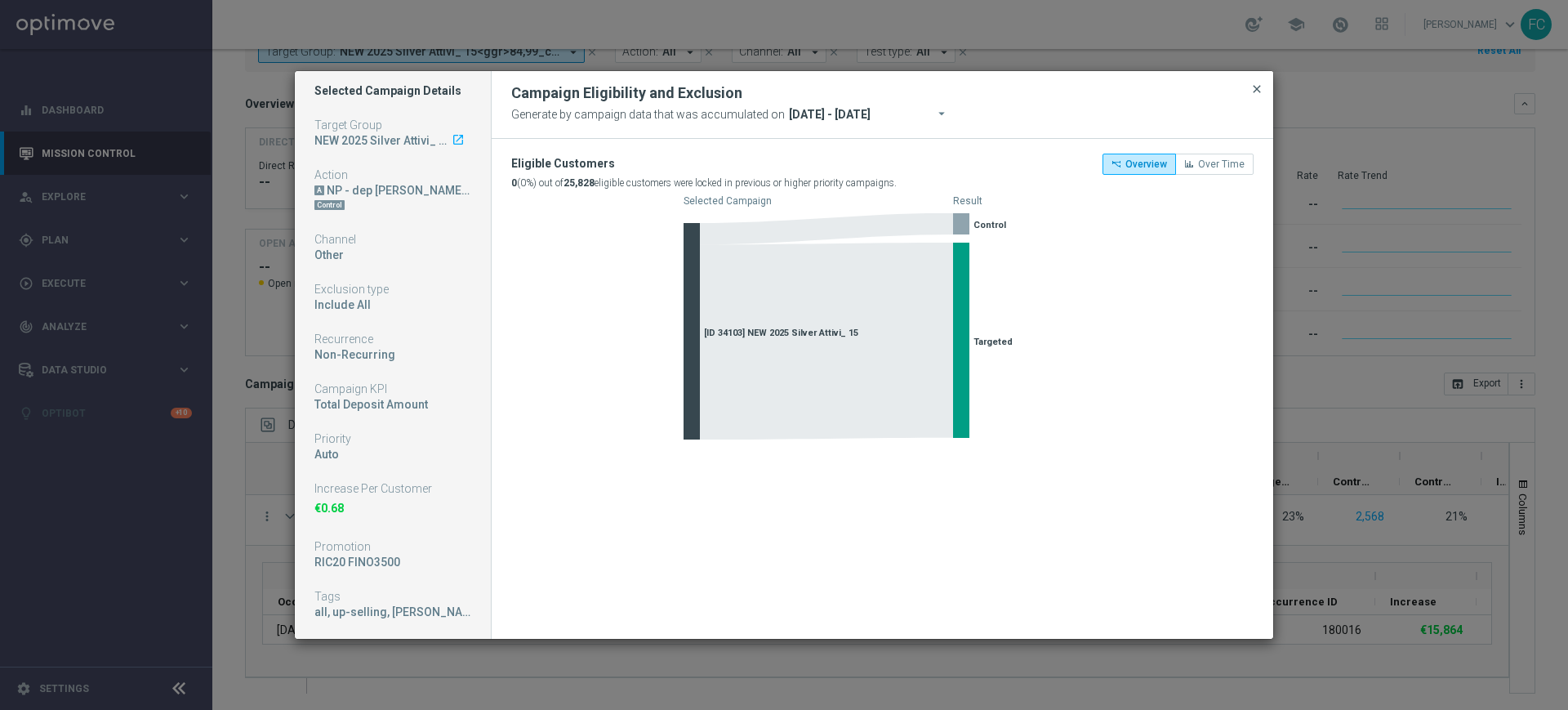 click on "close" 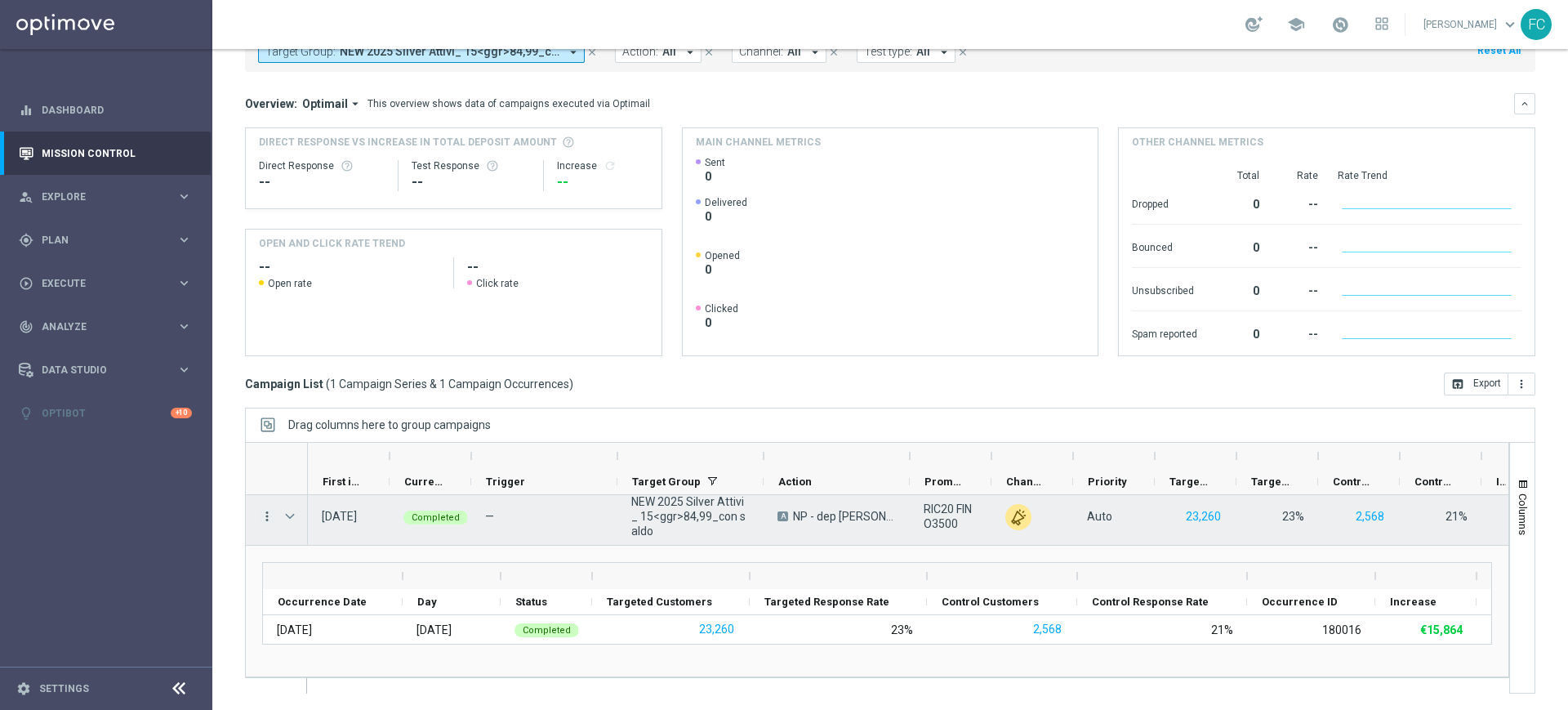 click on "more_vert" at bounding box center (267, 516) 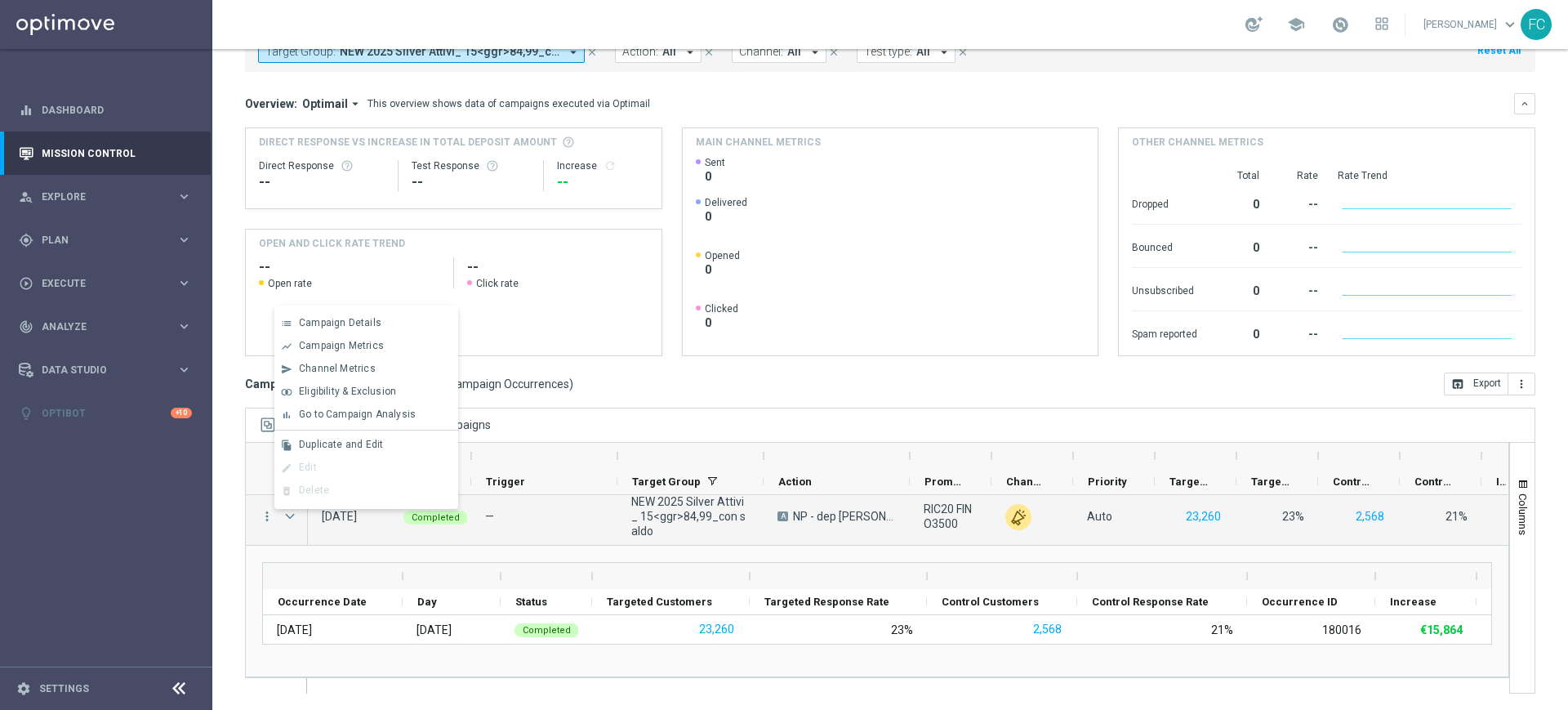 click on "Go to Campaign Analysis" at bounding box center (357, 414) 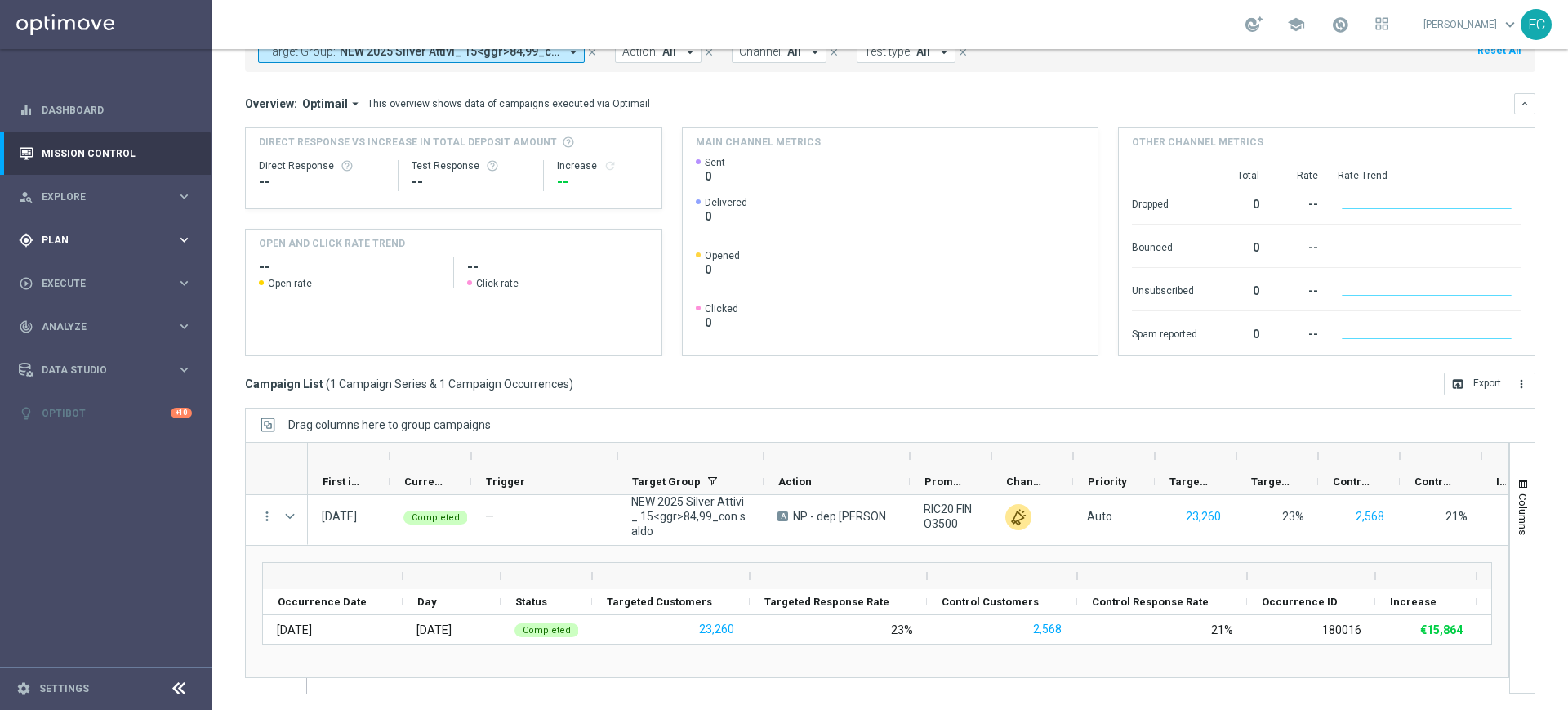 type 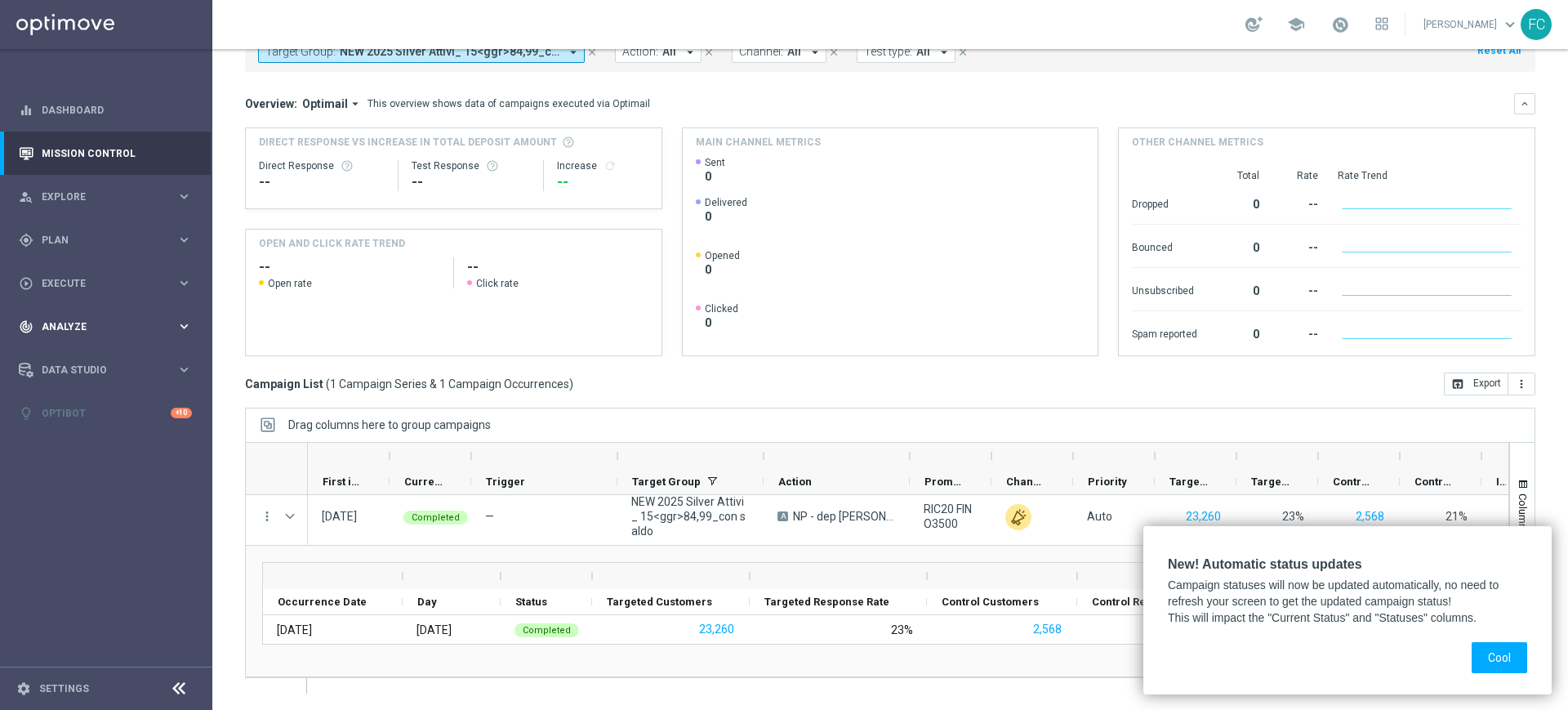 click on "keyboard_arrow_right" at bounding box center [184, 326] 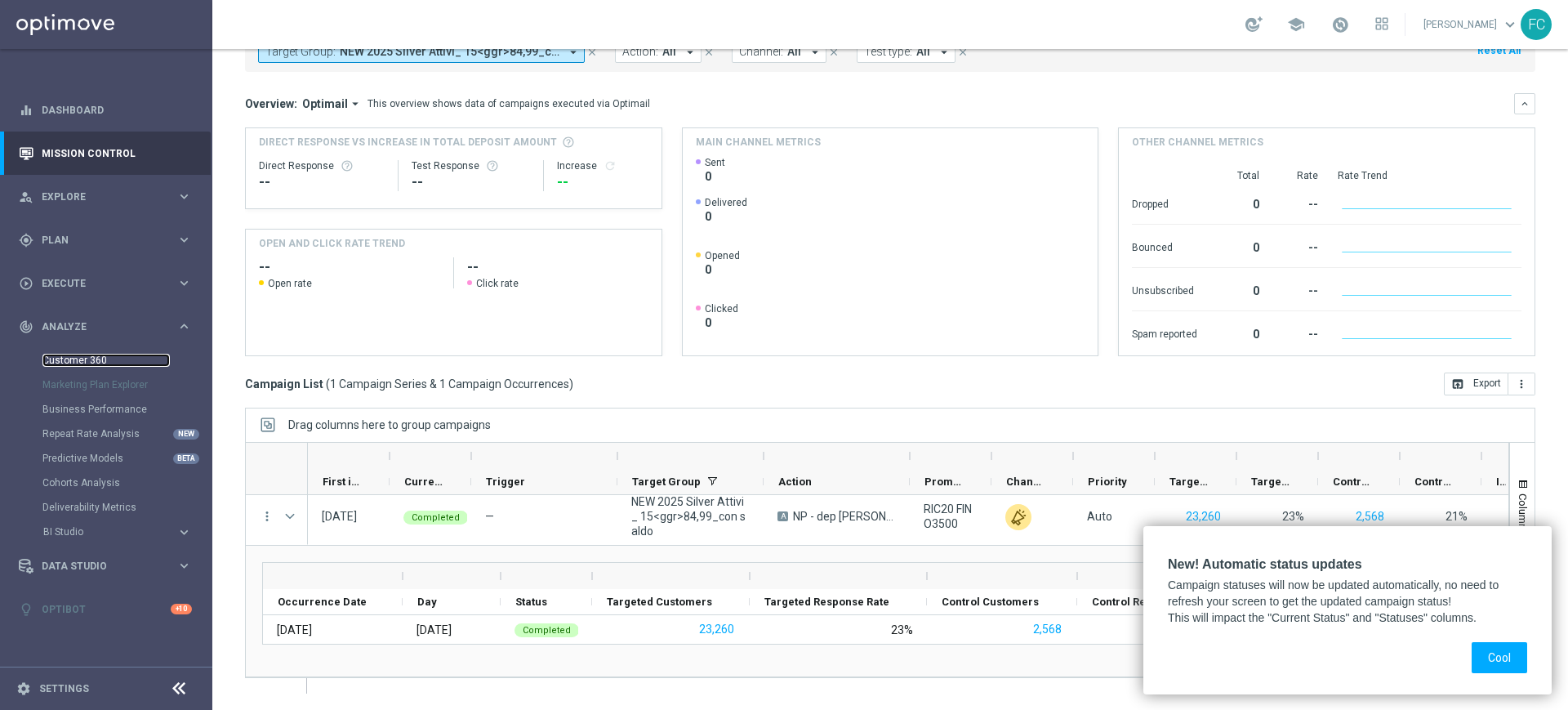 click on "Customer 360" at bounding box center (106, 360) 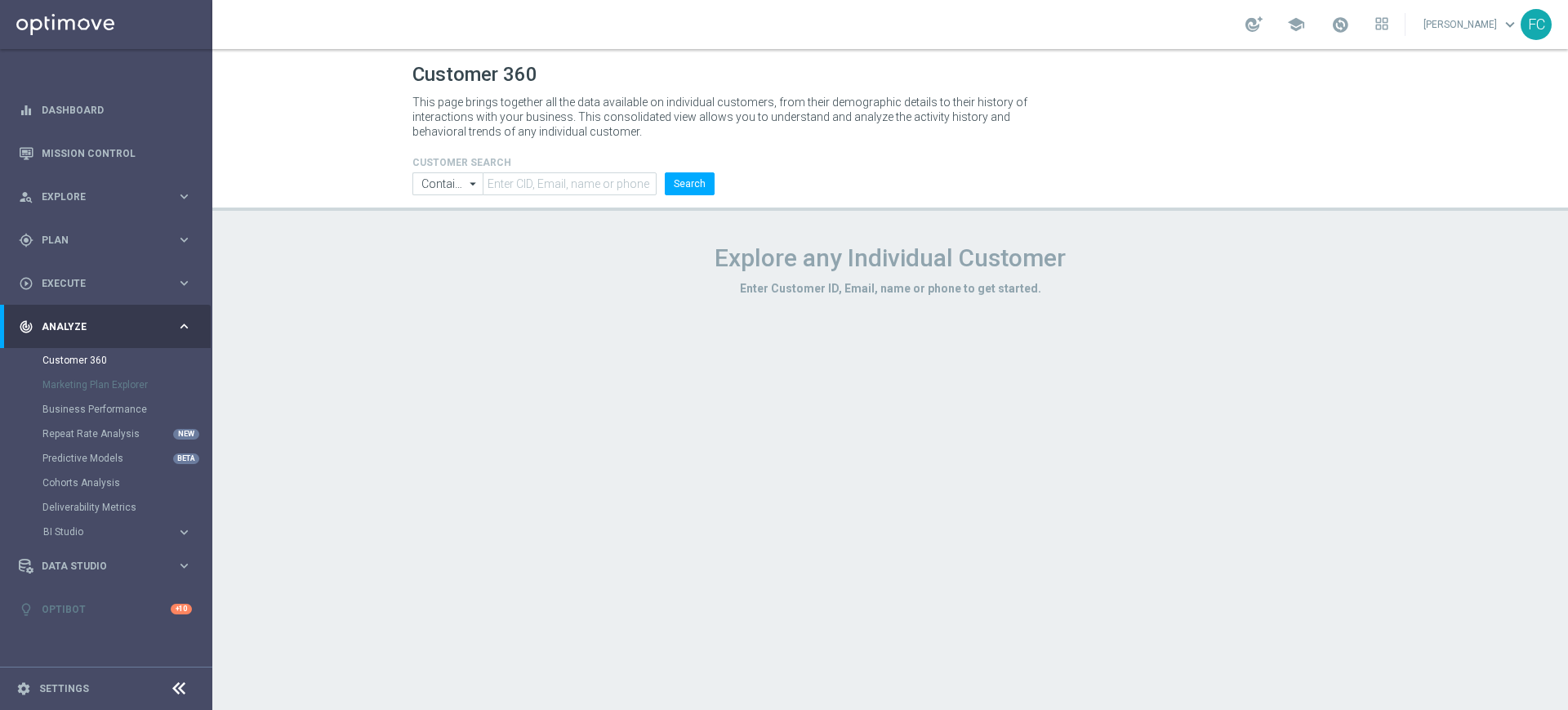 click on "Customer 360
This page brings together all the data available on individual customers, from their demographic details to their history of interactions with your business. This consolidated view allows you to understand and analyze the activity history and behavioral trends of any individual customer.
CUSTOMER SEARCH
Contains
Contains
arrow_drop_down
Drag here to set row groups Drag here to set column labels" 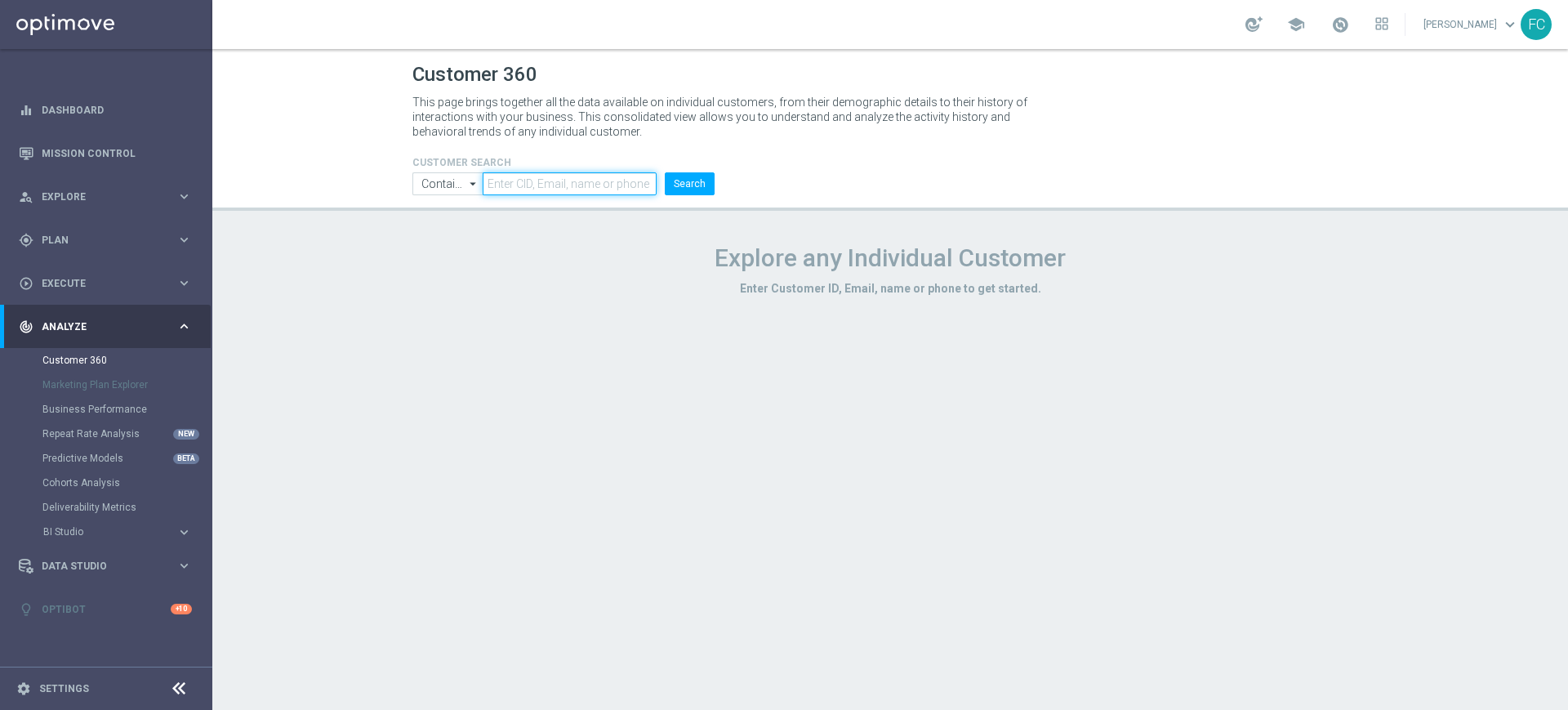 click 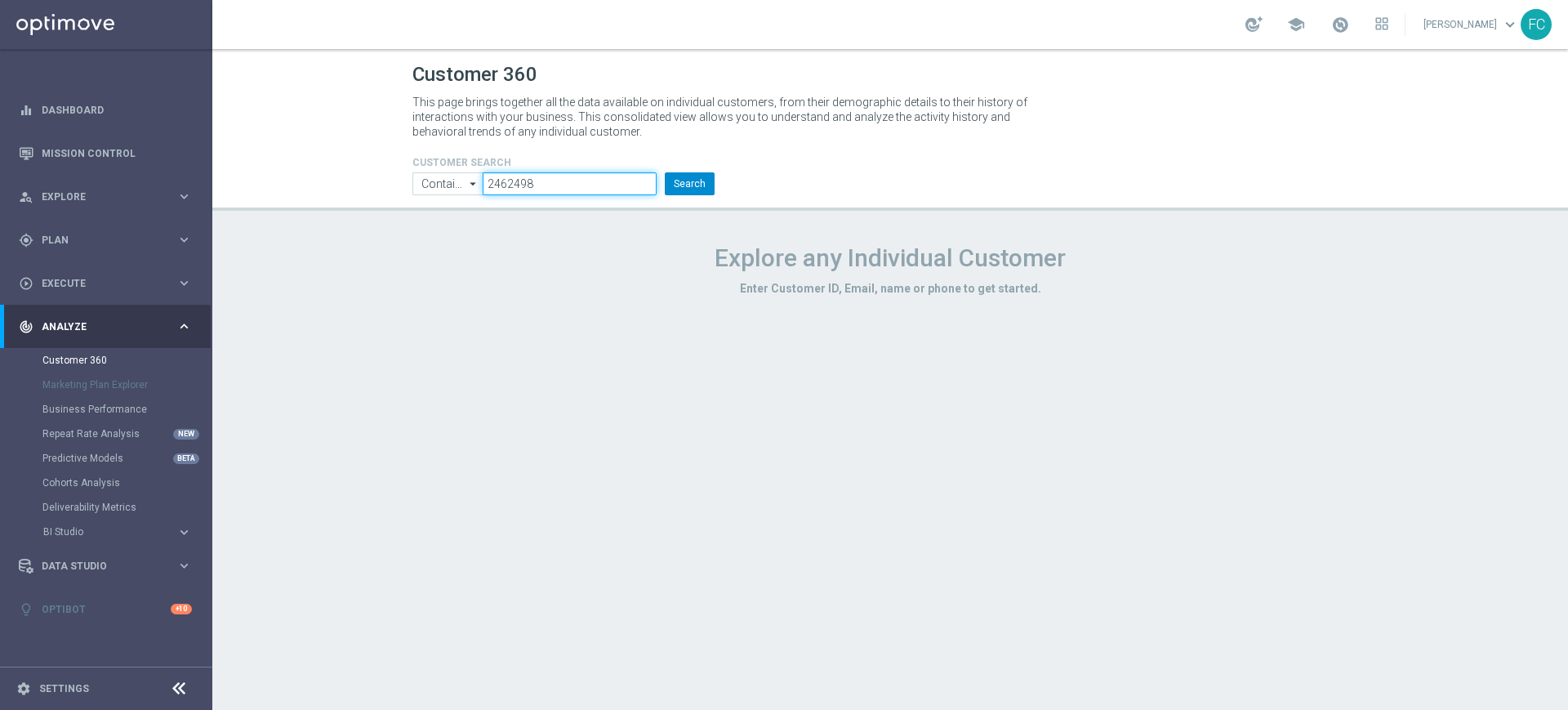 type on "2462498" 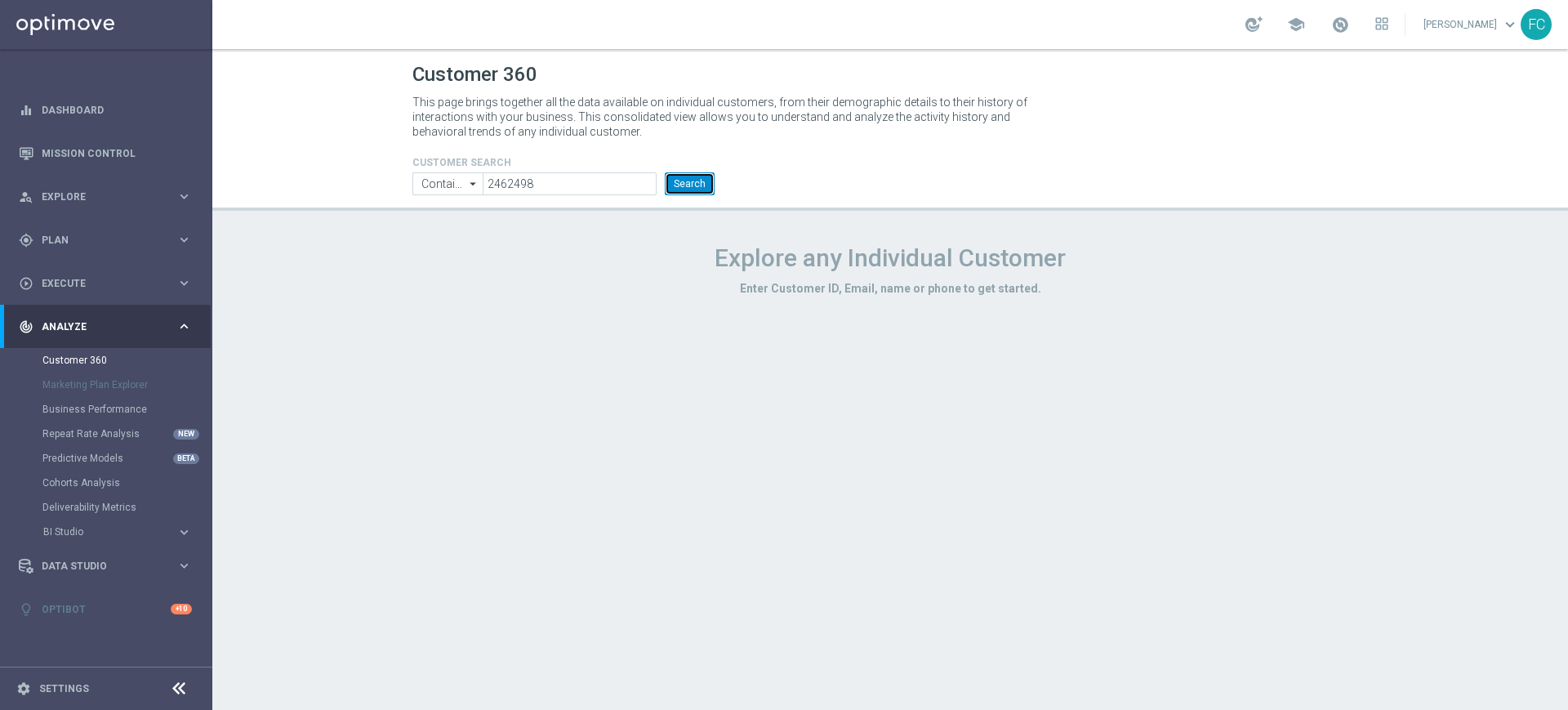 click on "Search" 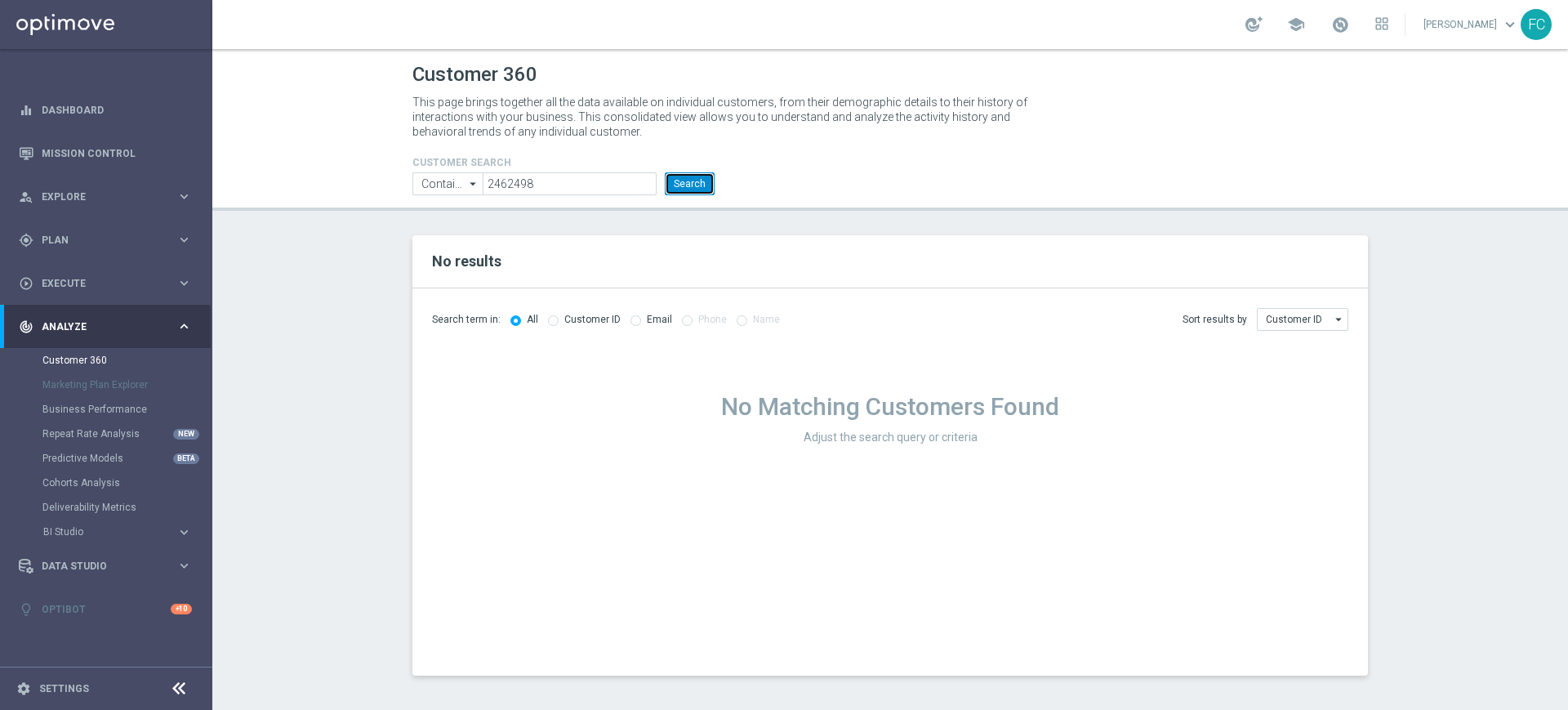 type 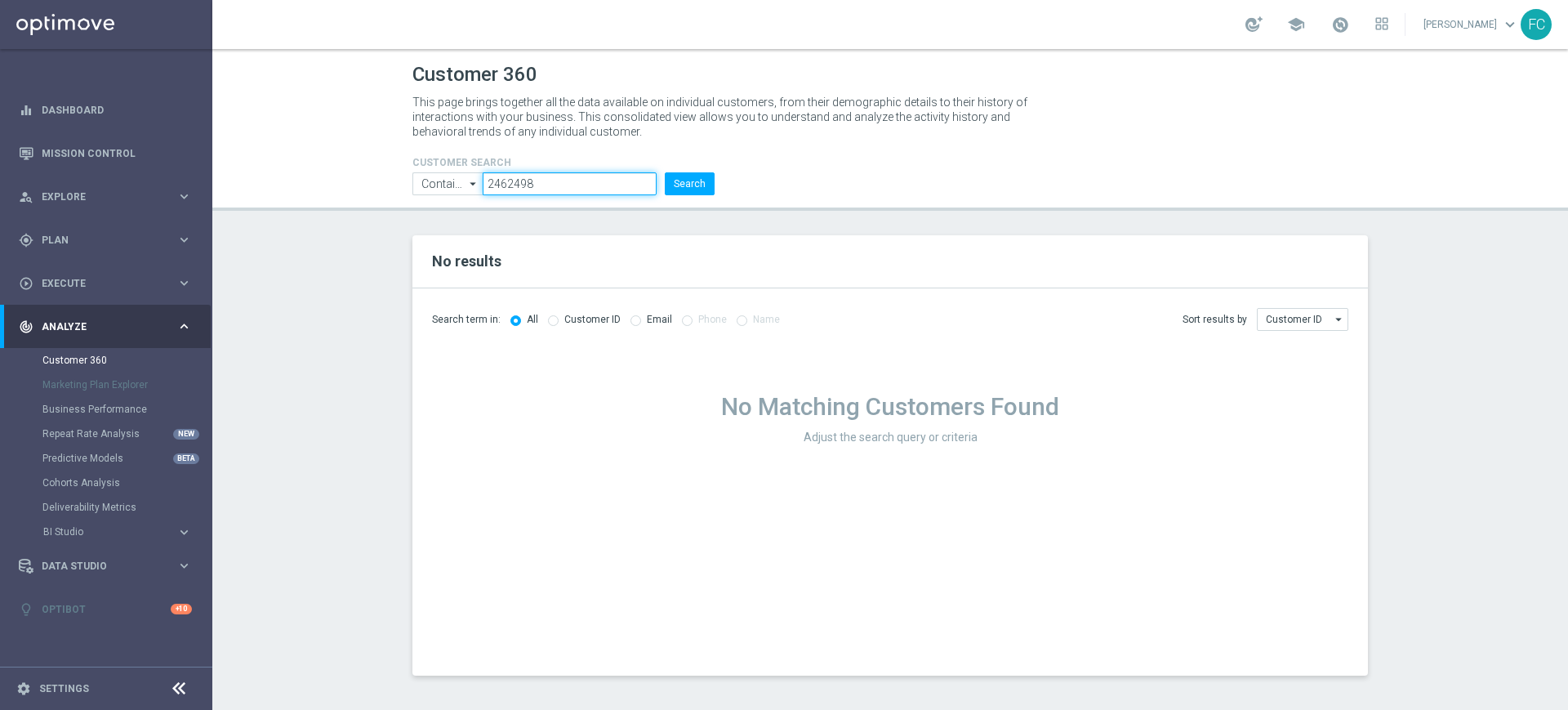 drag, startPoint x: 539, startPoint y: 183, endPoint x: 368, endPoint y: 197, distance: 171.57214 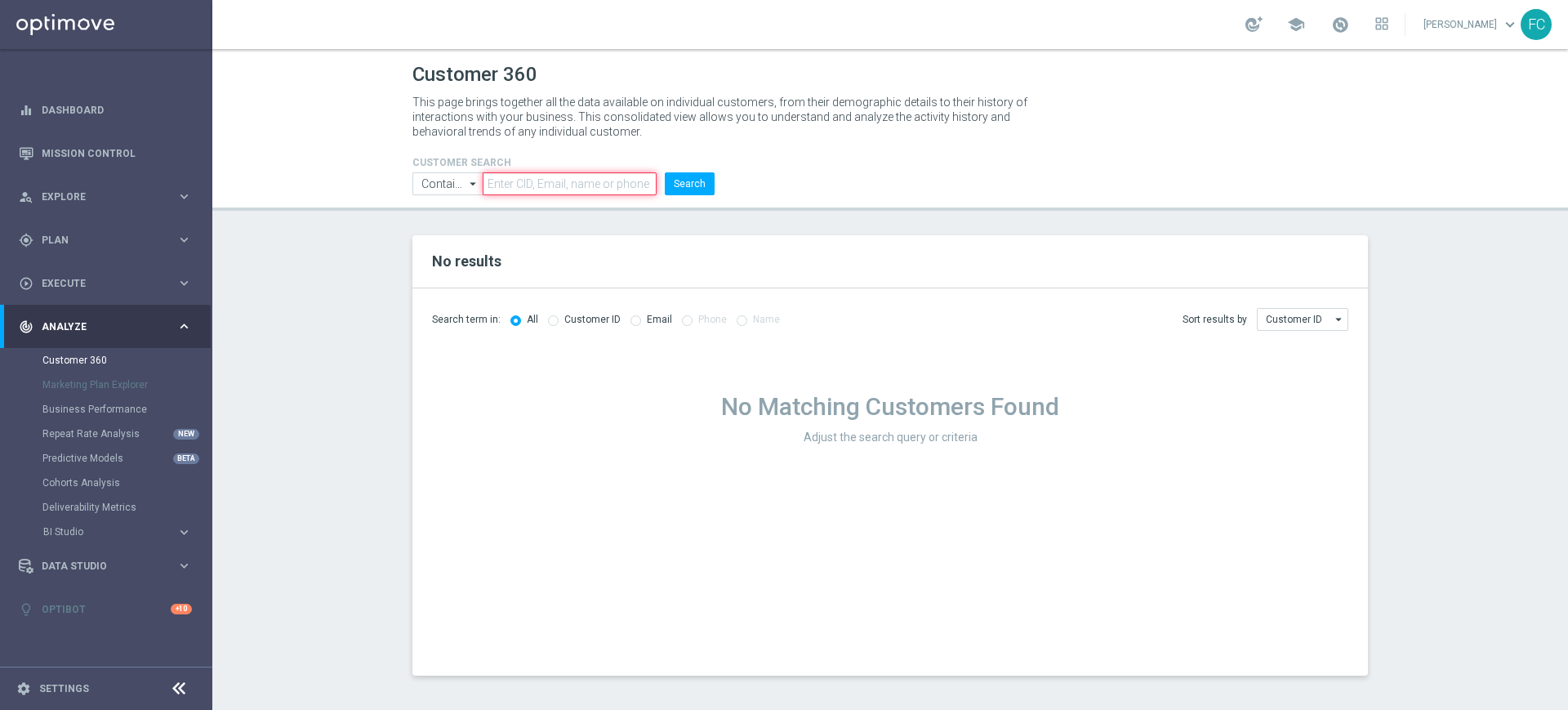 paste on "2207147]" 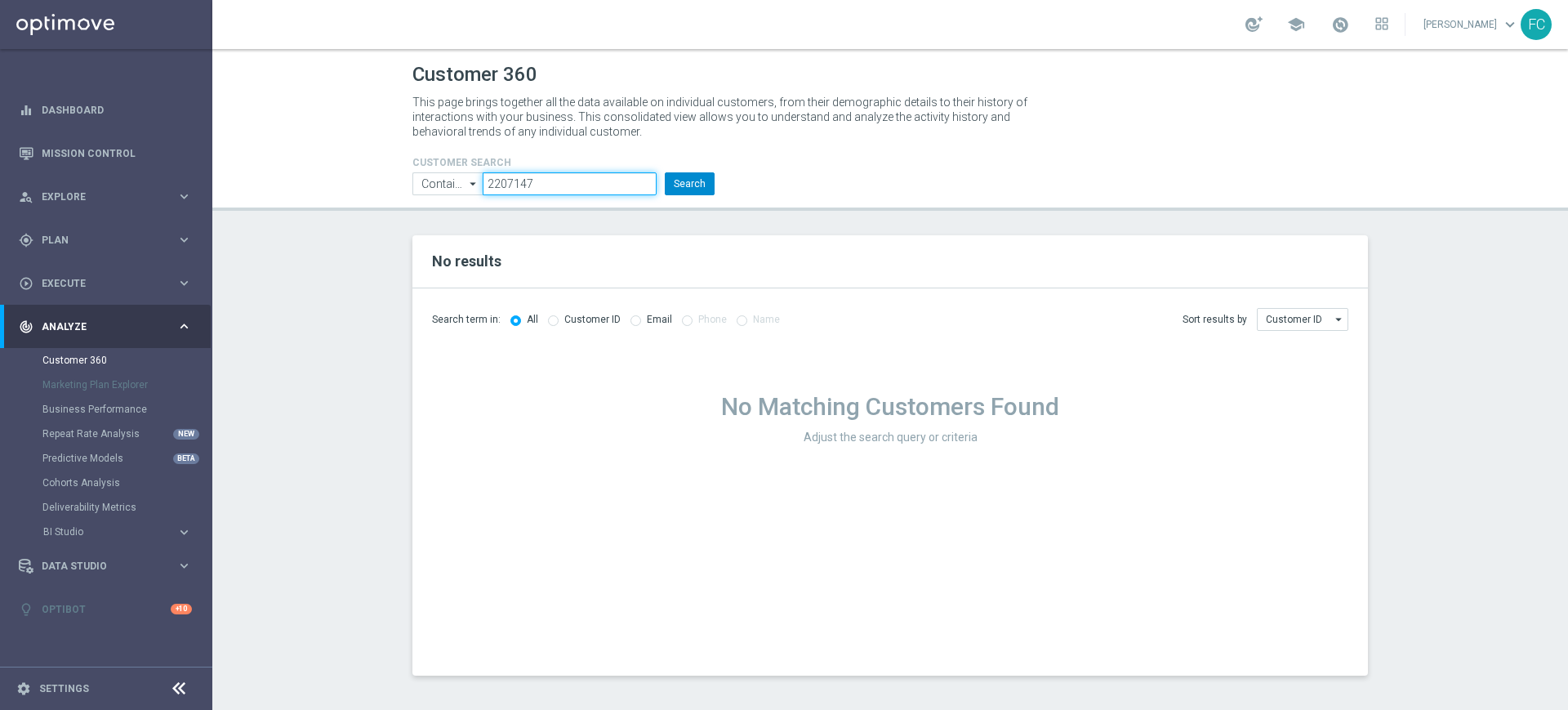 type on "2207147" 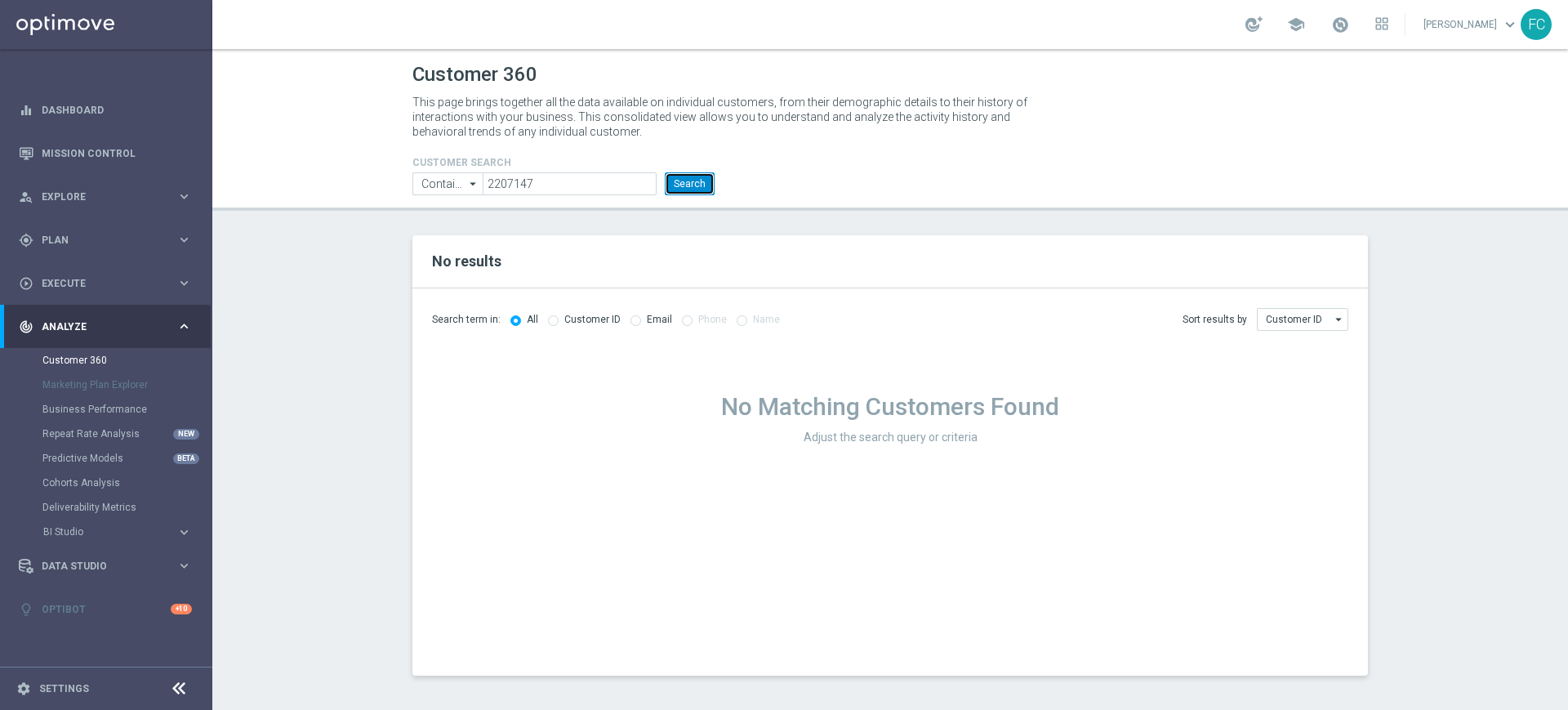 click on "Search" 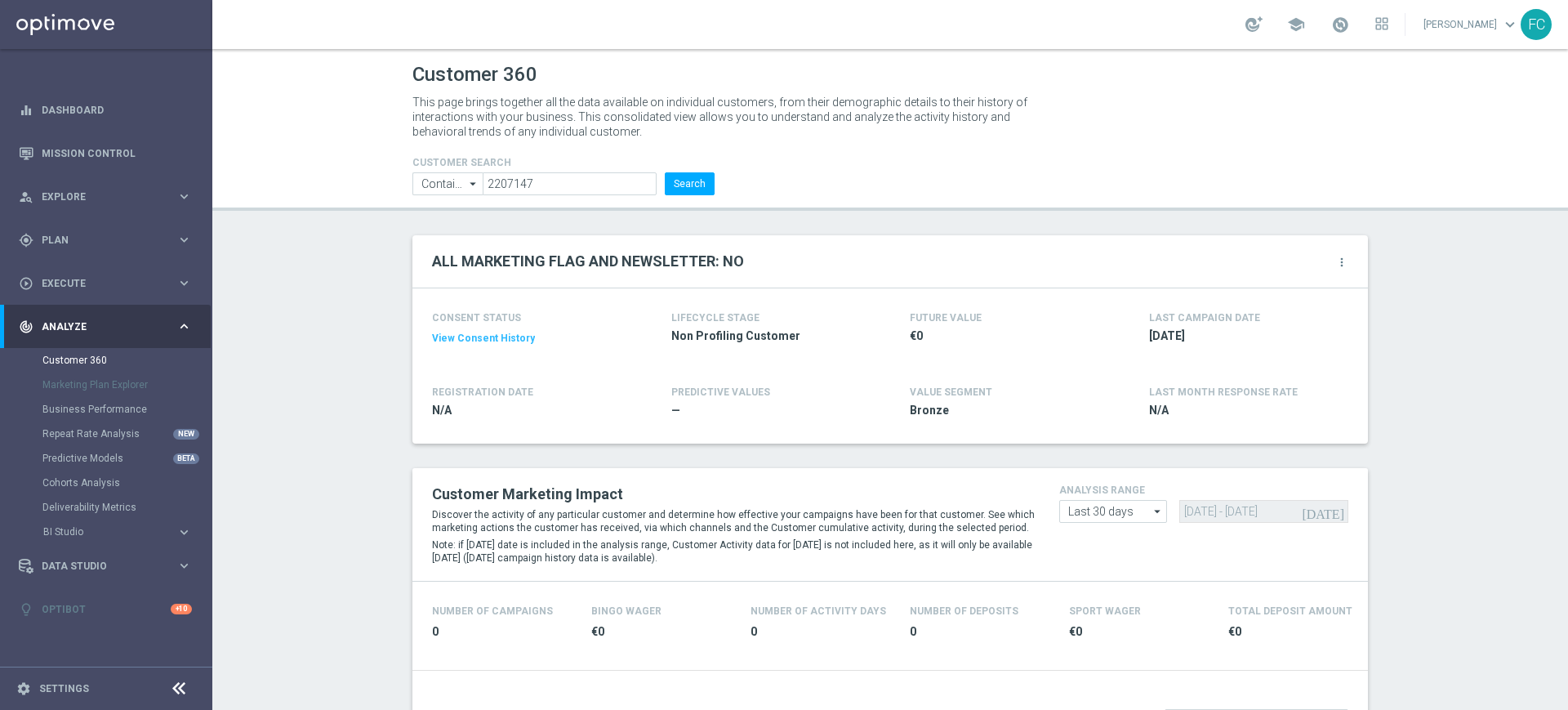 click on "View Consent History" 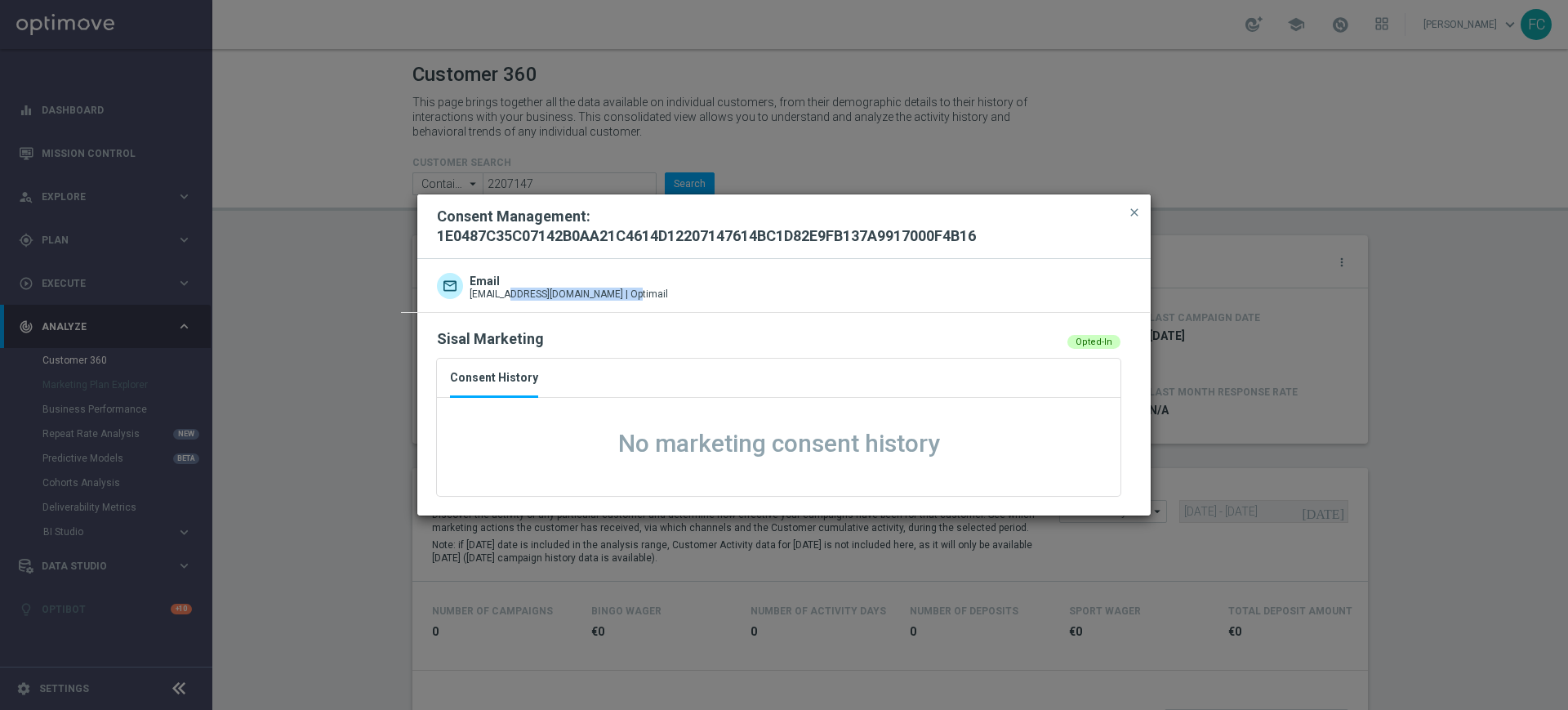 drag, startPoint x: 640, startPoint y: 291, endPoint x: 487, endPoint y: 304, distance: 153.55129 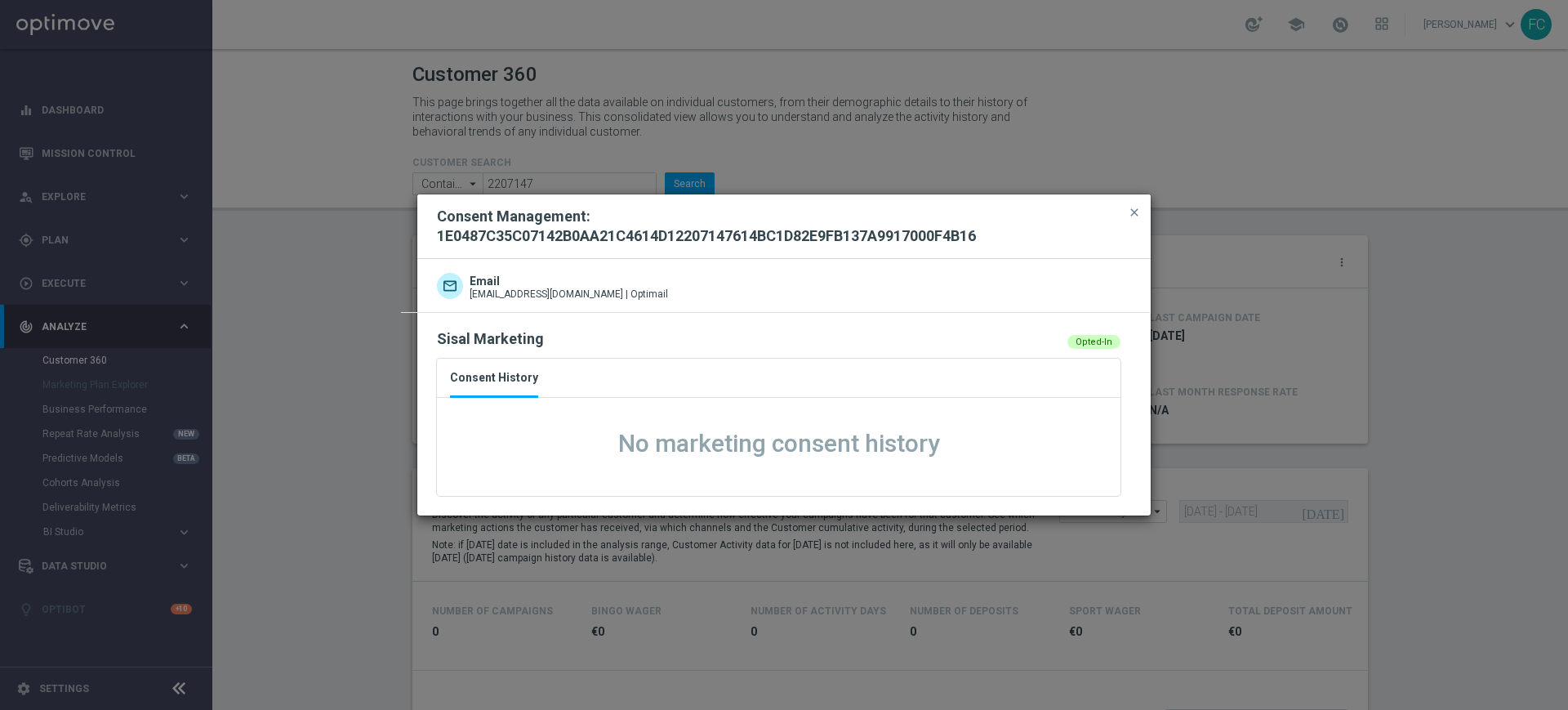 click on "Email
mobiliaangelo@live.com | Optimail" 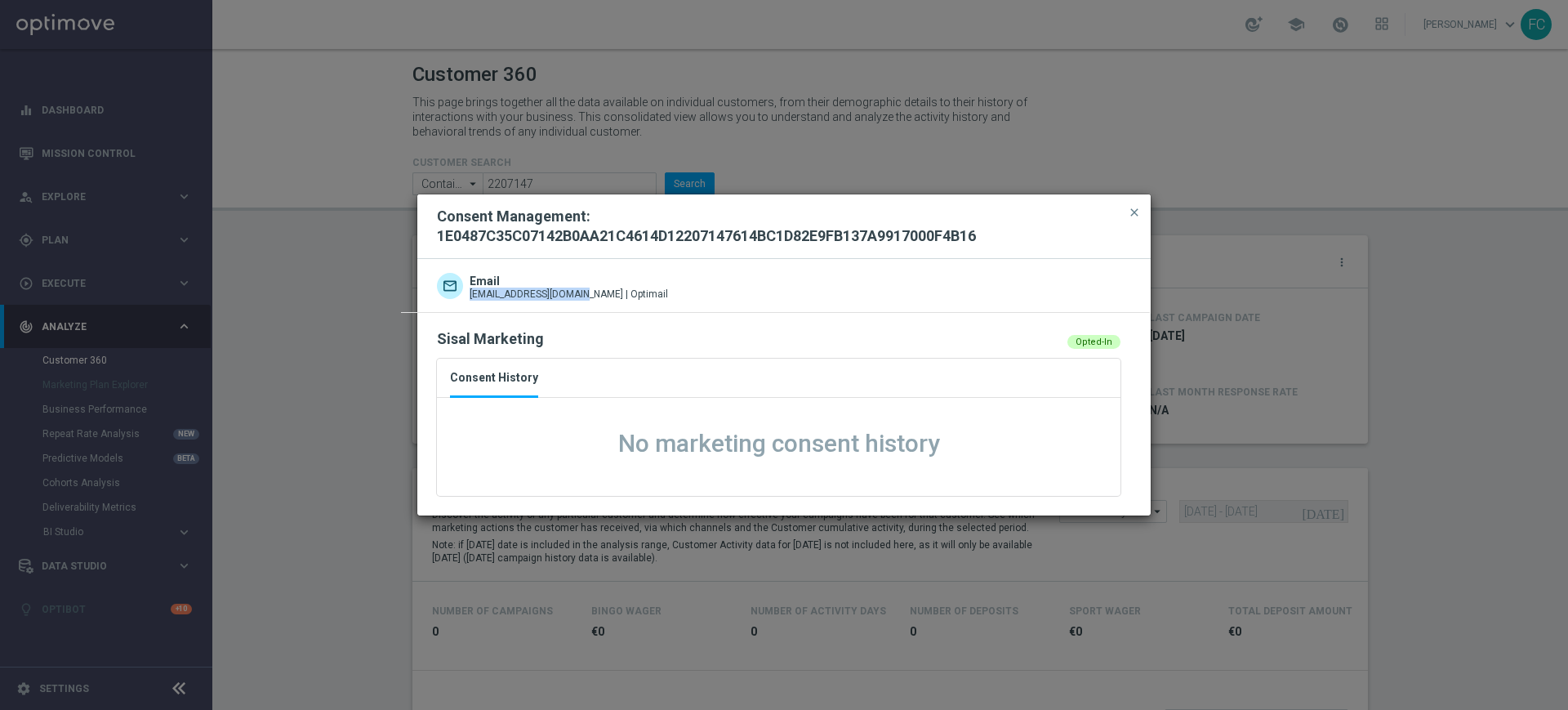 drag, startPoint x: 468, startPoint y: 292, endPoint x: 576, endPoint y: 295, distance: 108.04166 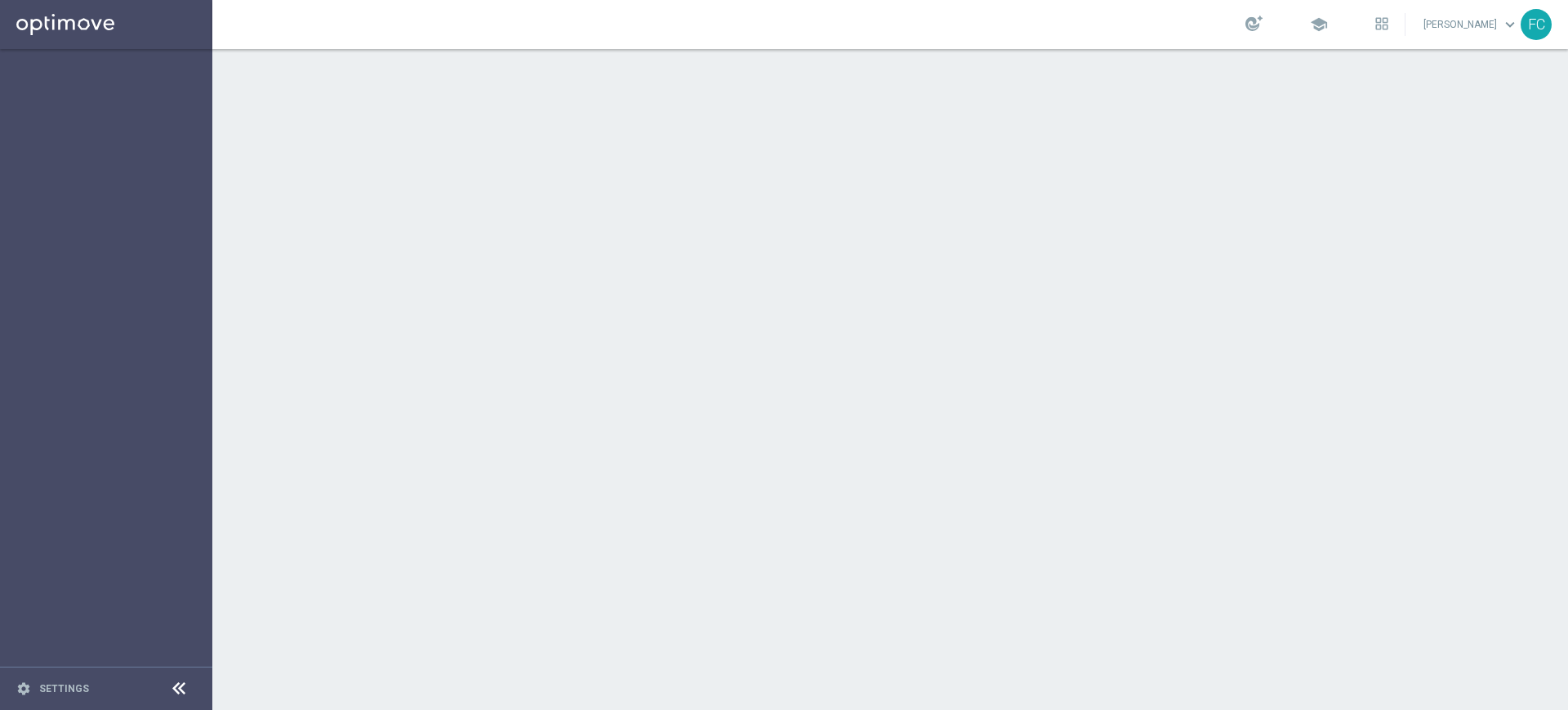 scroll, scrollTop: 0, scrollLeft: 0, axis: both 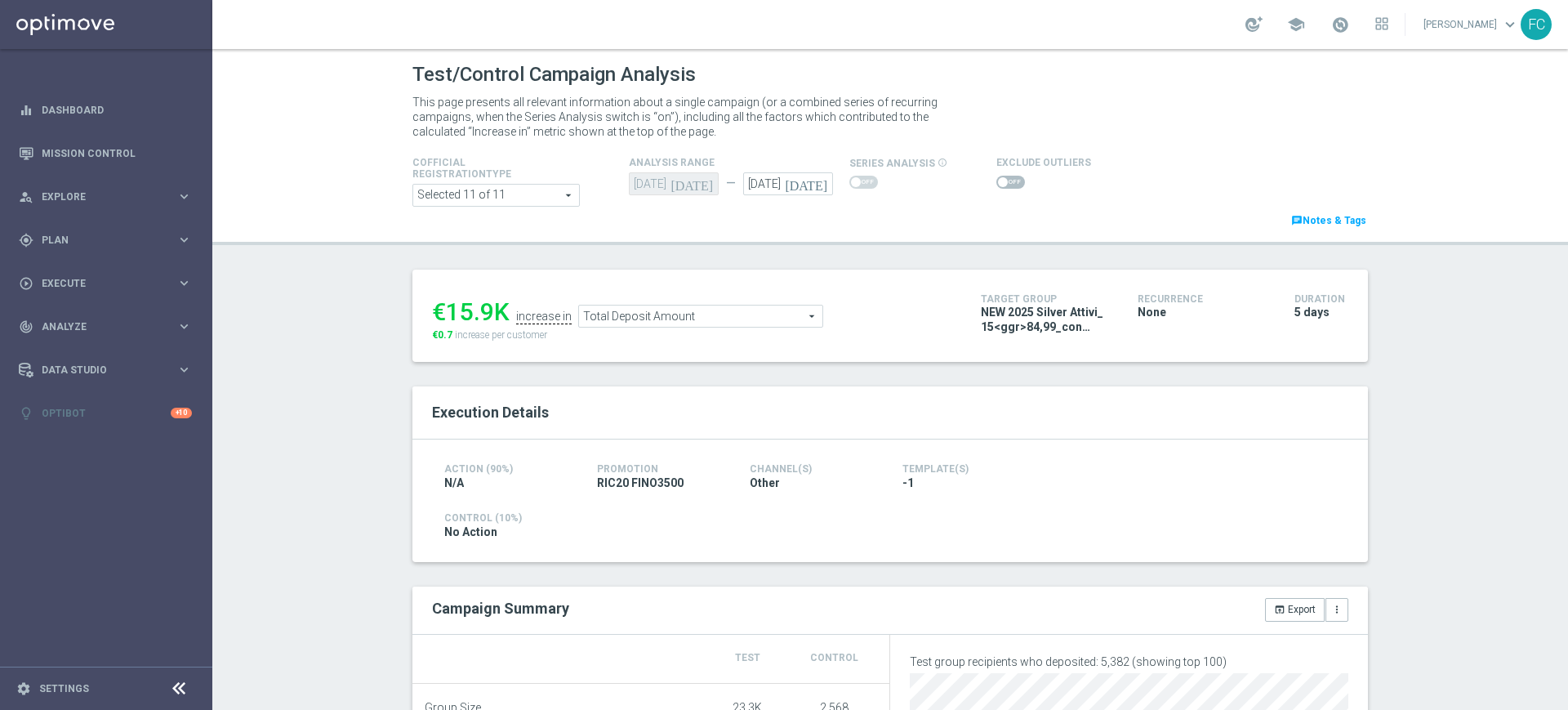 click on "NEW 2025 Silver Attivi_ 15<ggr>84,99_con saldo" 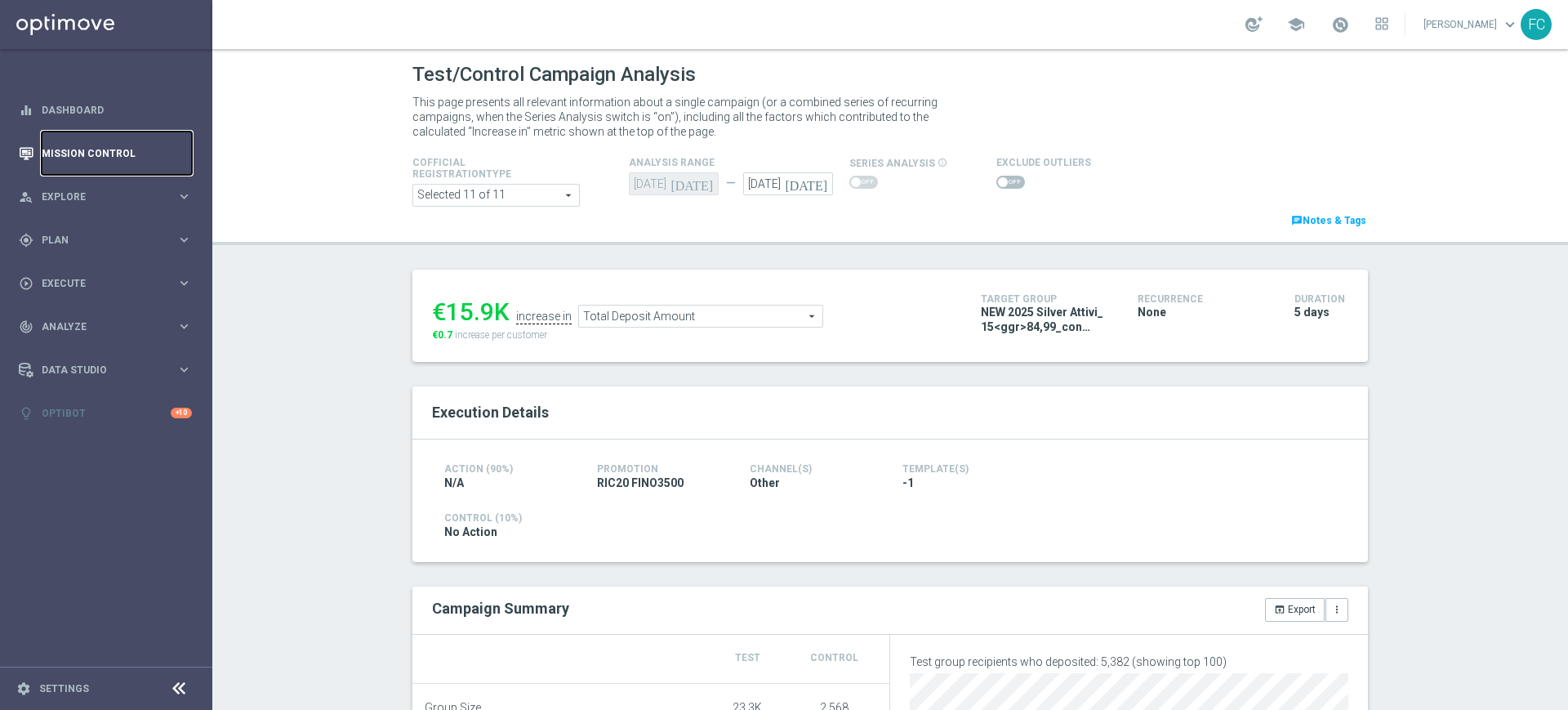 click on "Mission Control" at bounding box center (117, 153) 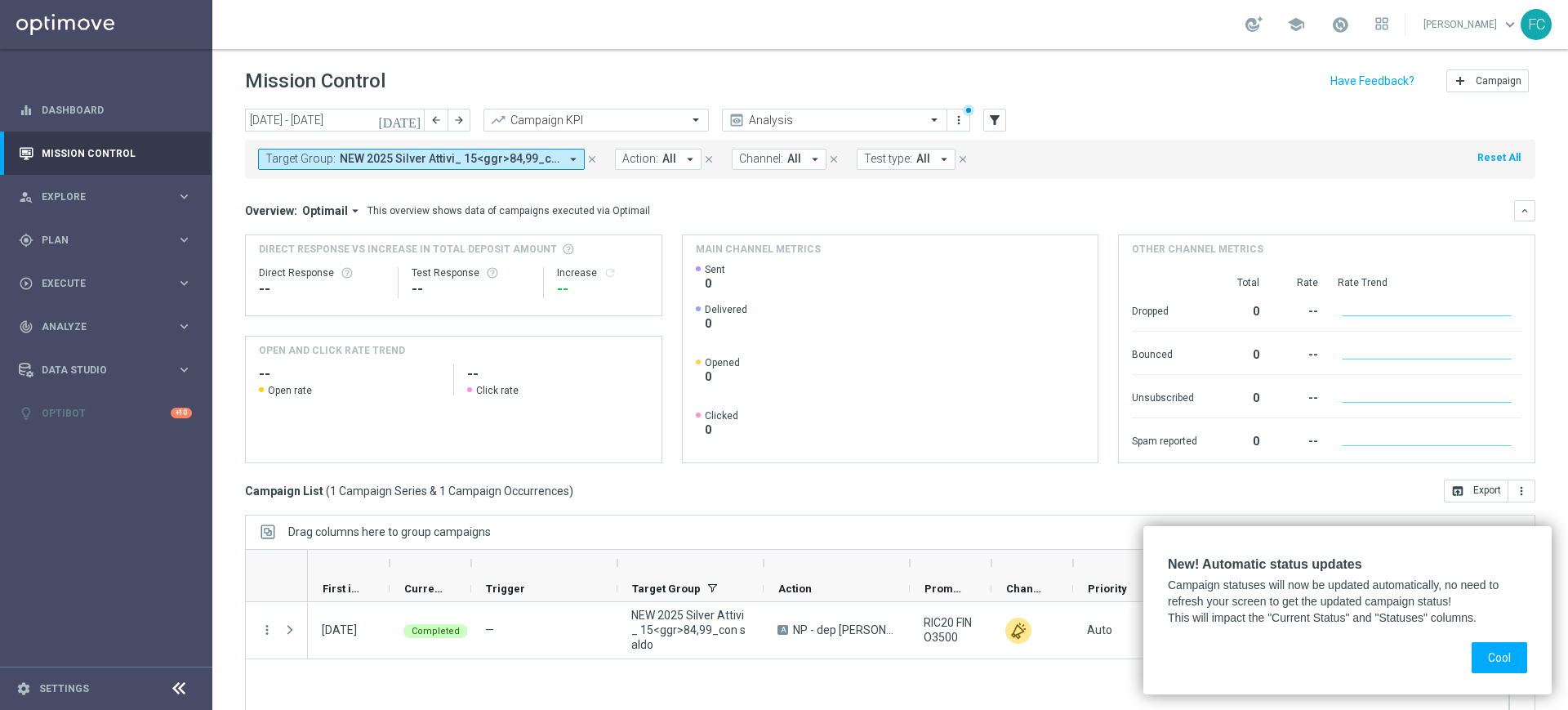 click on "NEW 2025 Silver Attivi_ 15<ggr>84,99_con saldo" at bounding box center [449, 159] 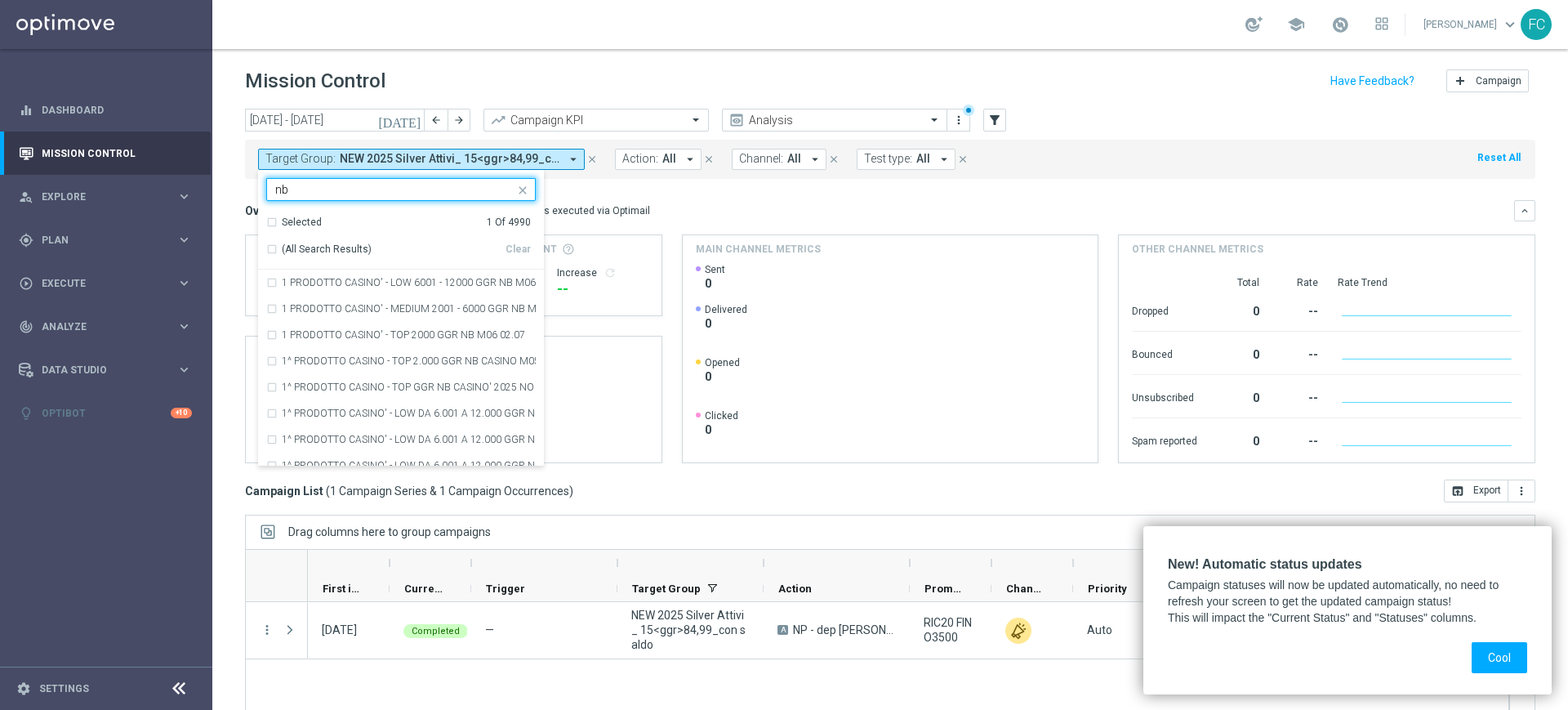 type on "n" 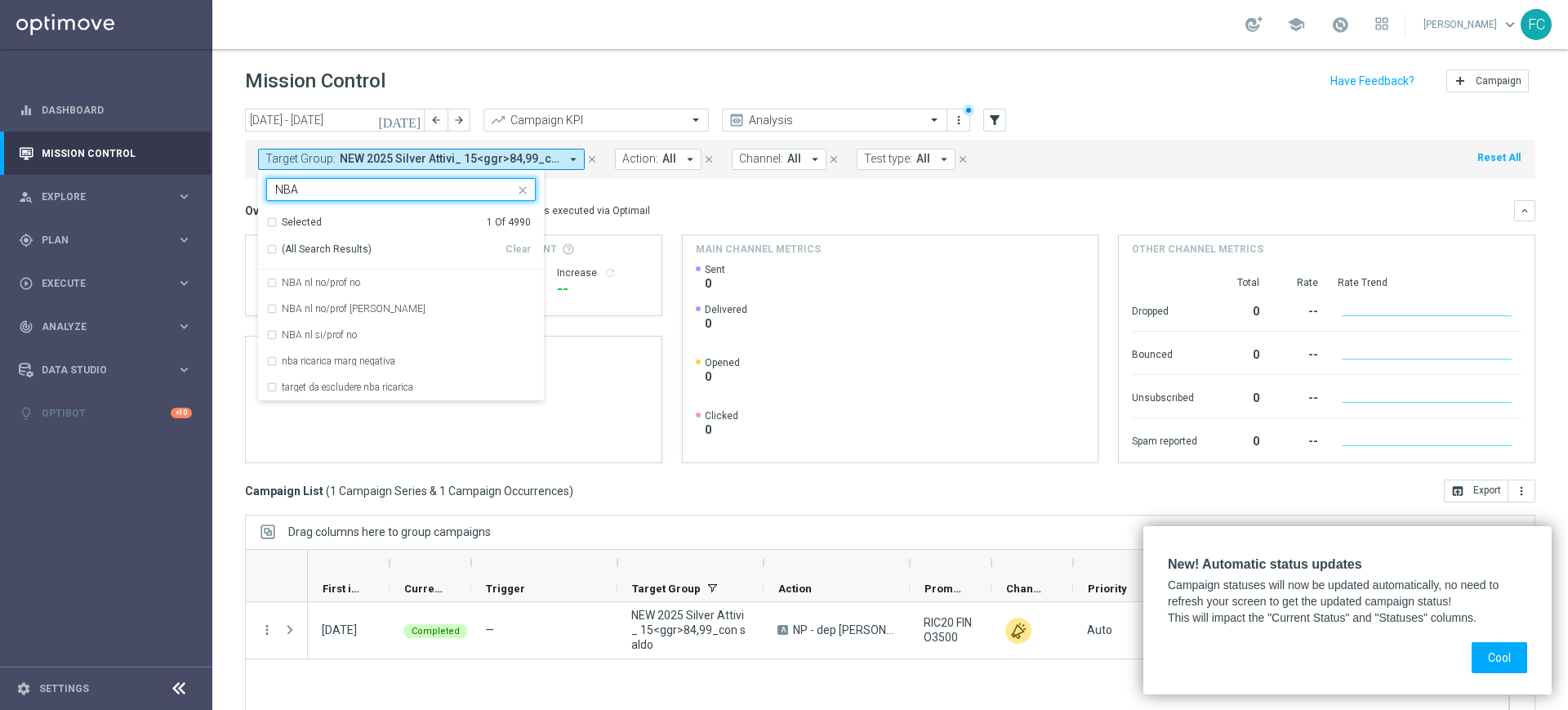 type on "NBA" 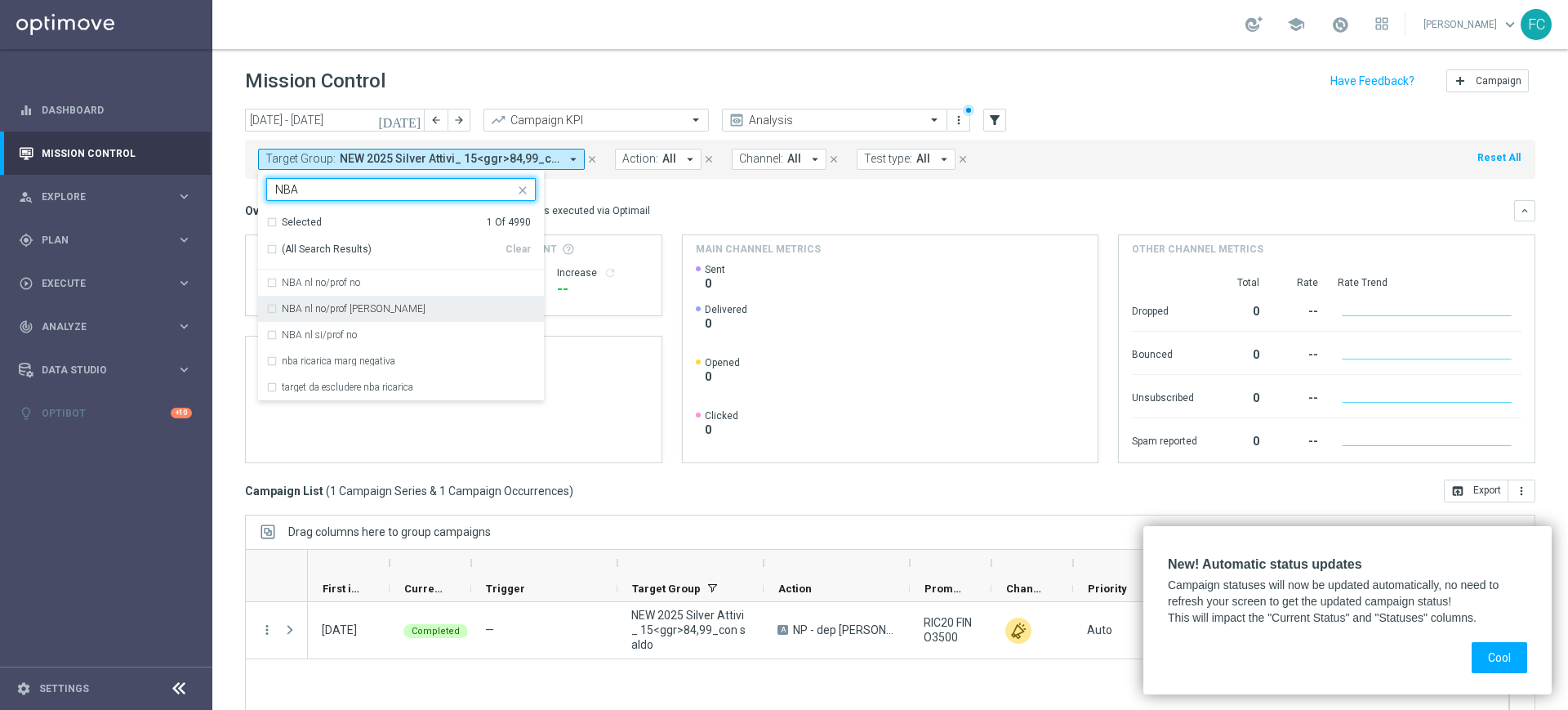 click on "NBA nl no/prof [PERSON_NAME]" at bounding box center (354, 309) 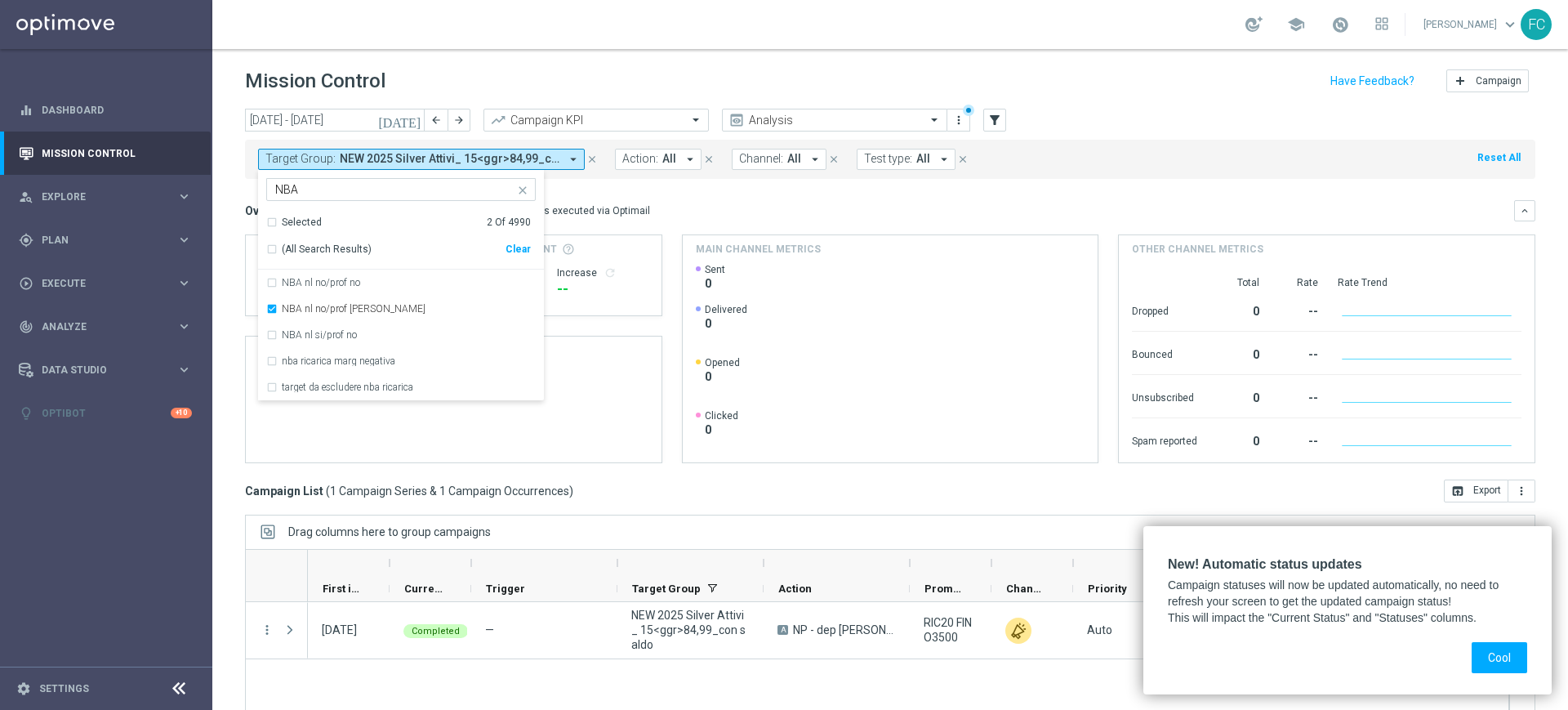 click on "Overview:
Optimail
arrow_drop_down
This overview shows data of campaigns executed via Optimail
keyboard_arrow_down
Direct Response VS Increase In Total Deposit Amount
Direct Response
--
Test Response" 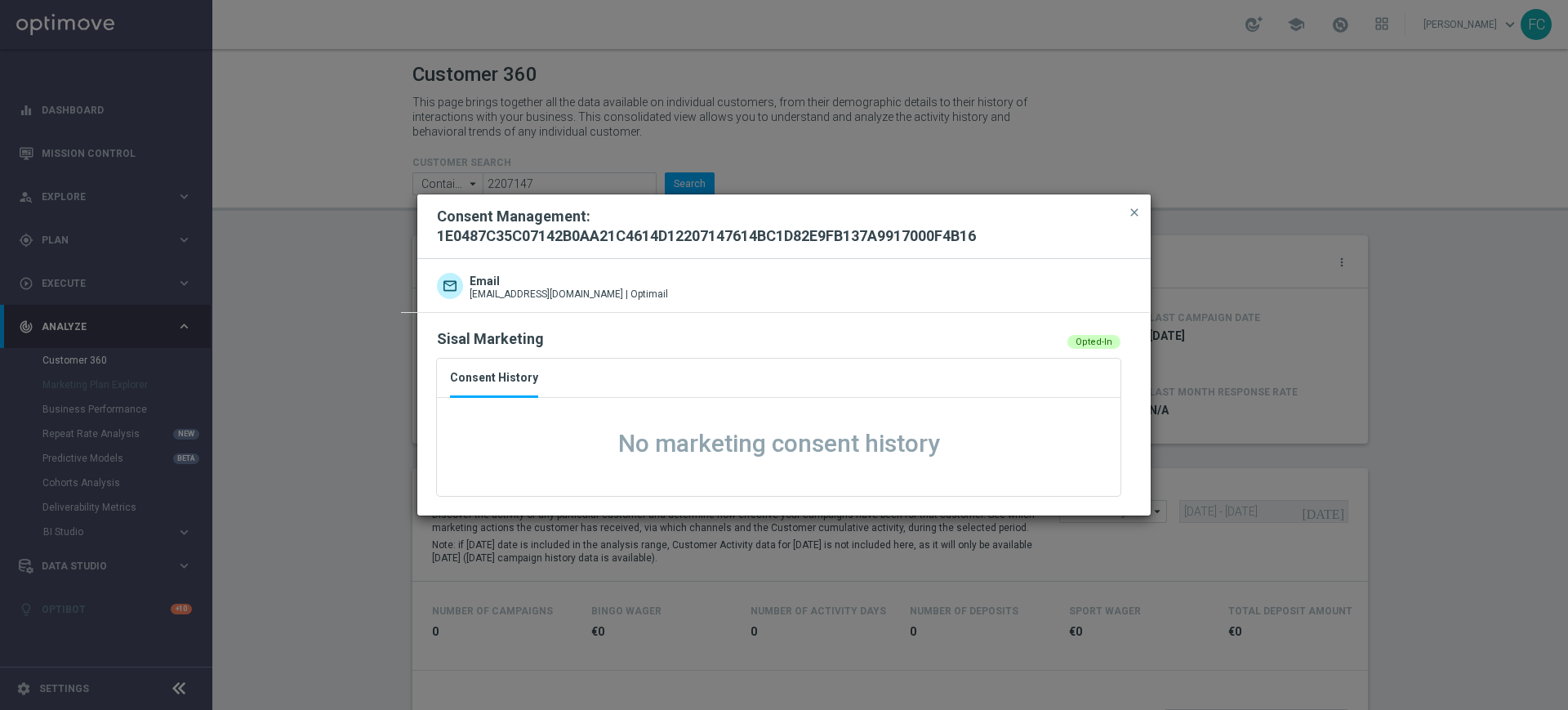 scroll, scrollTop: 0, scrollLeft: 0, axis: both 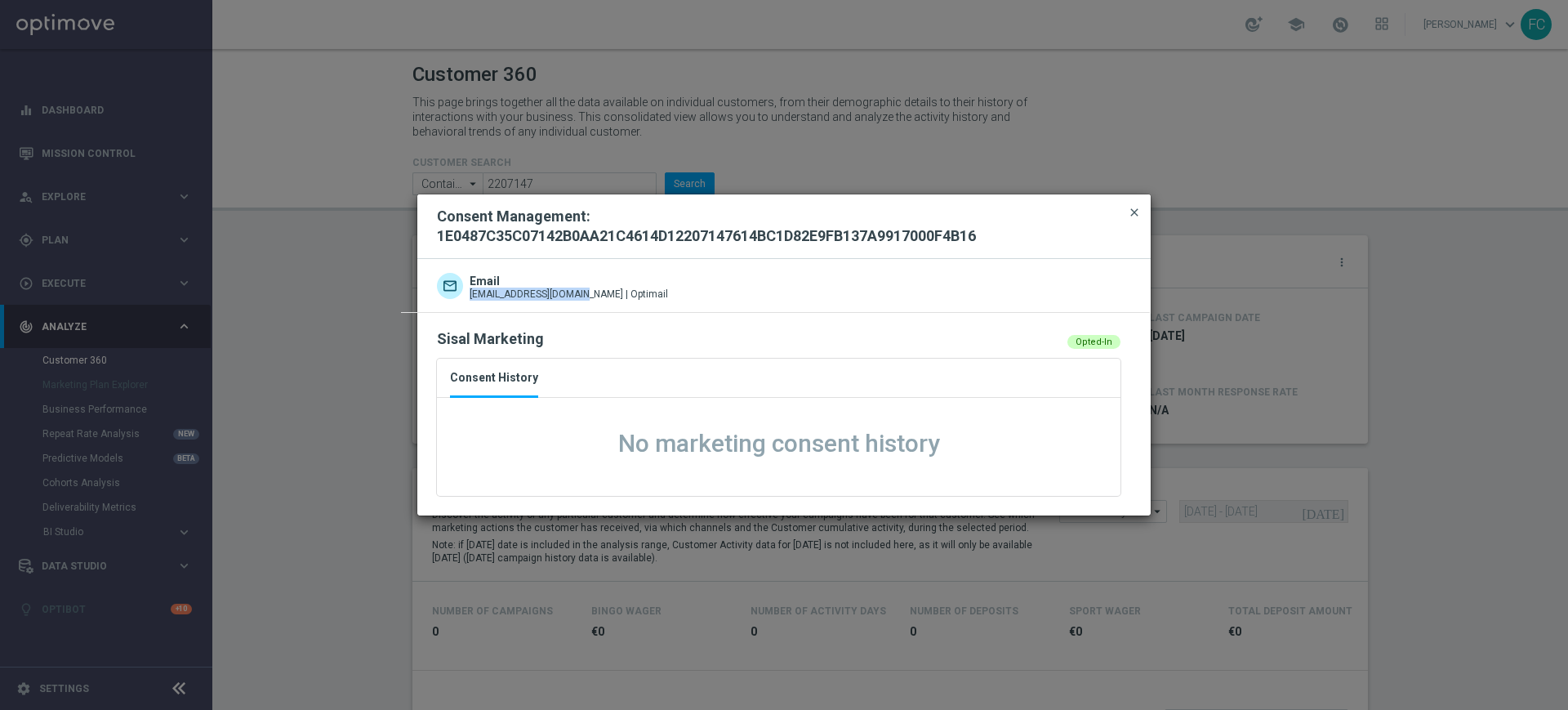 click on "close" 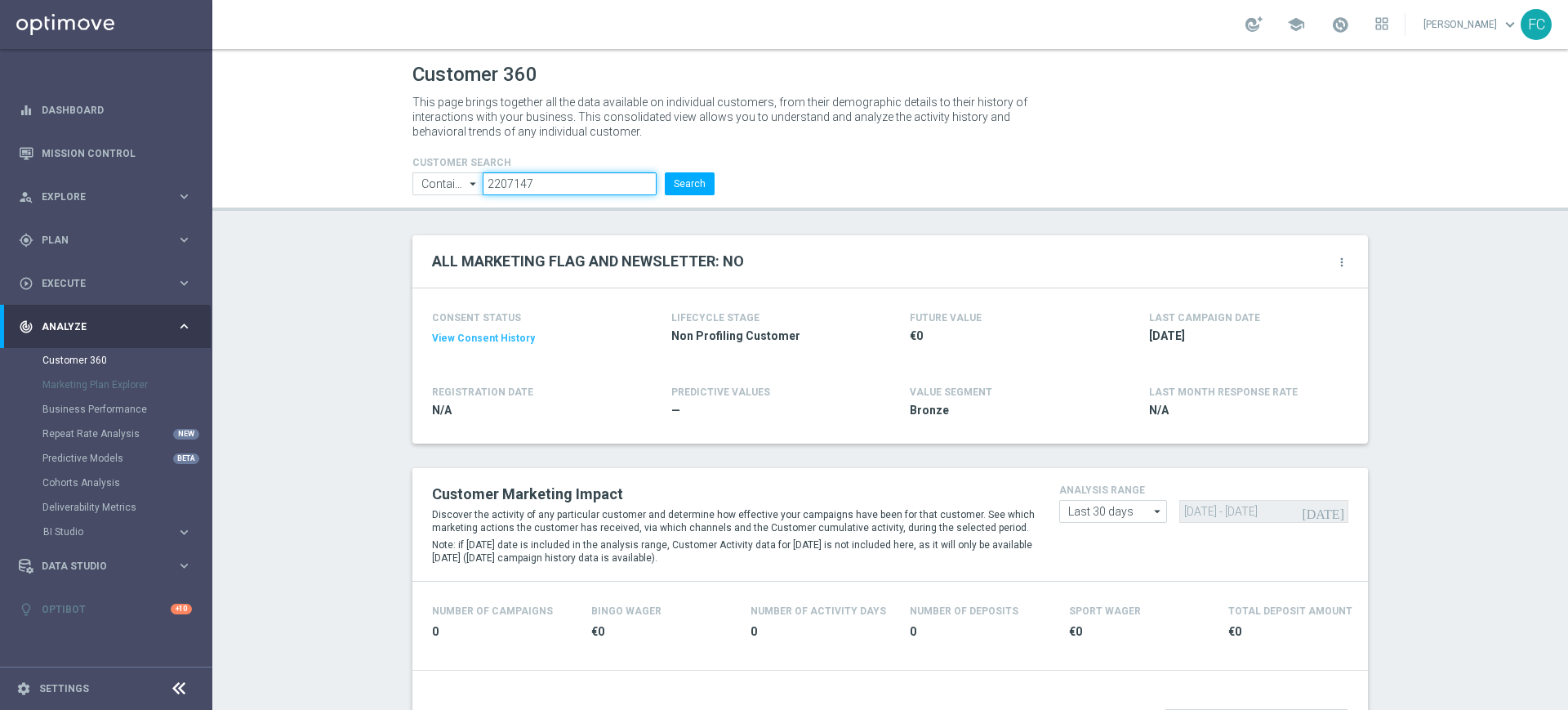 drag, startPoint x: 577, startPoint y: 174, endPoint x: 467, endPoint y: 180, distance: 110.16351 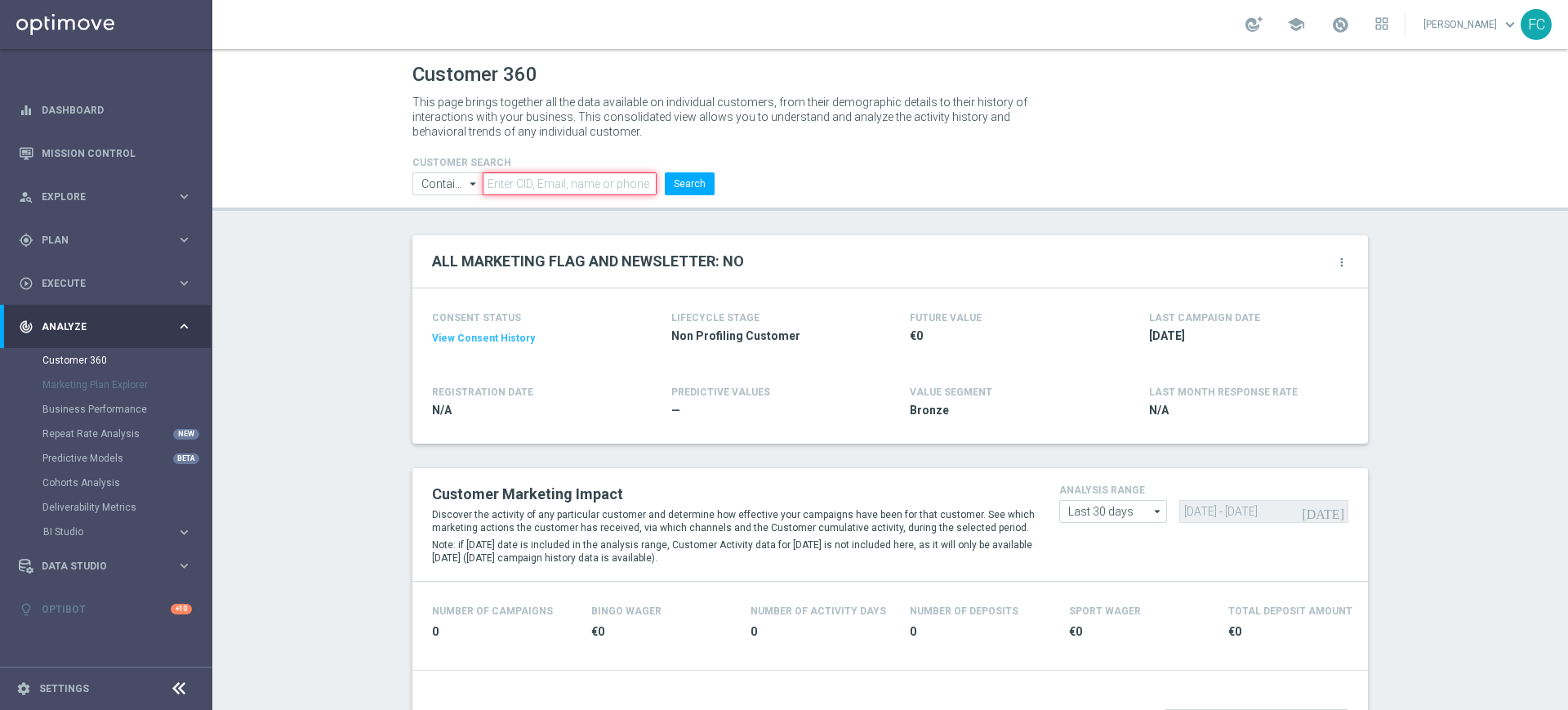paste on "1745794" 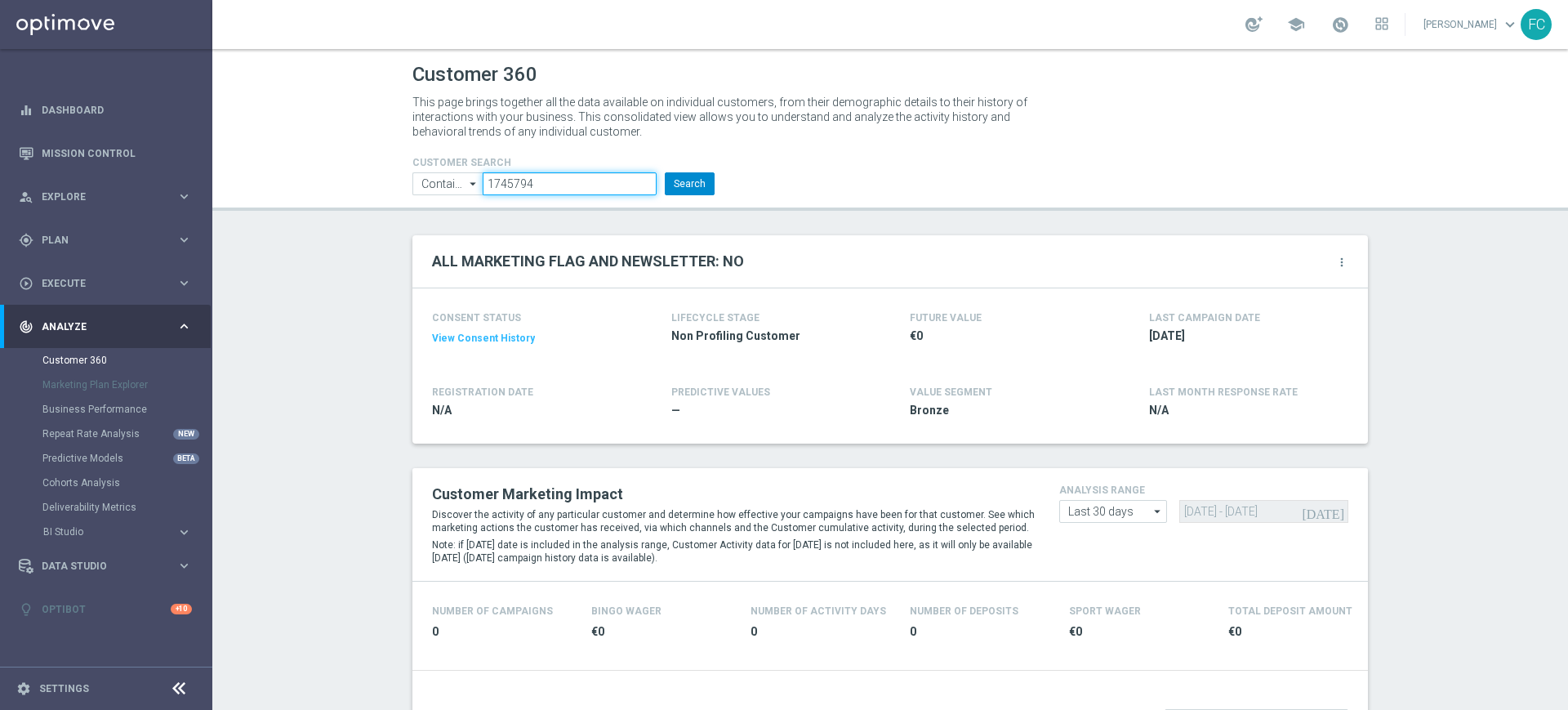 type on "1745794" 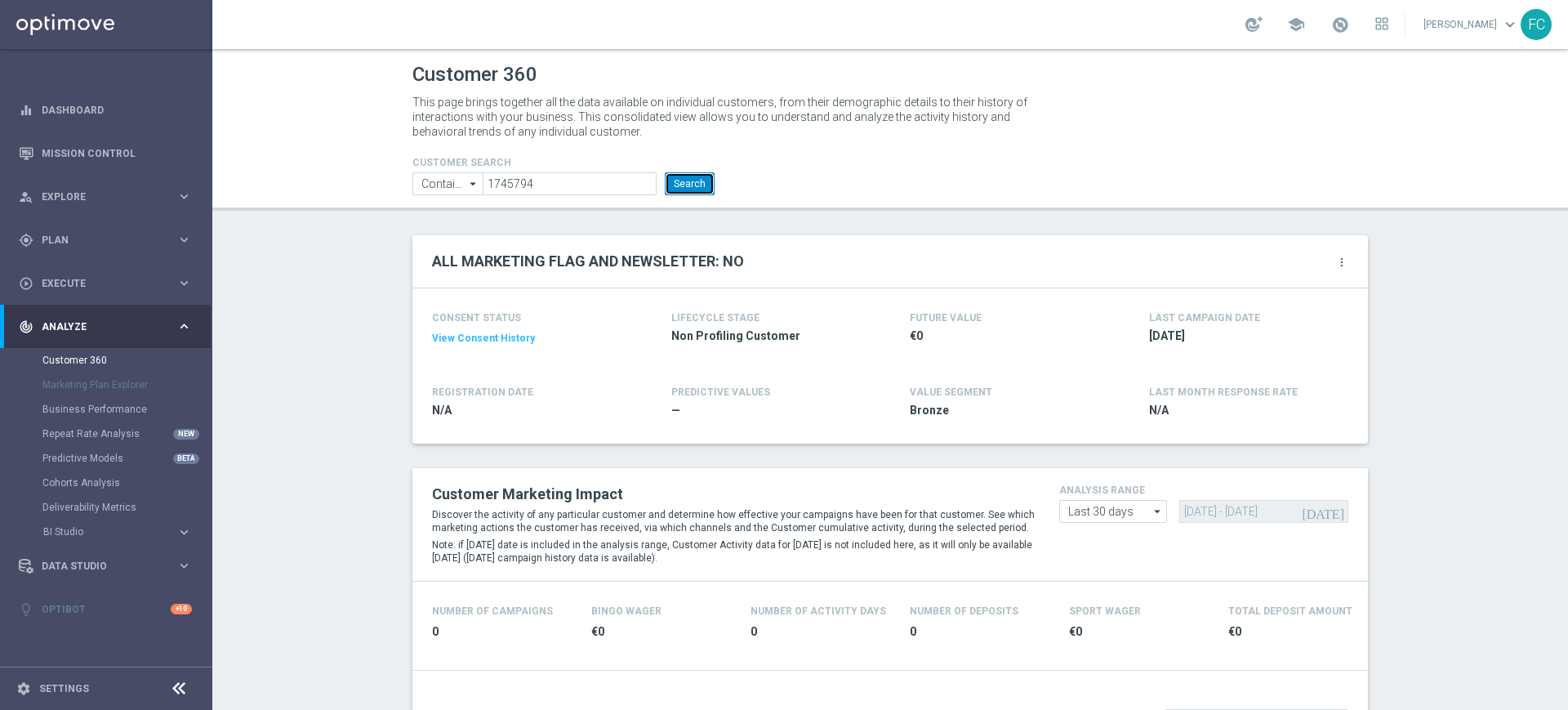 click on "Search" 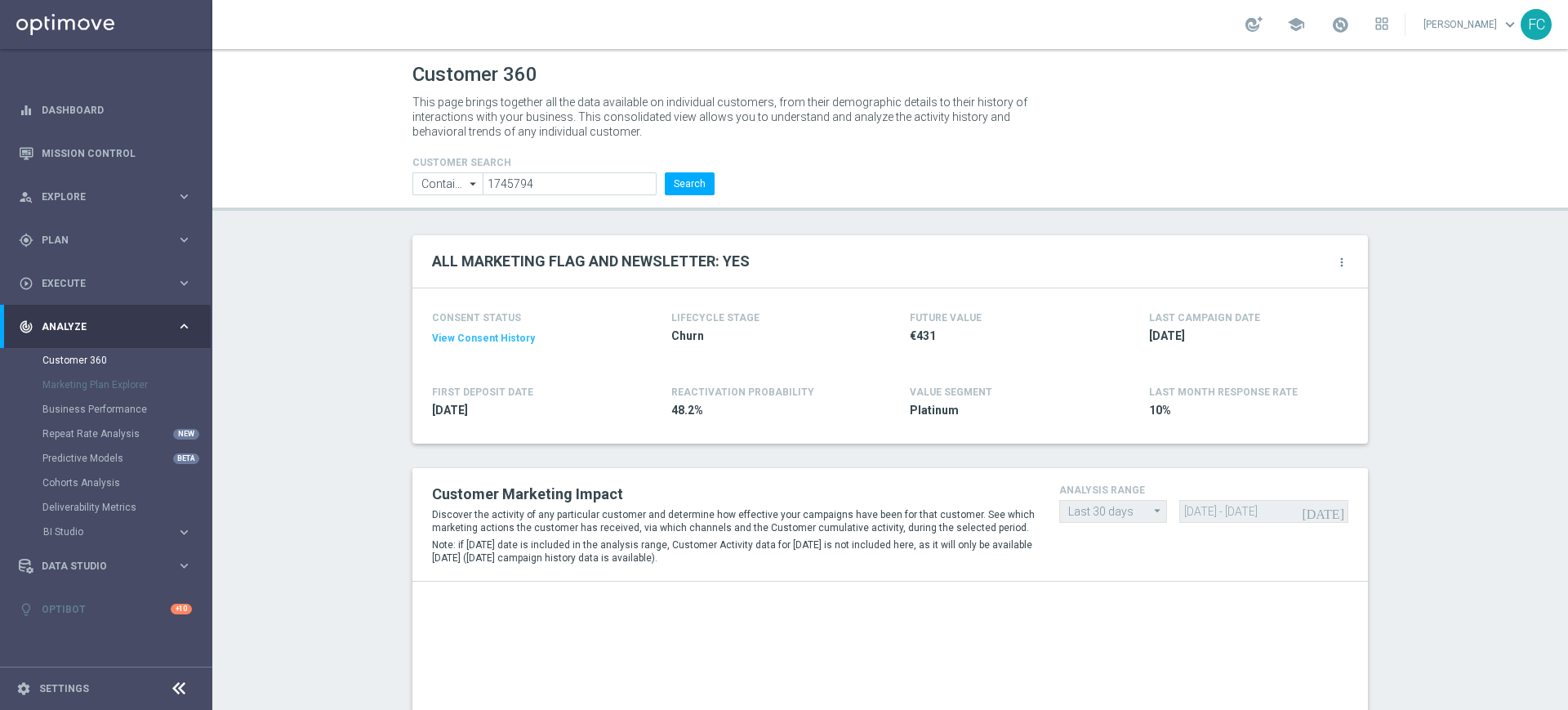 click on "View Consent History" 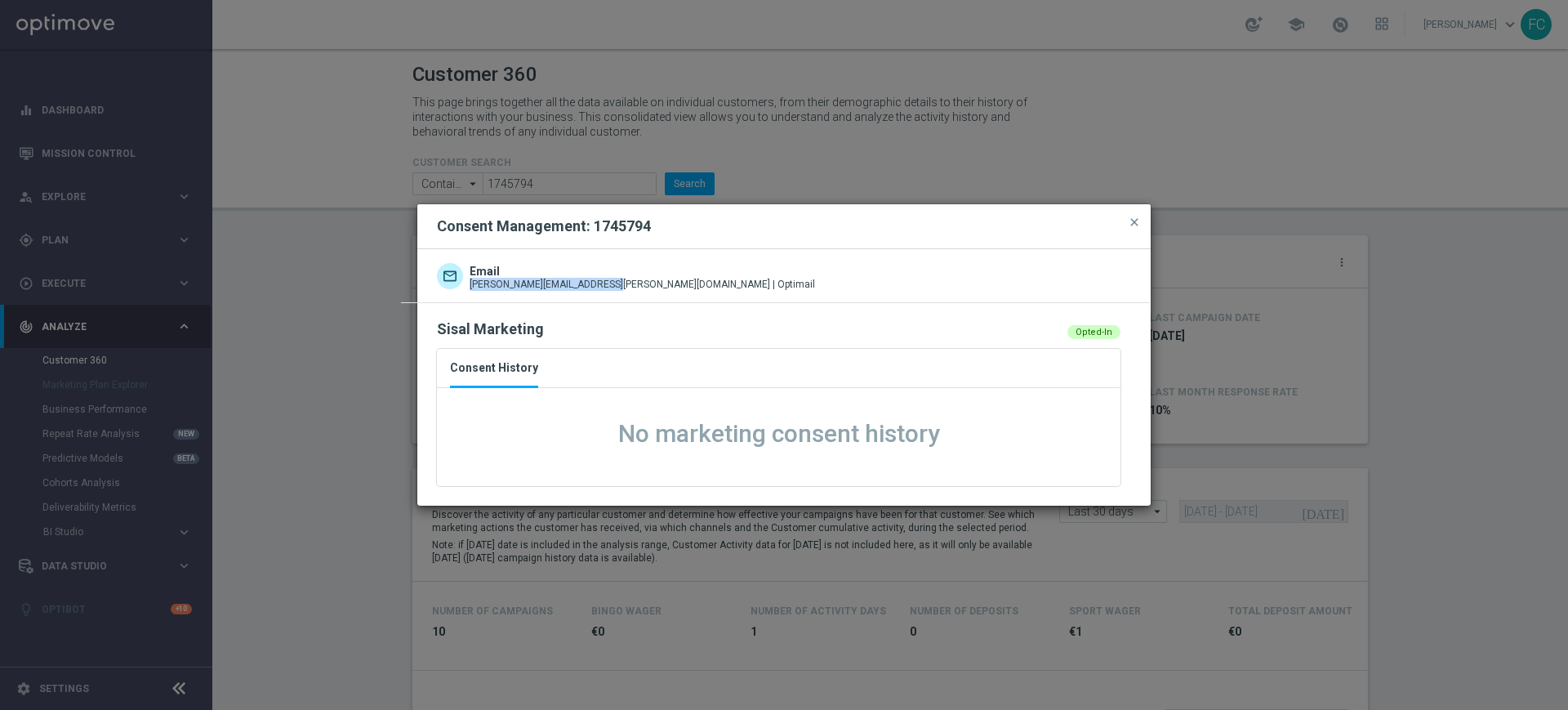 drag, startPoint x: 595, startPoint y: 284, endPoint x: 472, endPoint y: 288, distance: 123.06502 